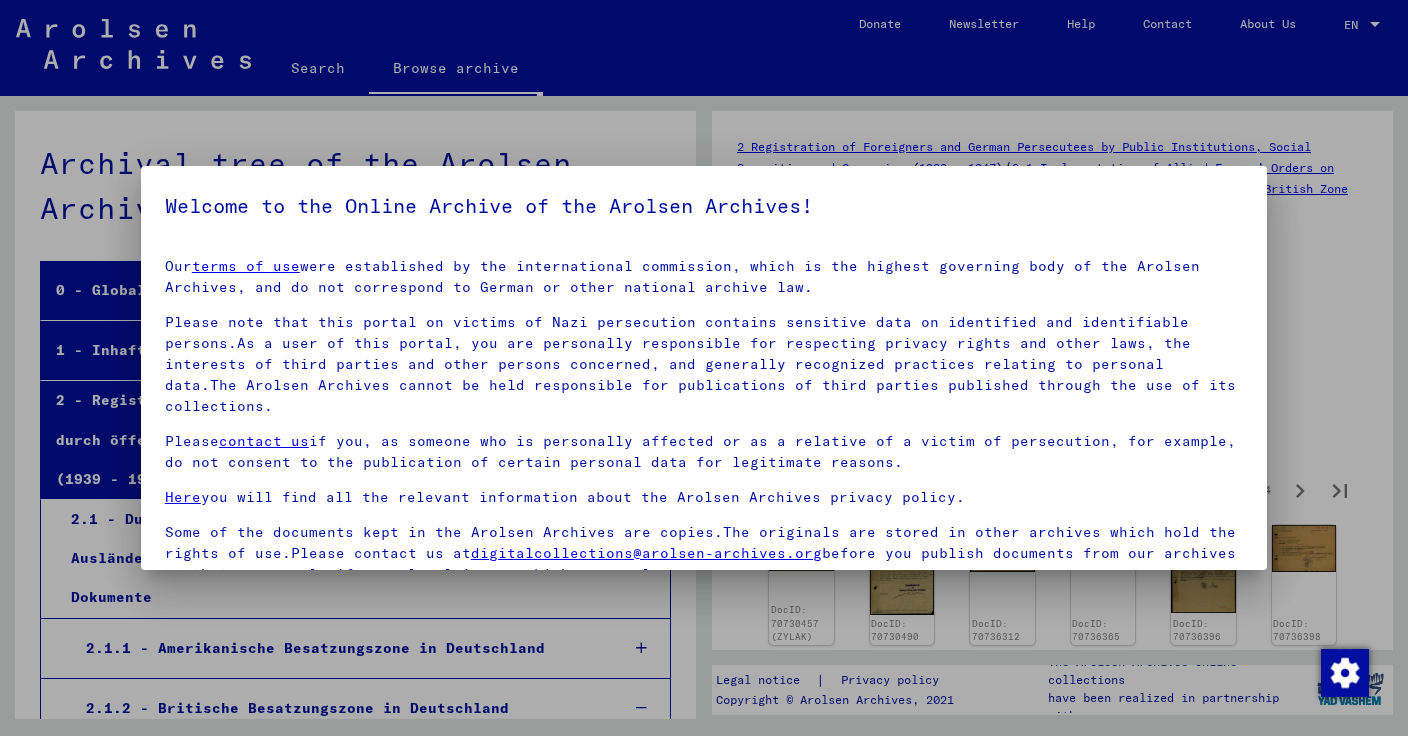 scroll, scrollTop: 0, scrollLeft: 0, axis: both 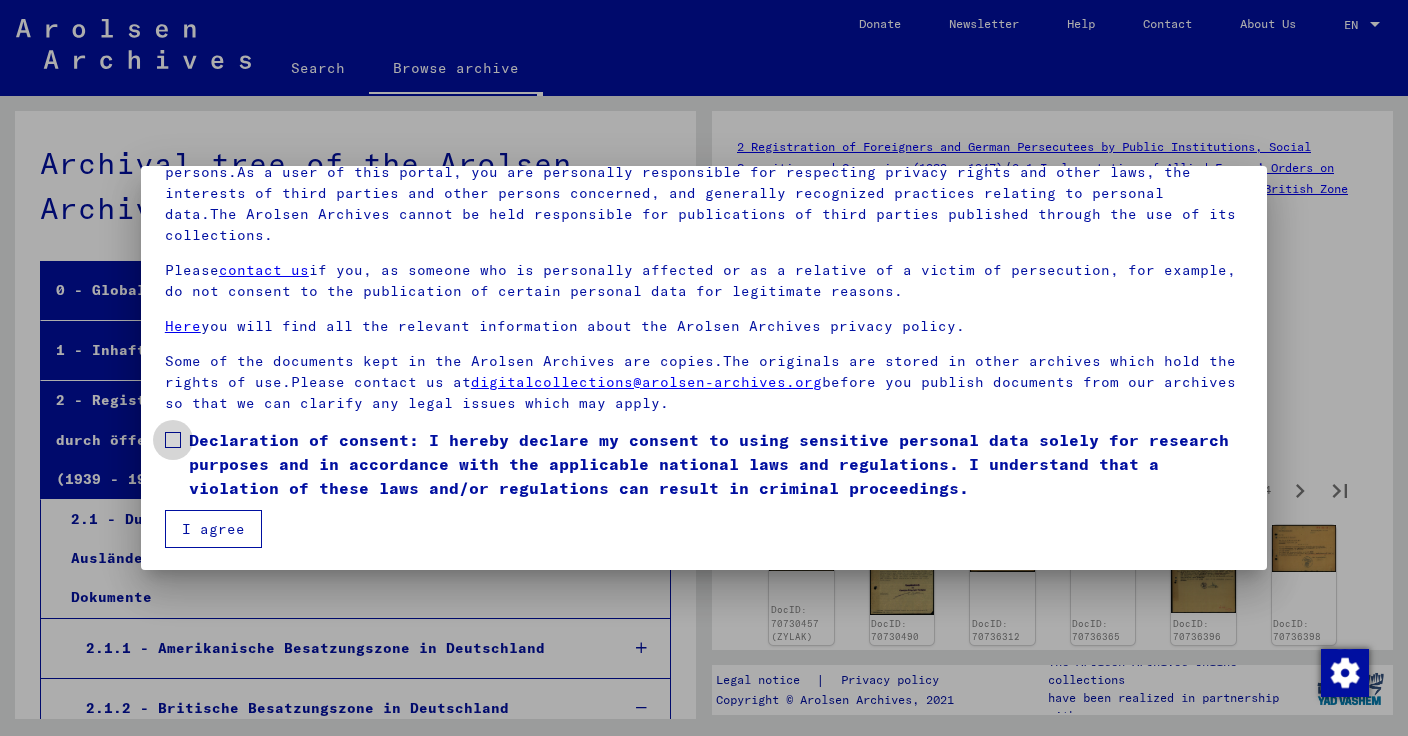 click at bounding box center (173, 440) 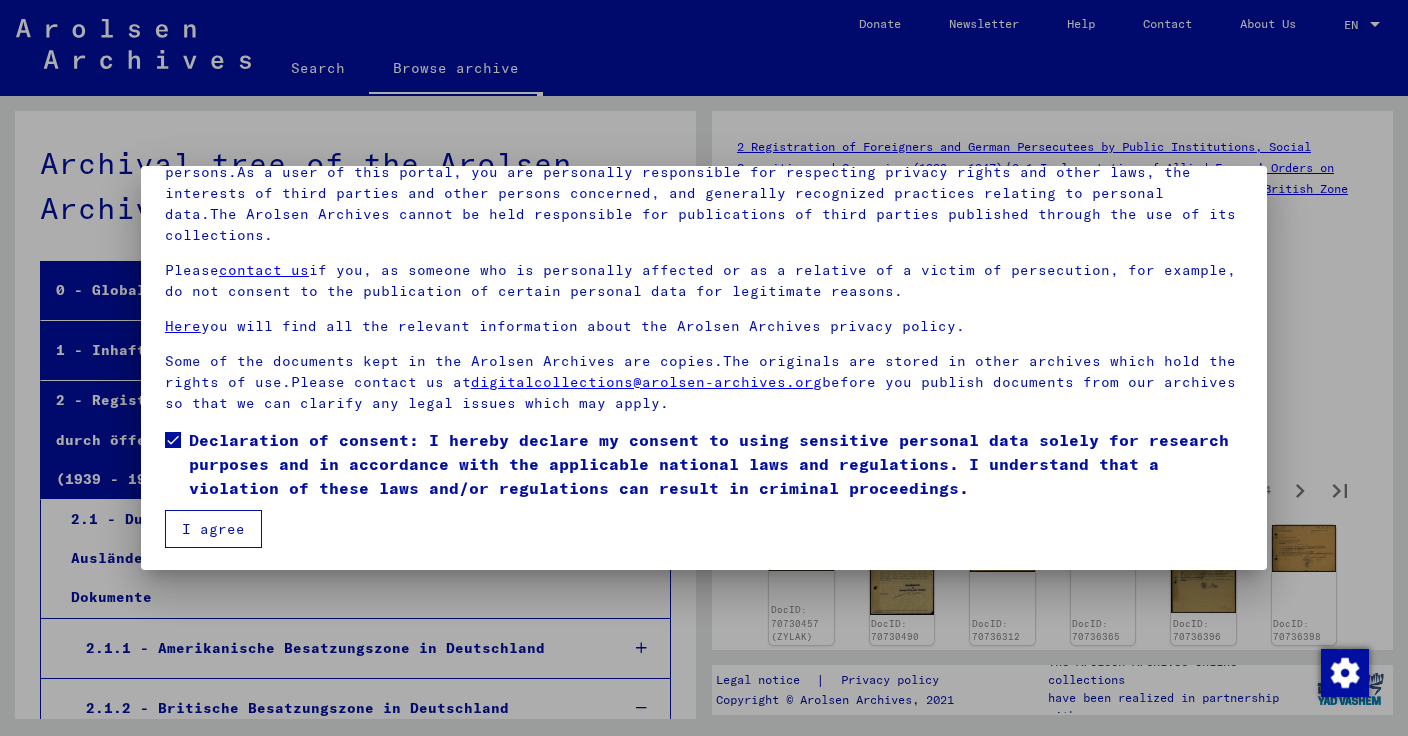 click on "I agree" at bounding box center [213, 529] 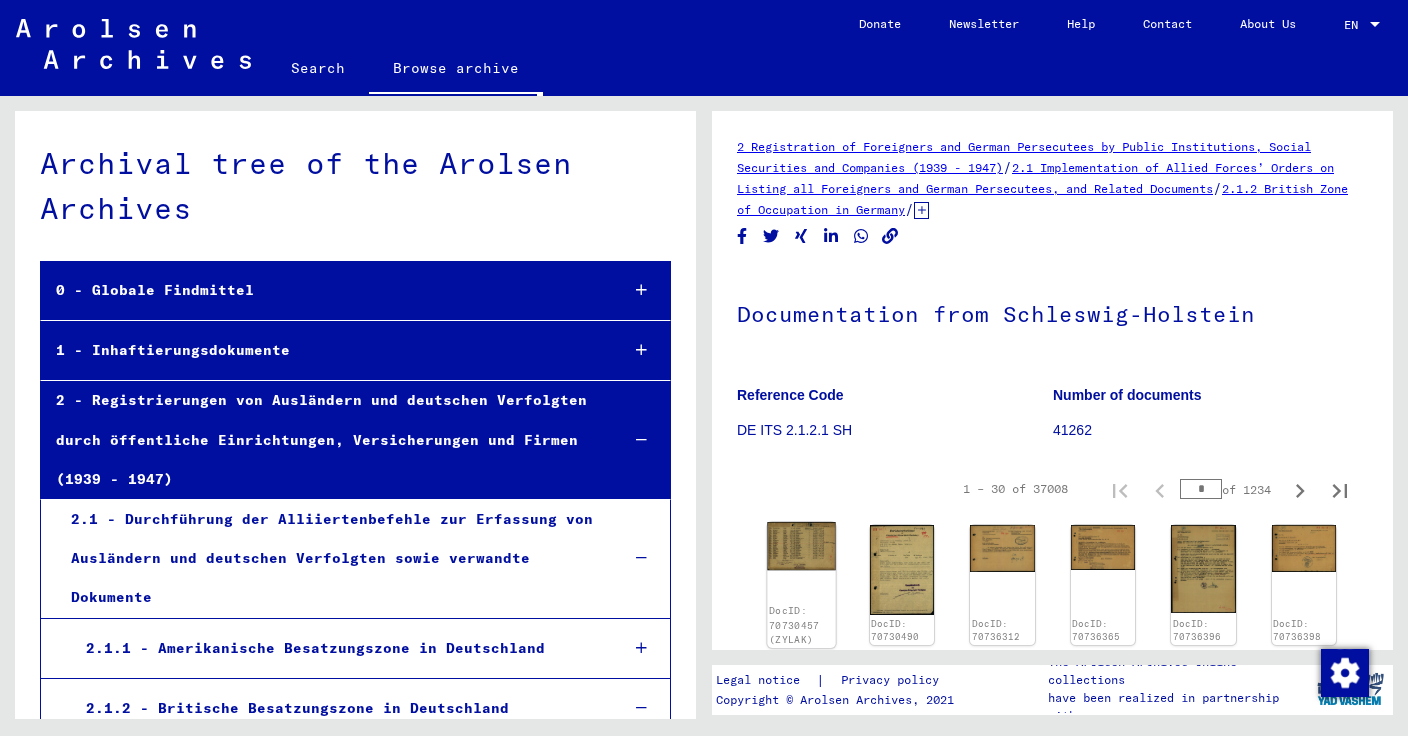 click 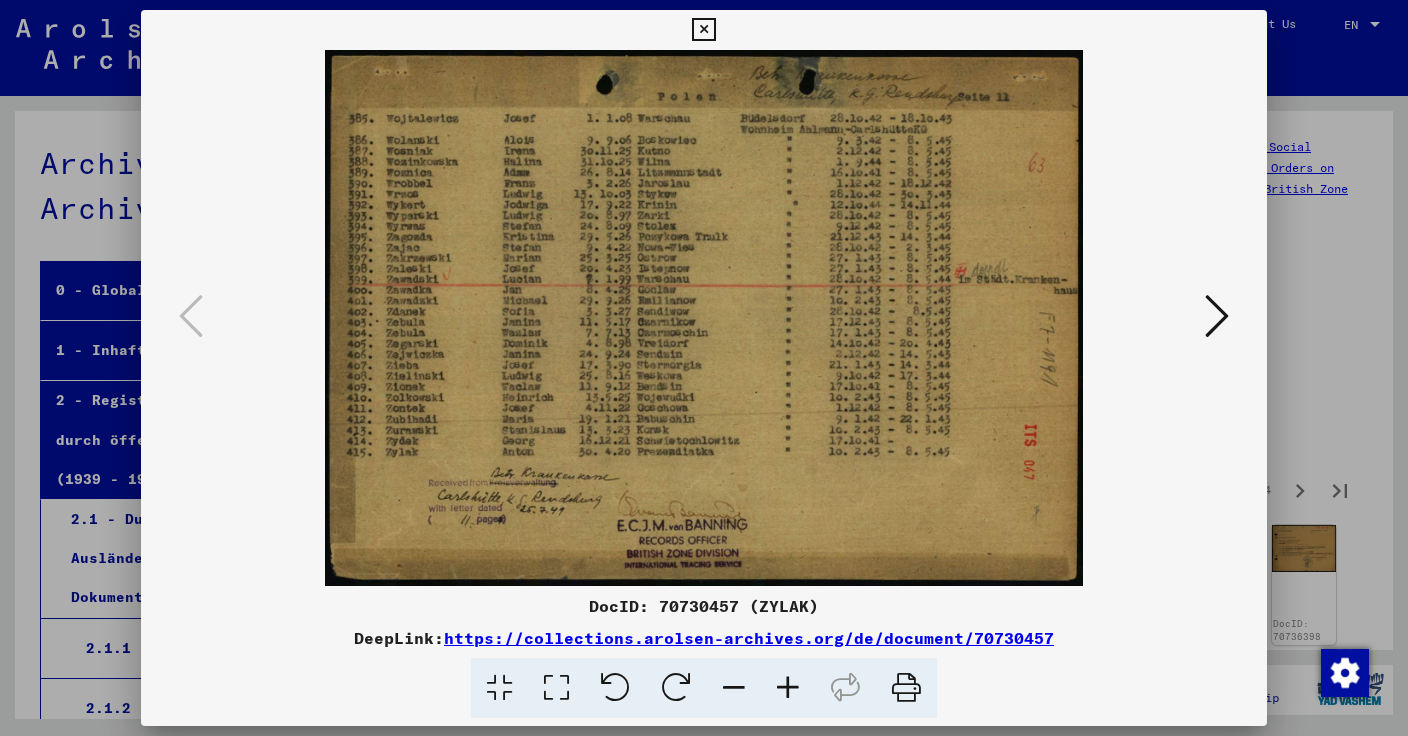click at bounding box center [1217, 316] 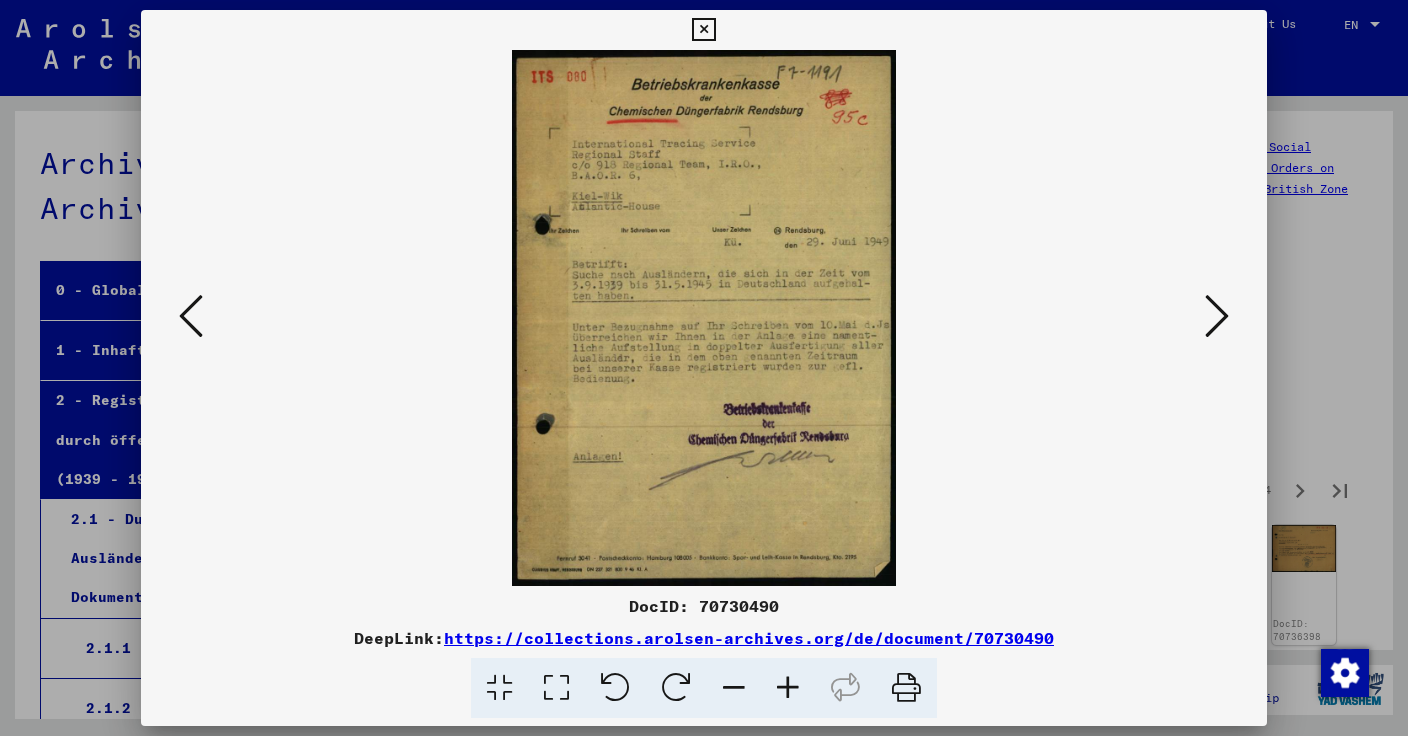 click at bounding box center [1217, 316] 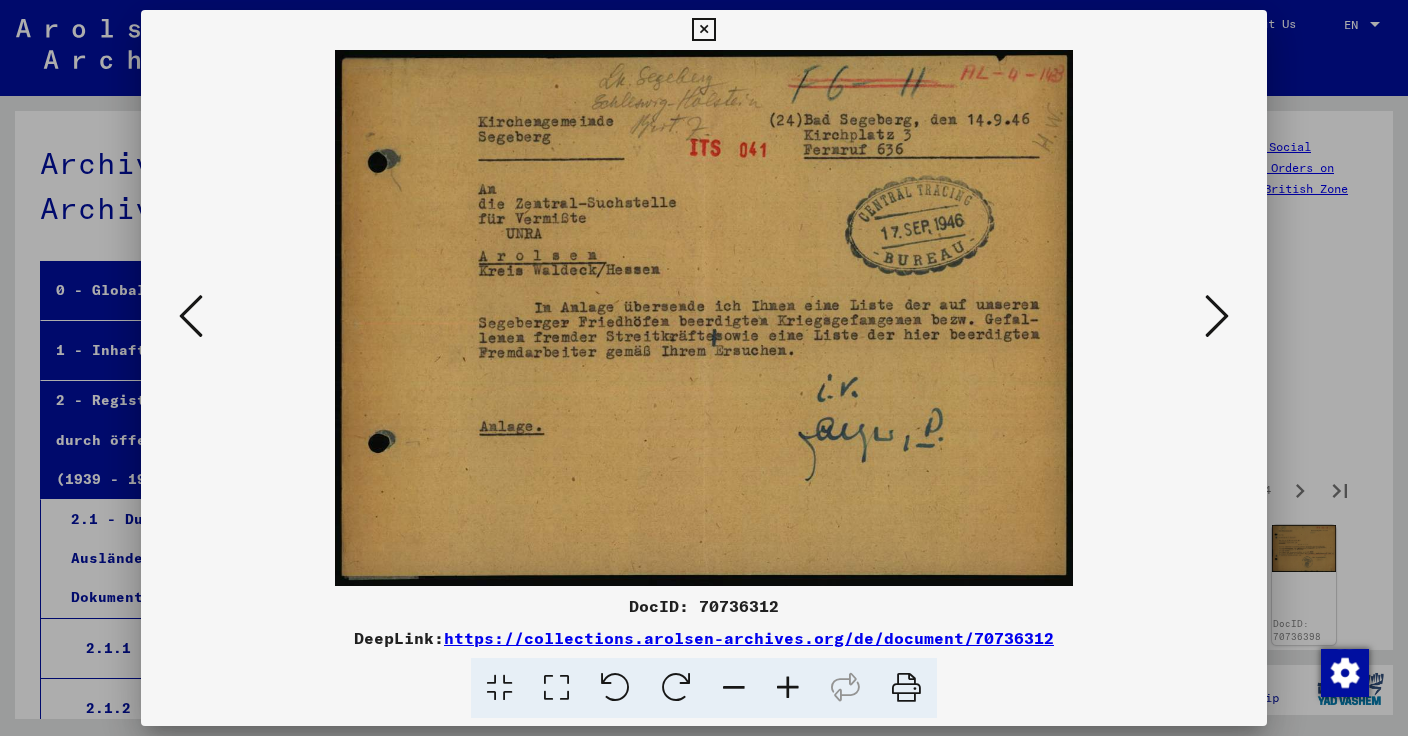 click at bounding box center [1217, 316] 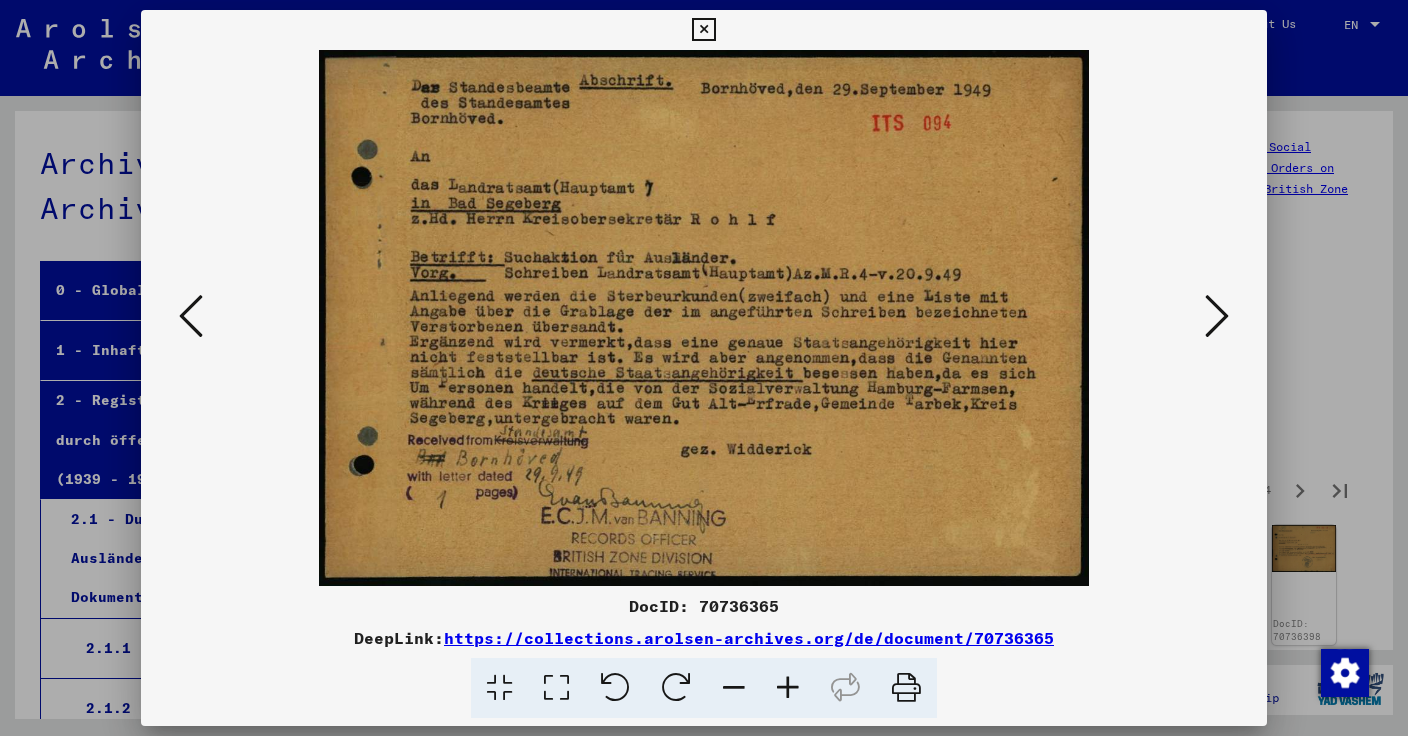 click at bounding box center (1217, 316) 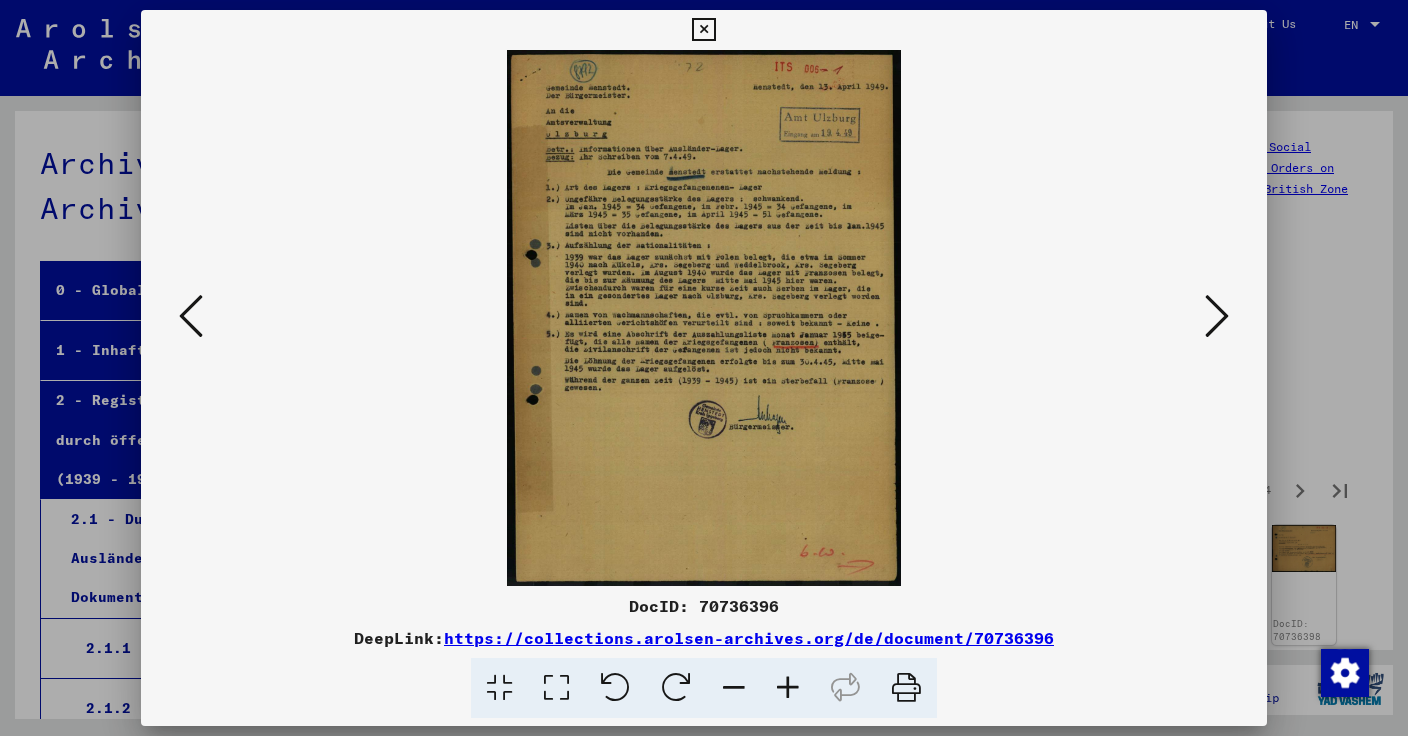 click at bounding box center (1217, 316) 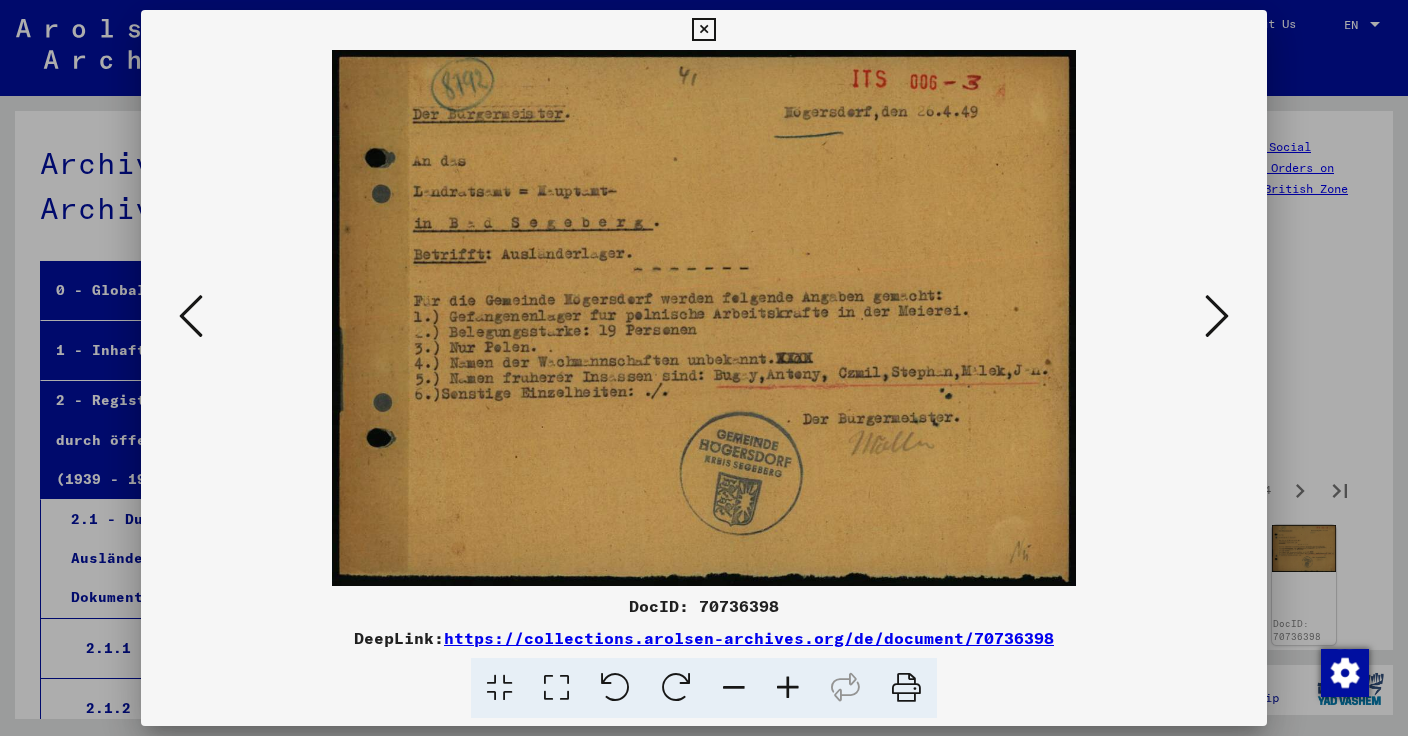 click at bounding box center (1217, 316) 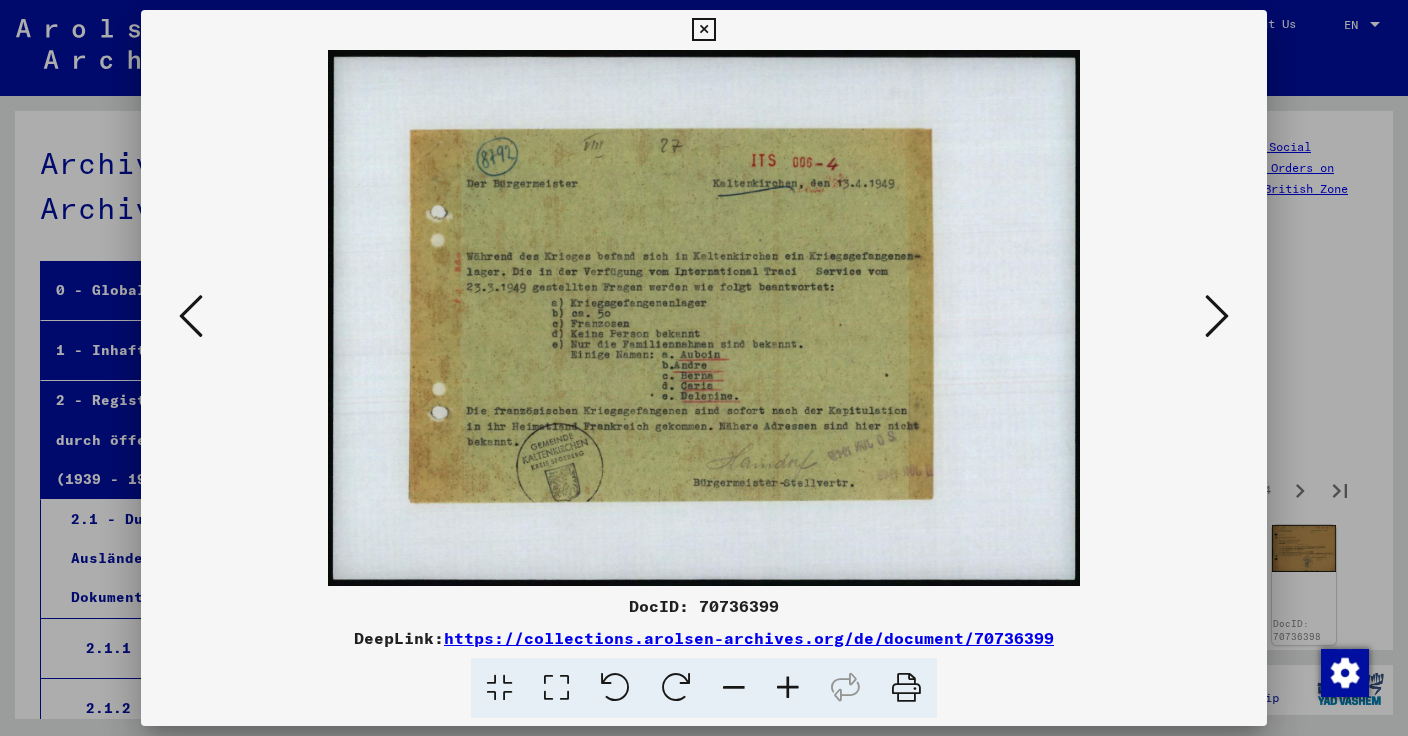 click at bounding box center [1217, 316] 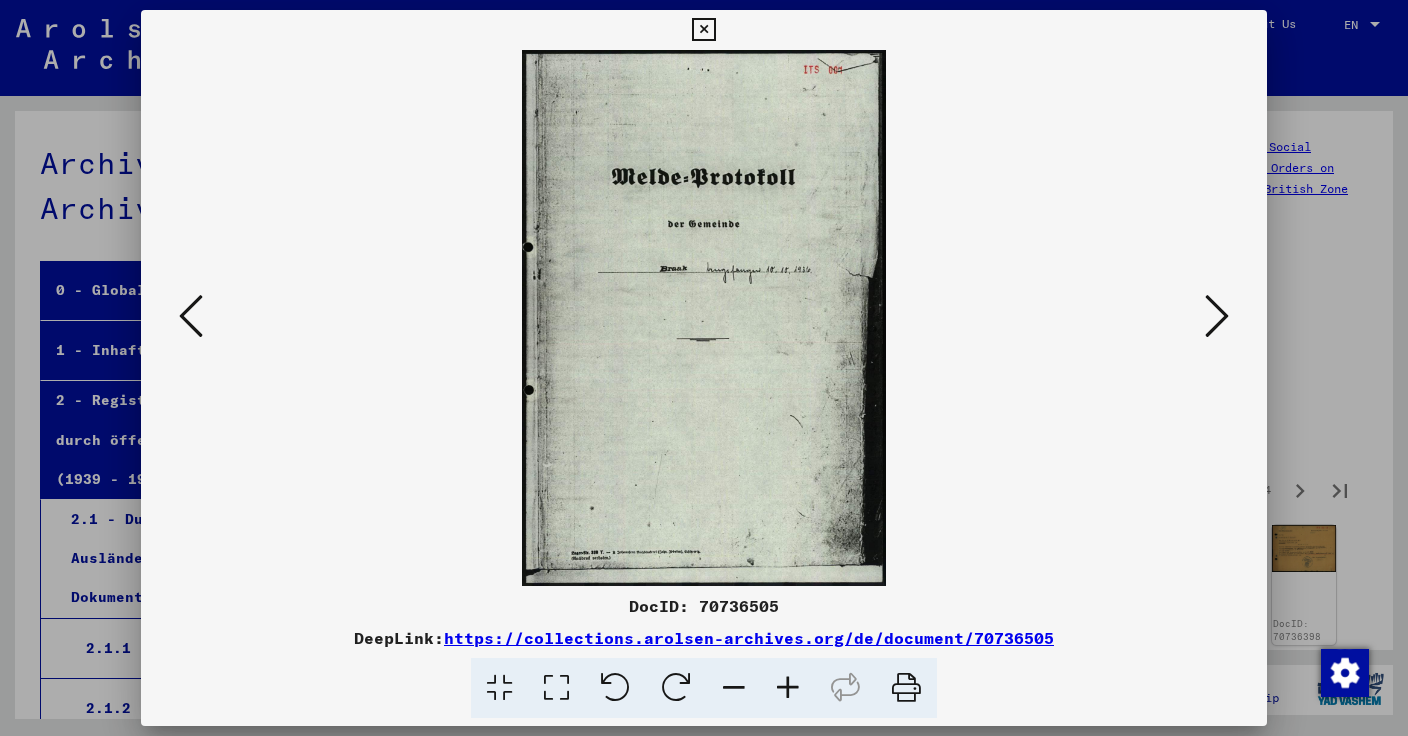 click at bounding box center (1217, 316) 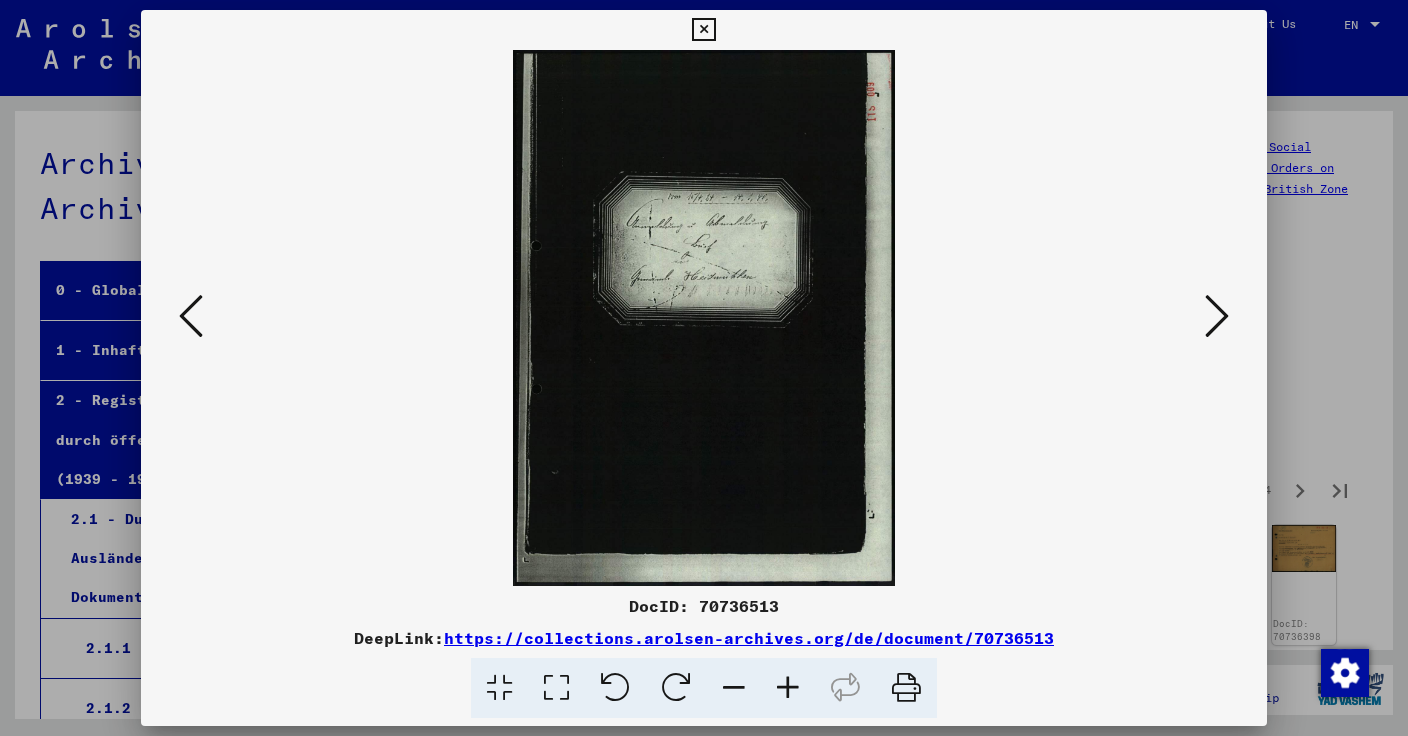 click at bounding box center (1217, 316) 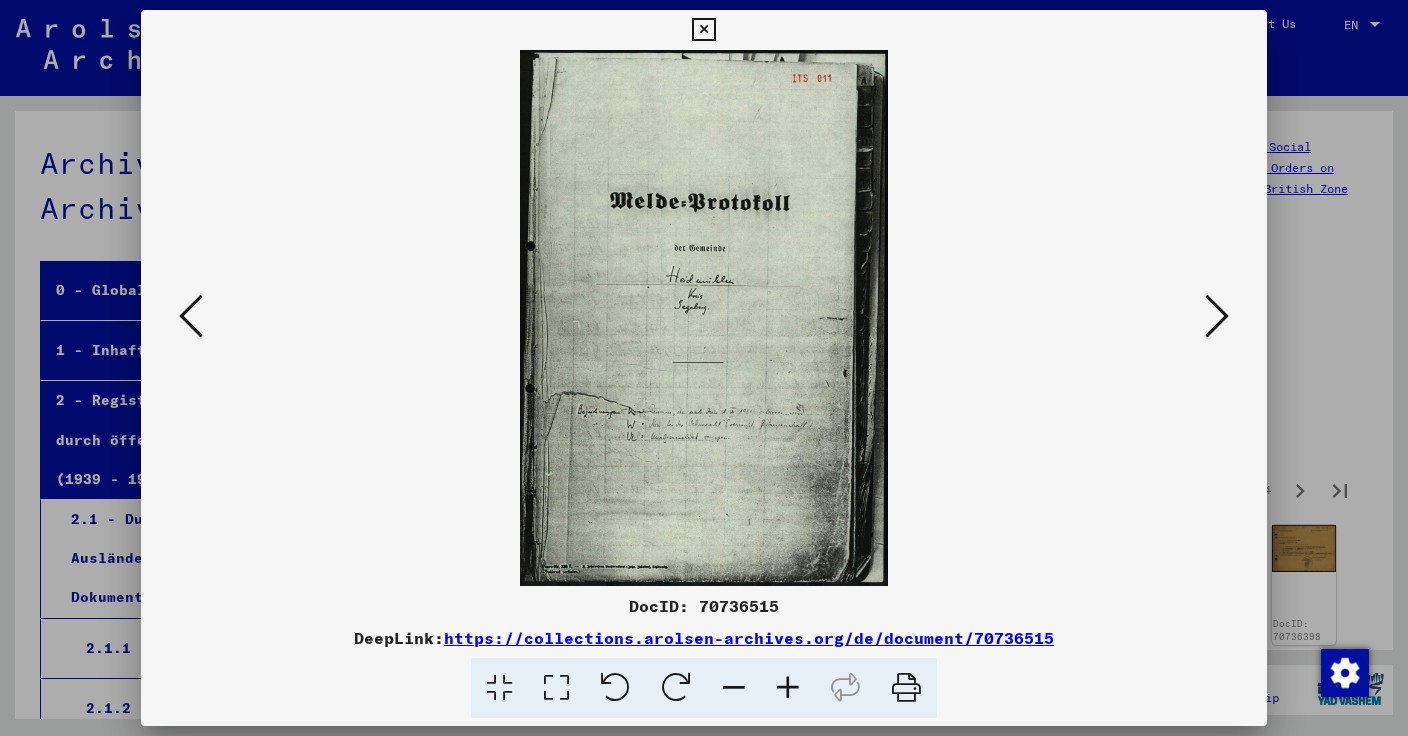 click at bounding box center [1217, 316] 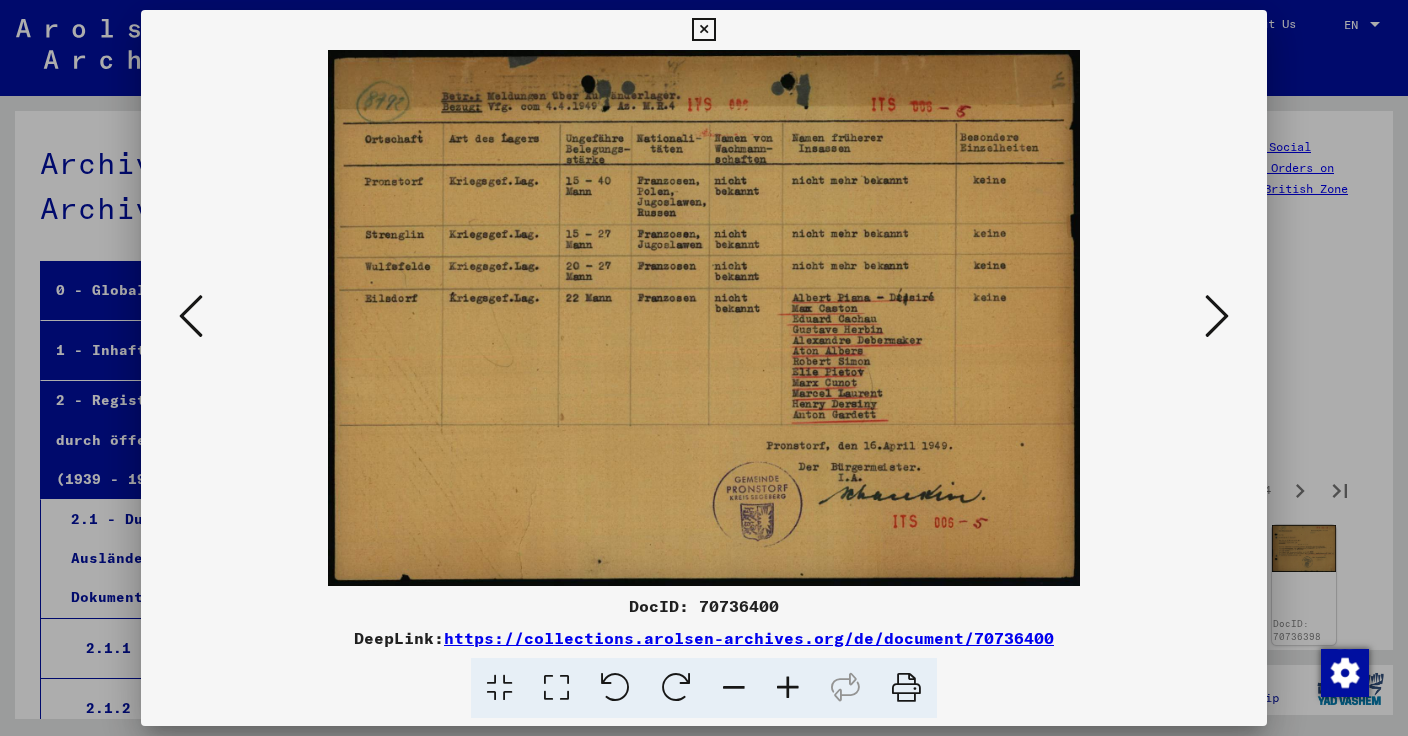 click at bounding box center (1217, 316) 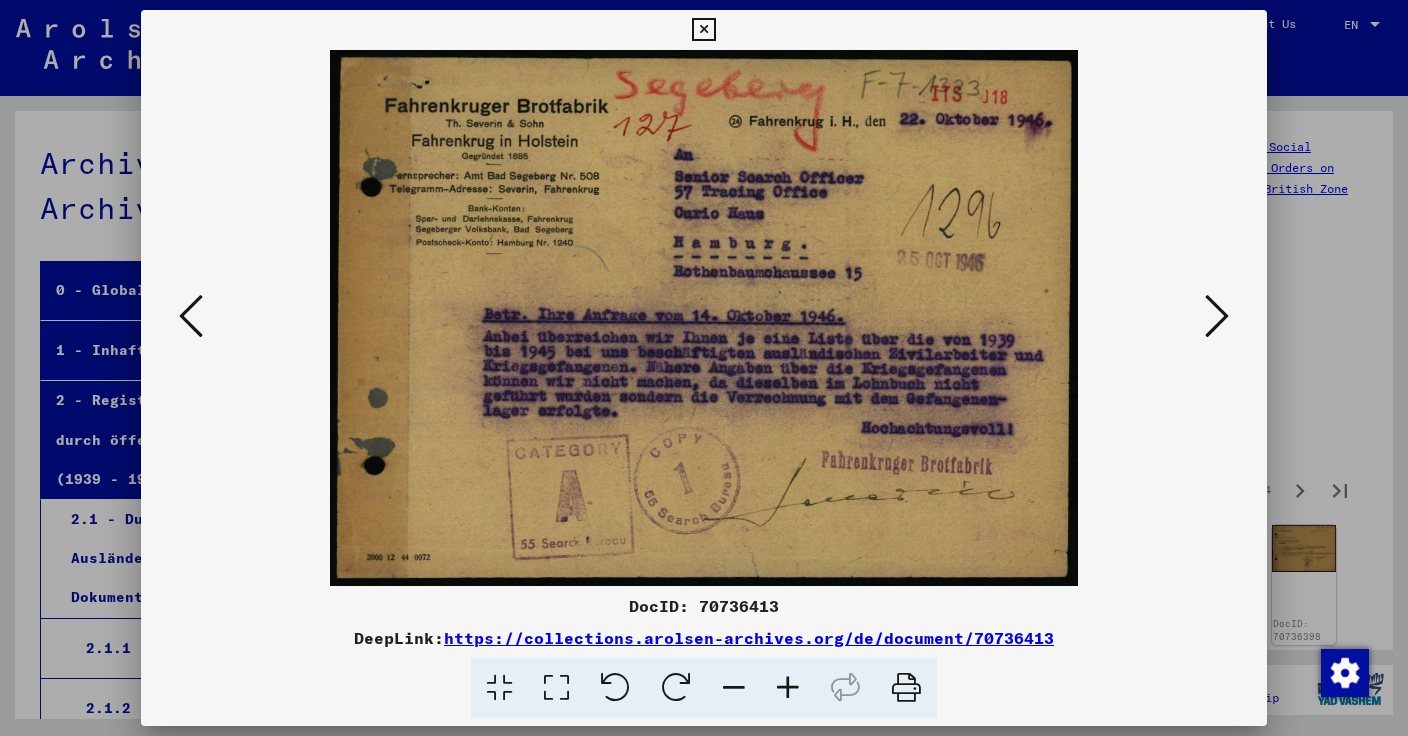 click at bounding box center (1217, 316) 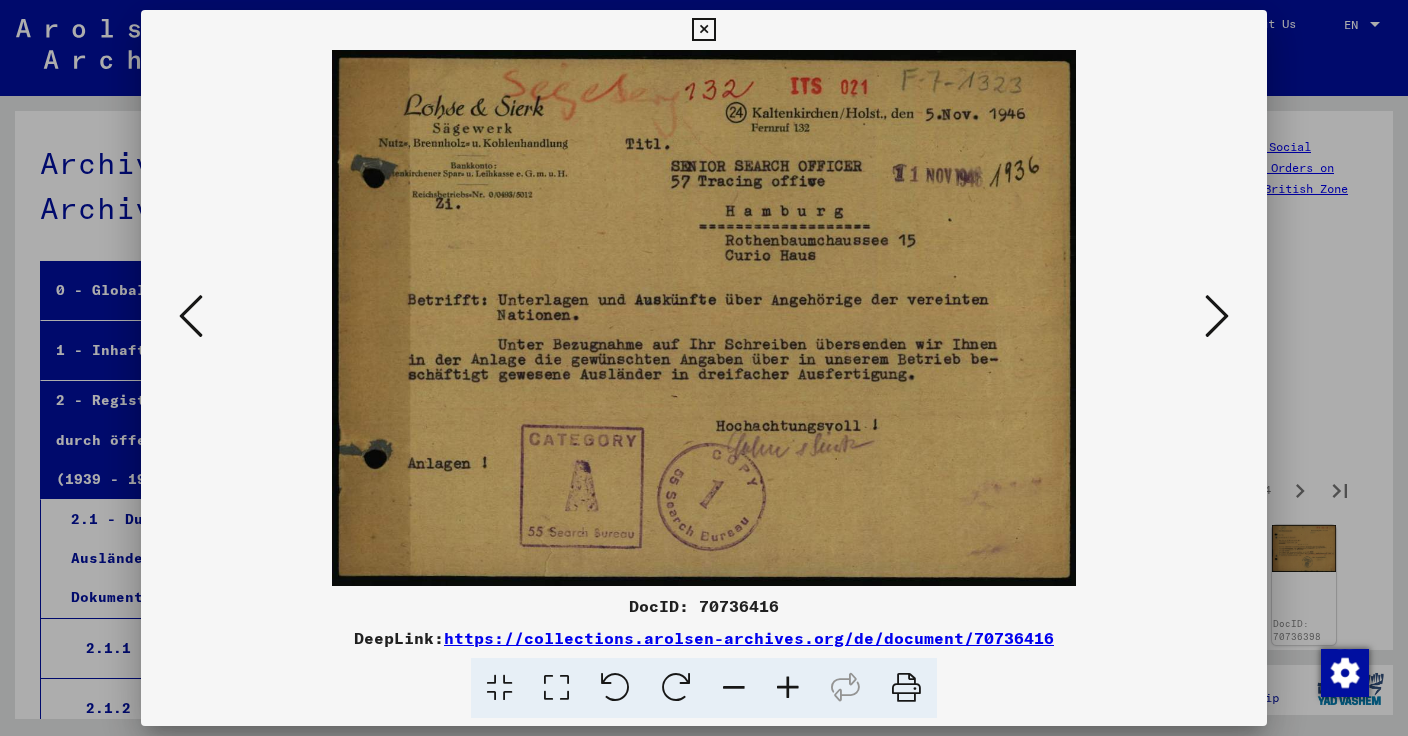 click at bounding box center (1217, 316) 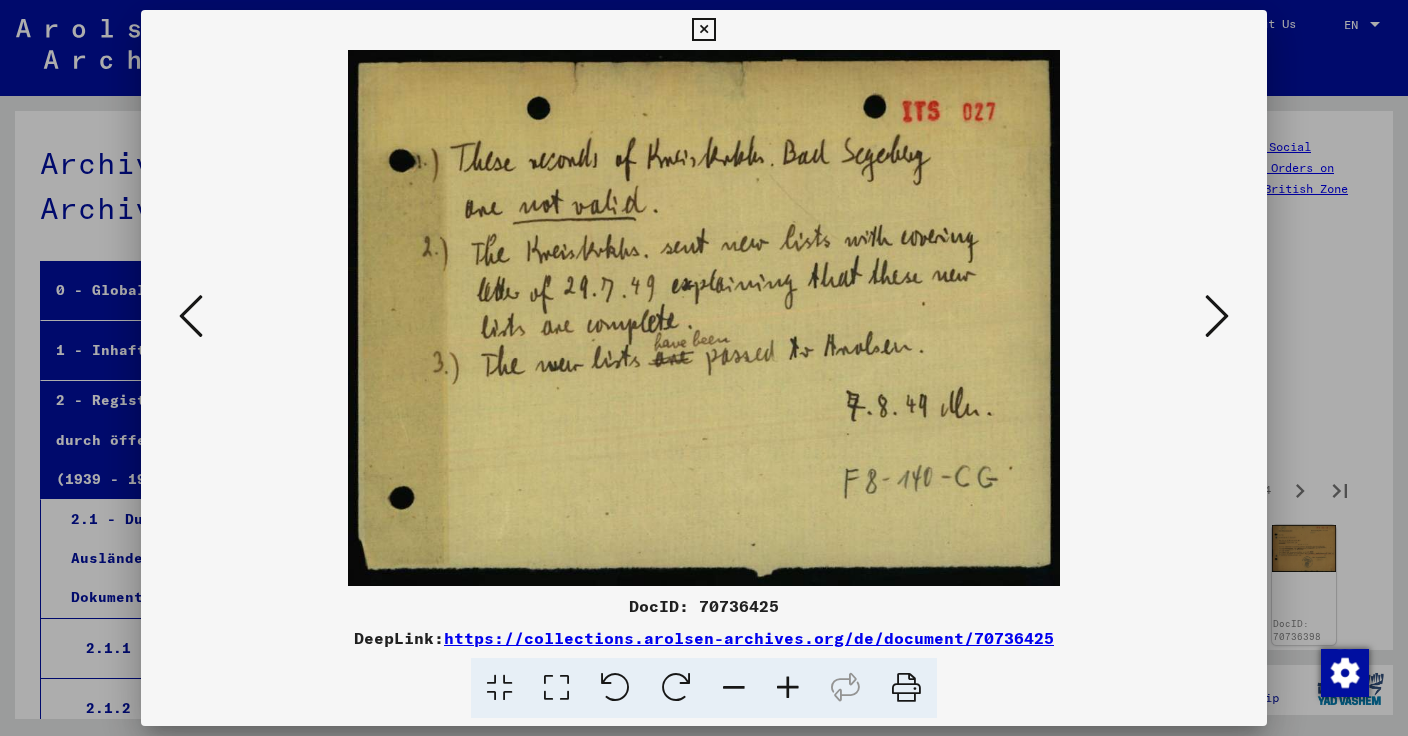 click at bounding box center [1217, 316] 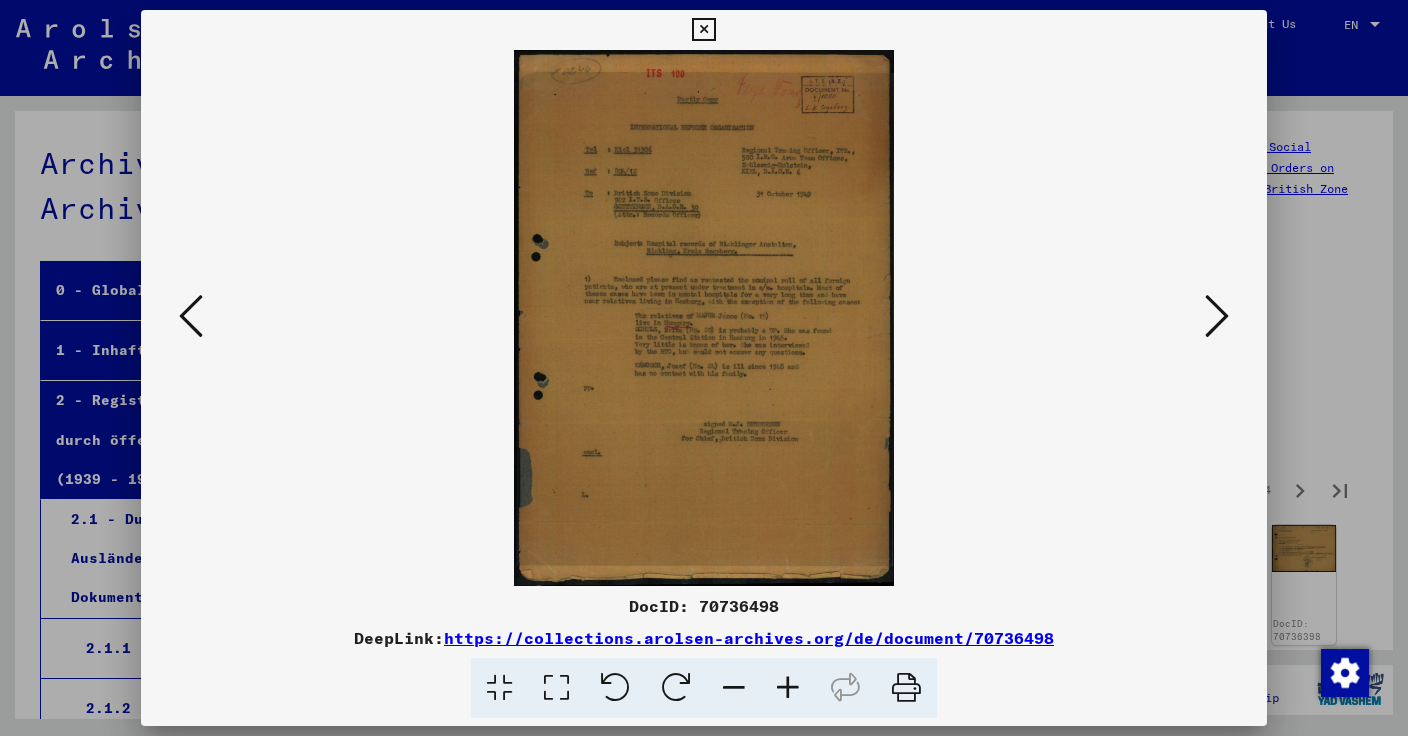 click at bounding box center (1217, 316) 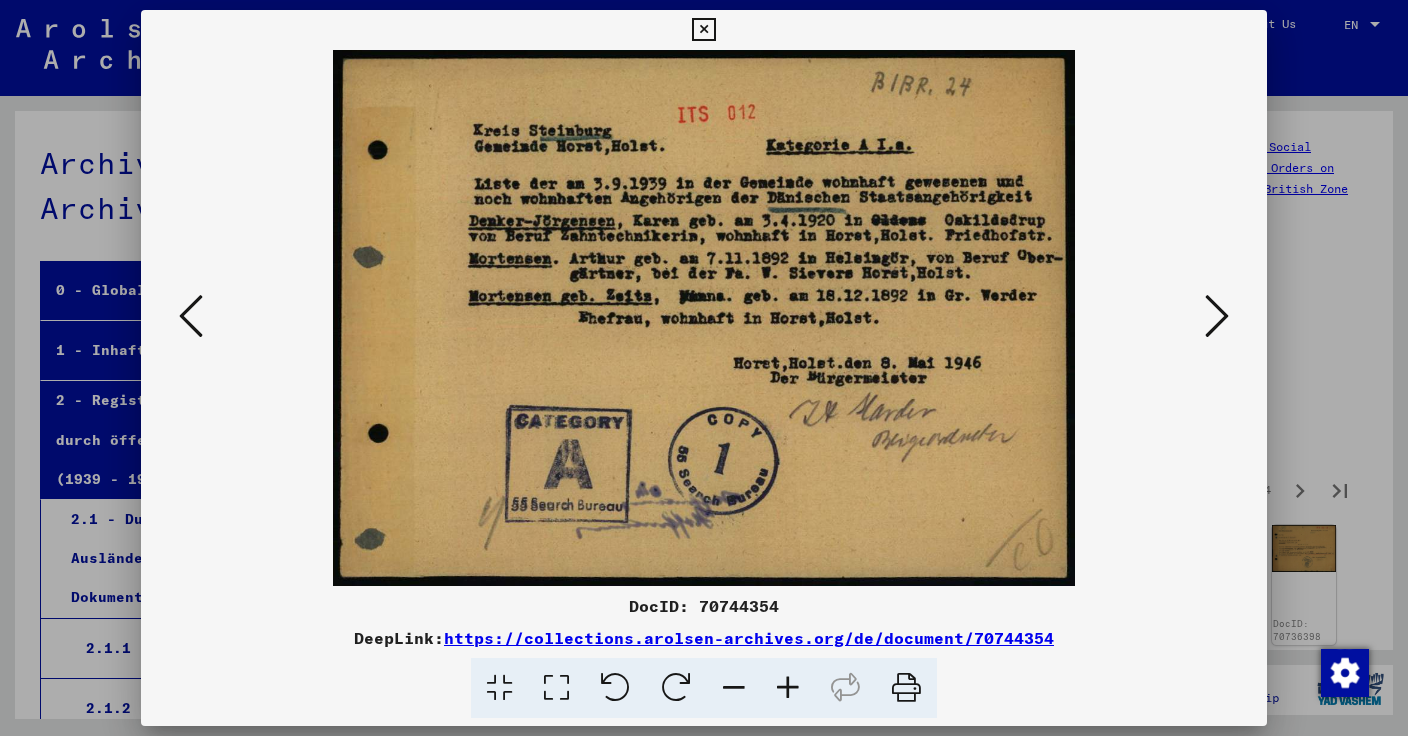 click at bounding box center (1217, 316) 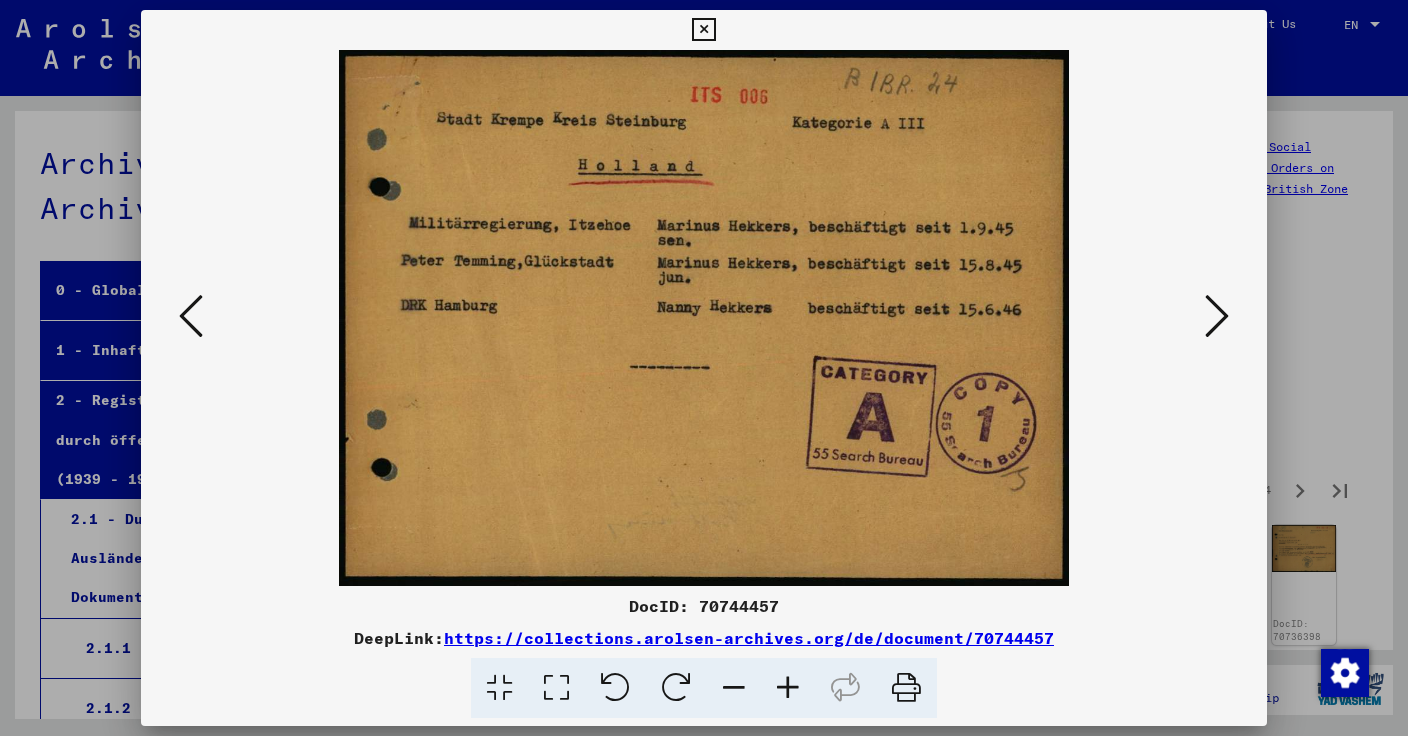 click at bounding box center (1217, 316) 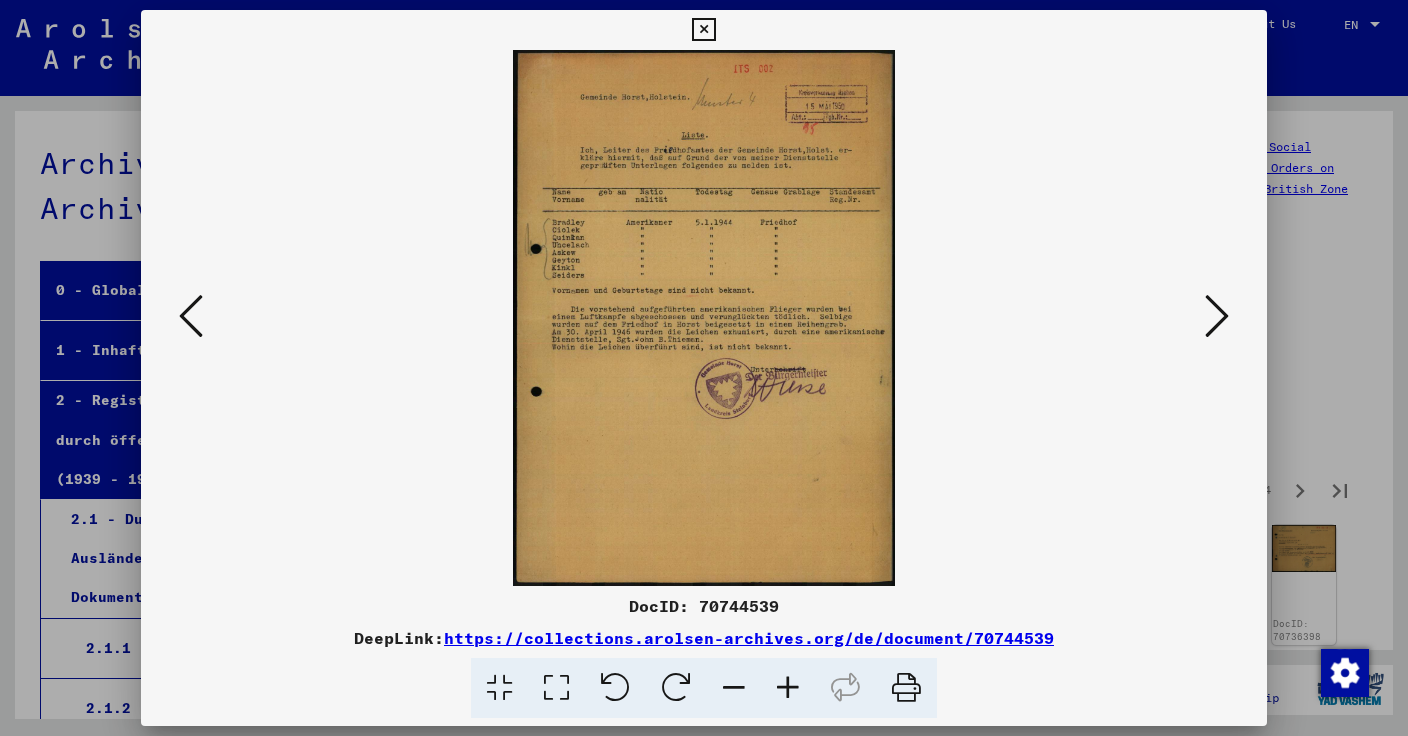 click at bounding box center [1217, 316] 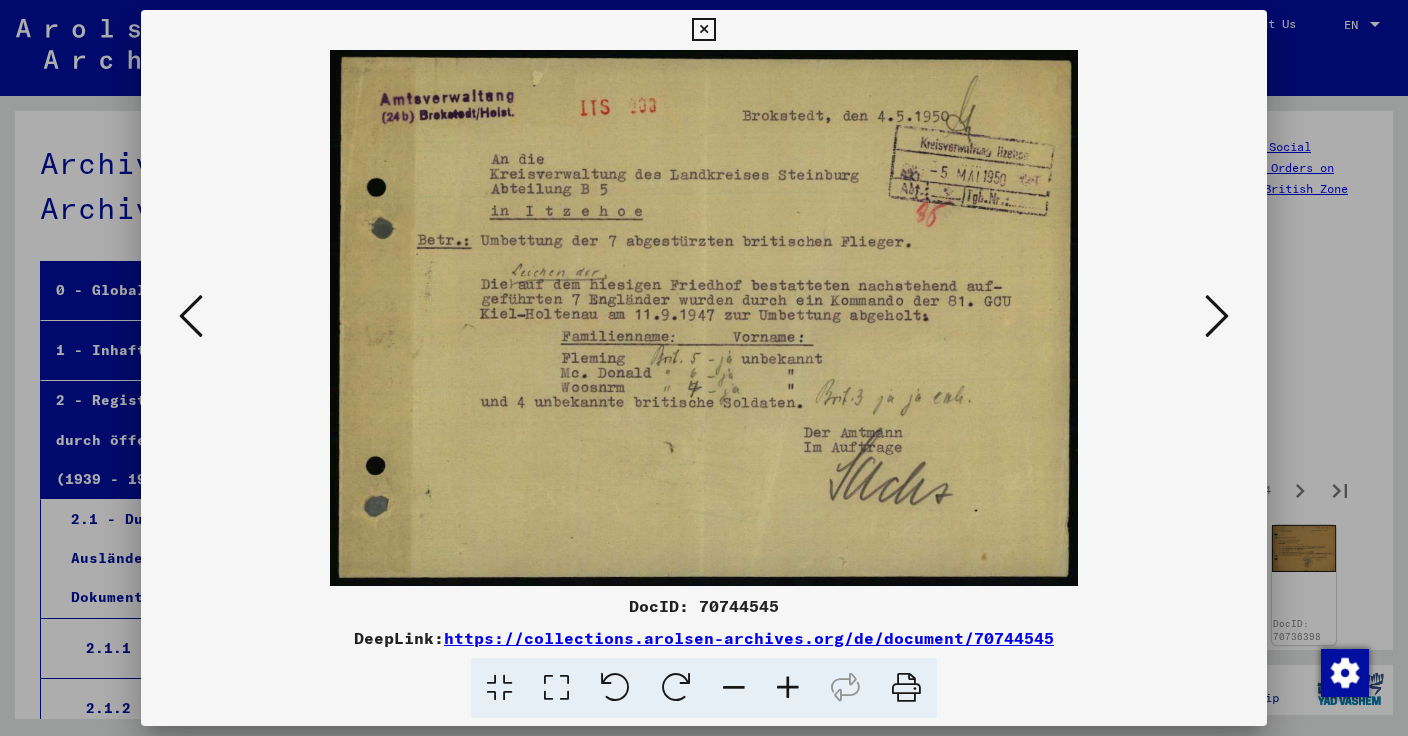 click at bounding box center [1217, 316] 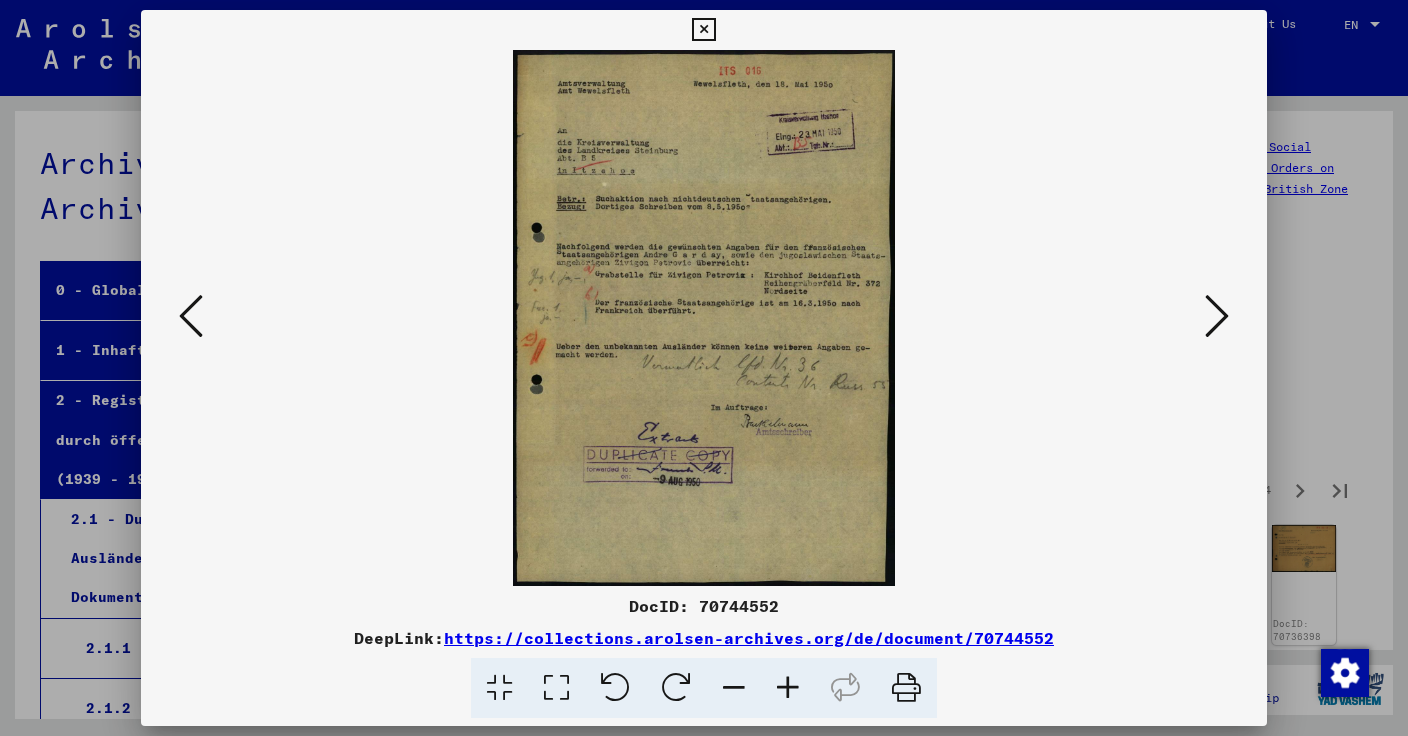 click at bounding box center [1217, 316] 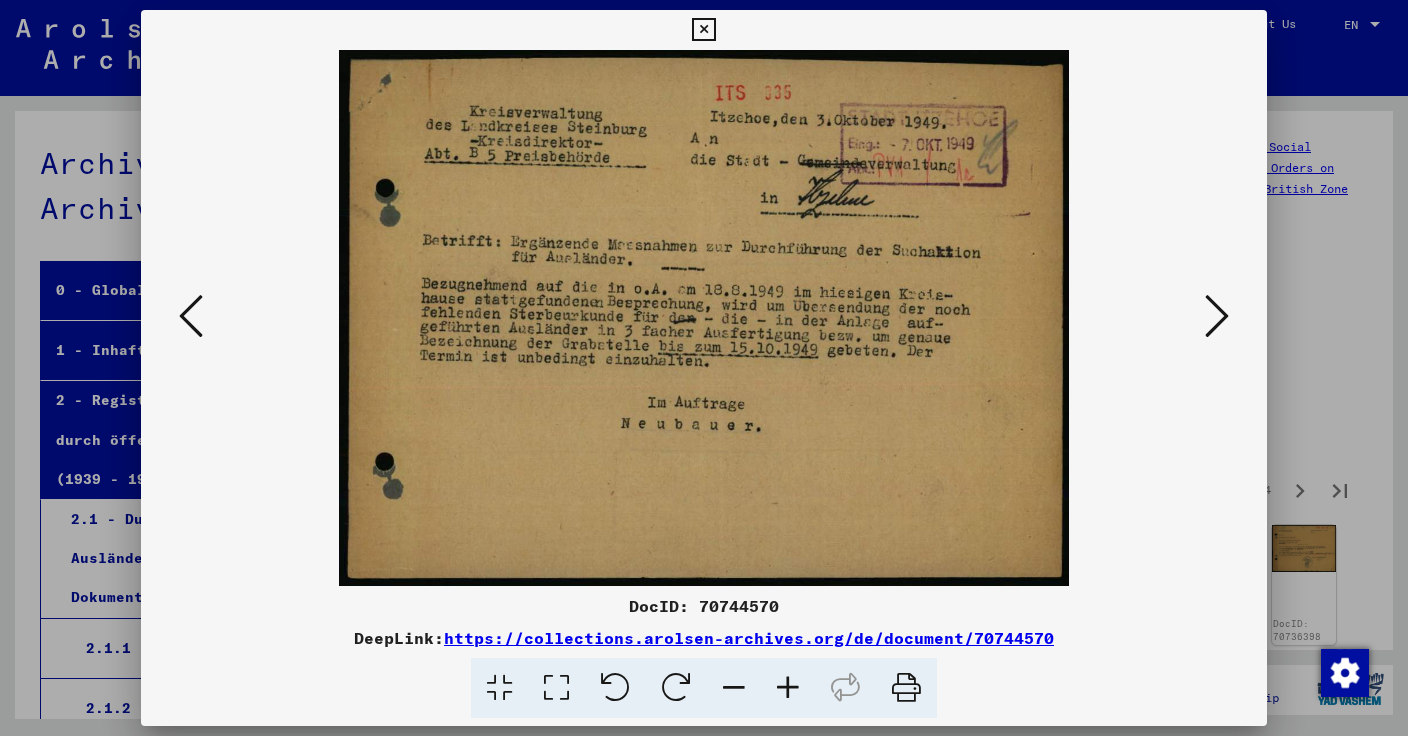 click at bounding box center (1217, 316) 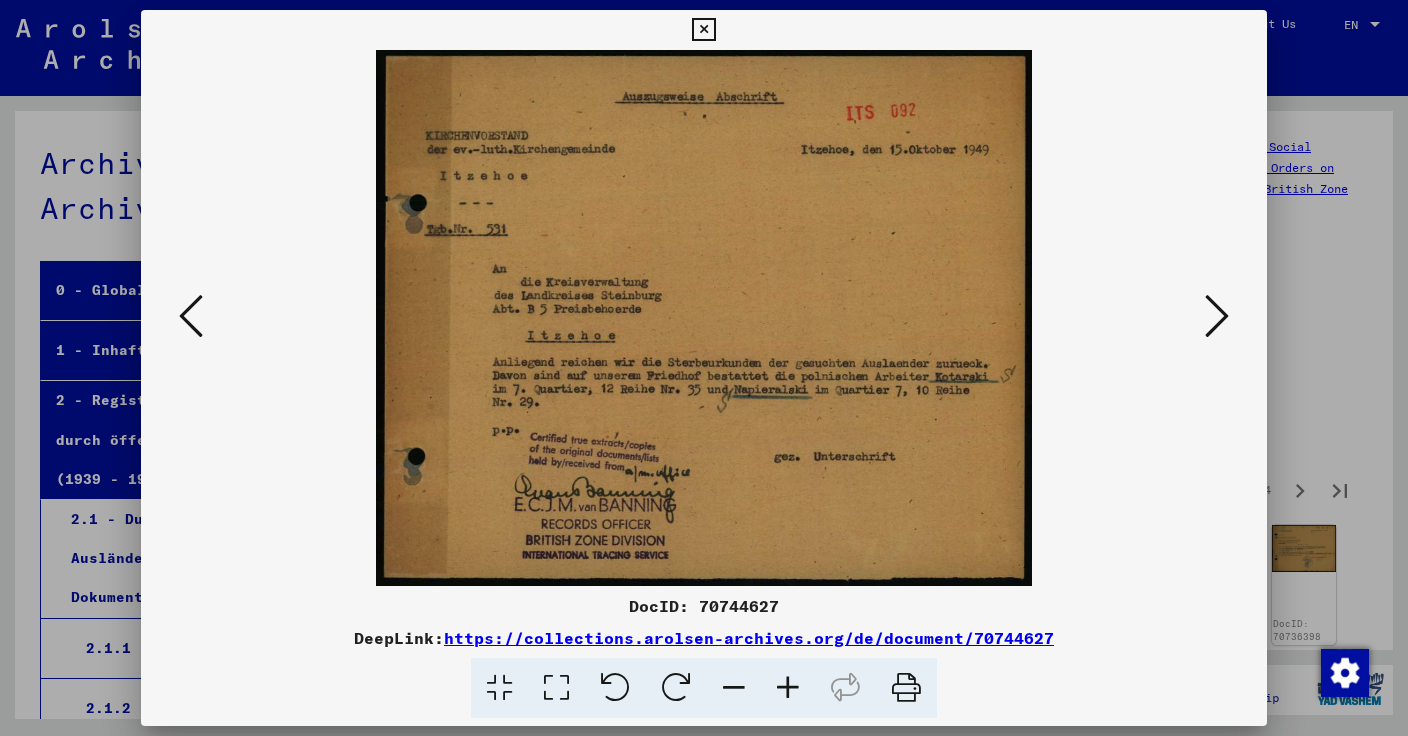 click at bounding box center (1217, 316) 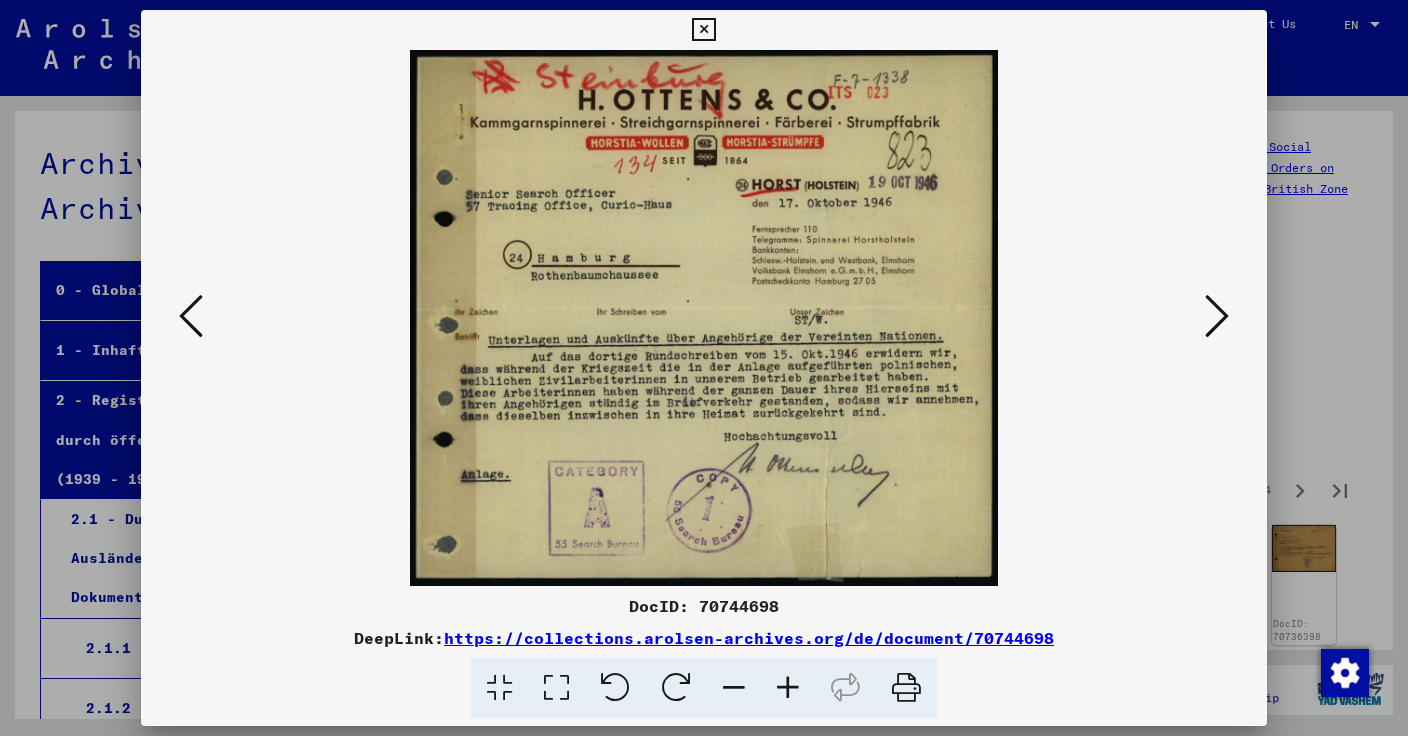 click at bounding box center (1217, 316) 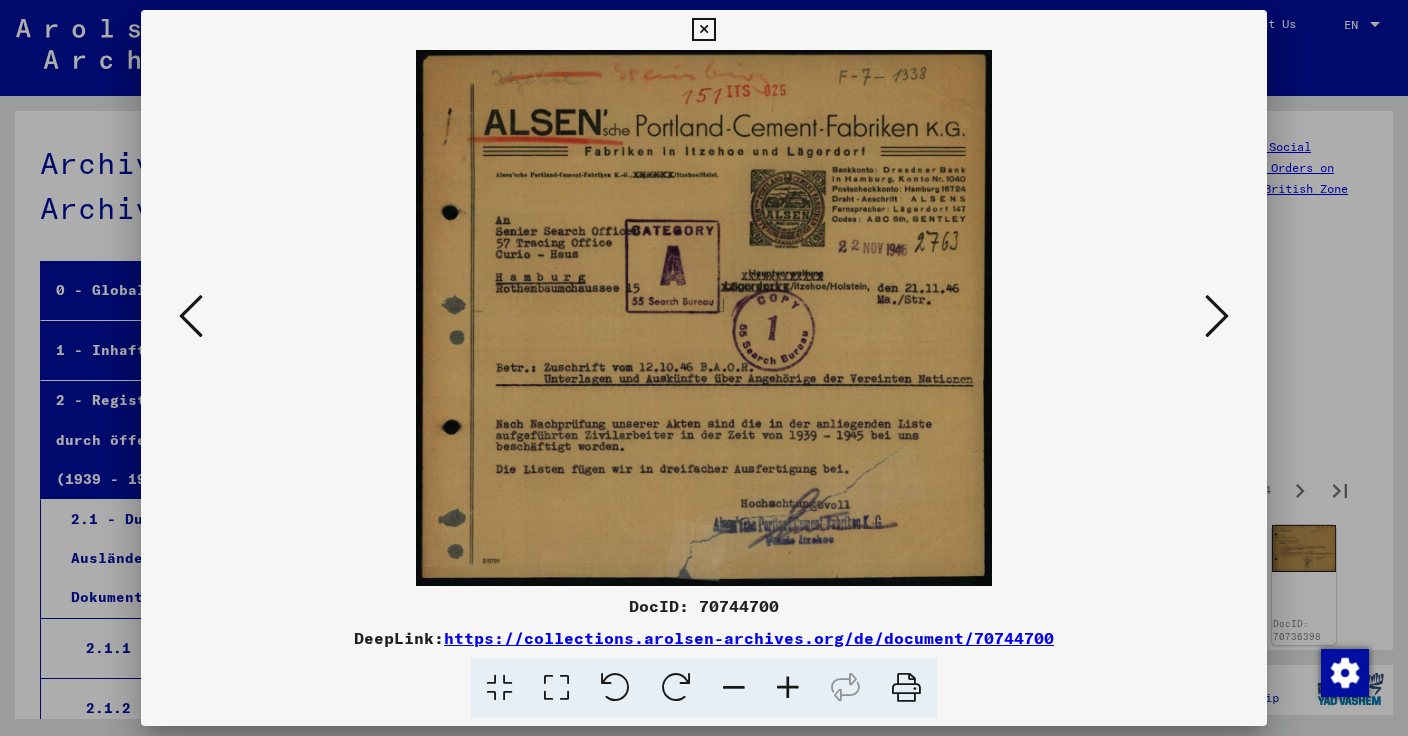 click at bounding box center (191, 316) 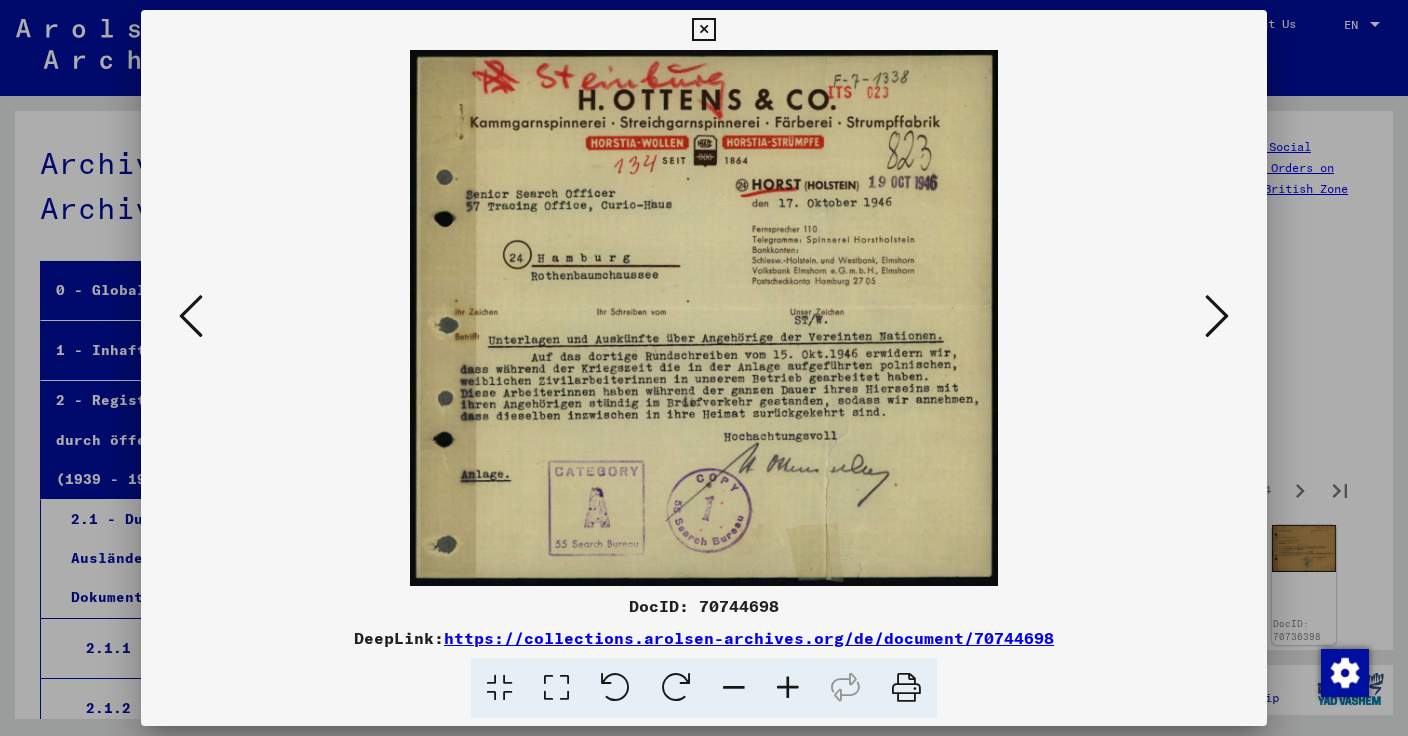 click at bounding box center (1217, 316) 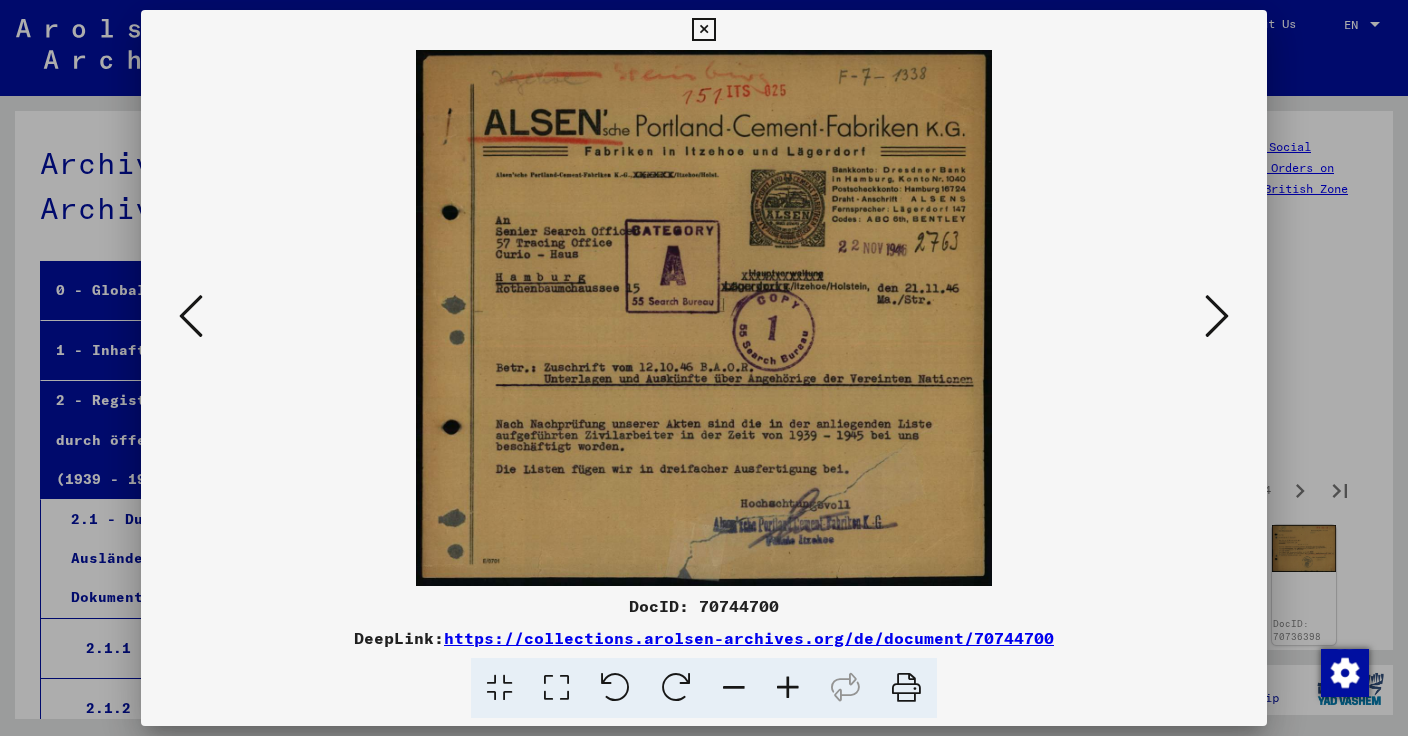 click at bounding box center (1217, 316) 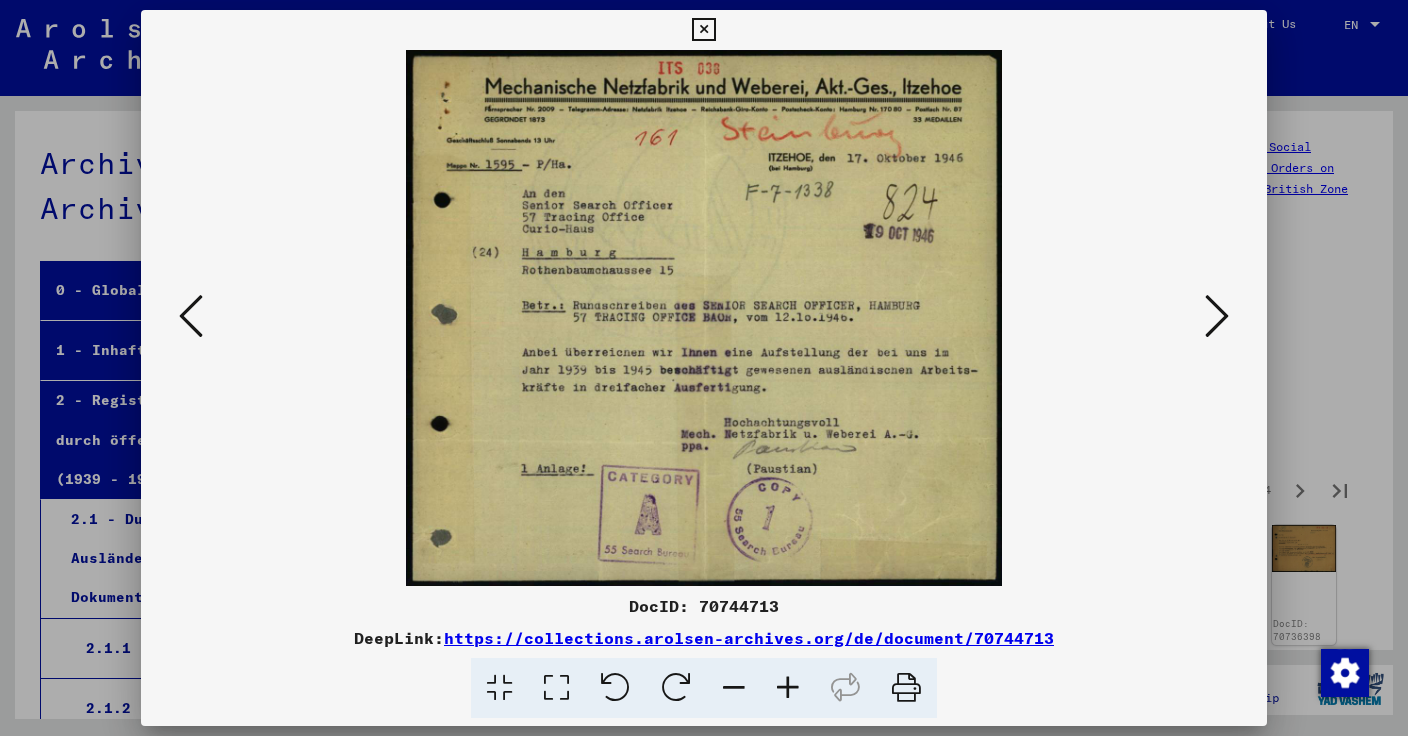 click at bounding box center (1217, 316) 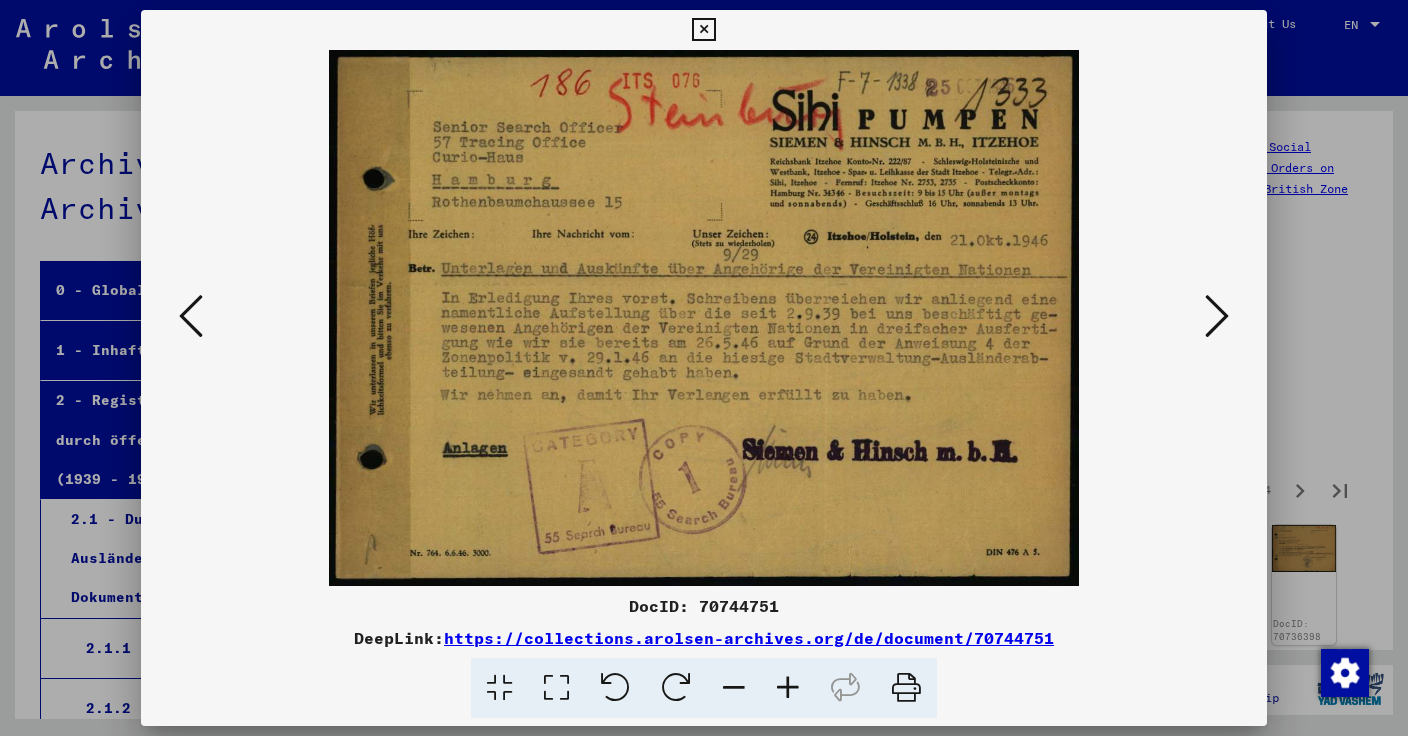 click at bounding box center (1217, 316) 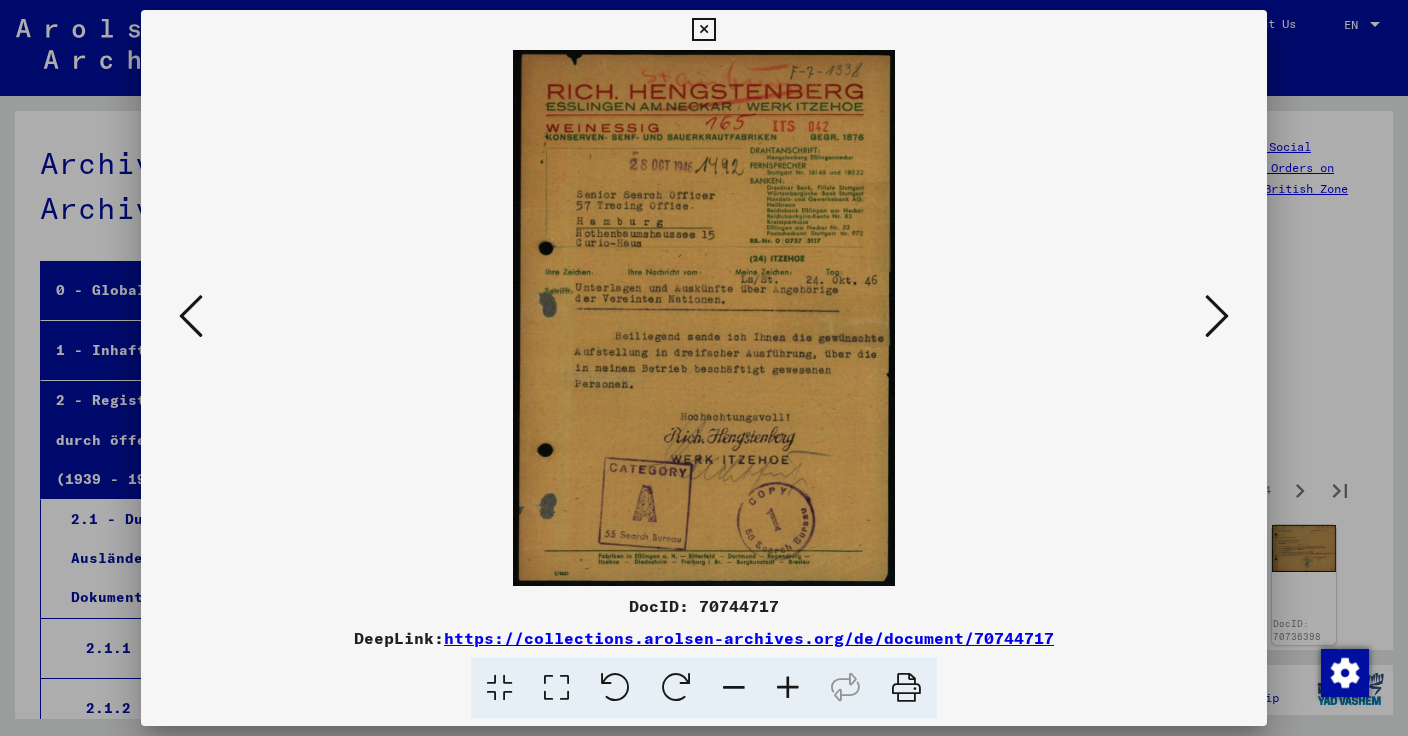 click at bounding box center (1217, 316) 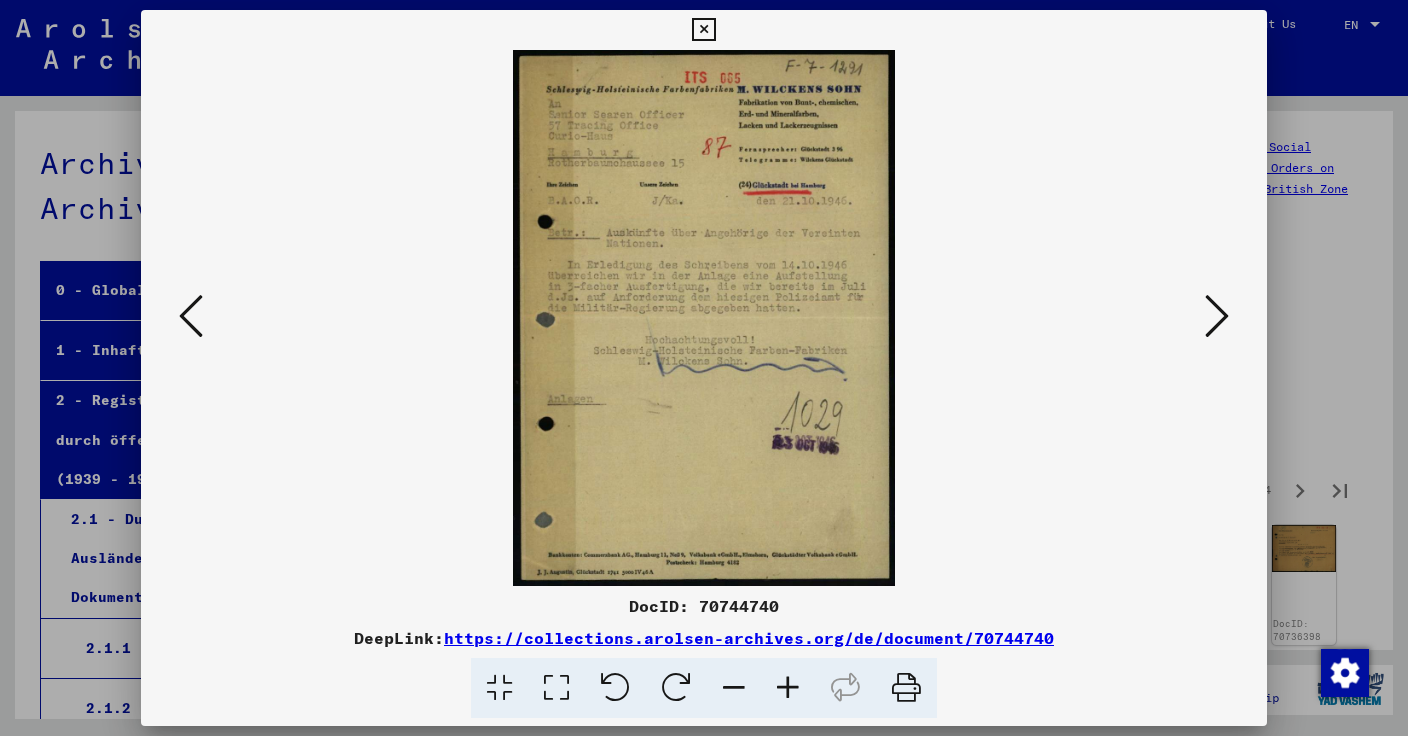 click at bounding box center (1217, 316) 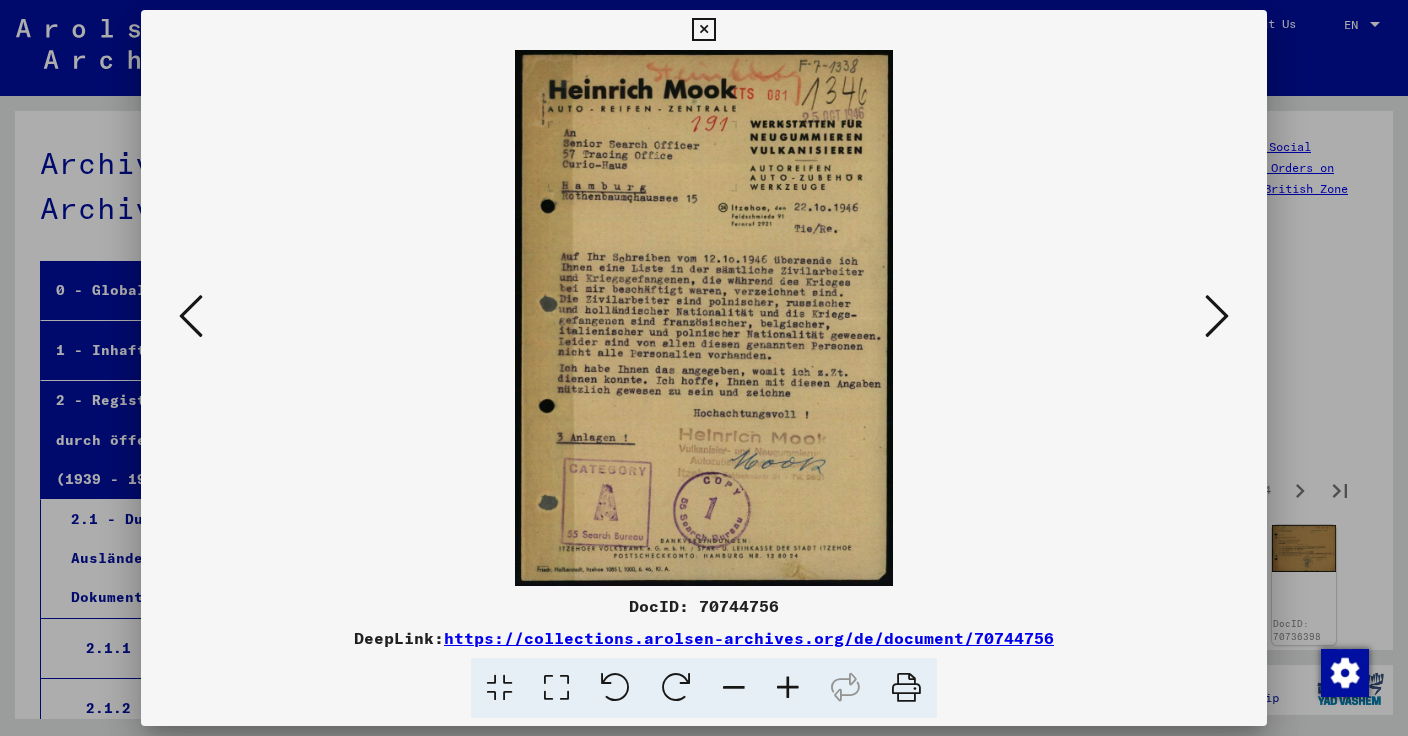 click at bounding box center [1217, 316] 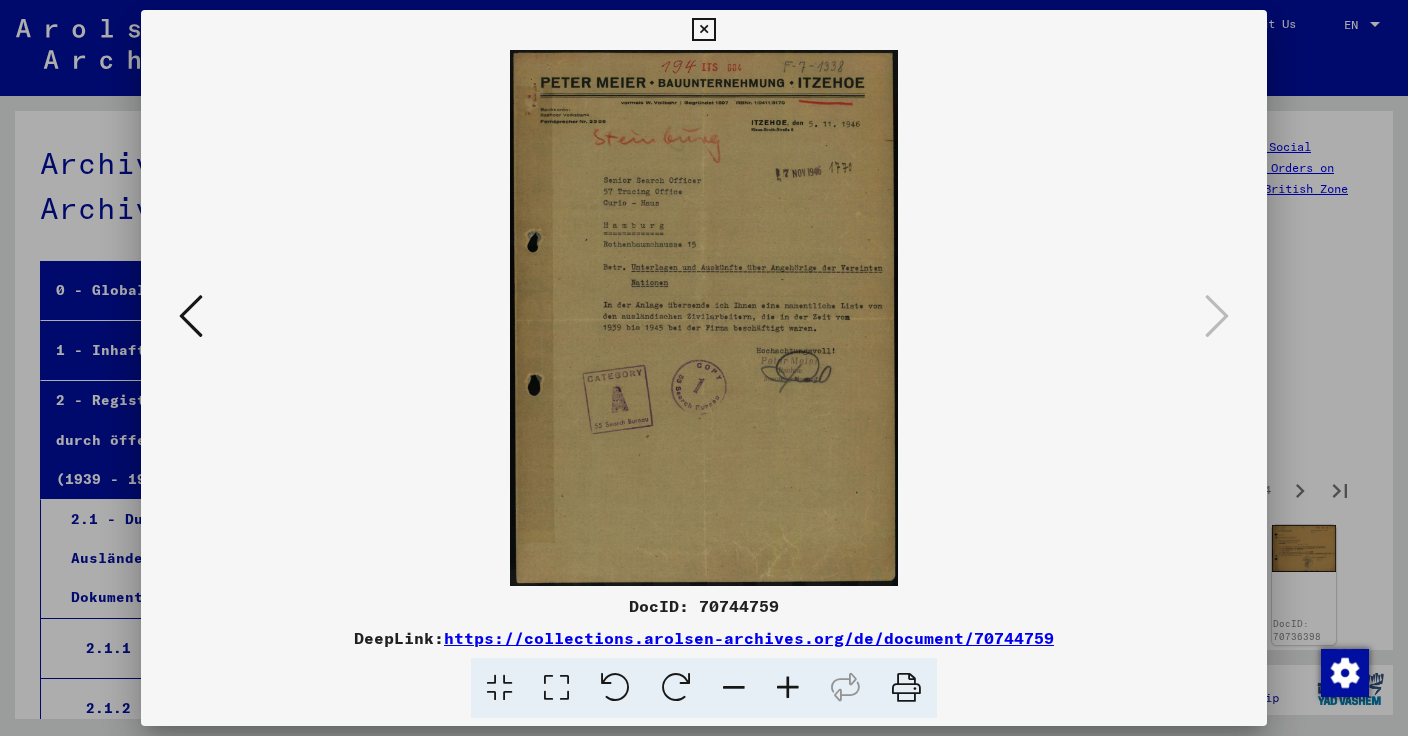 click at bounding box center (703, 30) 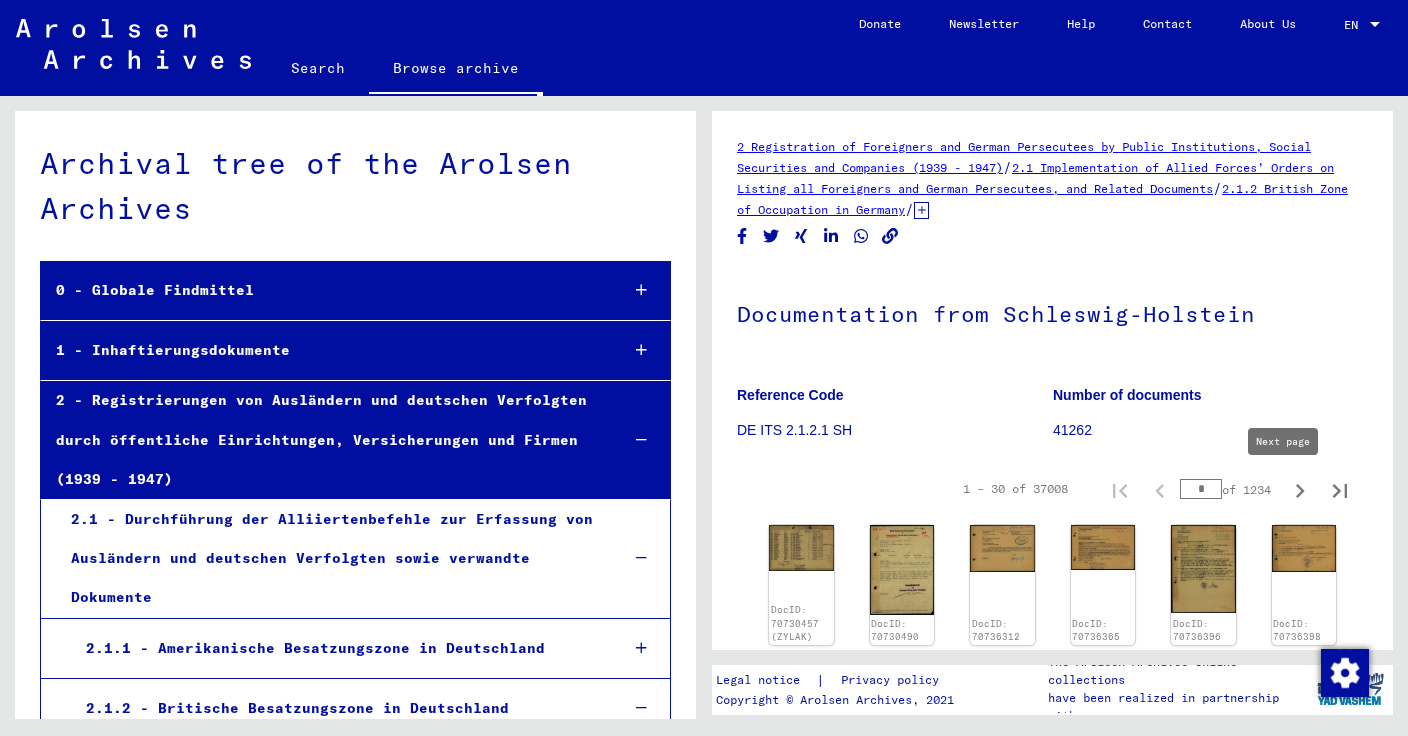 click 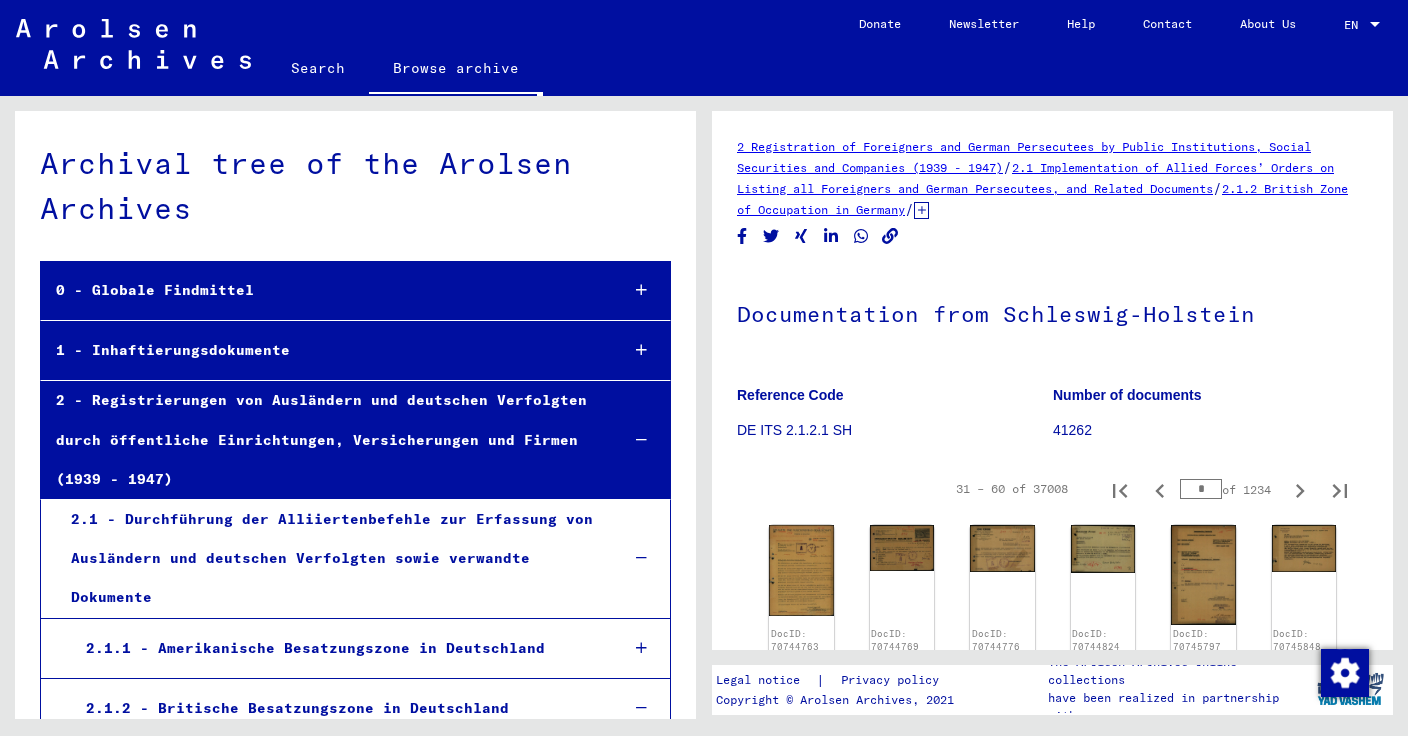 click 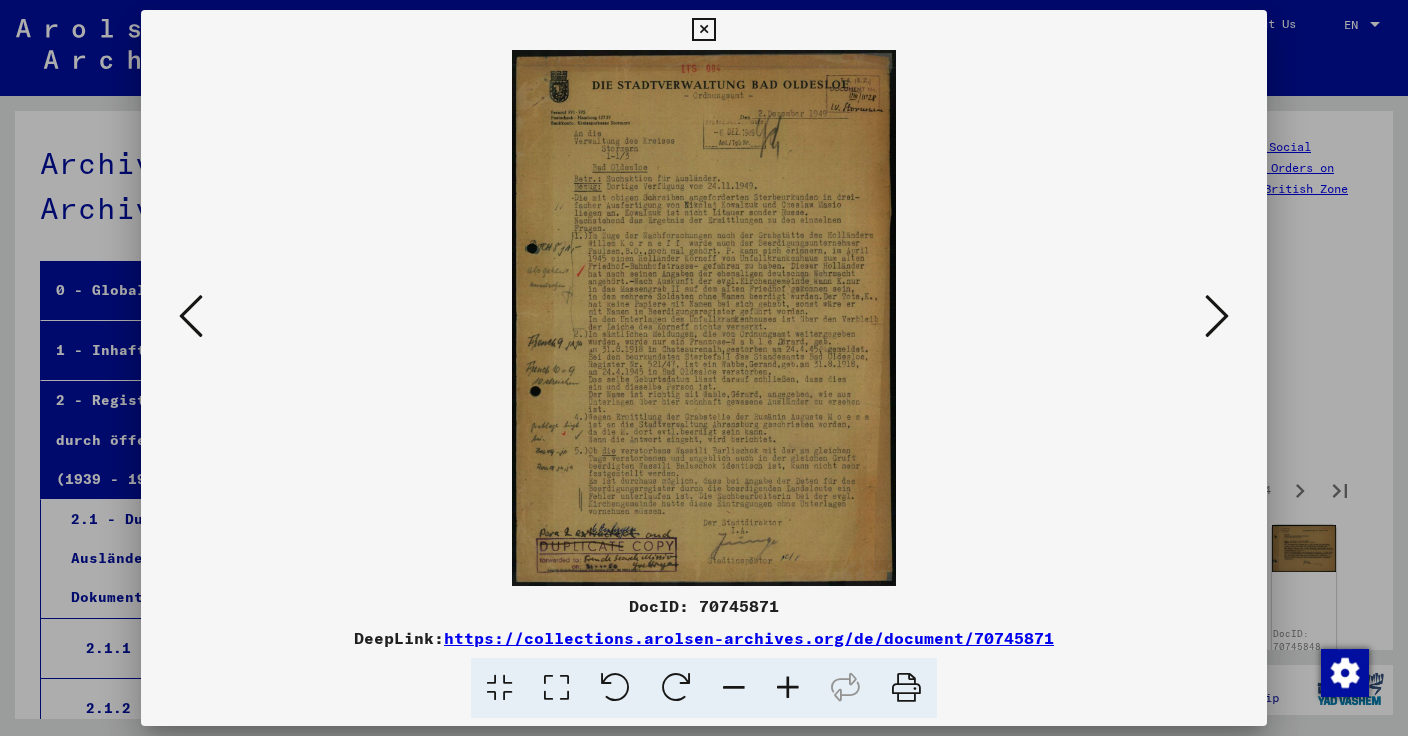 click at bounding box center [1217, 316] 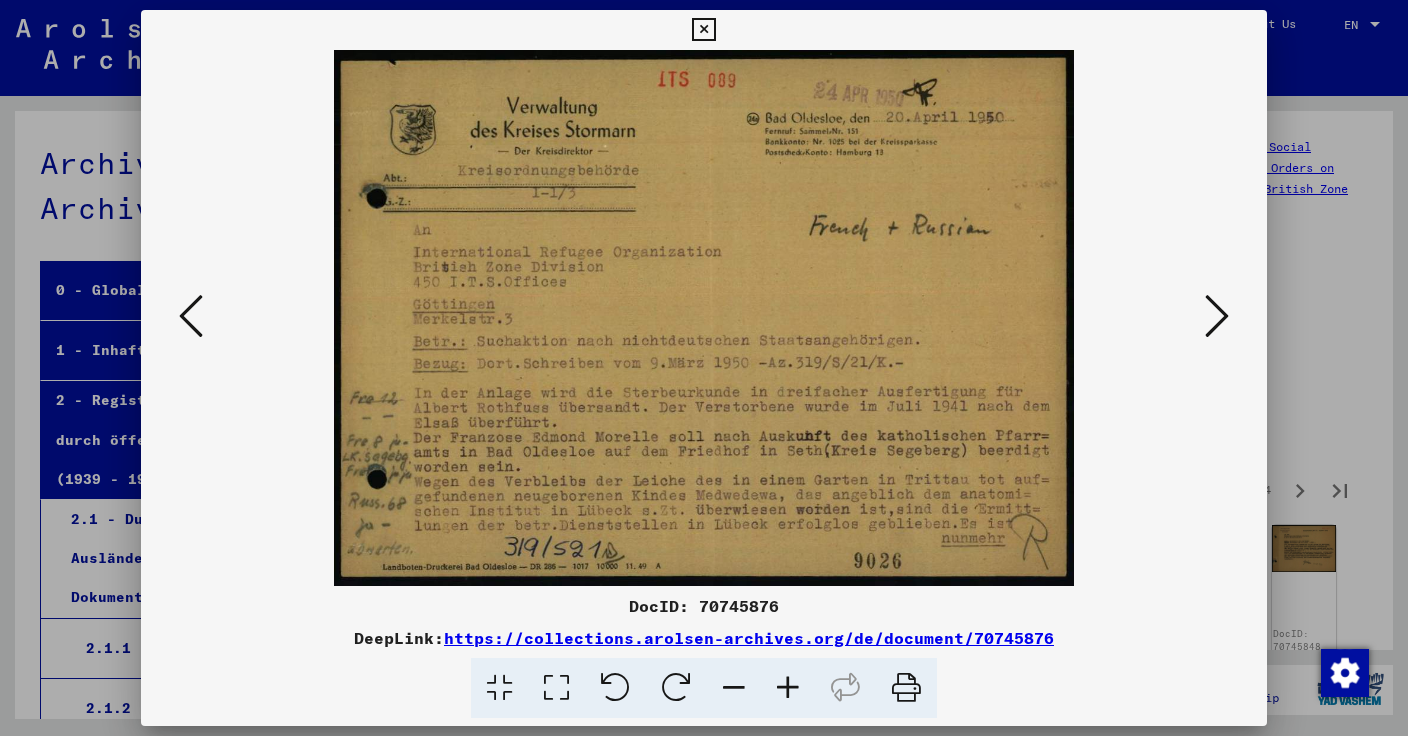 click on "DocID: 70745876" at bounding box center (704, 606) 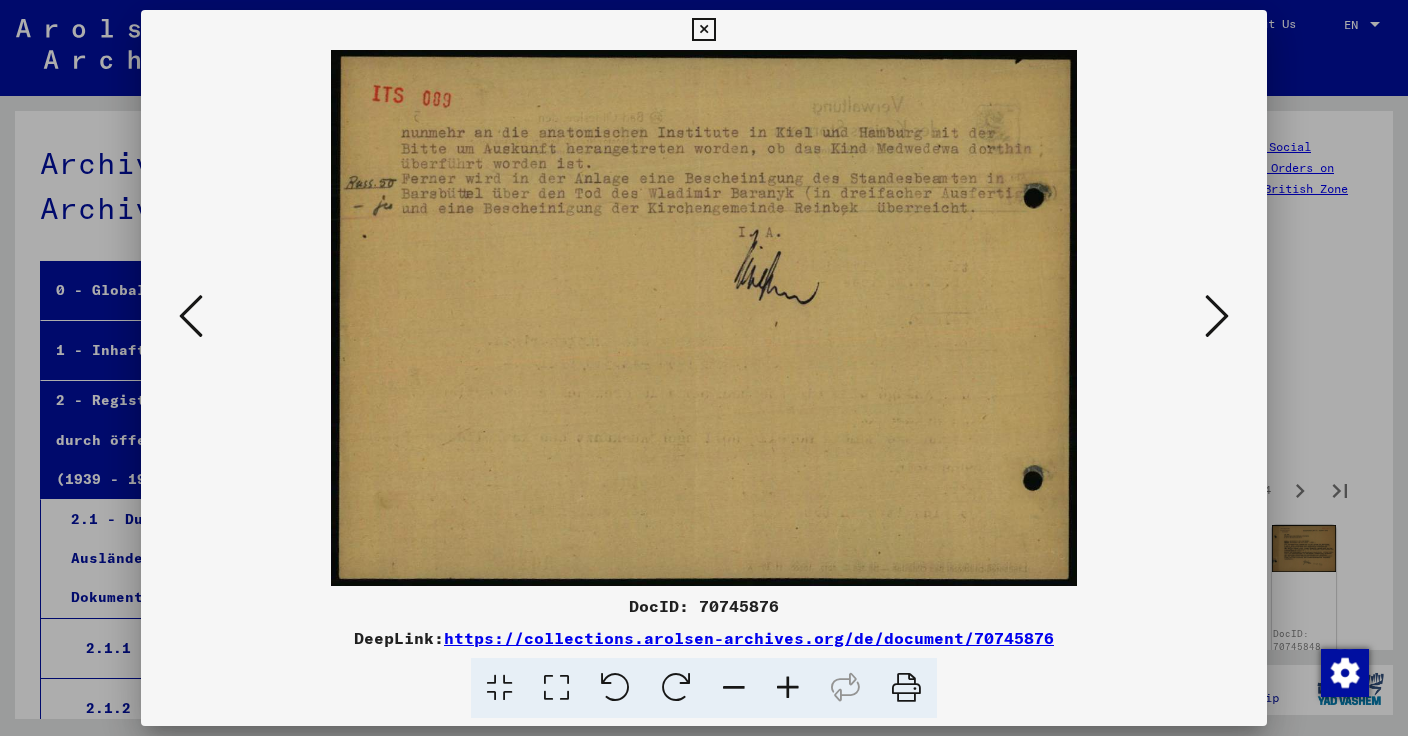 click at bounding box center (906, 688) 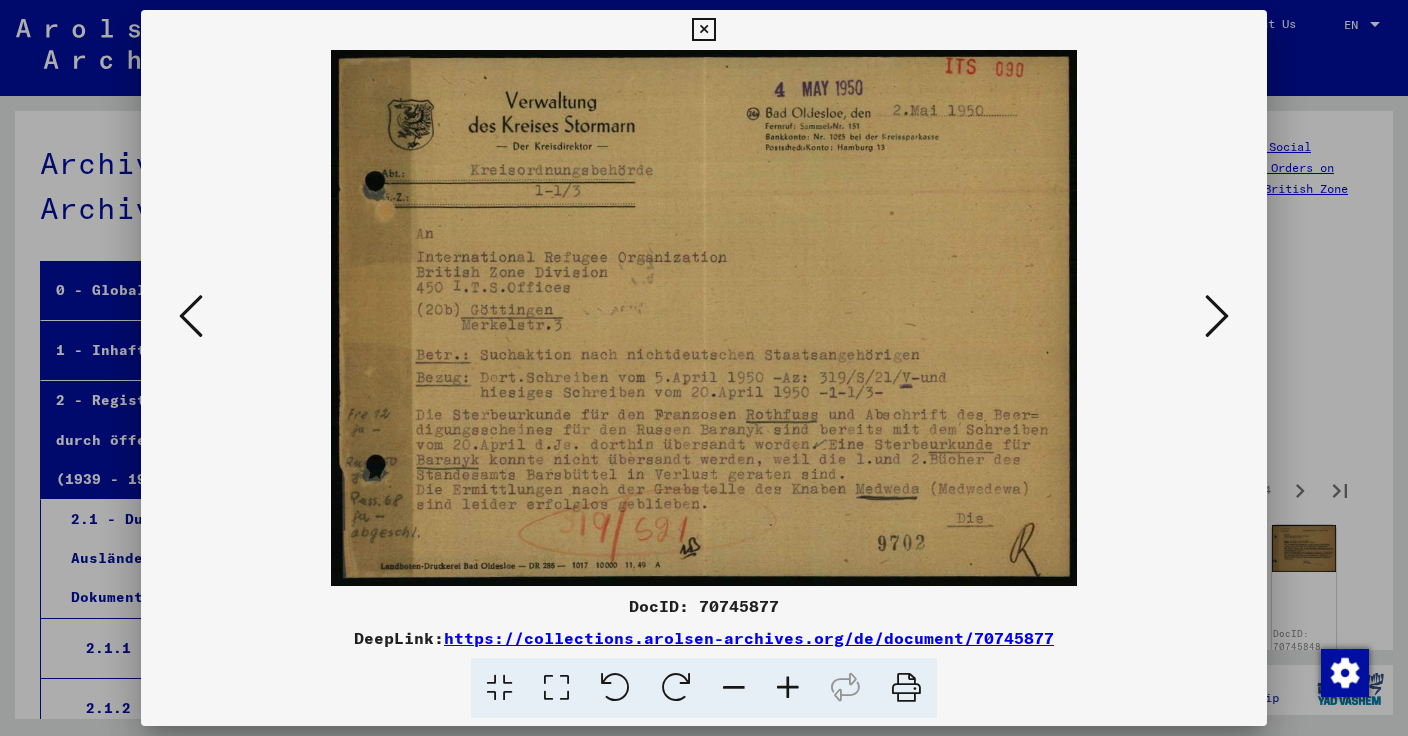 click at bounding box center (1217, 316) 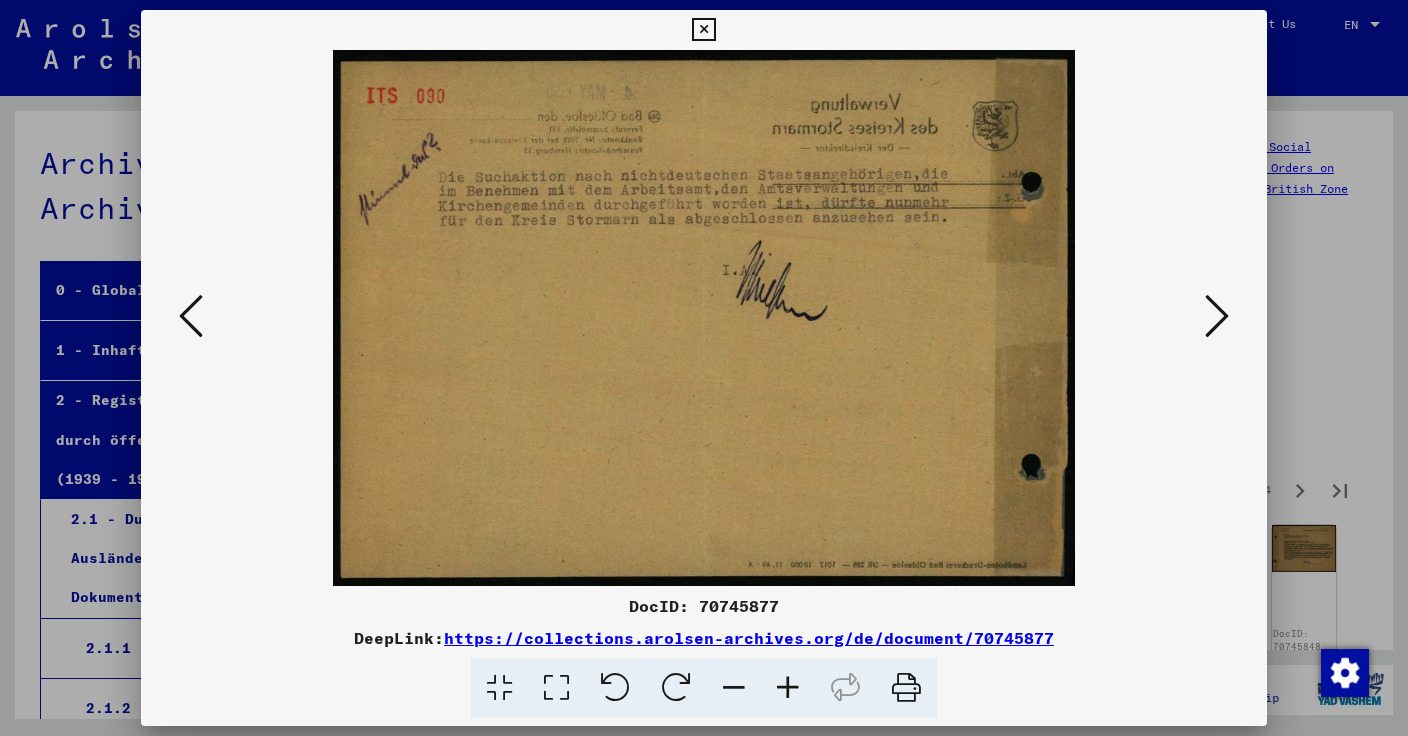 click at bounding box center [1217, 316] 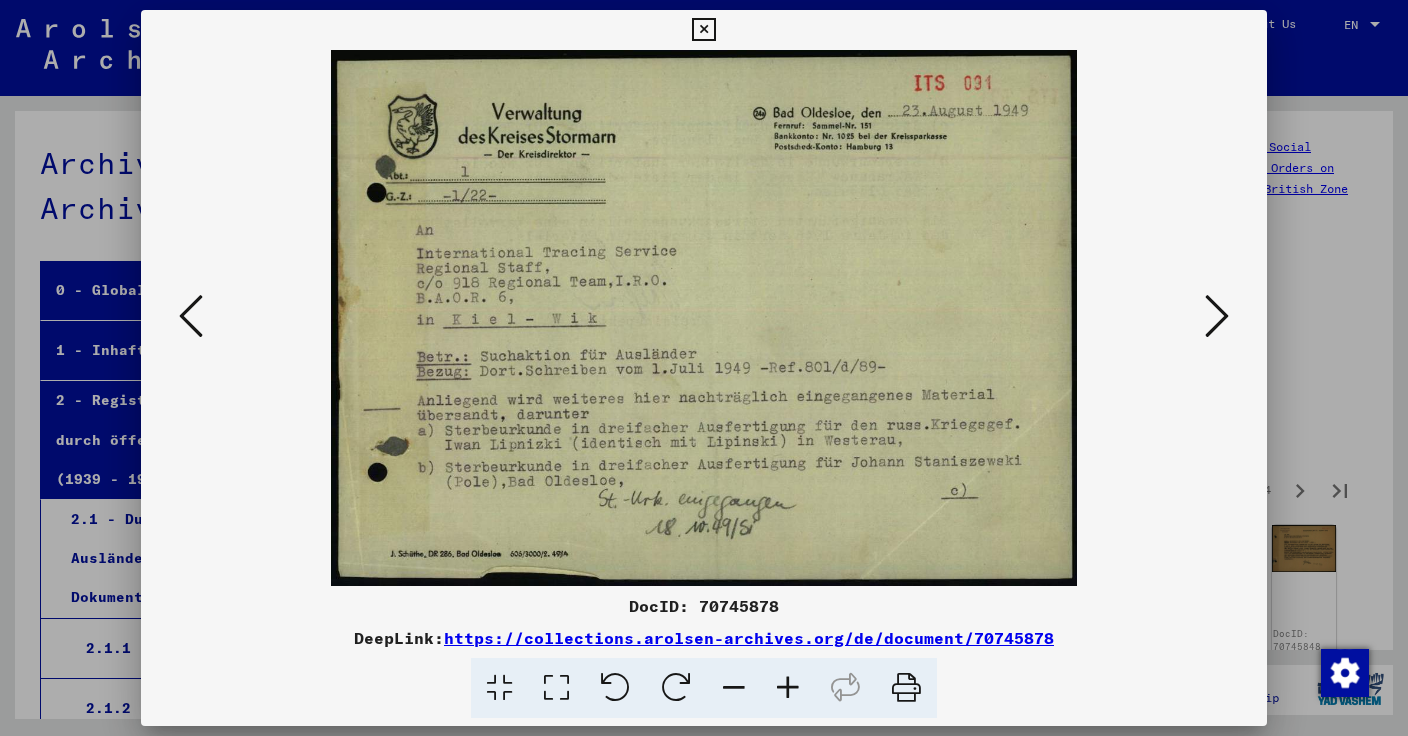 click at bounding box center [1217, 316] 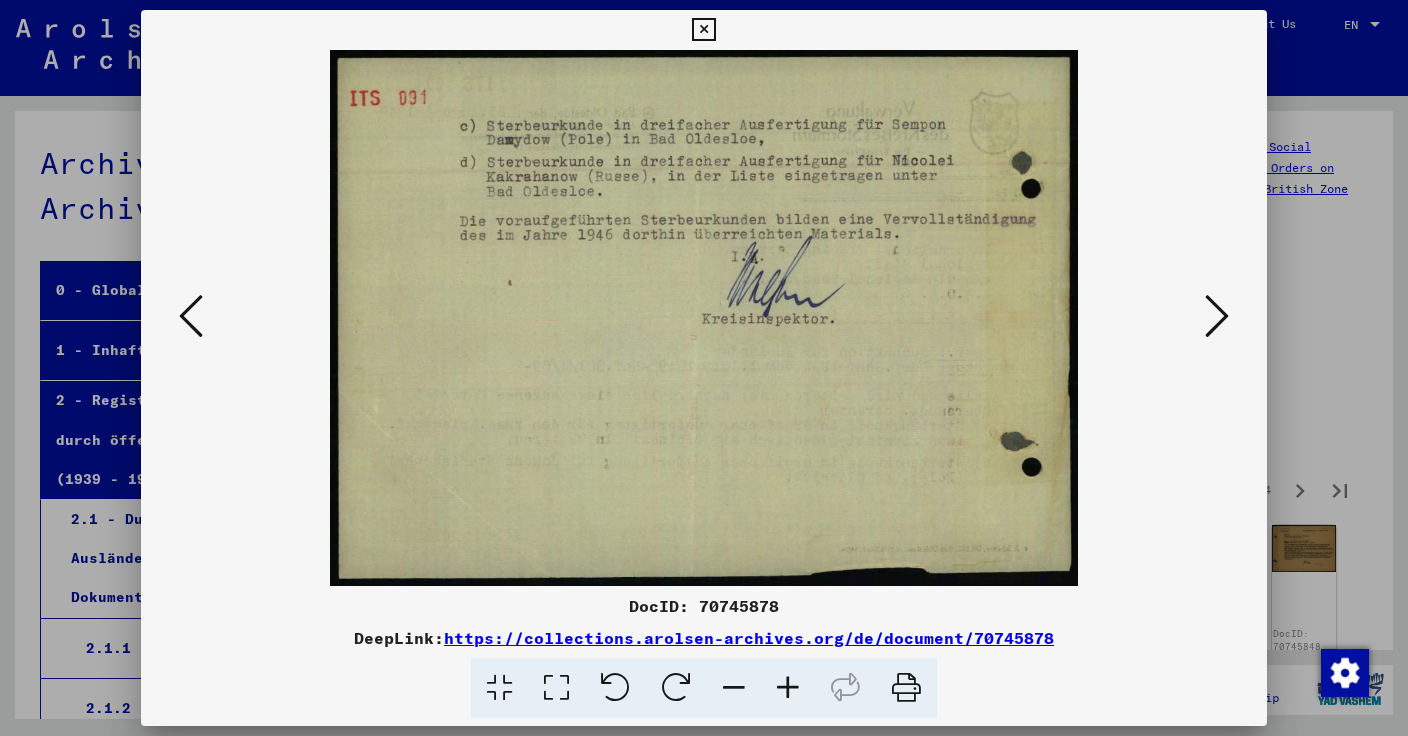 click at bounding box center [1217, 316] 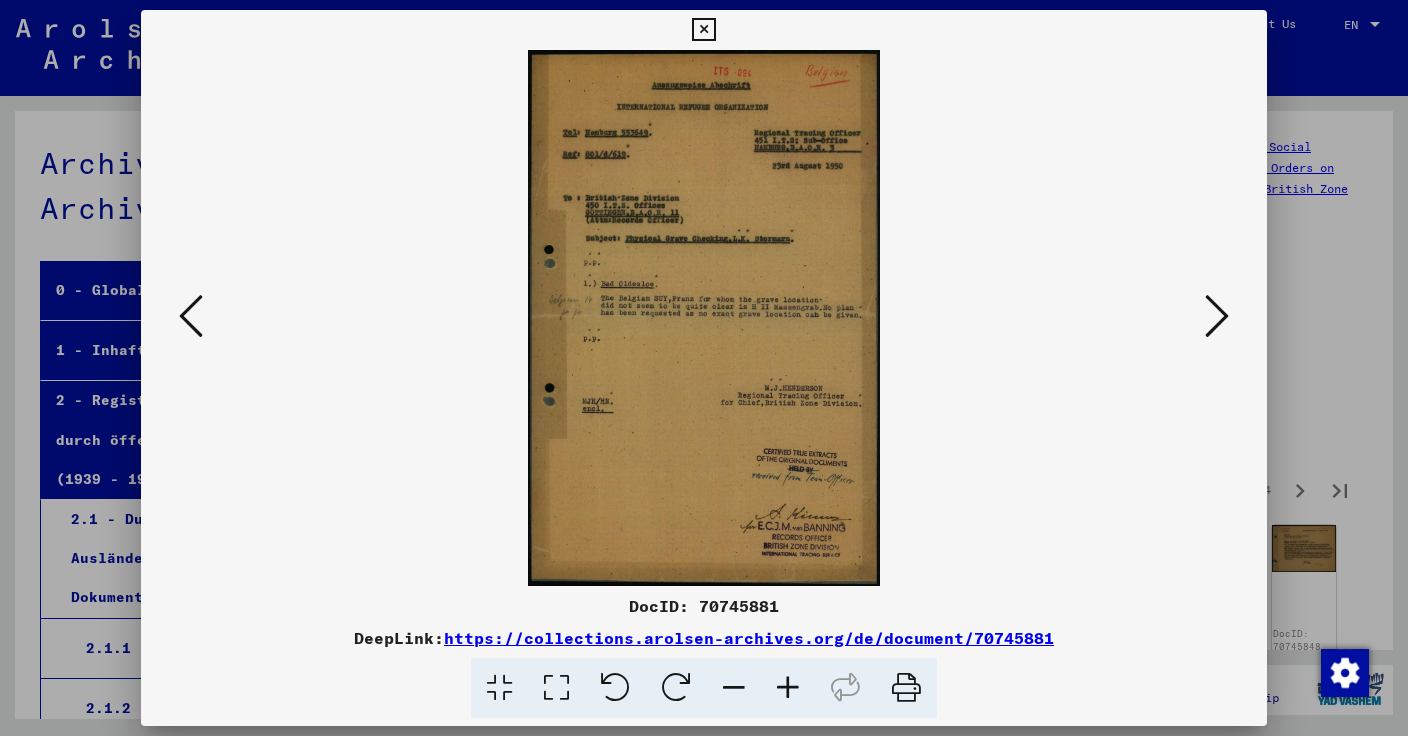 click at bounding box center [1217, 316] 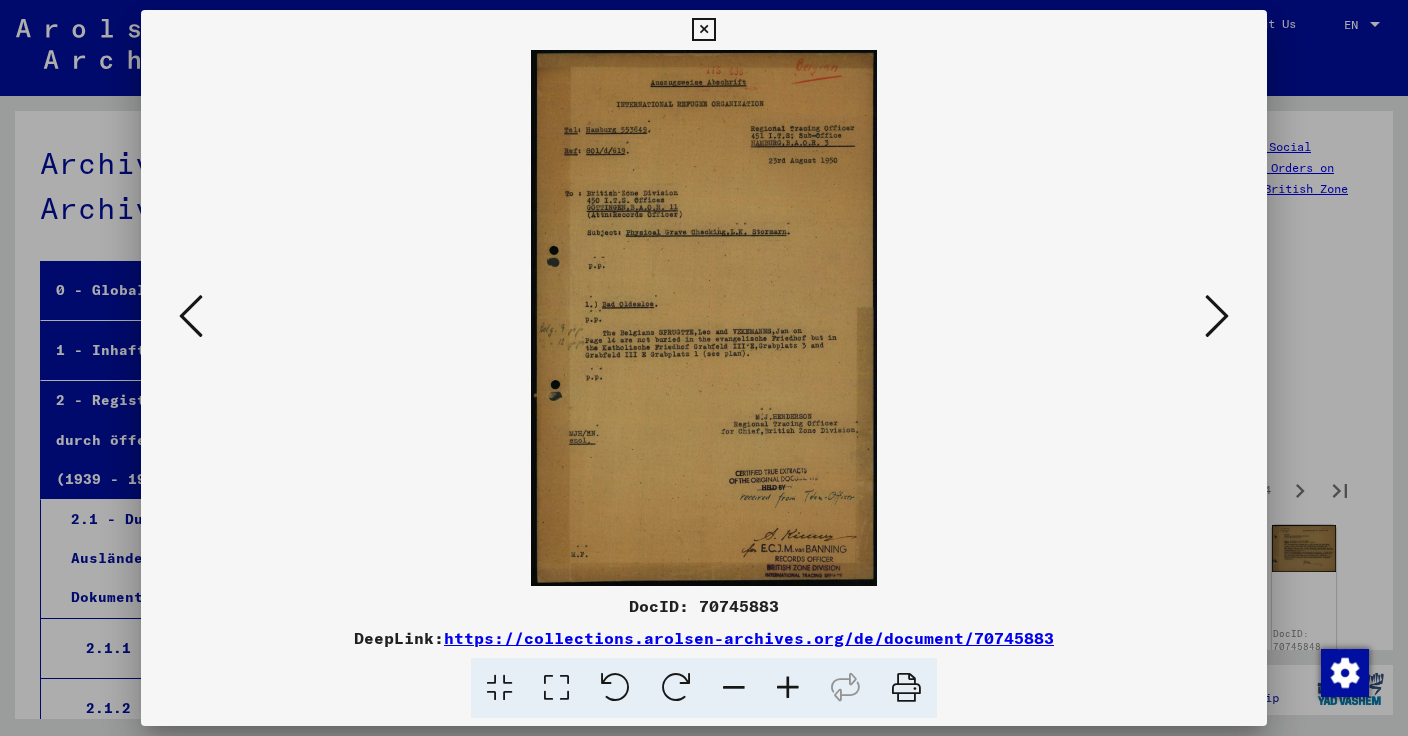 click at bounding box center [1217, 316] 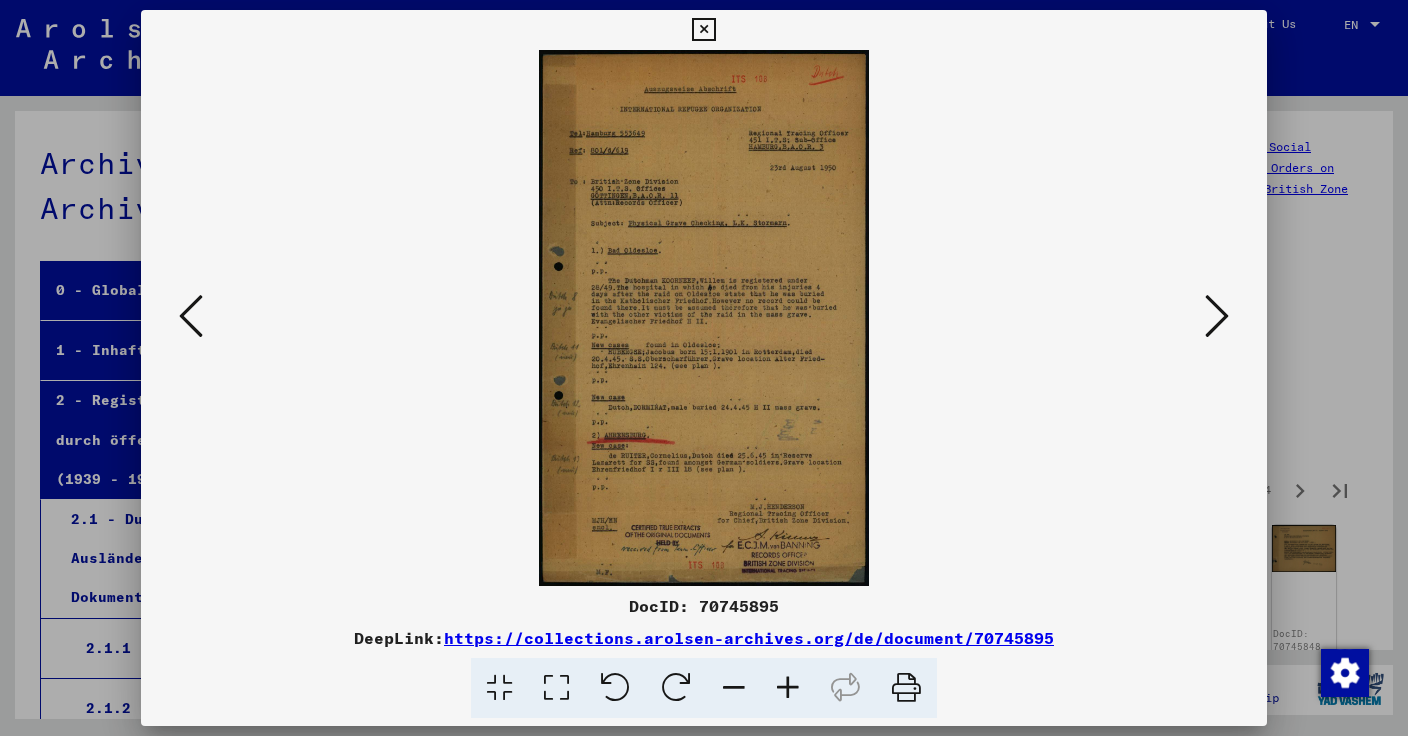 click at bounding box center (1217, 316) 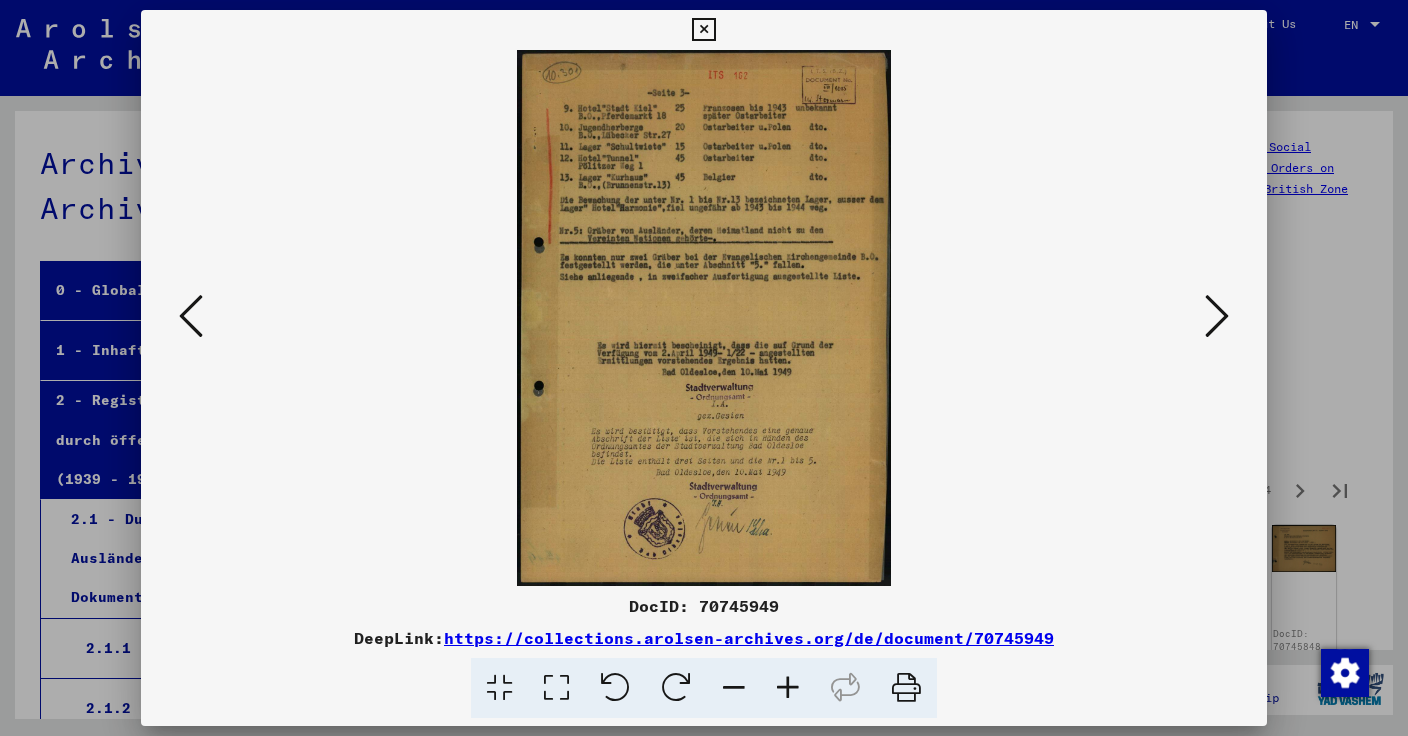 click at bounding box center (1217, 316) 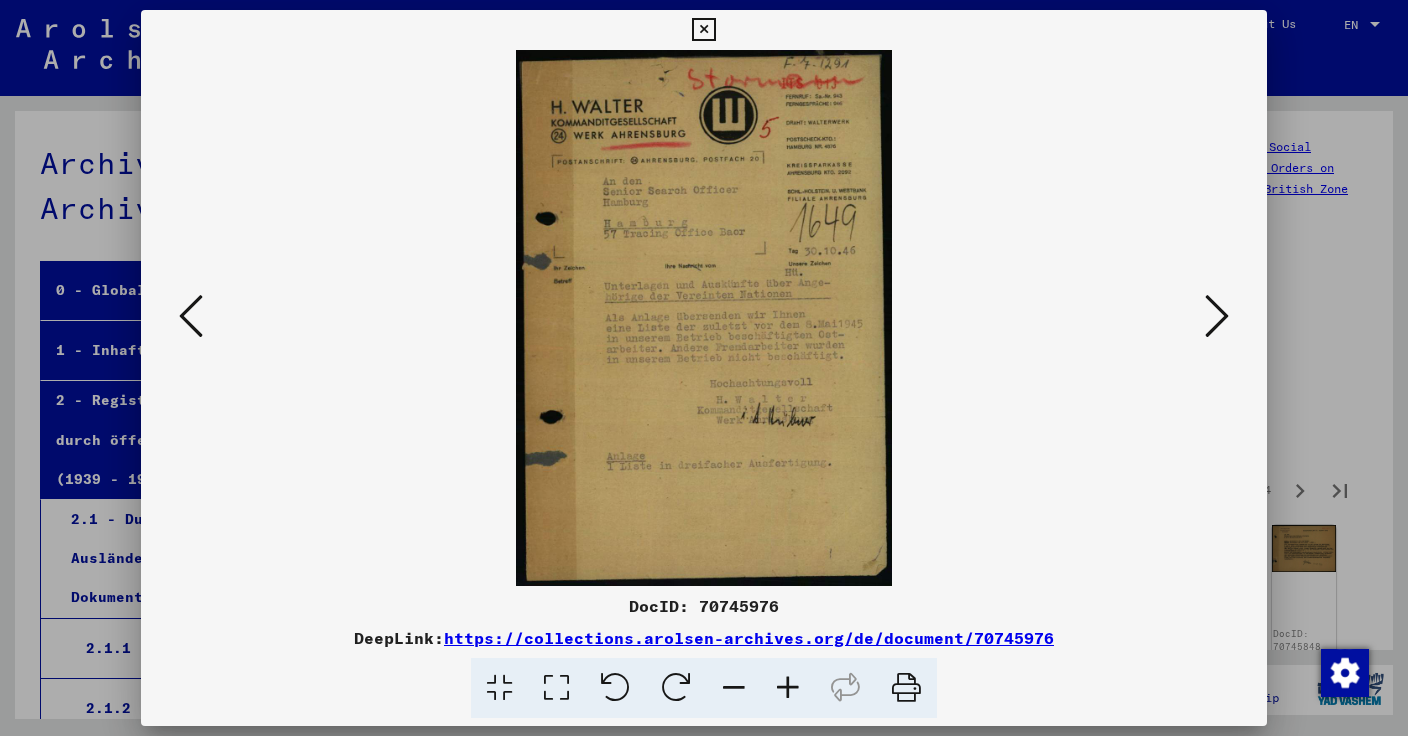 click at bounding box center [1217, 316] 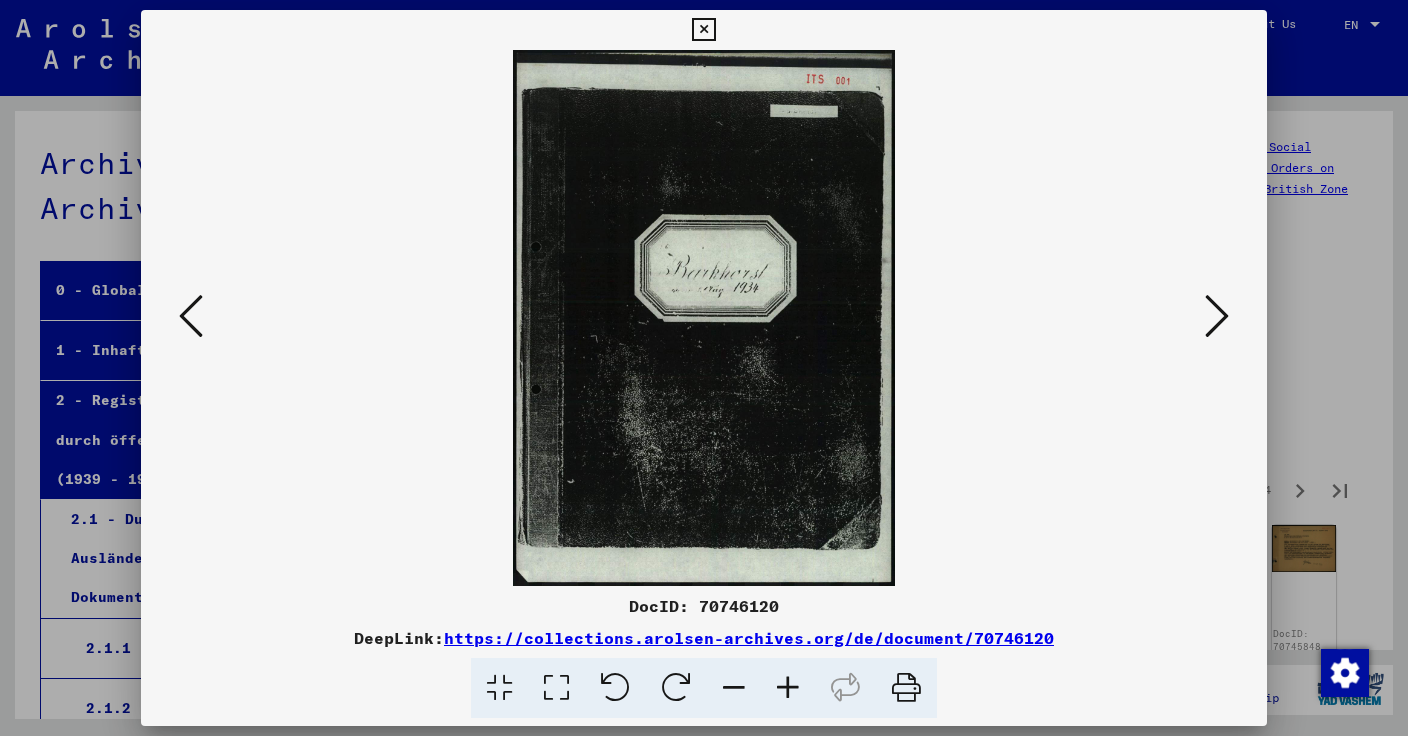 click at bounding box center (1217, 316) 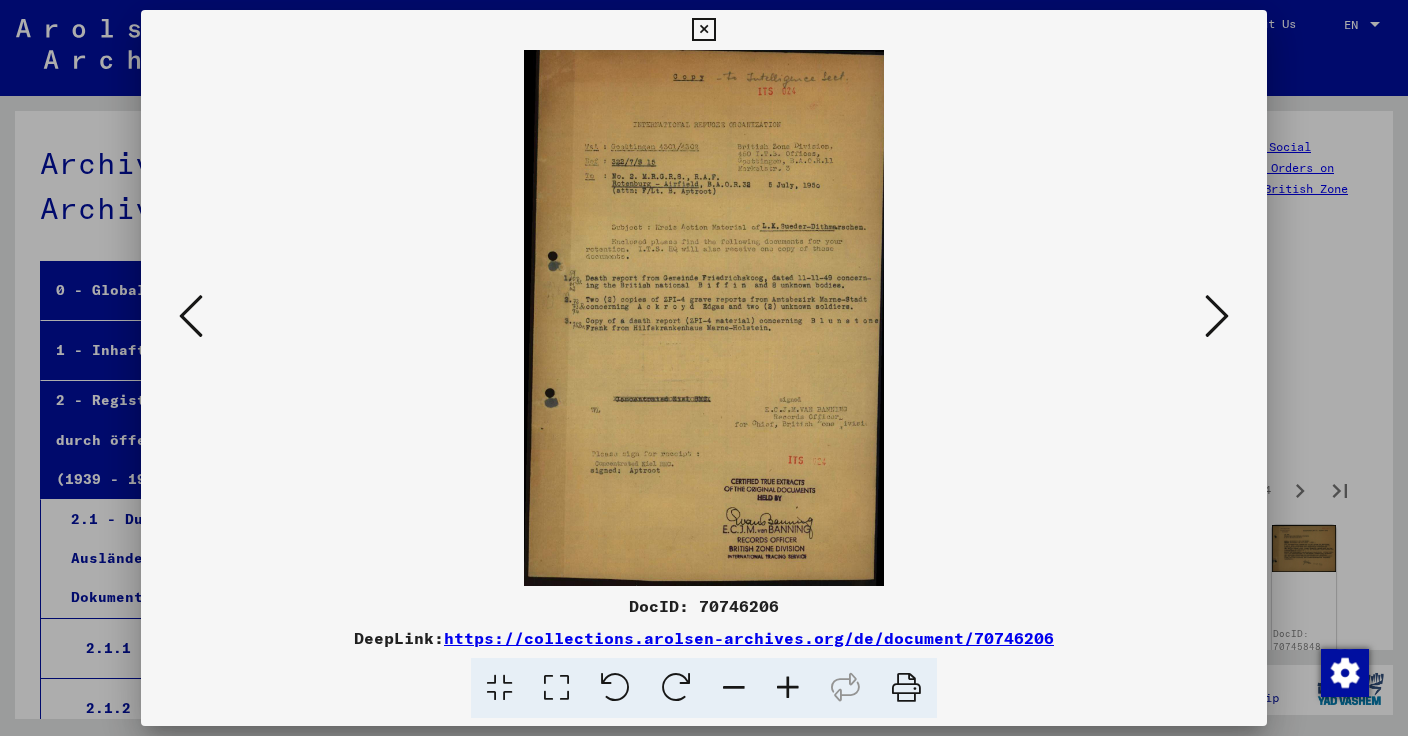 click at bounding box center [1217, 316] 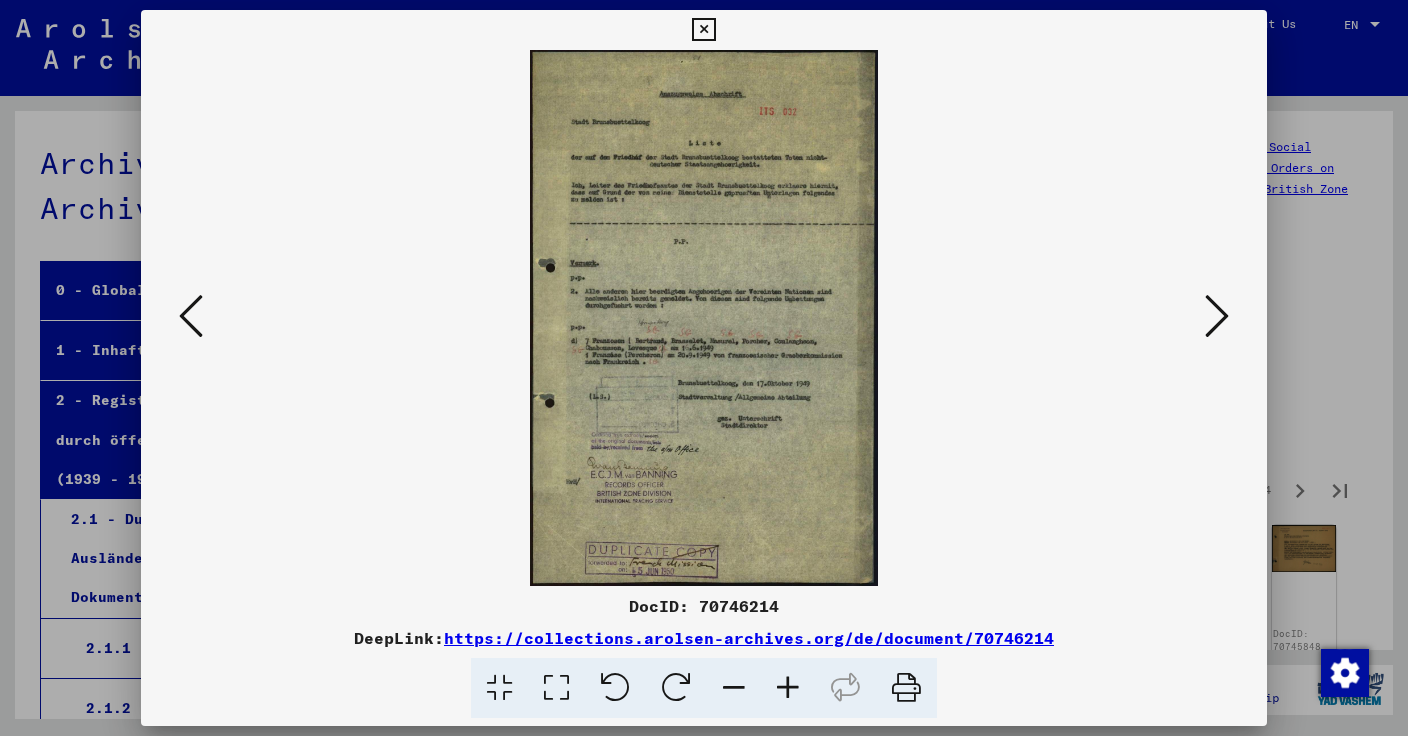 click at bounding box center (1217, 316) 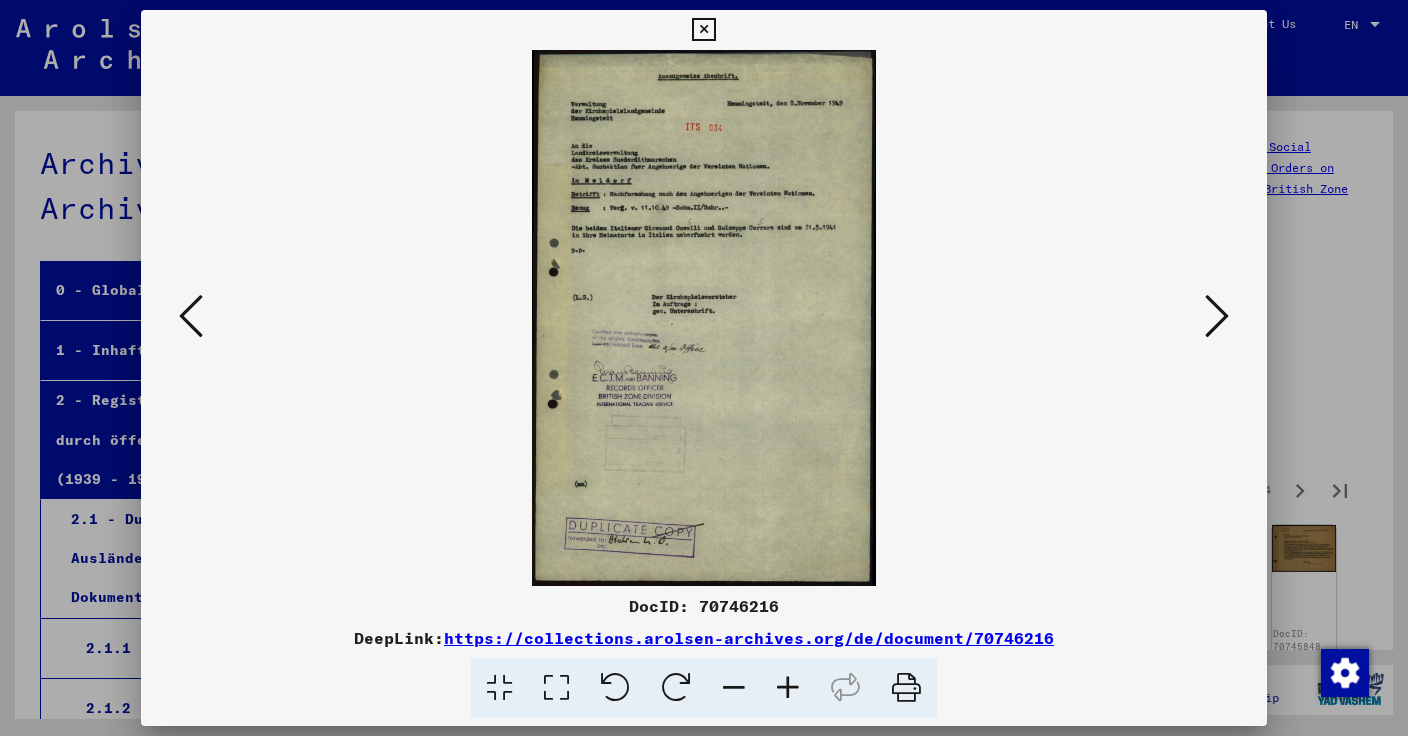 click at bounding box center [1217, 316] 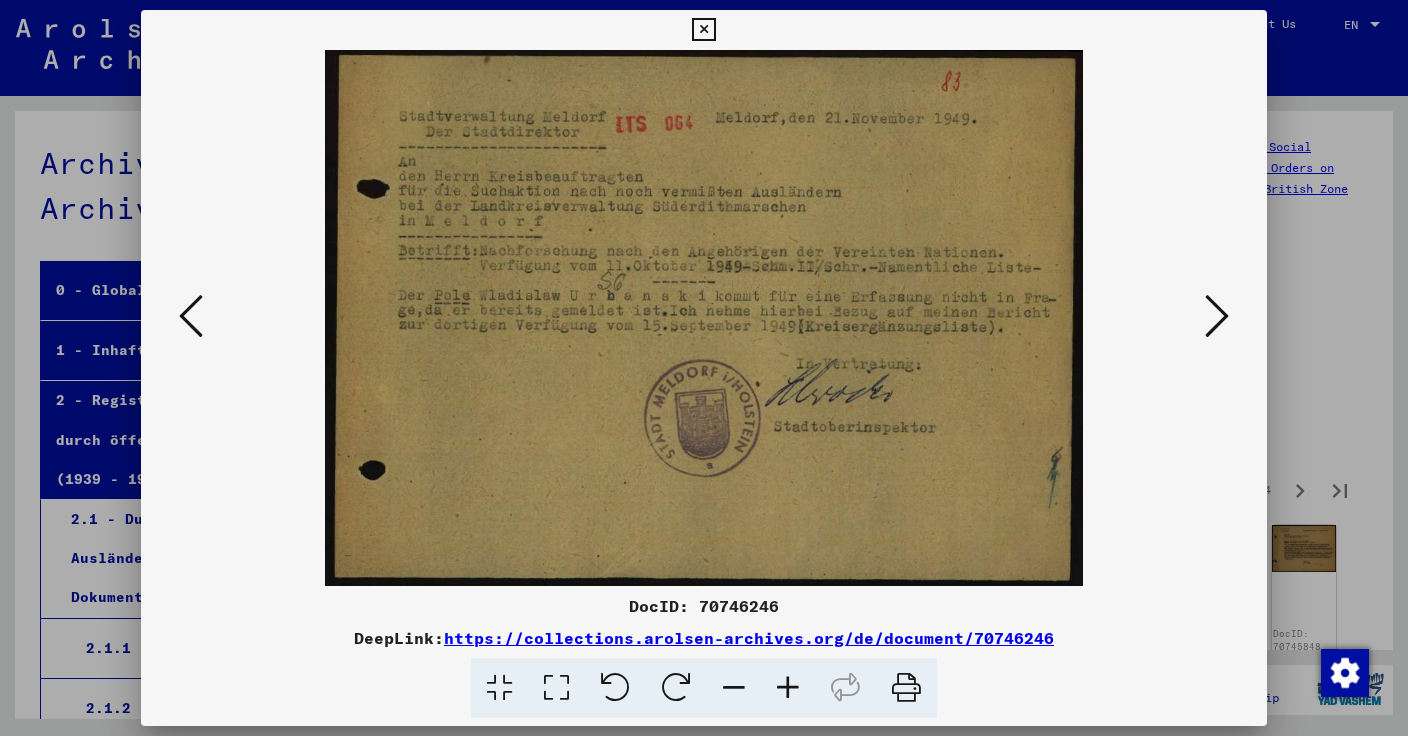 click at bounding box center (1217, 316) 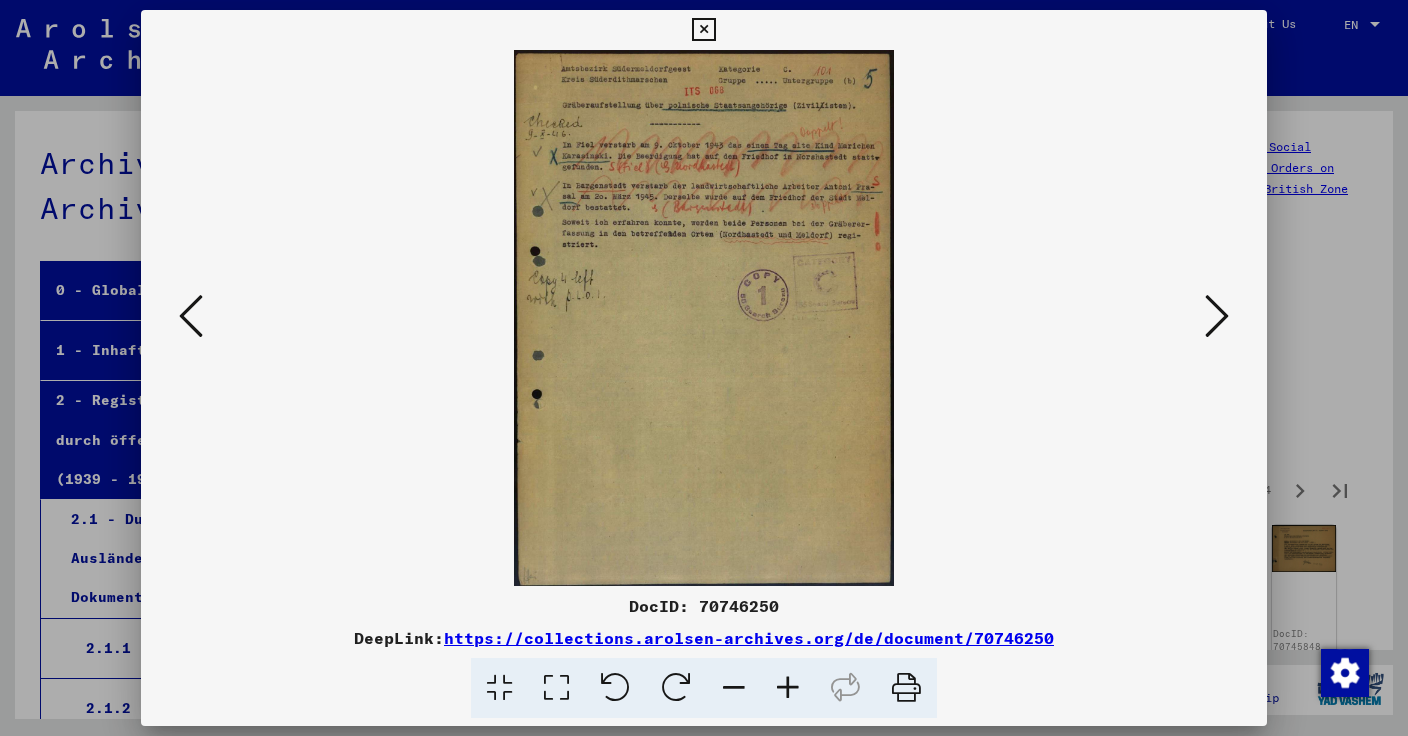 click on "DocID: 70746250" at bounding box center (704, 606) 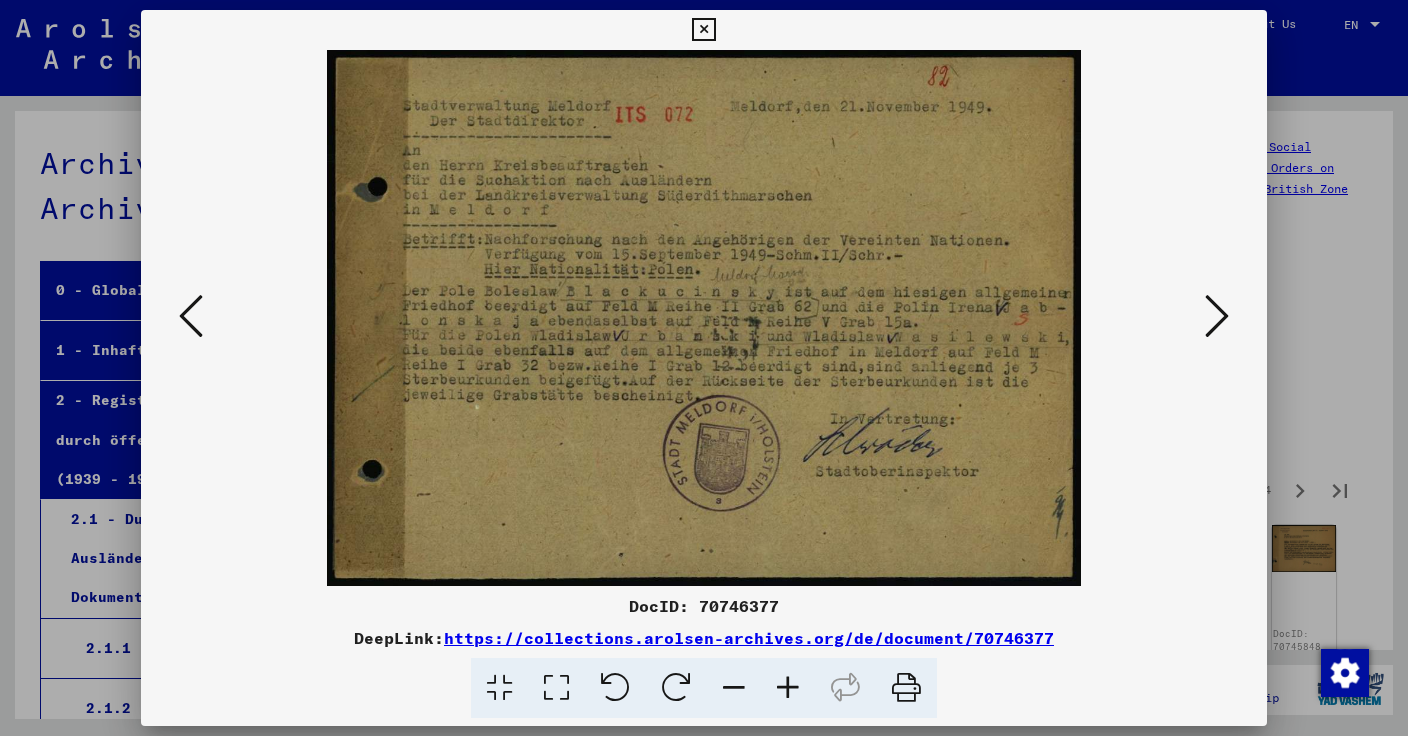 click at bounding box center [1217, 316] 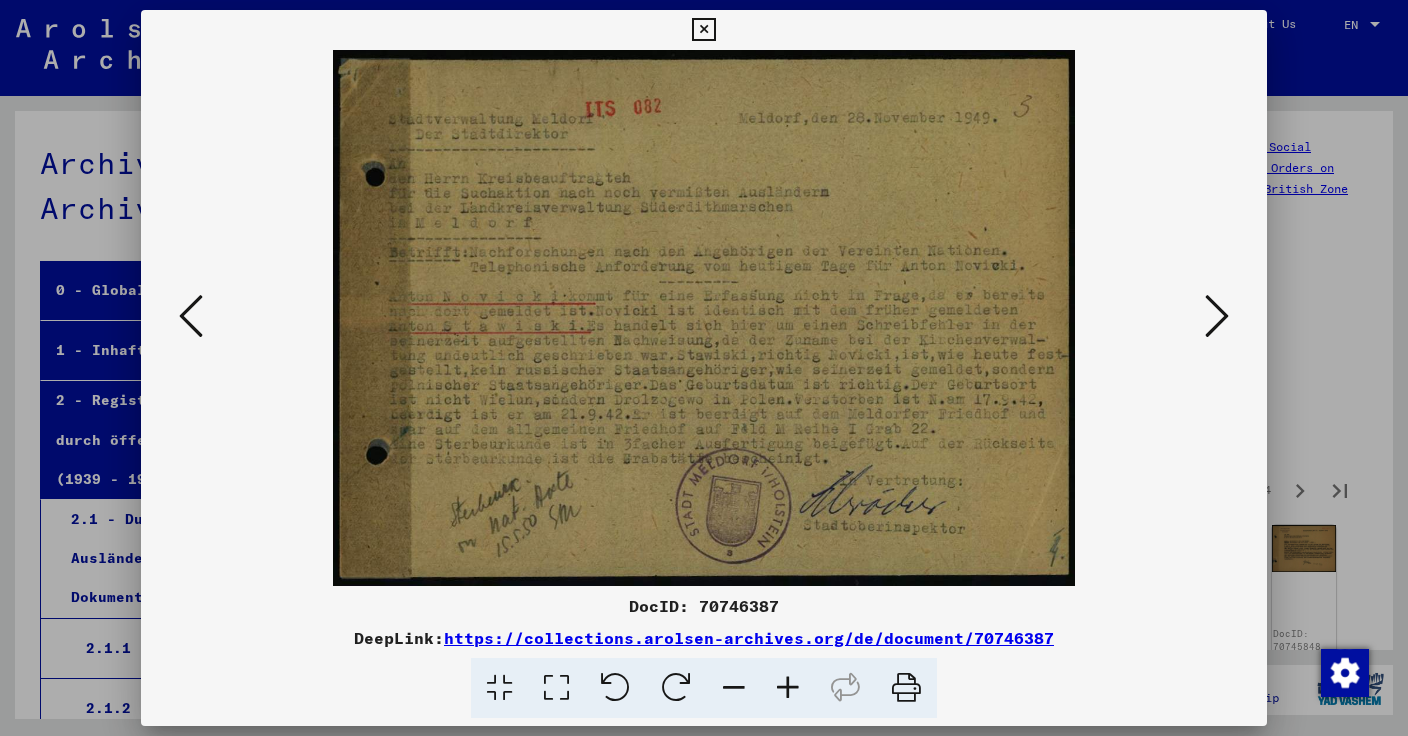 click at bounding box center (1217, 316) 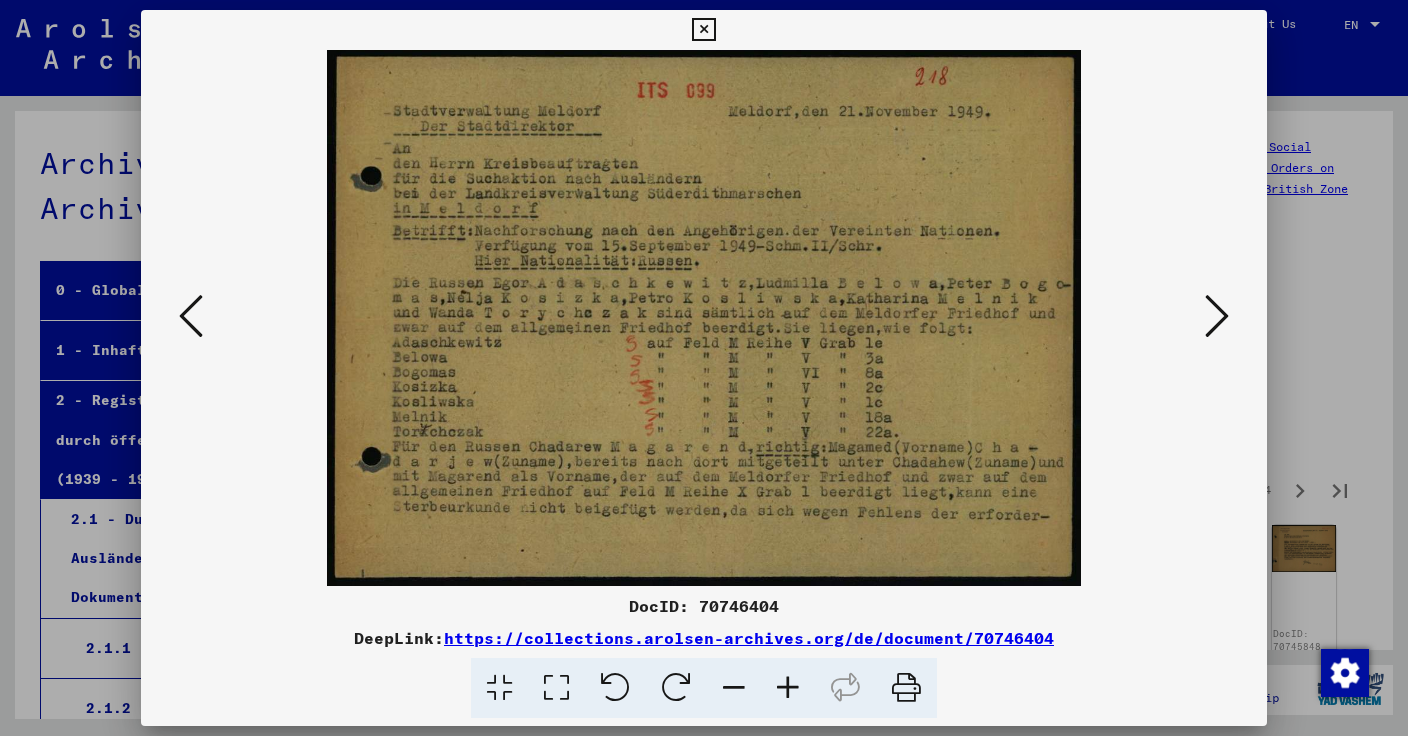 click at bounding box center [1217, 316] 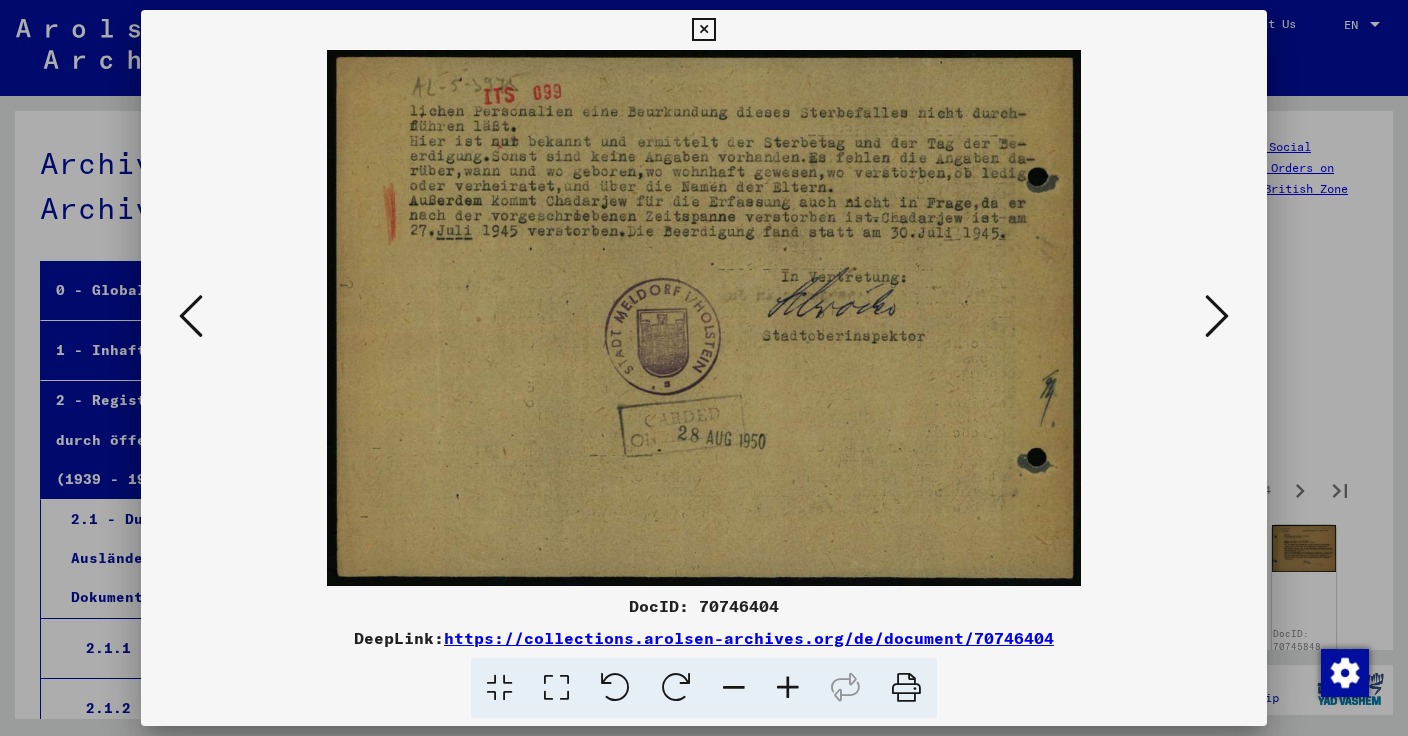 click at bounding box center [1217, 316] 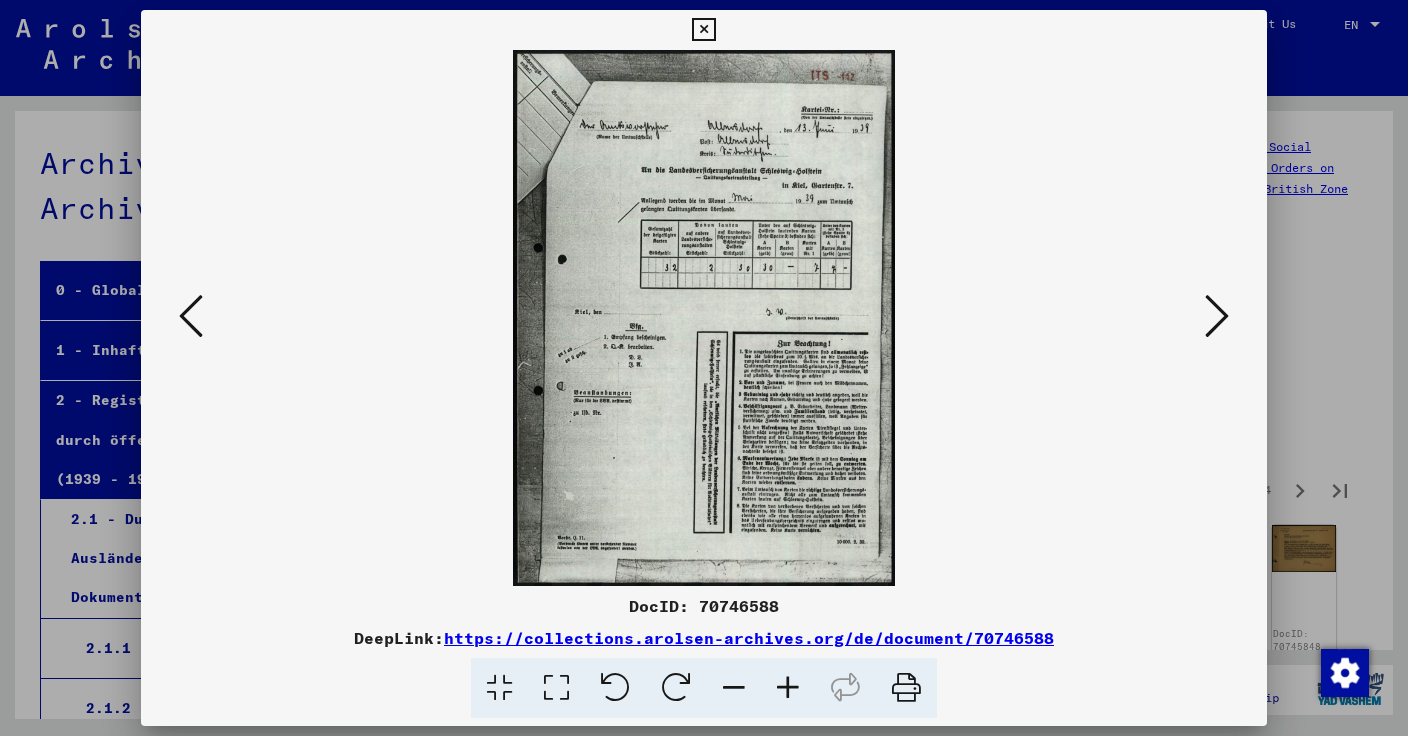 click at bounding box center [1217, 316] 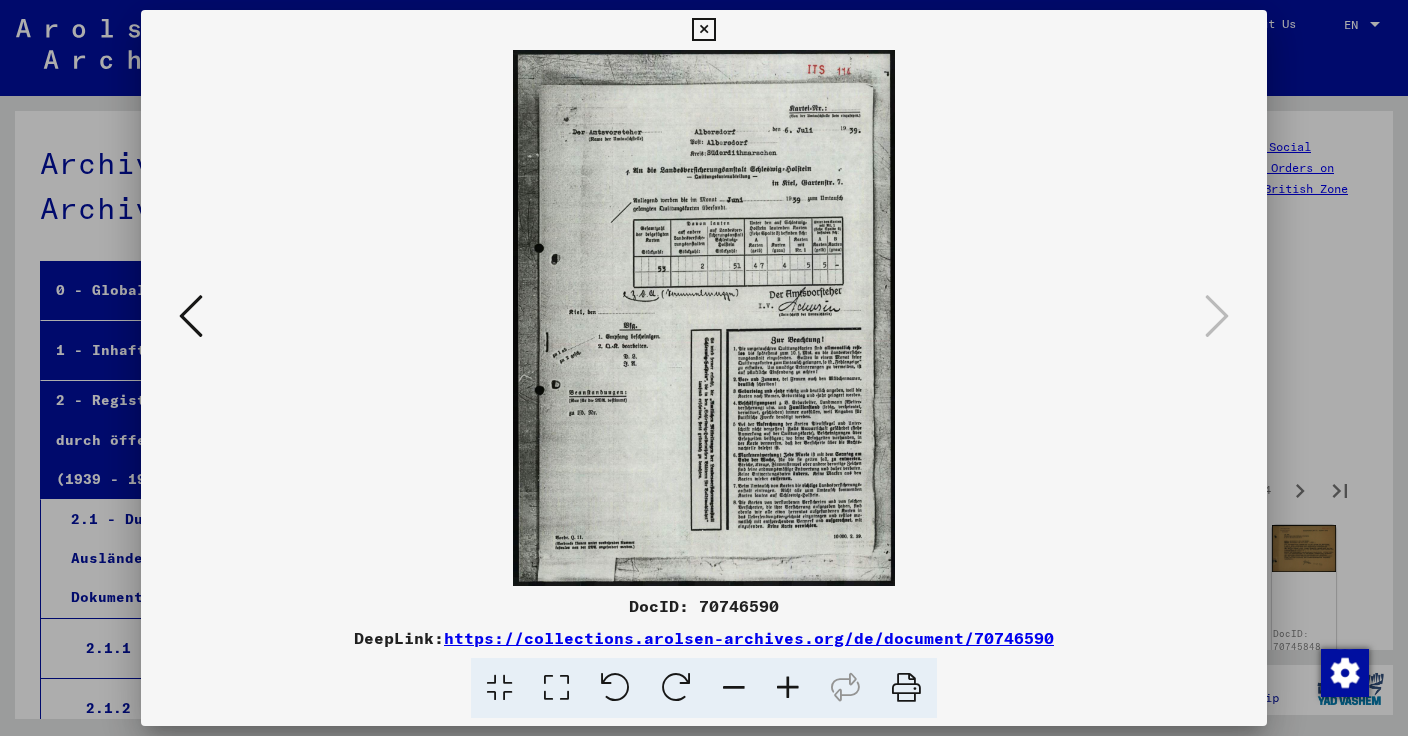 click at bounding box center [703, 30] 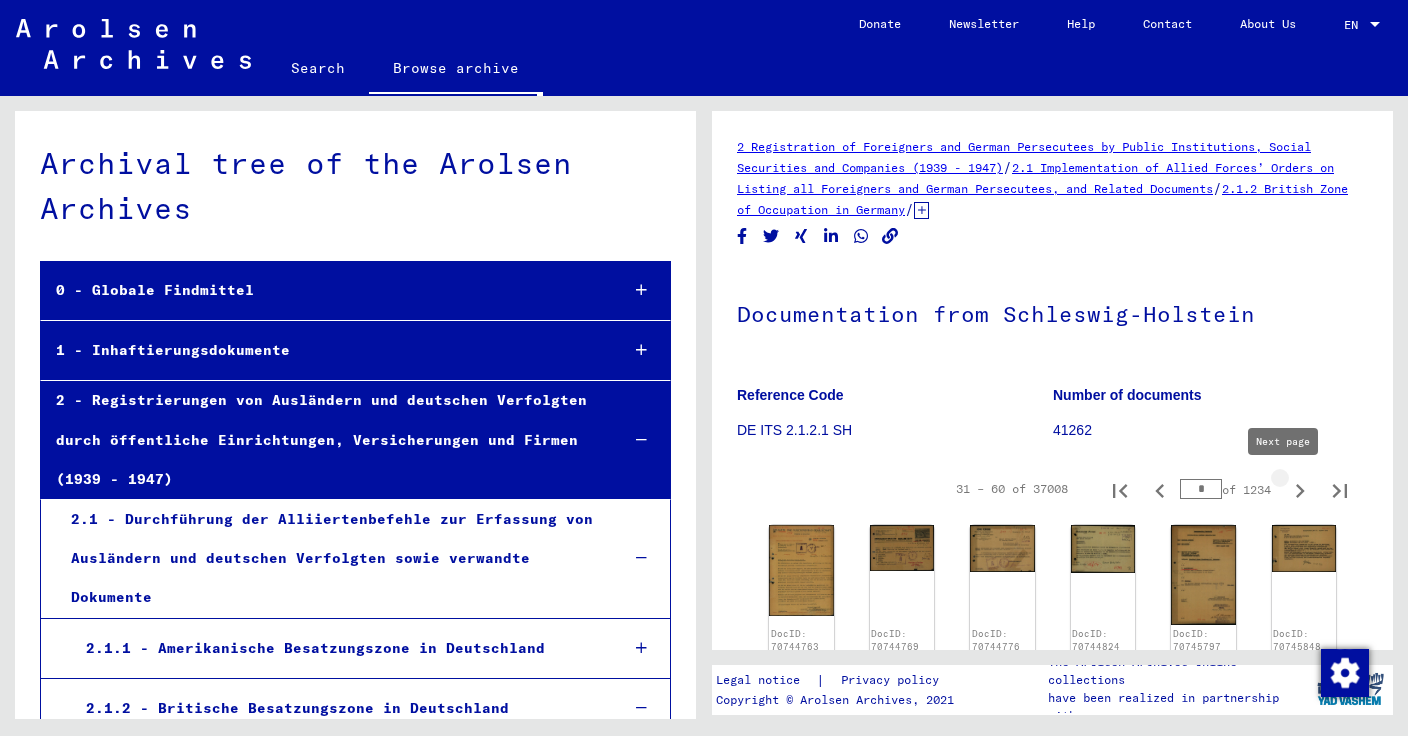 click 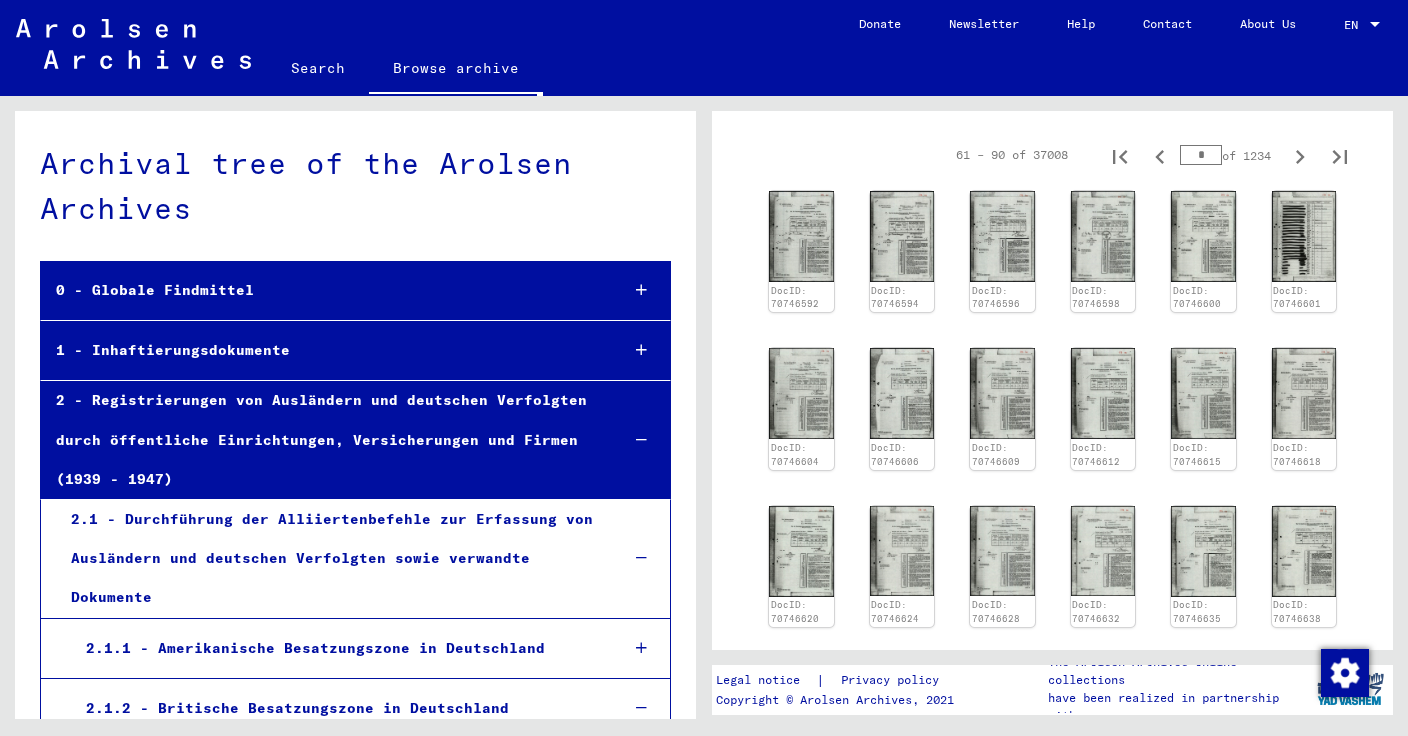 scroll, scrollTop: 337, scrollLeft: 0, axis: vertical 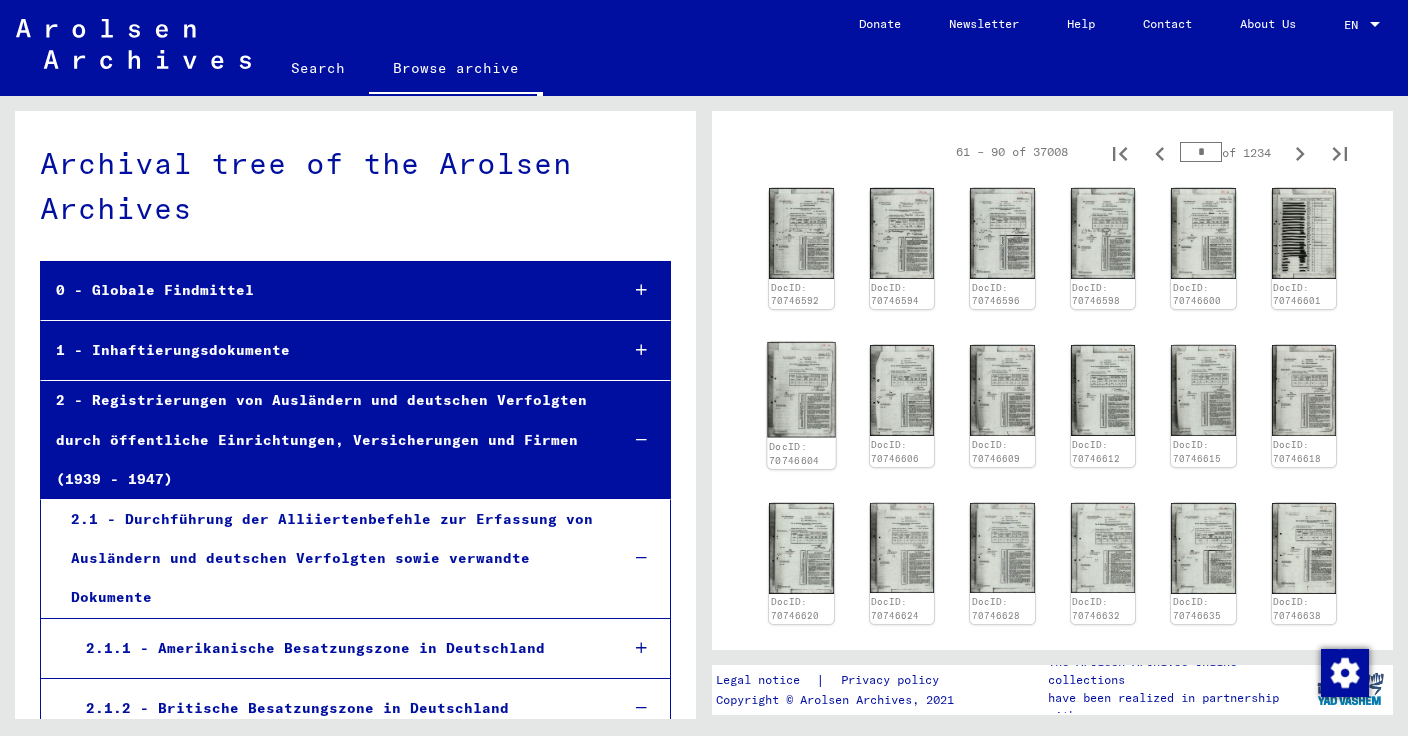 click 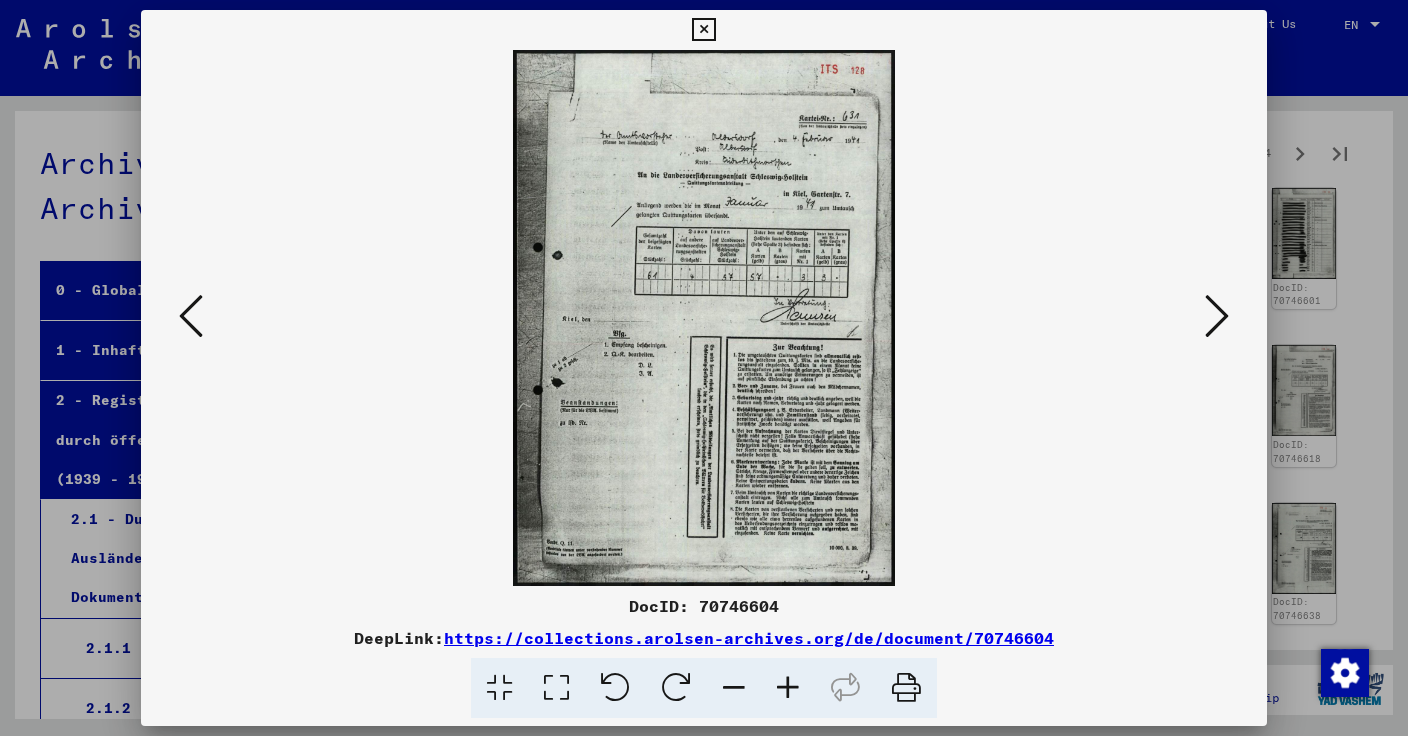 click at bounding box center (1217, 316) 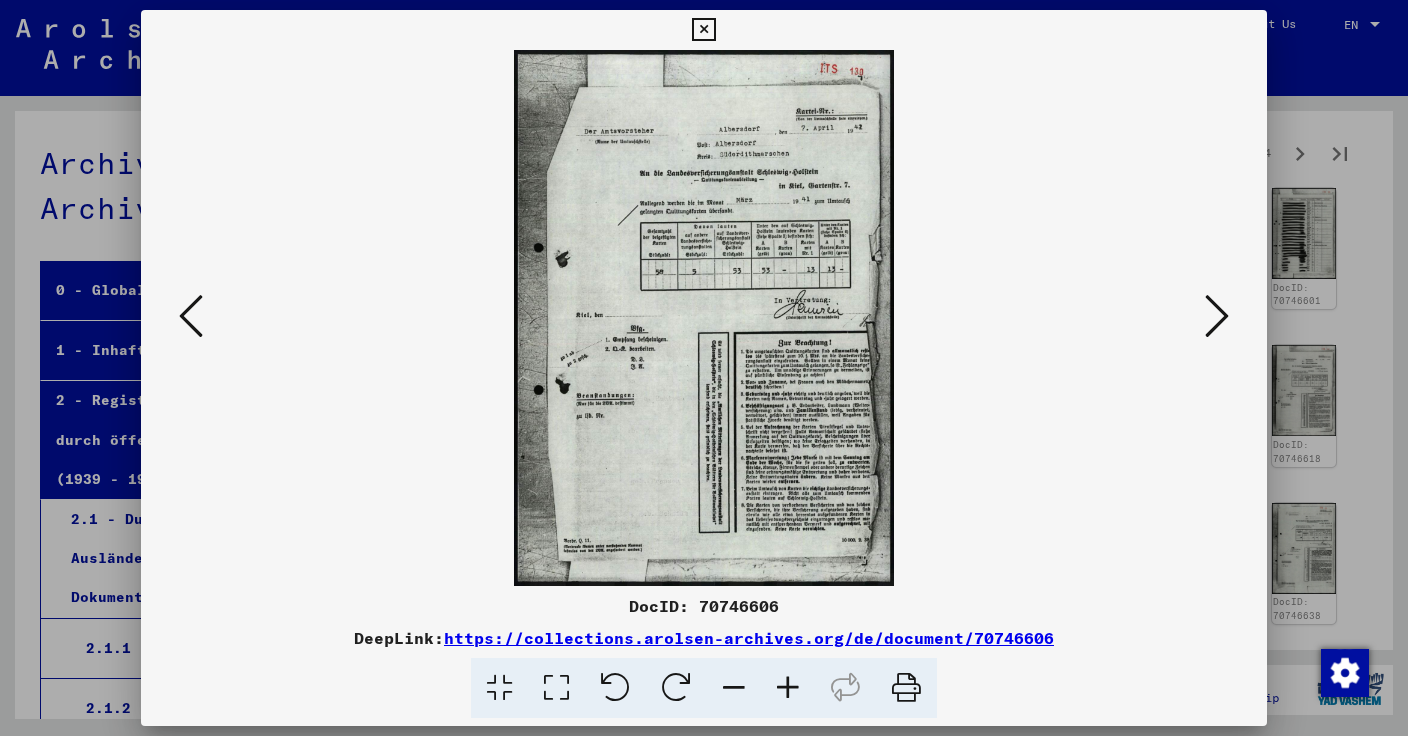 click at bounding box center (1217, 316) 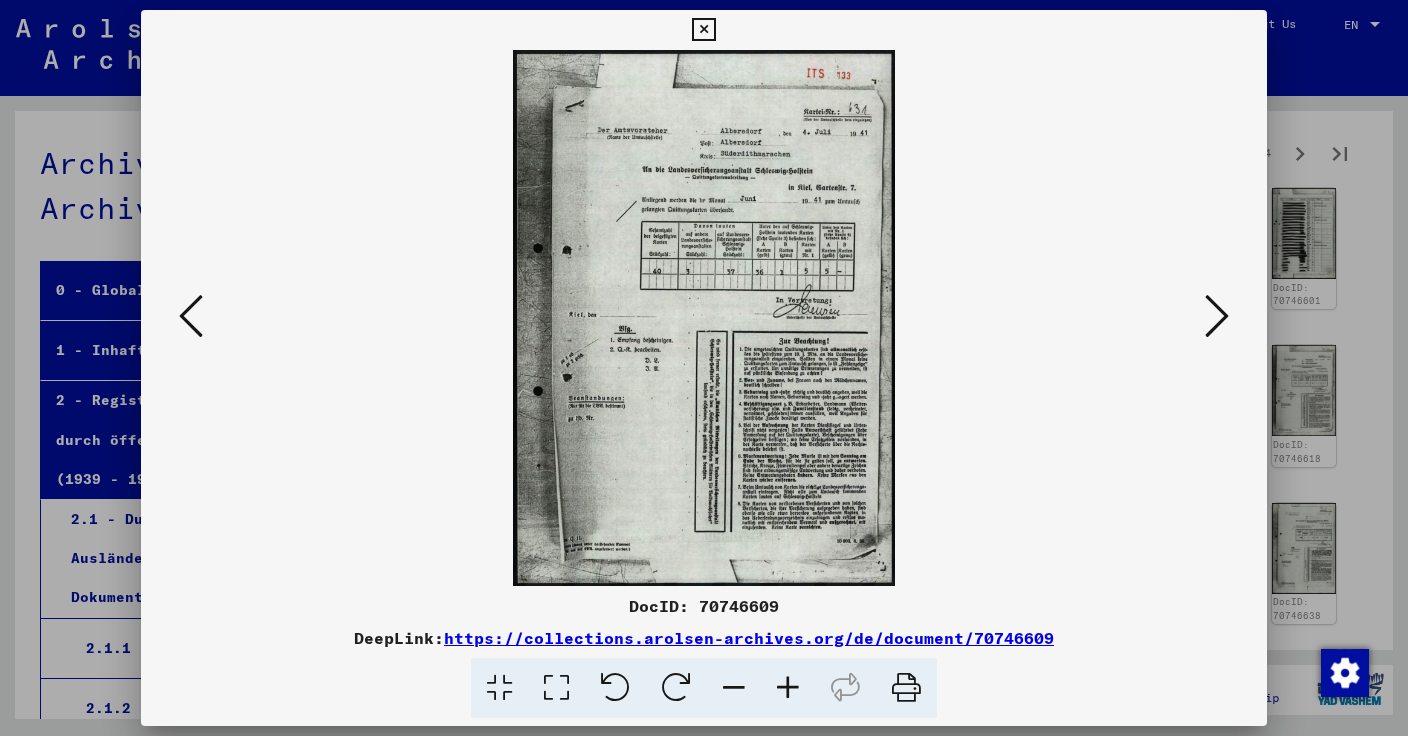 click at bounding box center (703, 30) 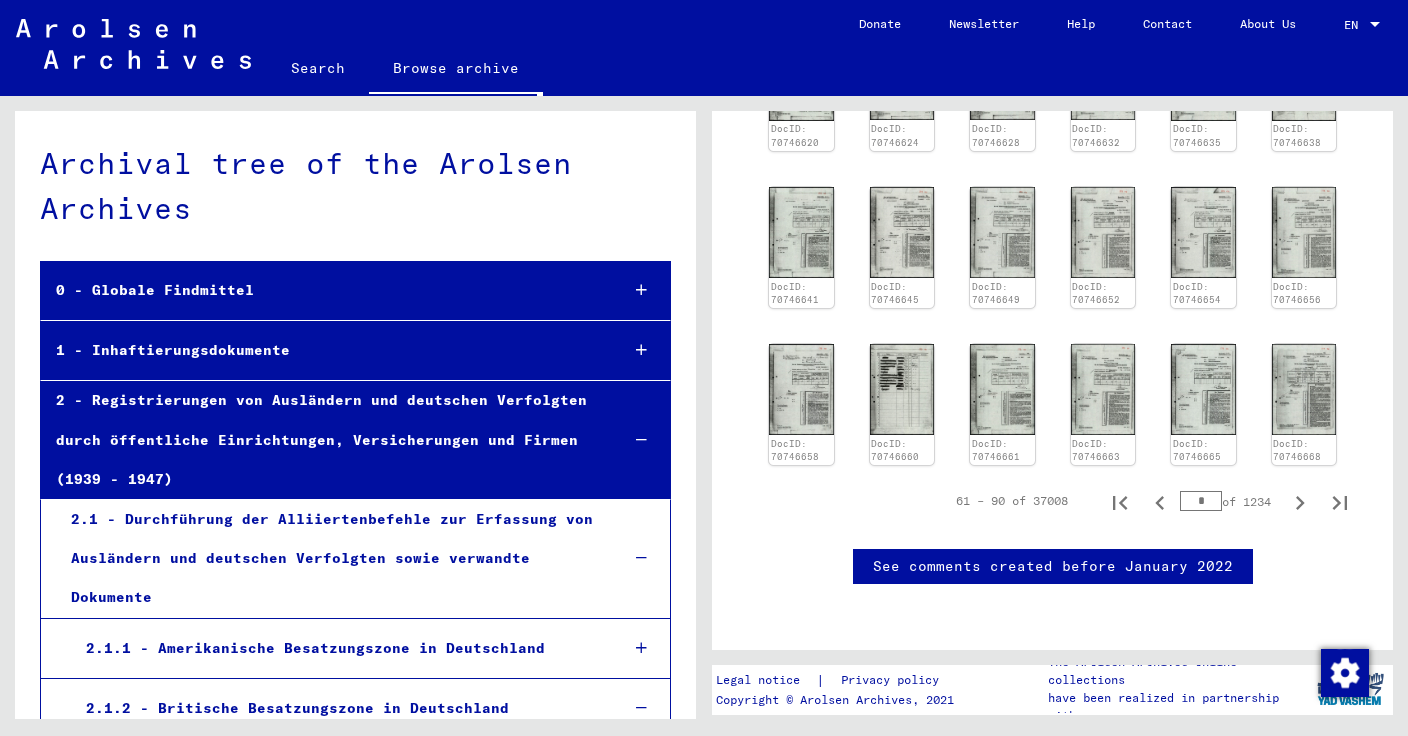 scroll, scrollTop: 943, scrollLeft: 0, axis: vertical 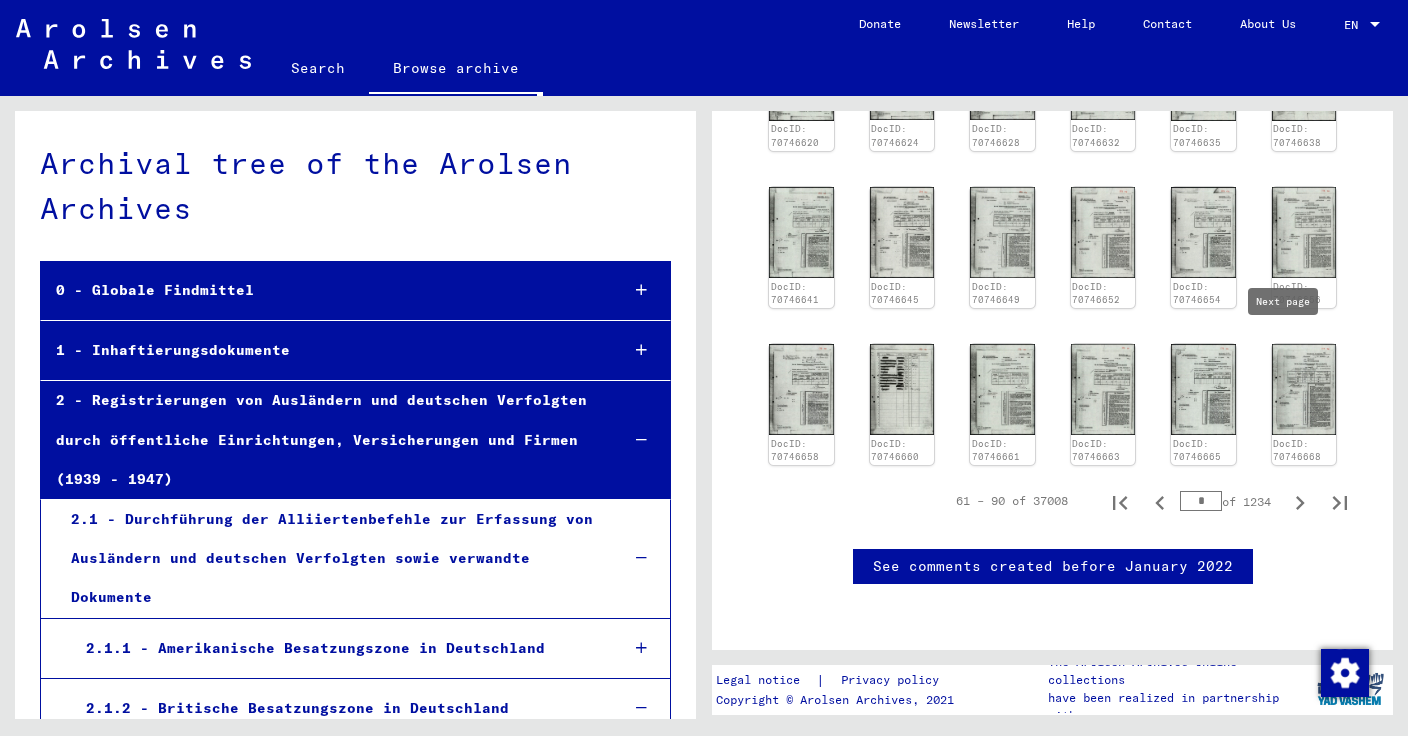 click 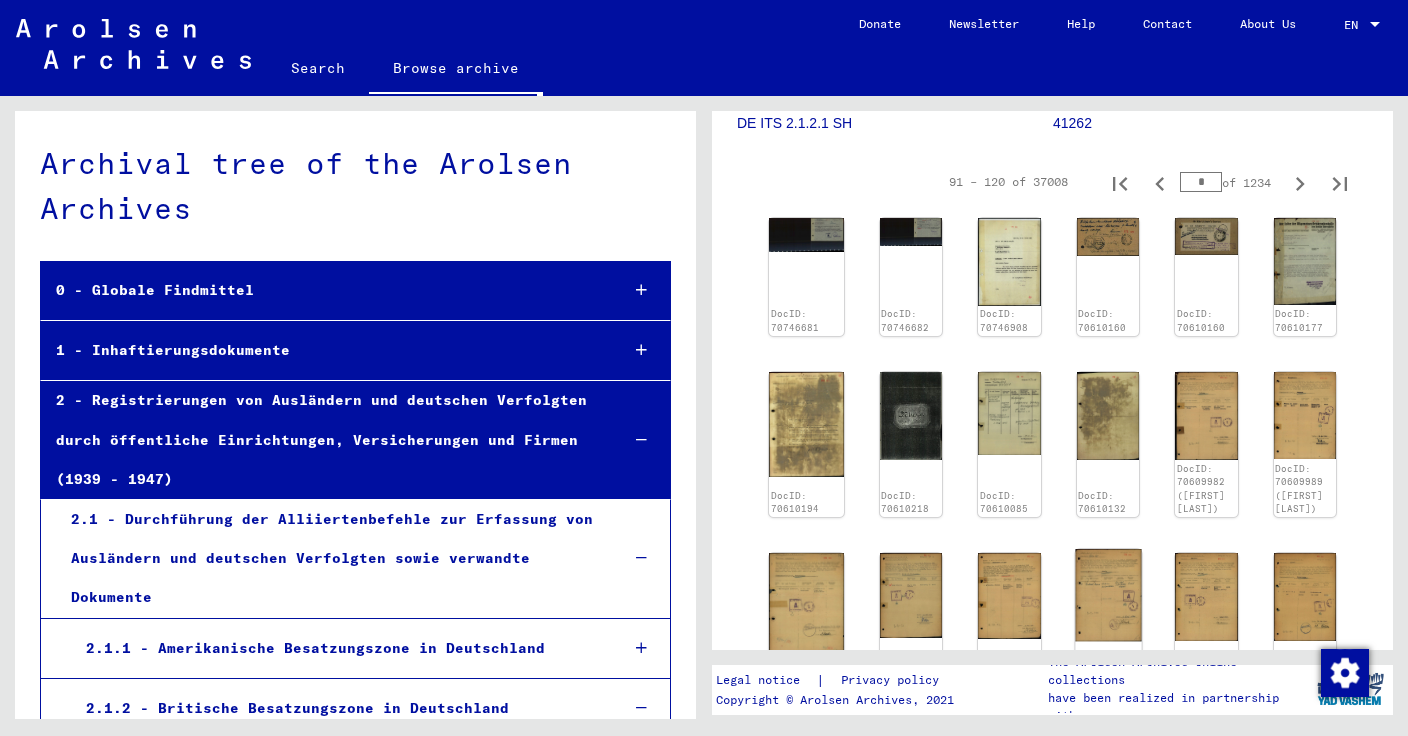 scroll, scrollTop: 302, scrollLeft: 0, axis: vertical 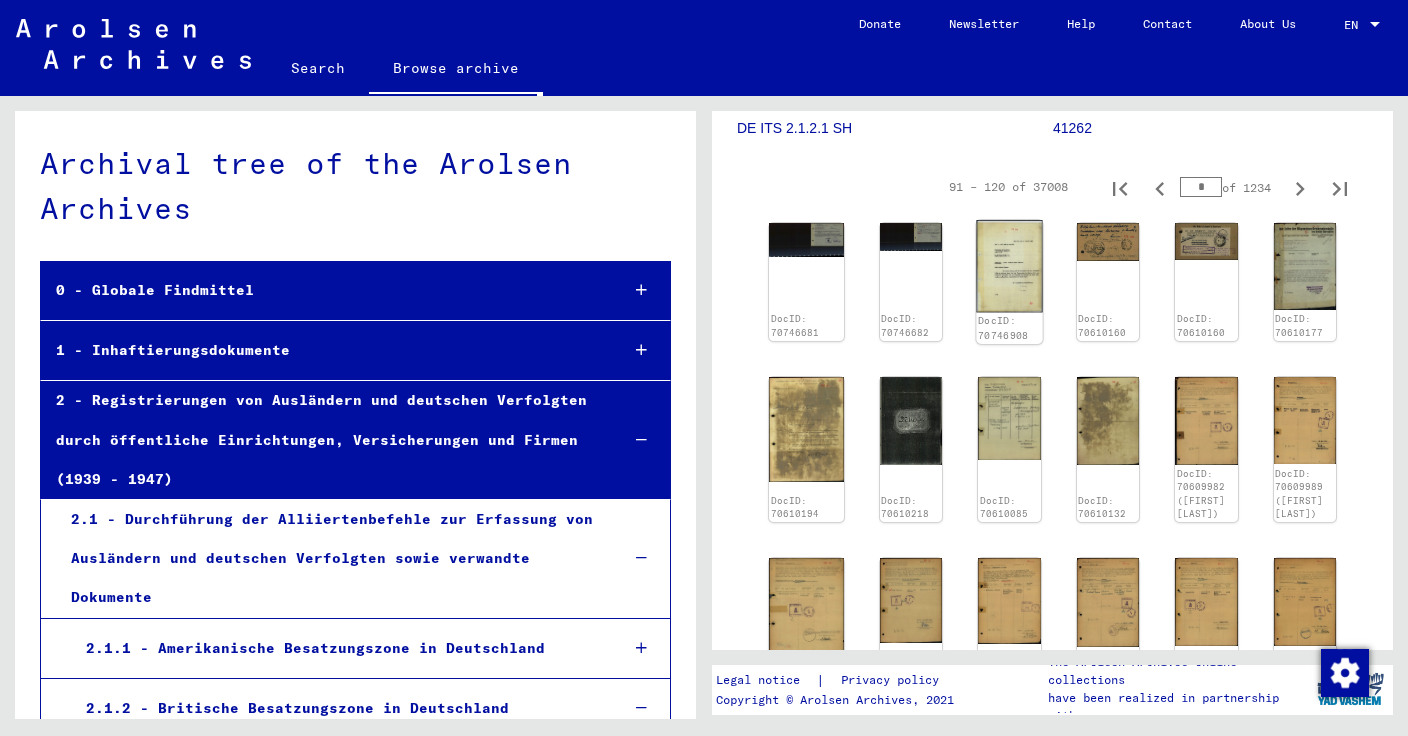 click 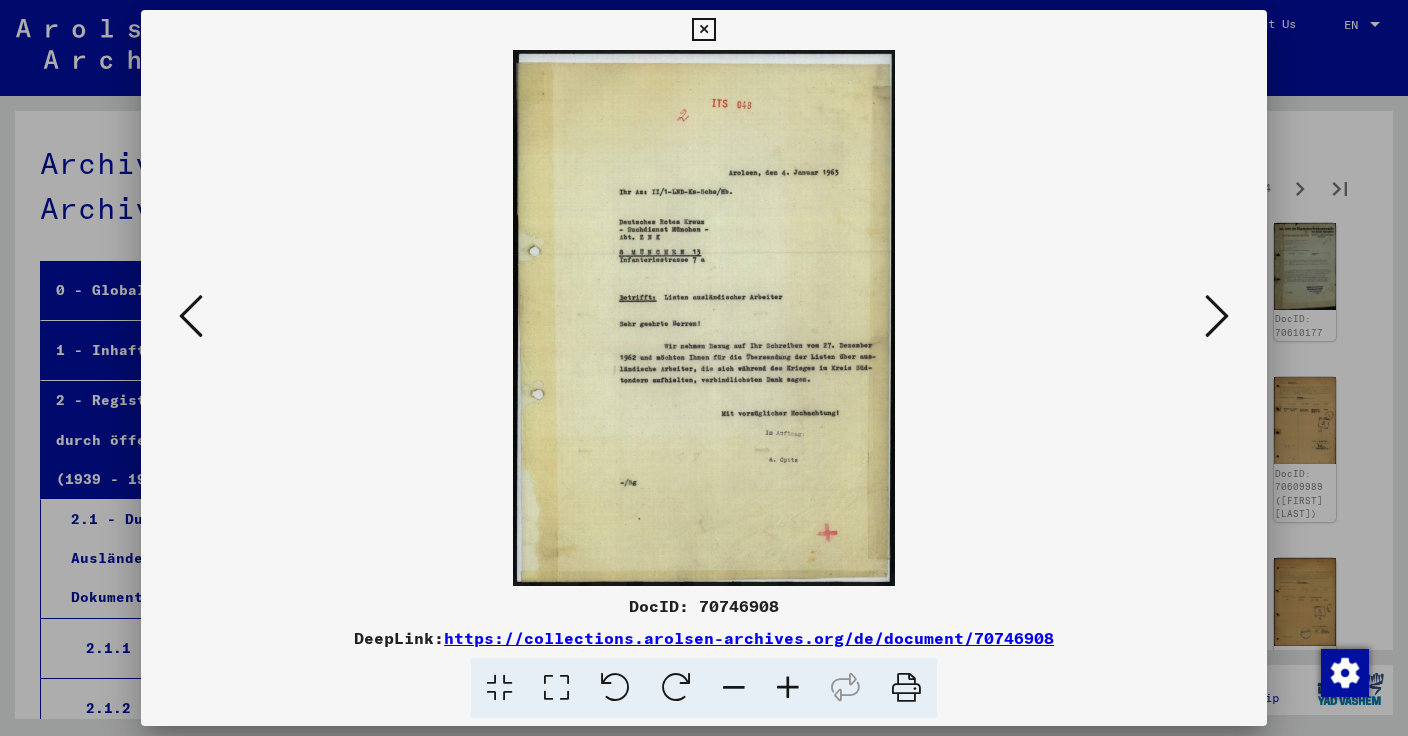 click at bounding box center [1217, 316] 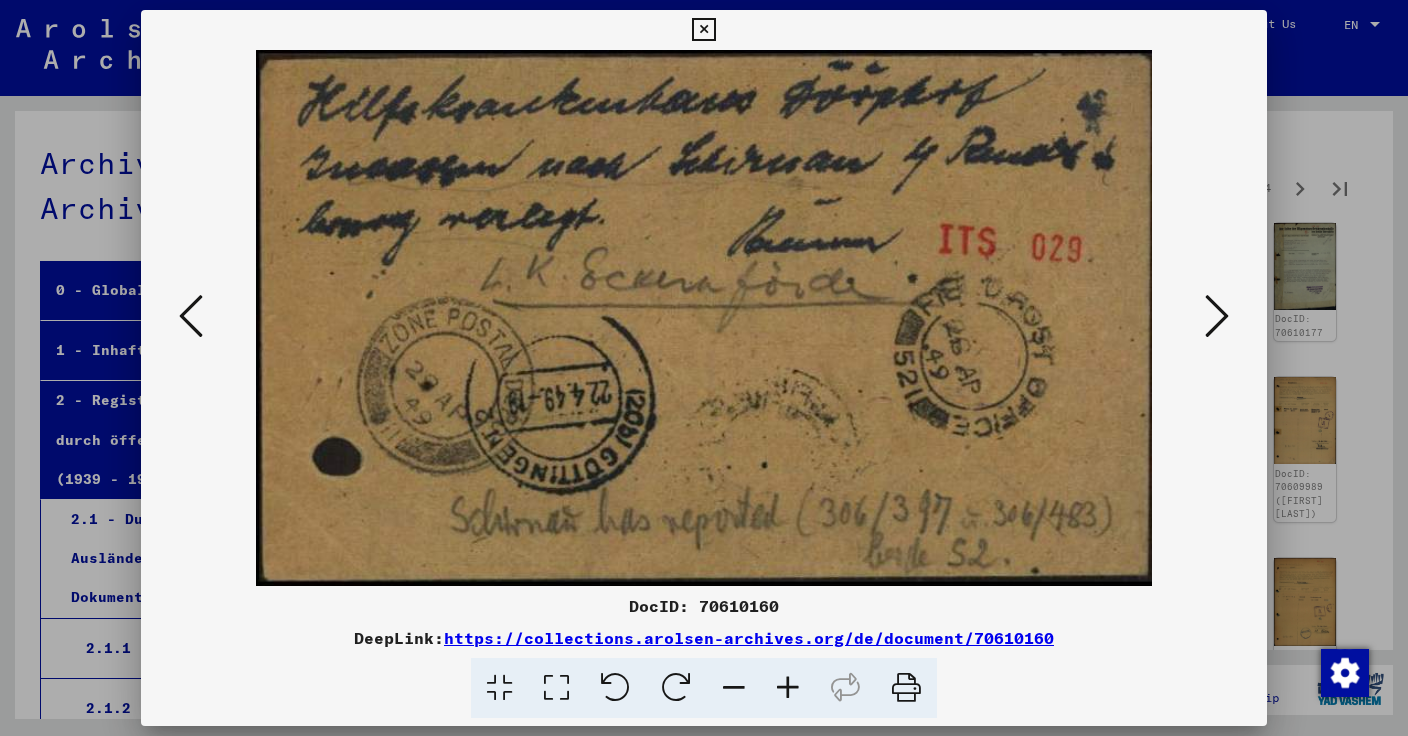 click at bounding box center [1217, 316] 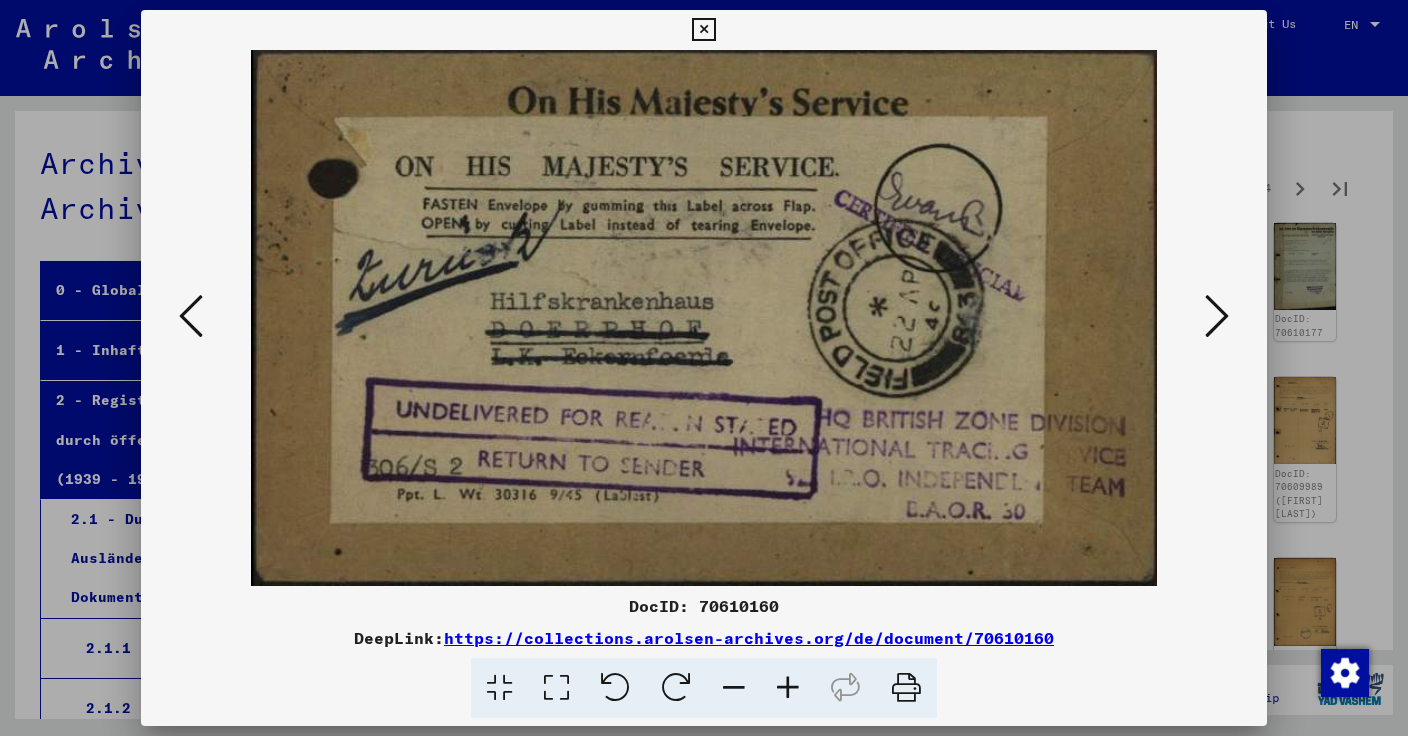 click at bounding box center [1217, 316] 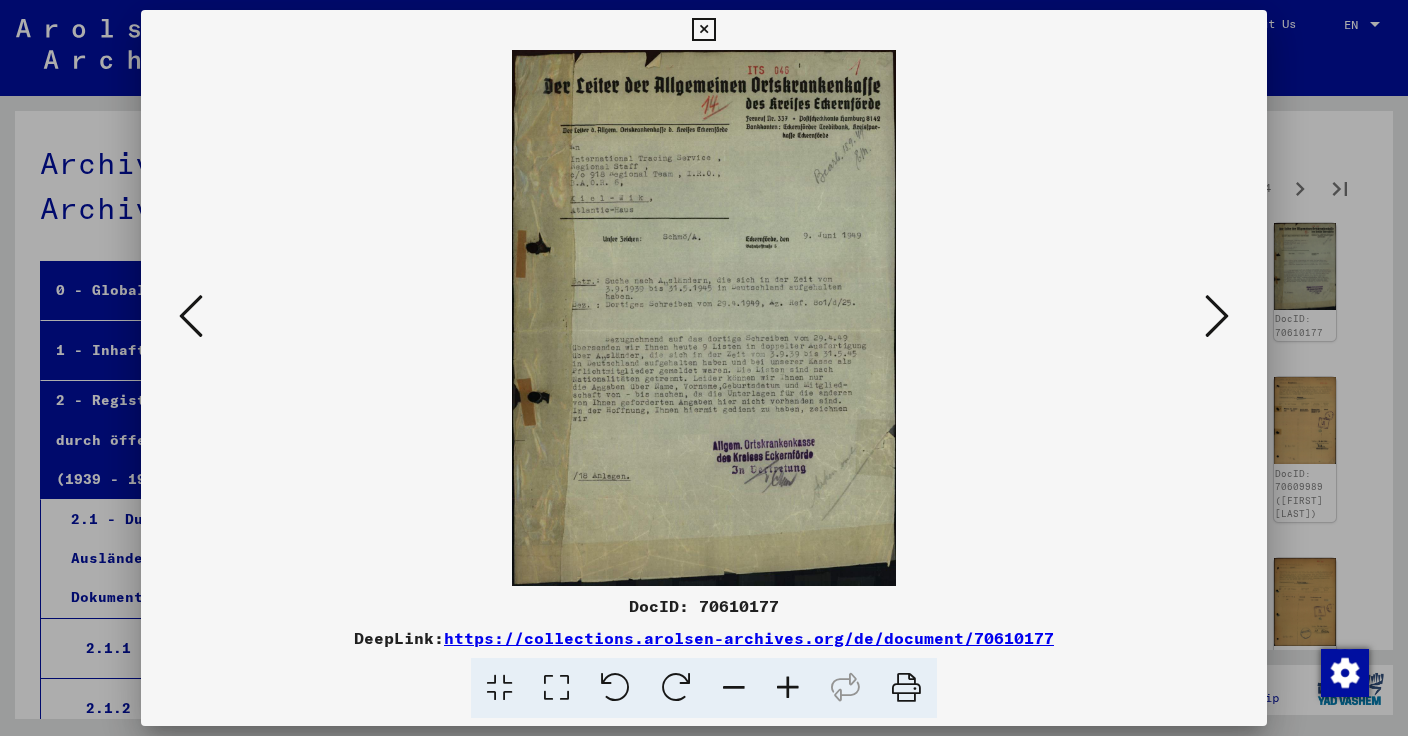click at bounding box center [1217, 316] 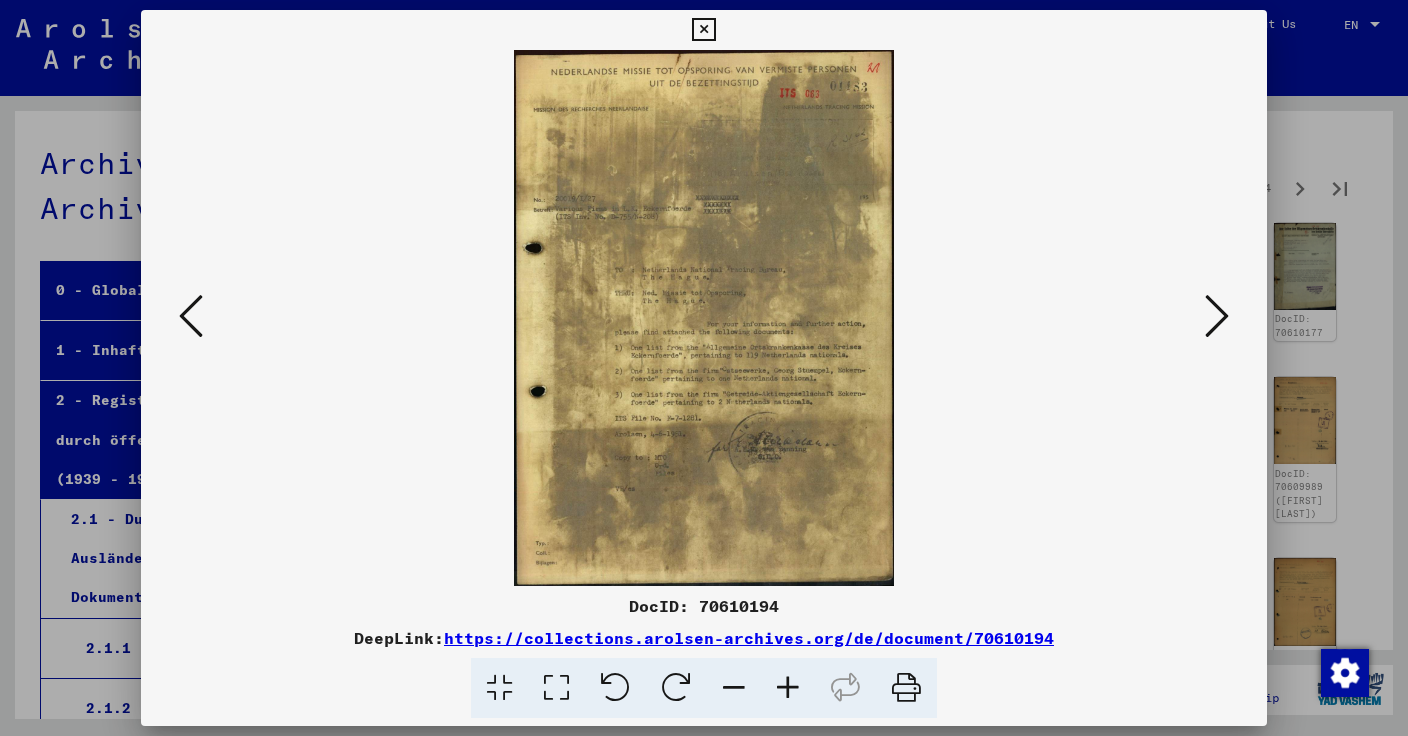 click at bounding box center [1217, 316] 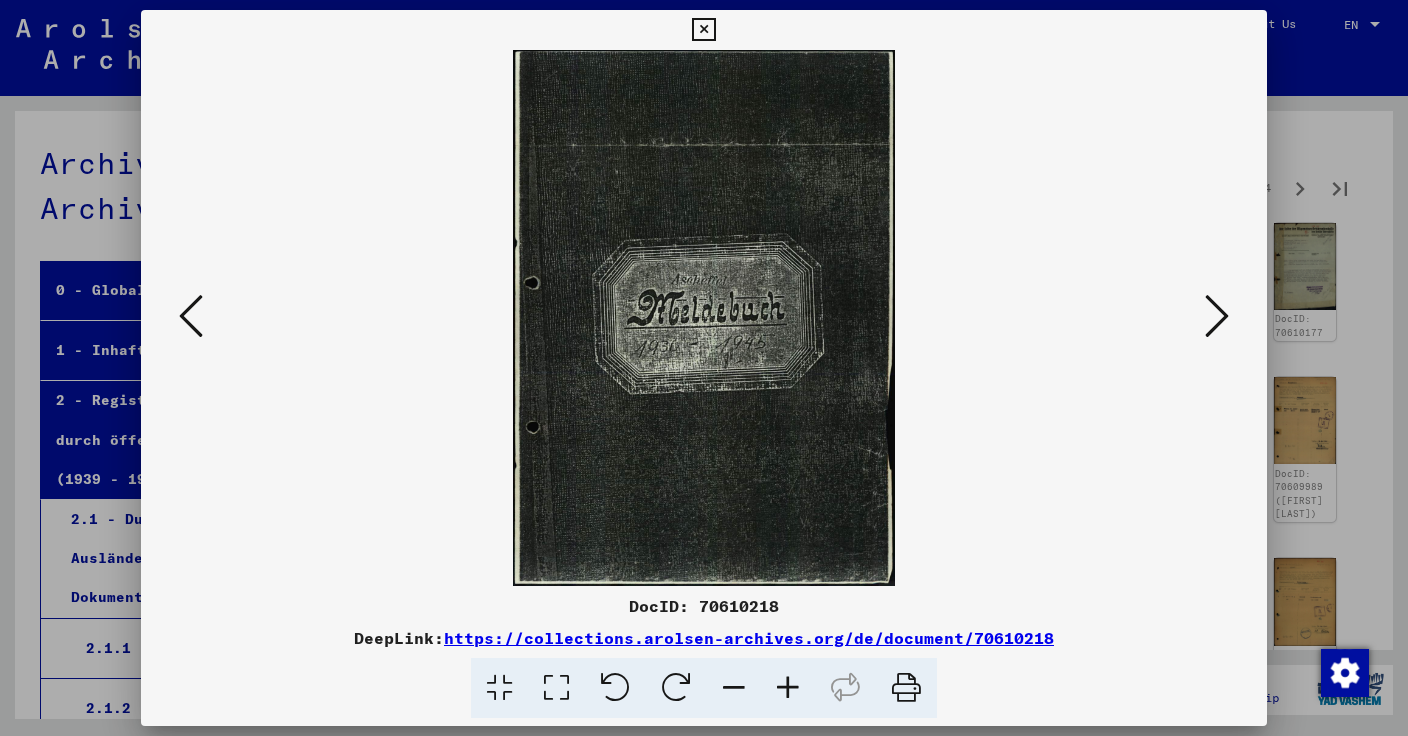 click at bounding box center (1217, 316) 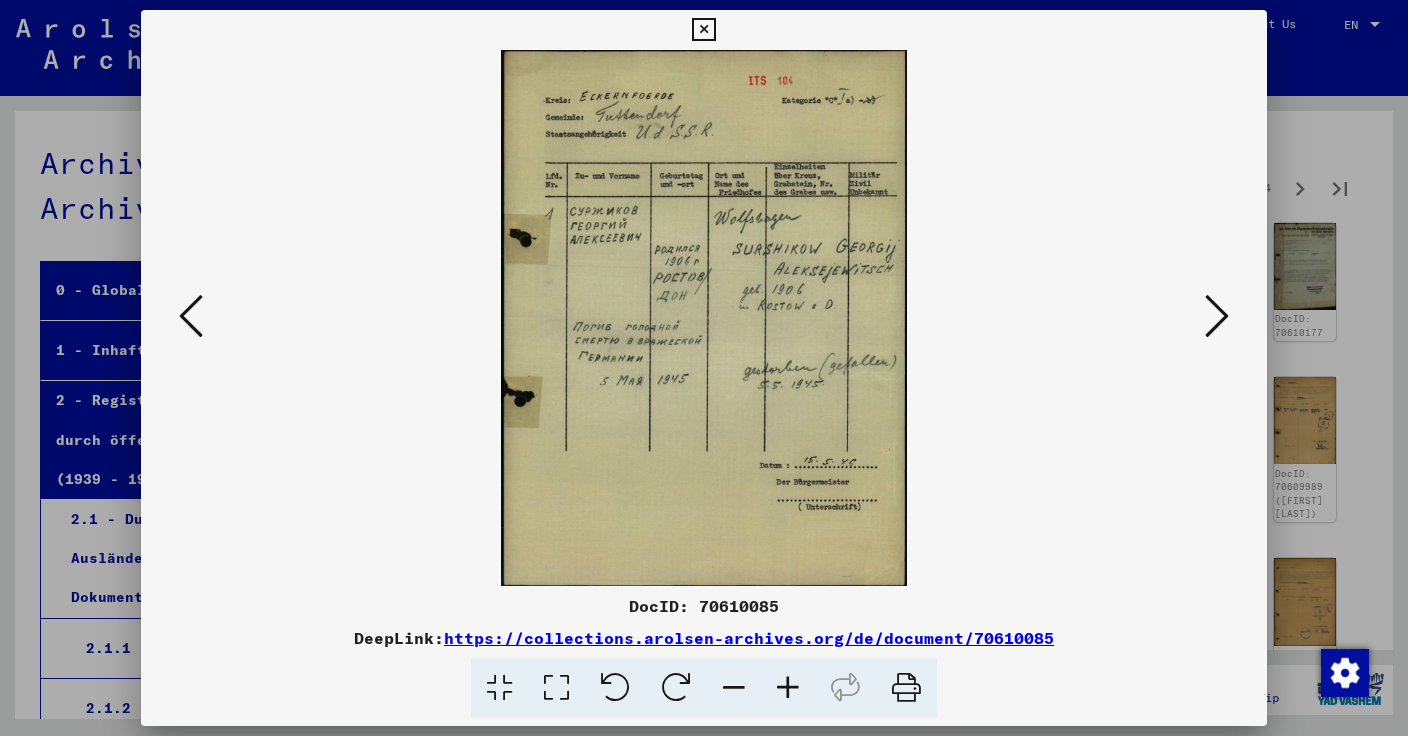 click at bounding box center (1217, 316) 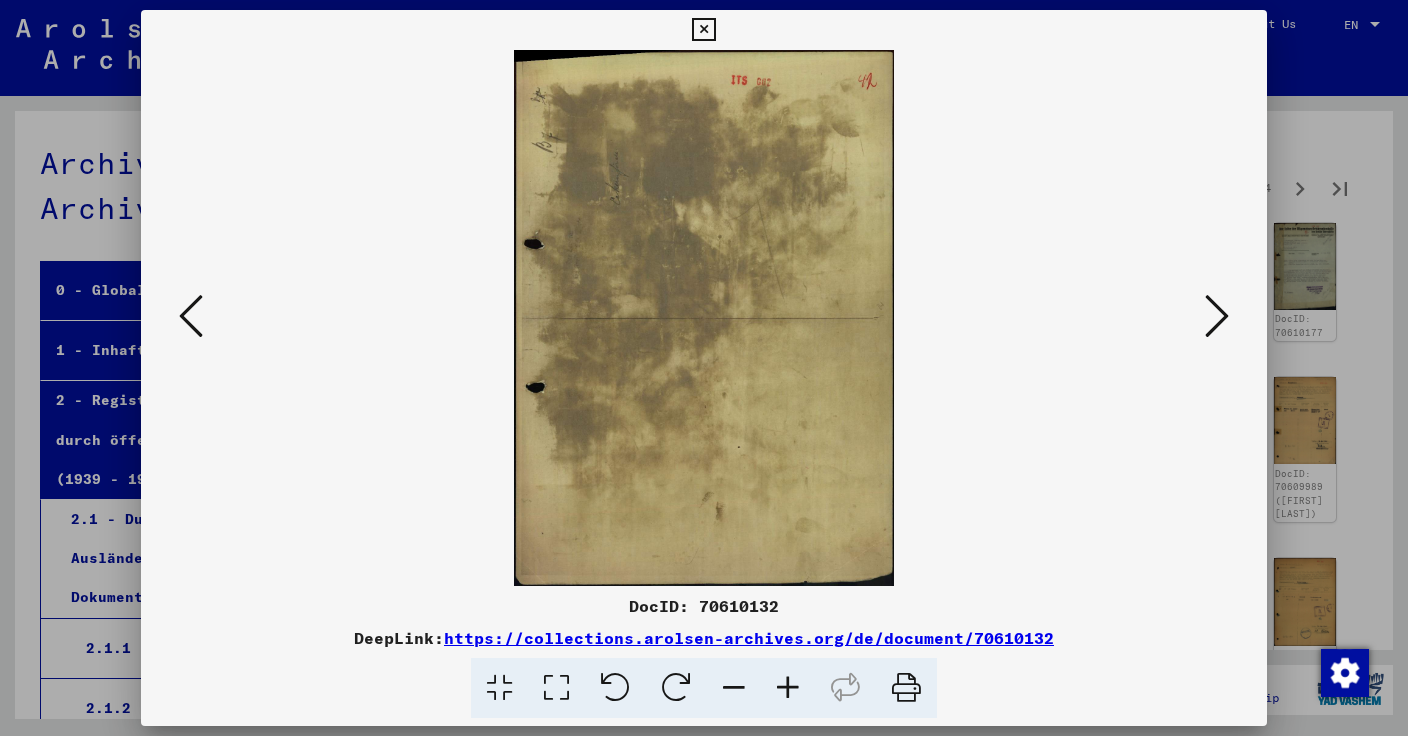 click at bounding box center (1217, 316) 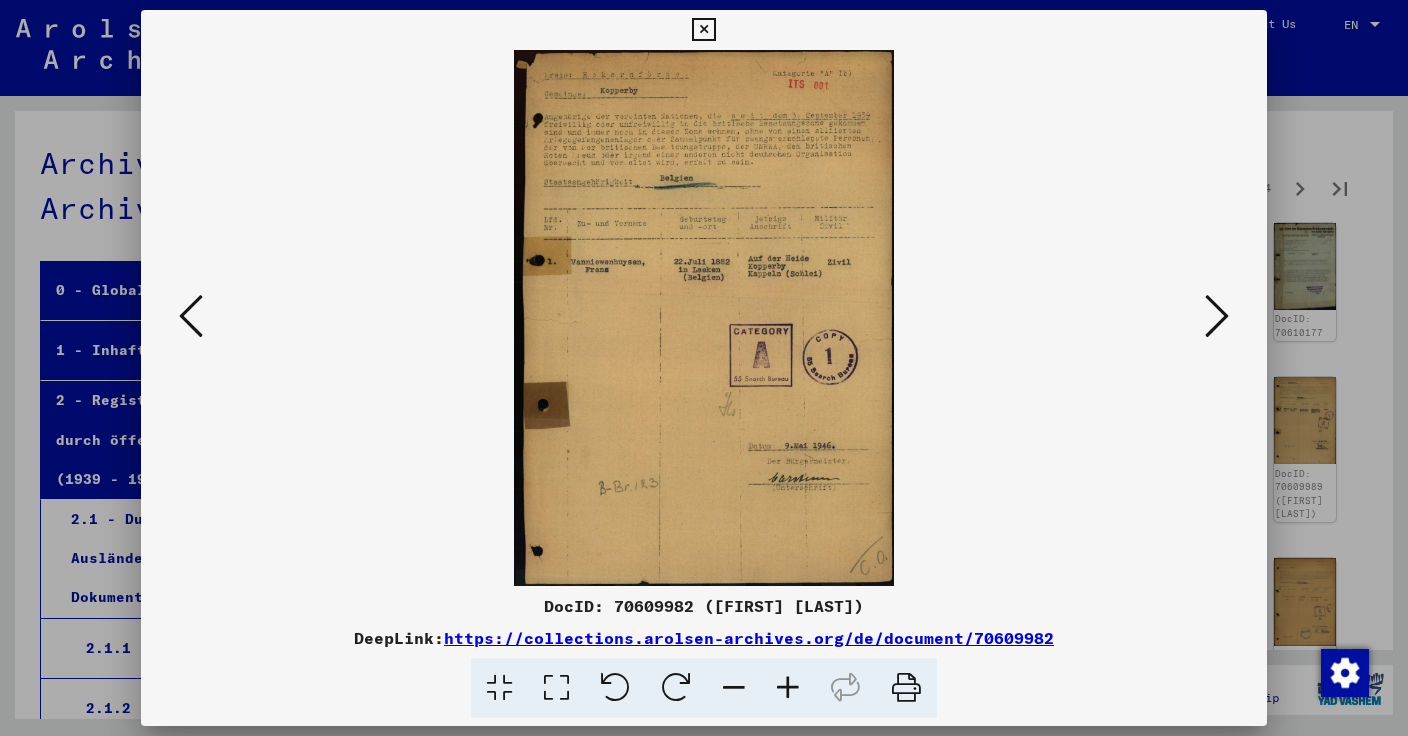 click at bounding box center (1217, 317) 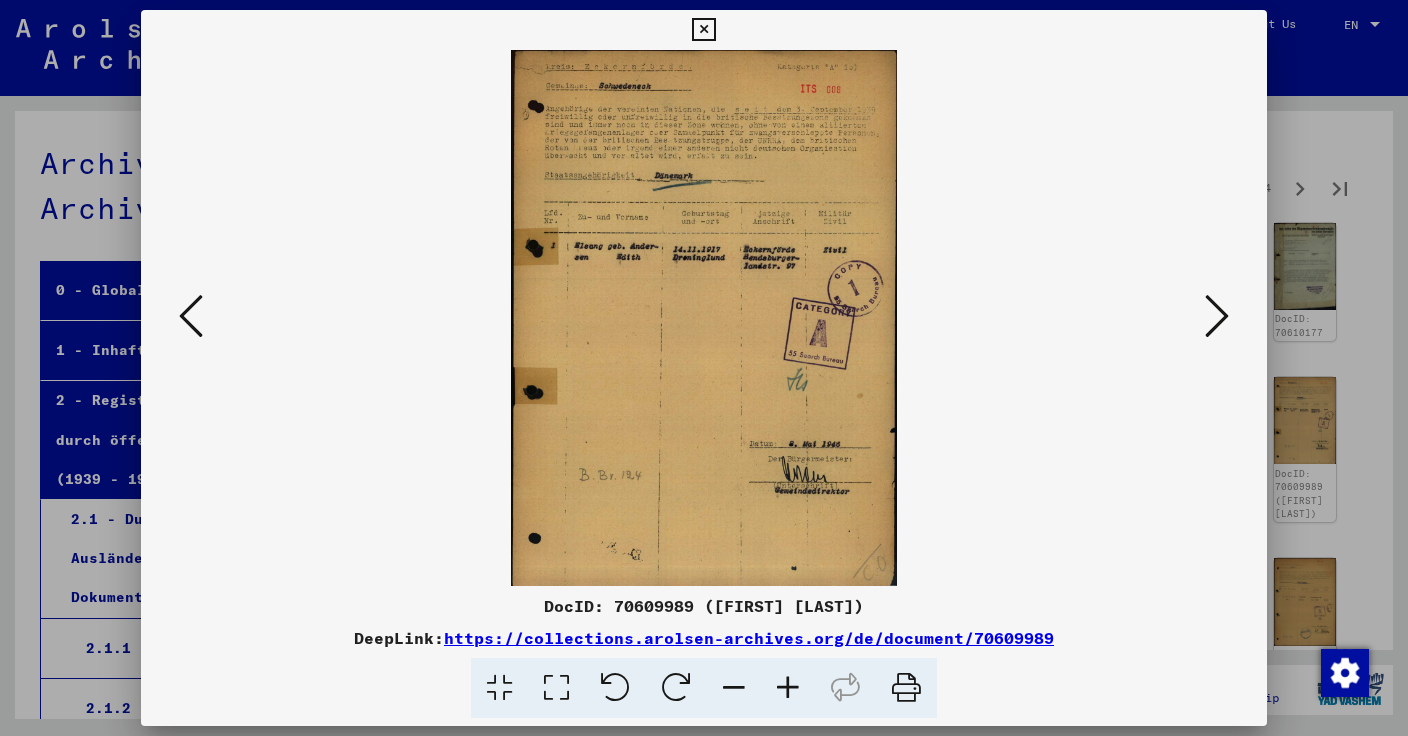 click at bounding box center (1217, 317) 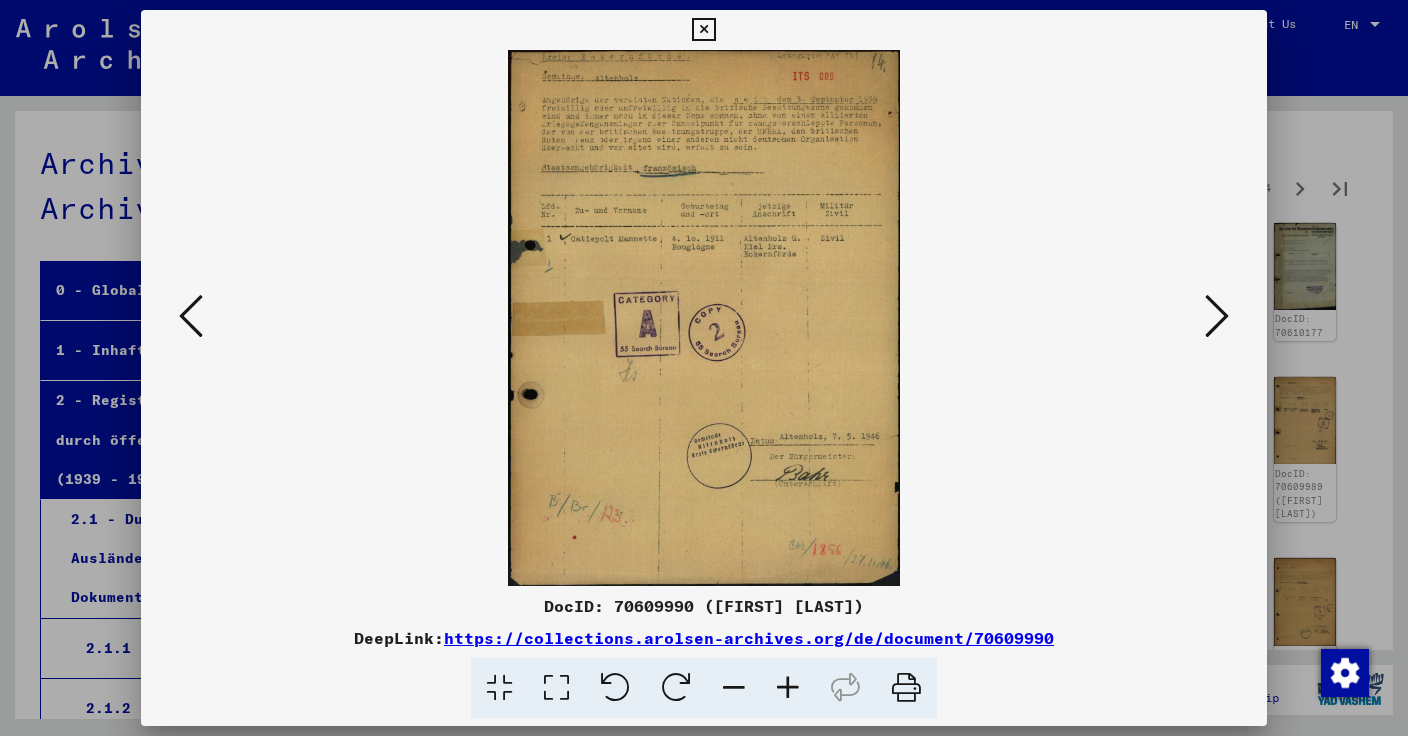 click at bounding box center (1217, 317) 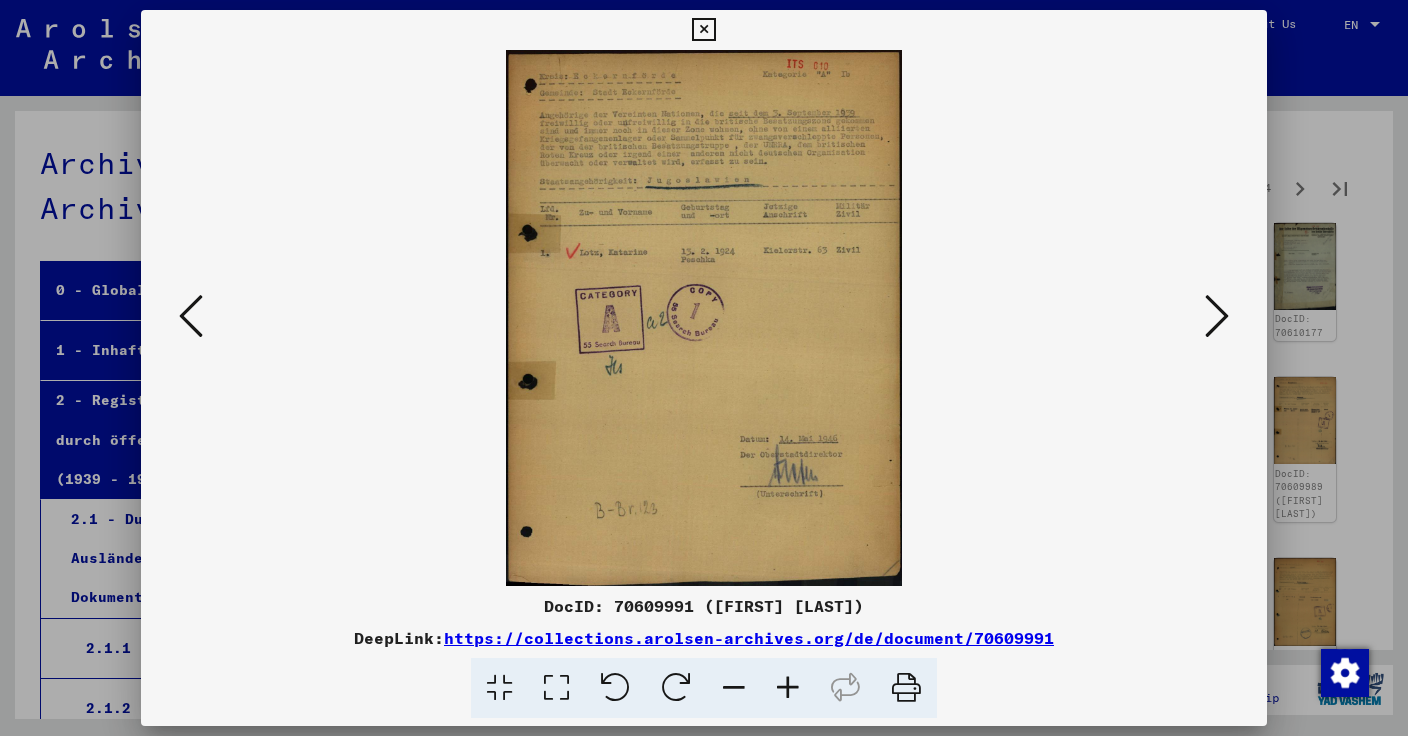 click at bounding box center (1217, 317) 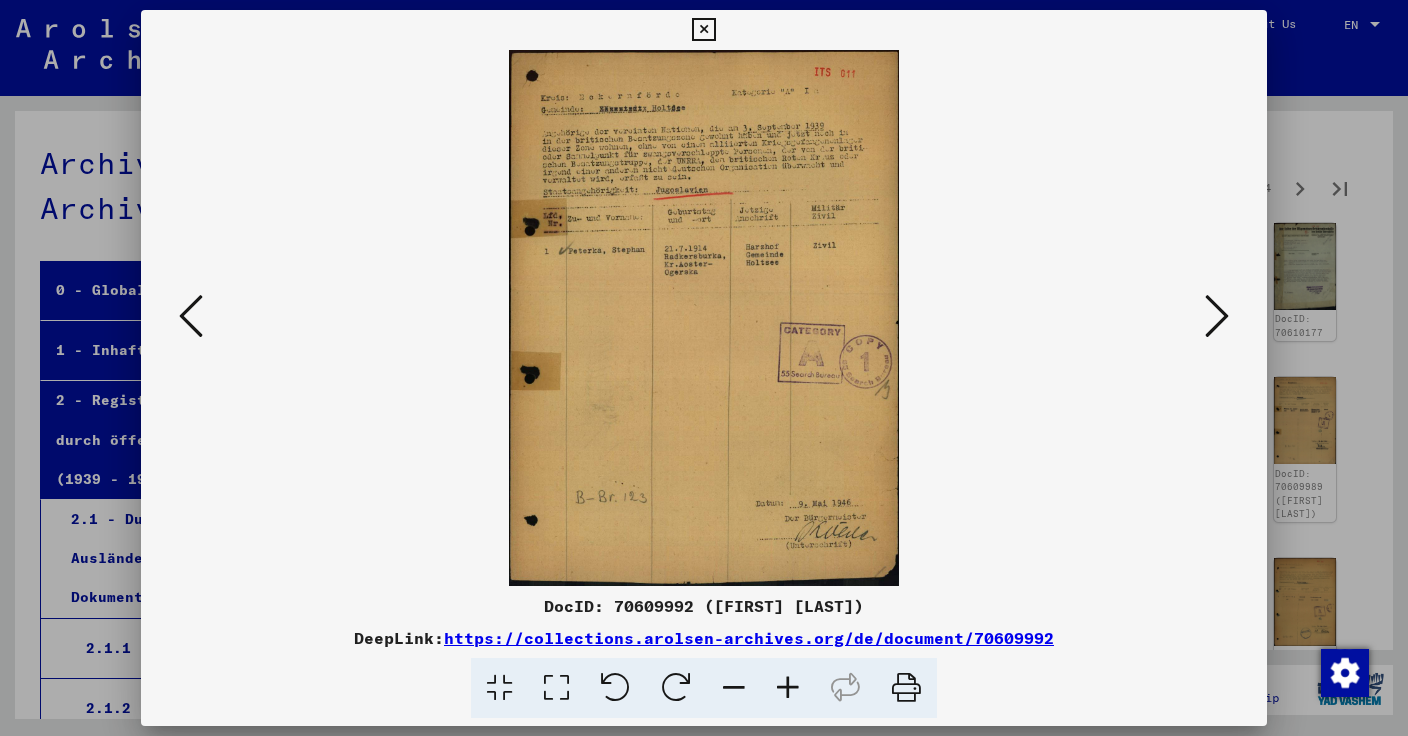 click at bounding box center [1217, 317] 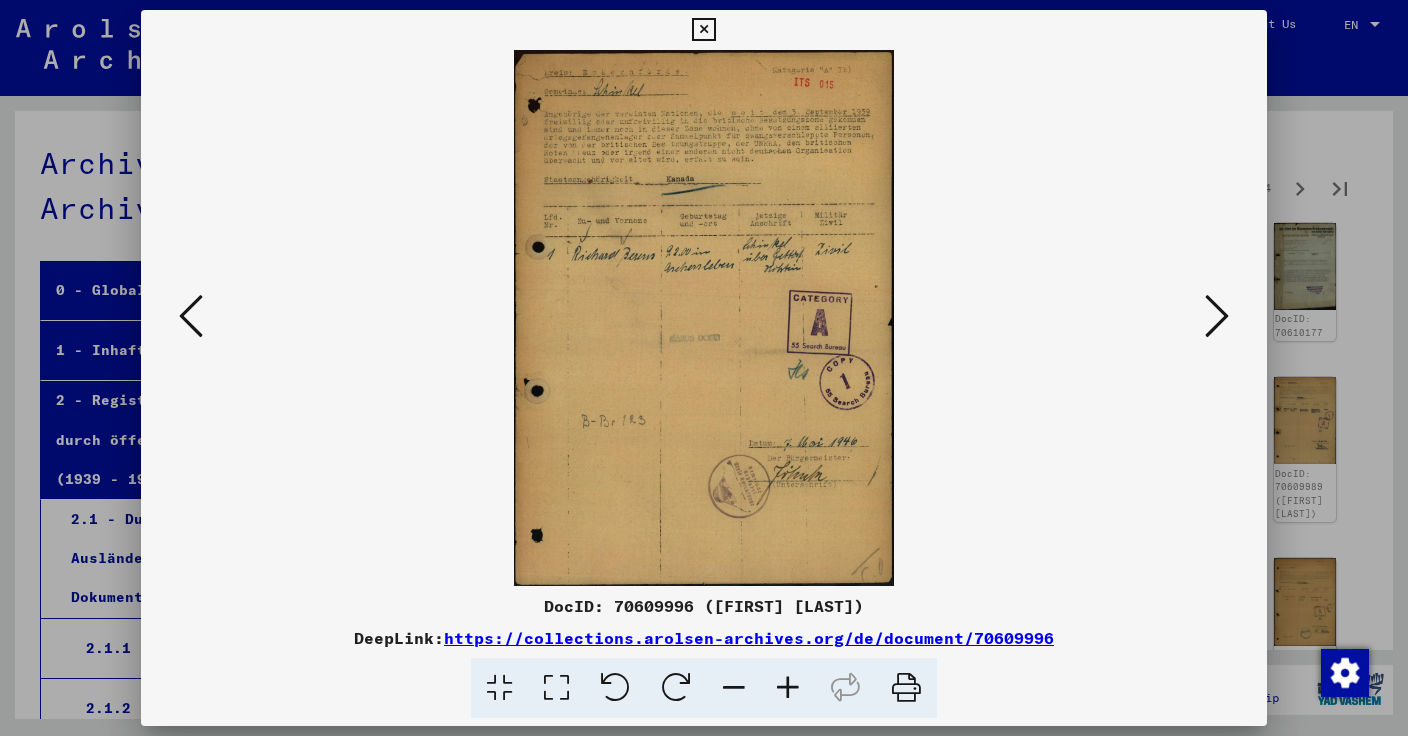 click at bounding box center (1217, 317) 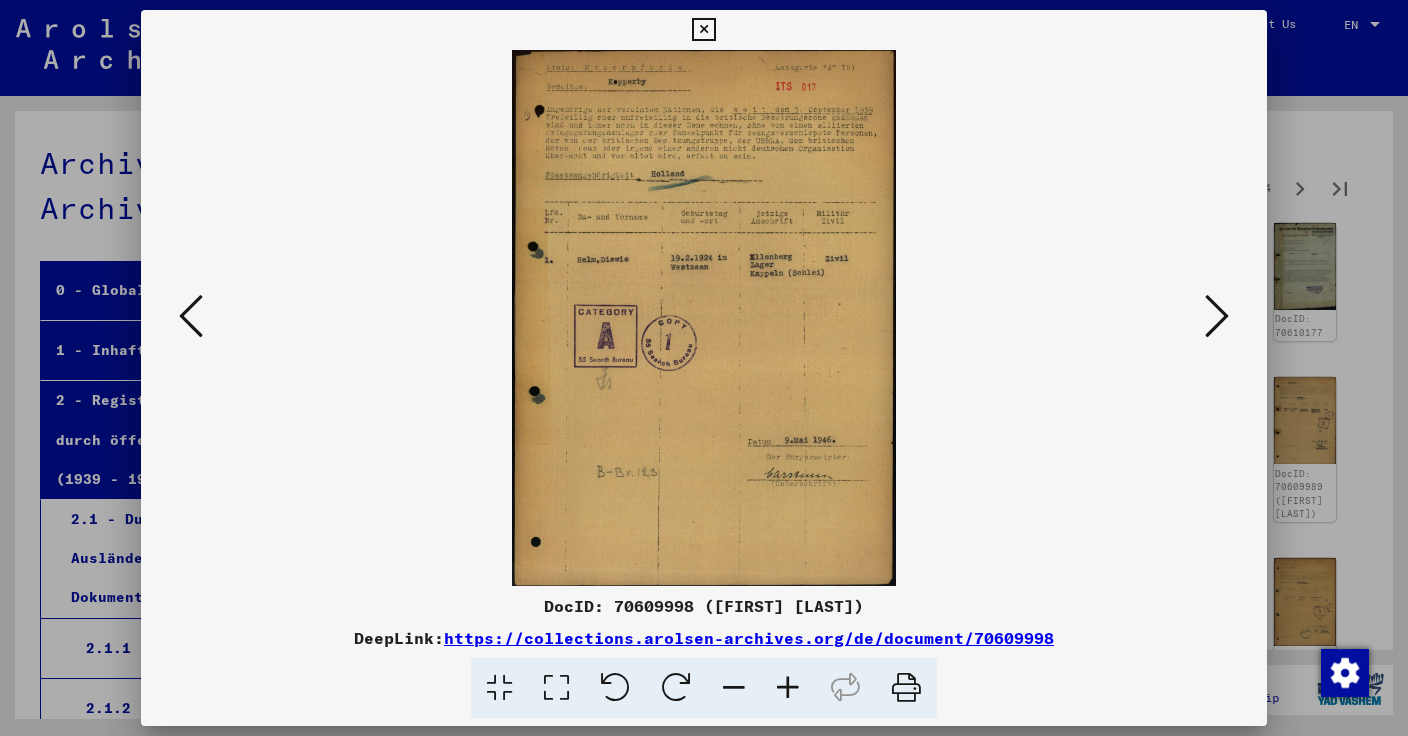 click at bounding box center [1217, 317] 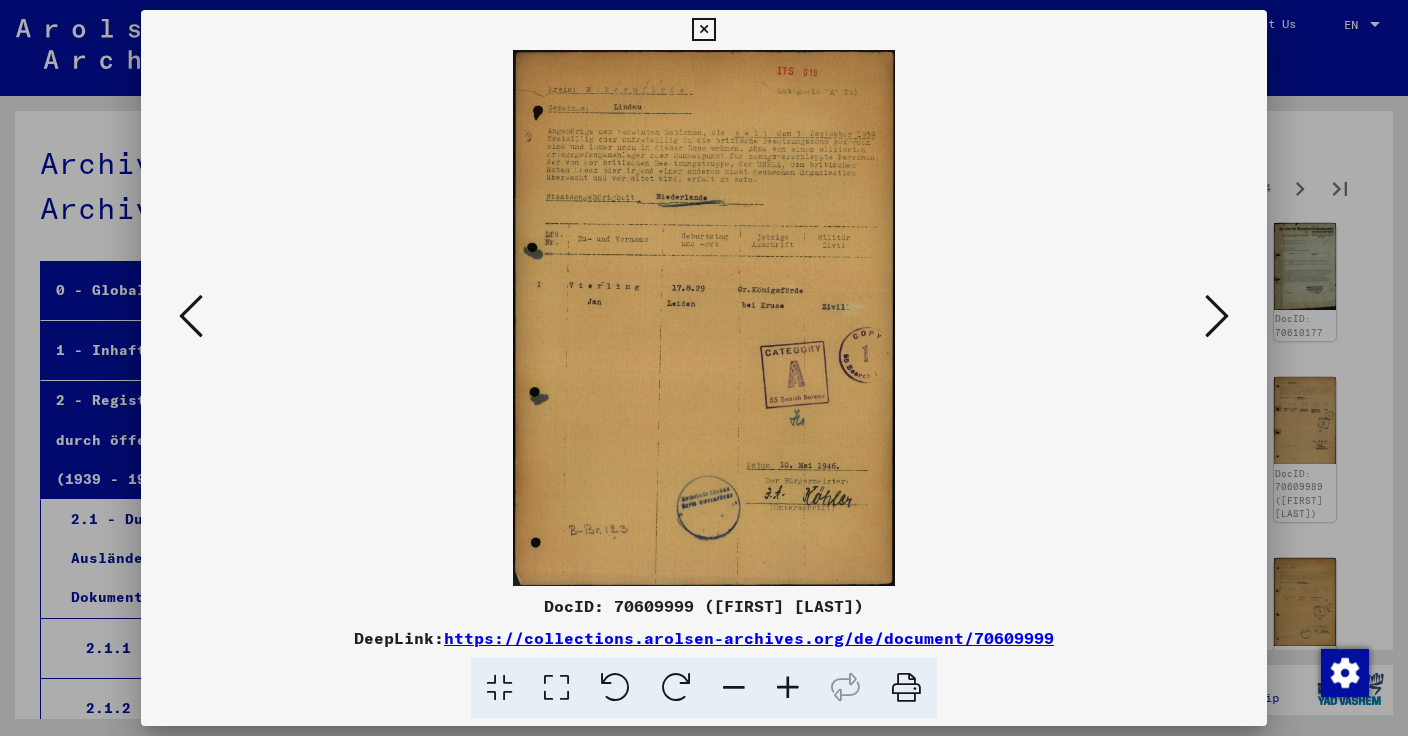 click at bounding box center [1217, 317] 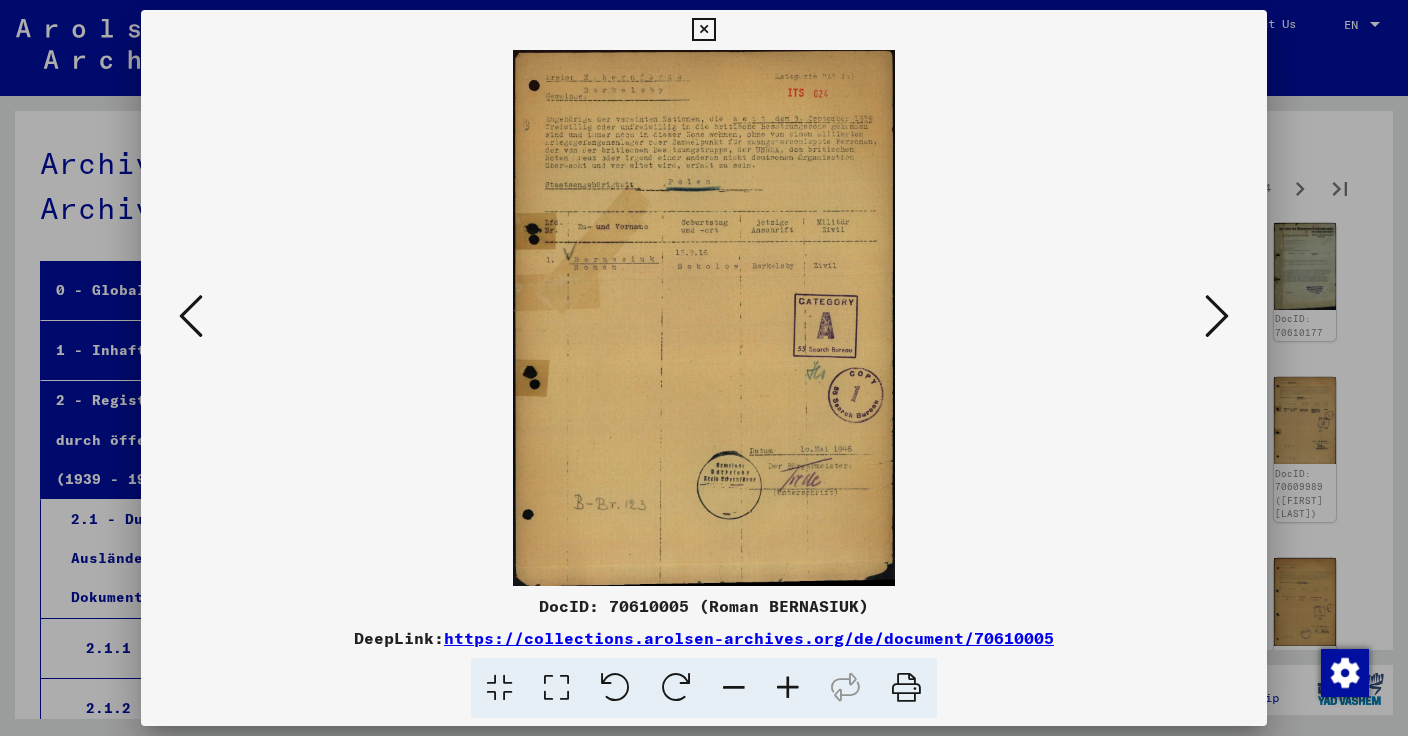 click at bounding box center [1217, 317] 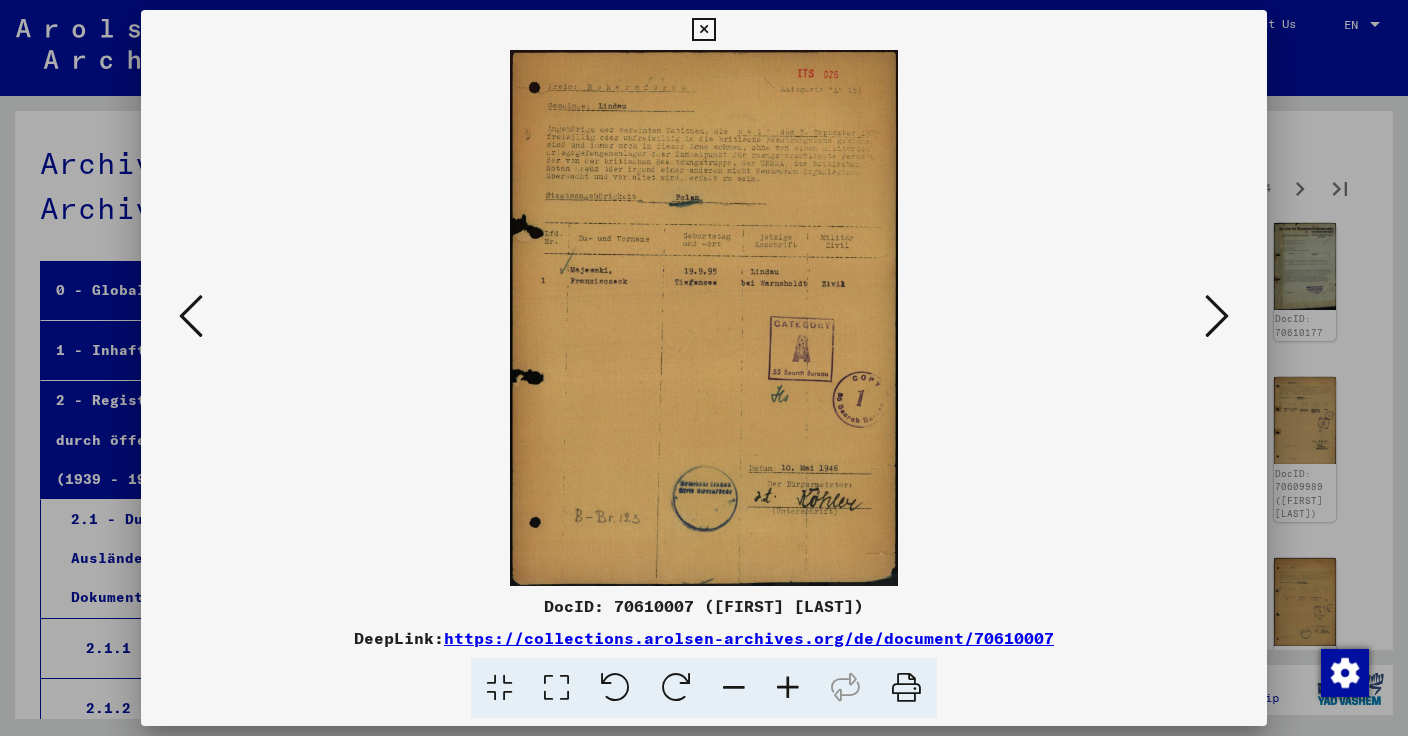 click at bounding box center [1217, 317] 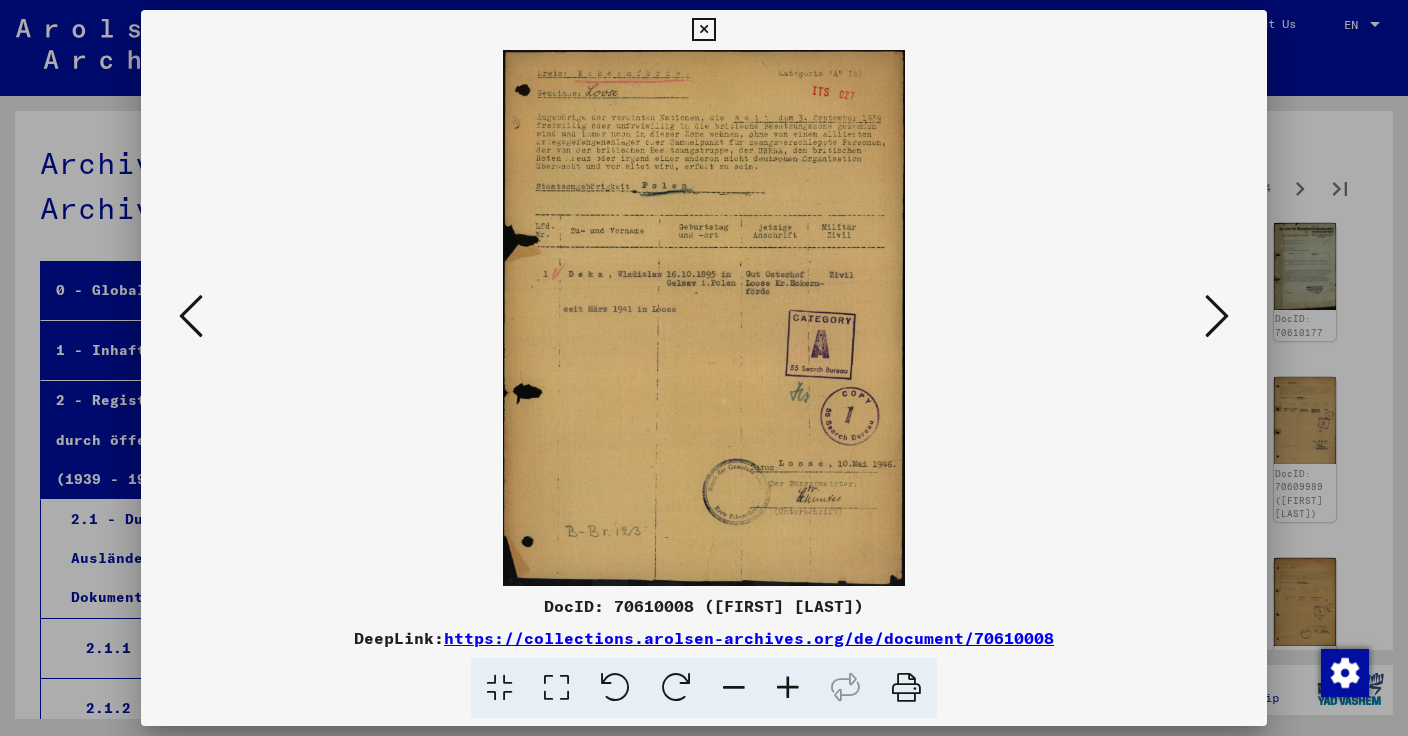 click at bounding box center (1217, 317) 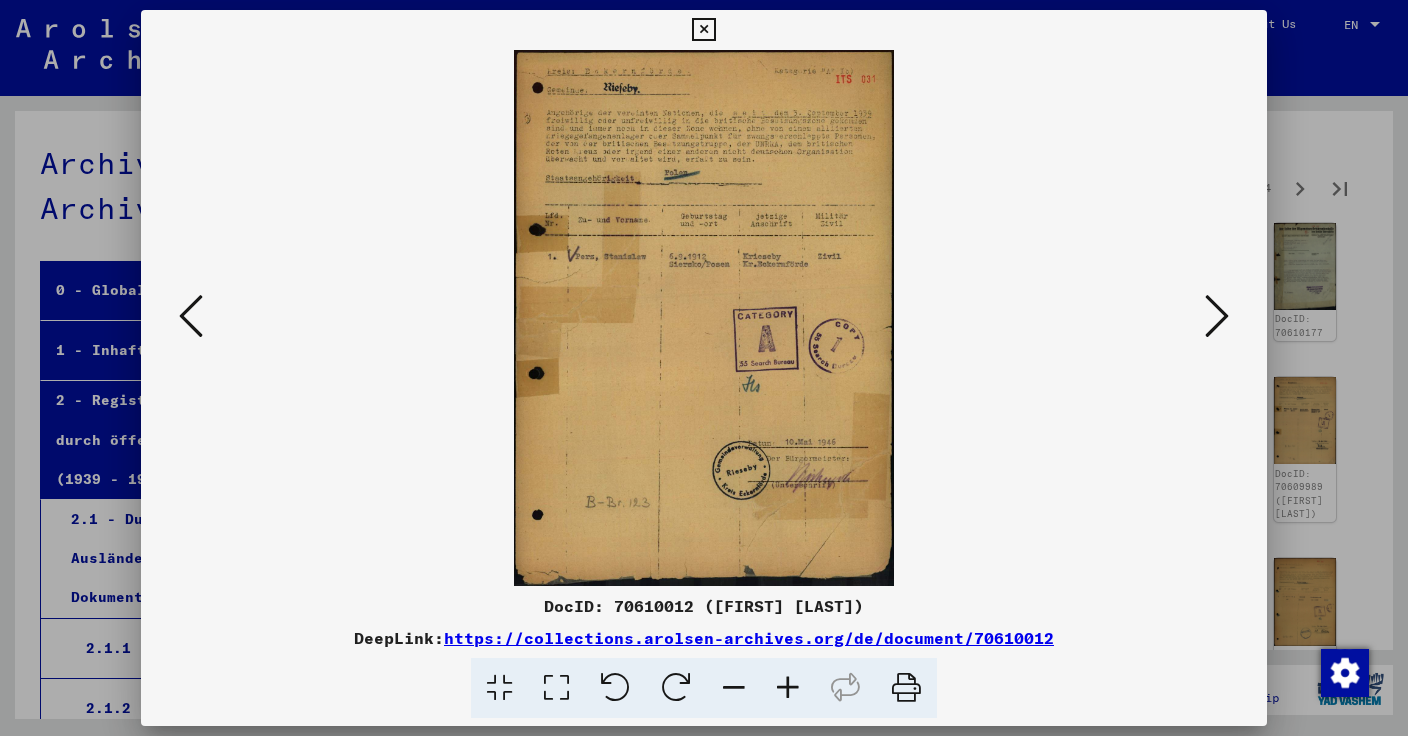 click at bounding box center (1217, 317) 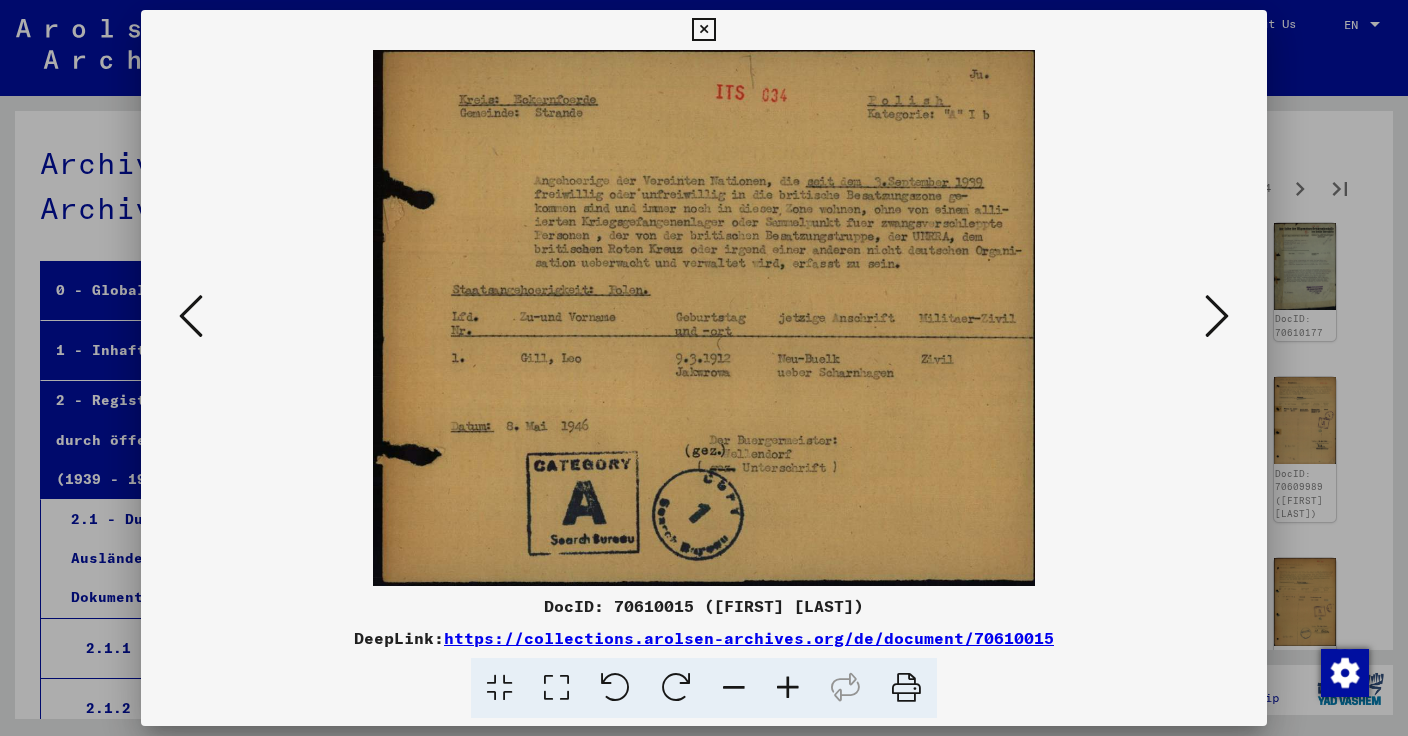 click at bounding box center [1217, 317] 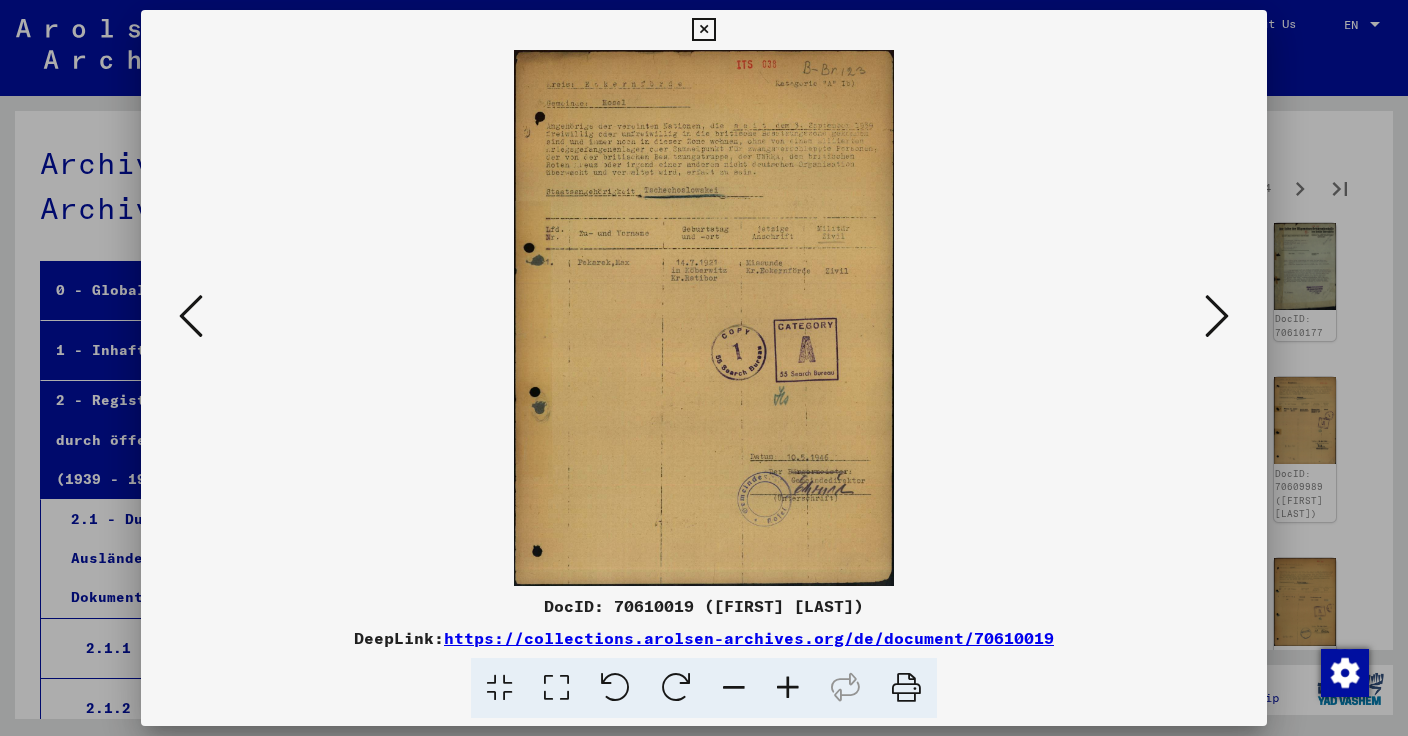 click at bounding box center [1217, 317] 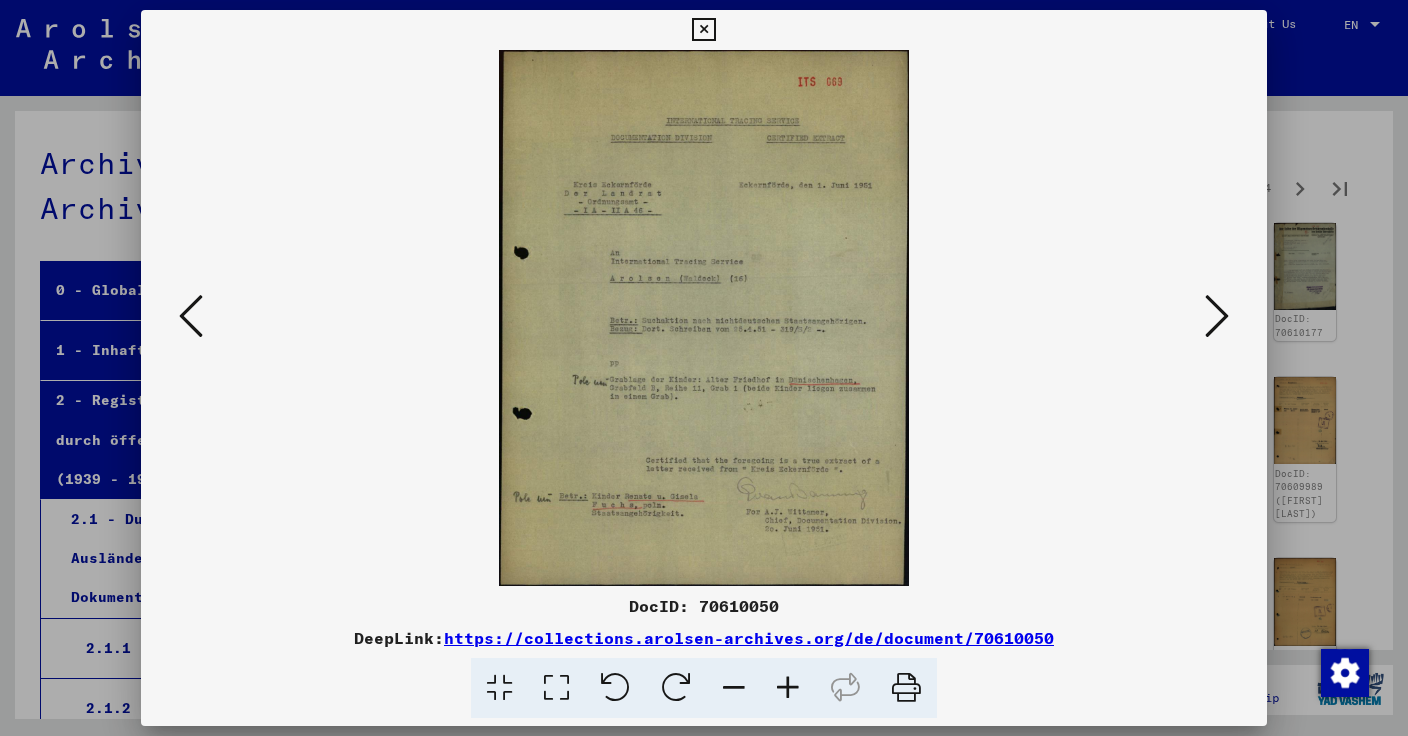 click at bounding box center [1217, 317] 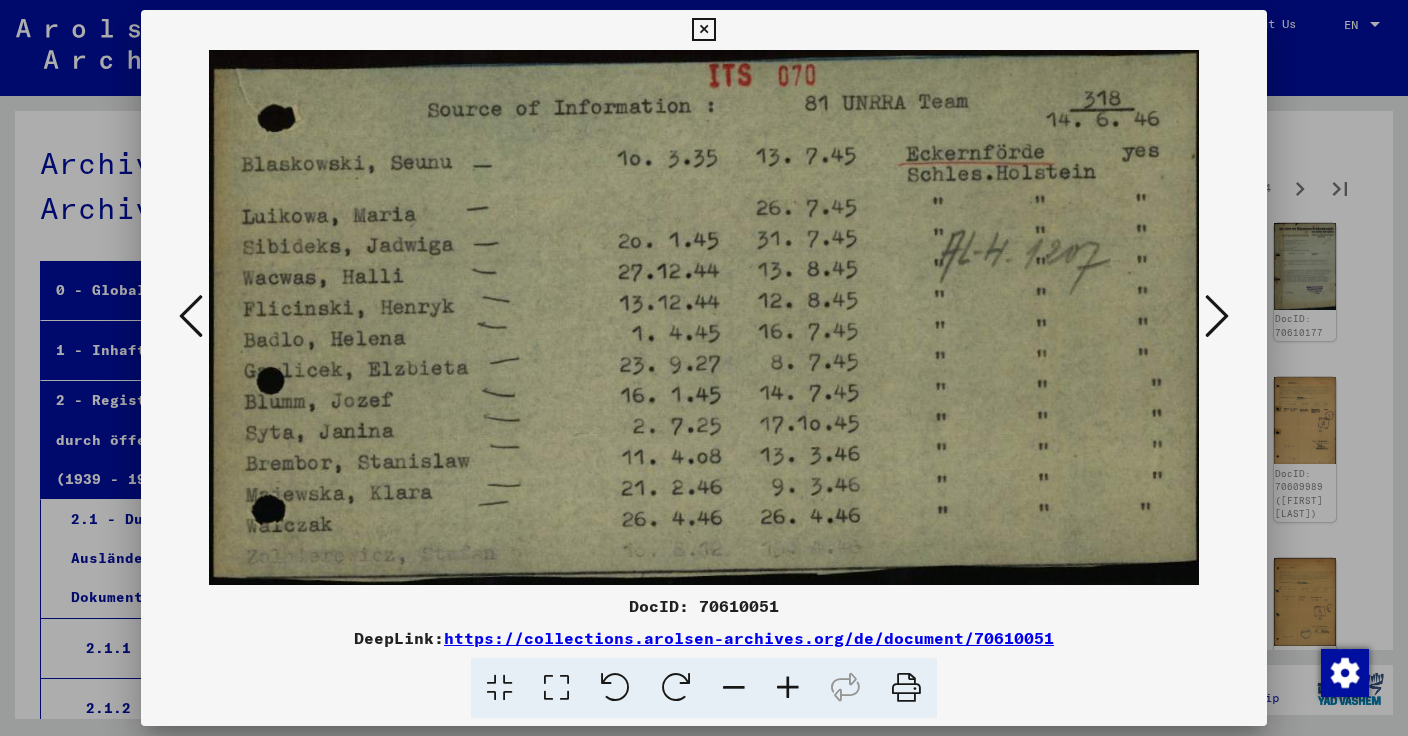 click at bounding box center (191, 316) 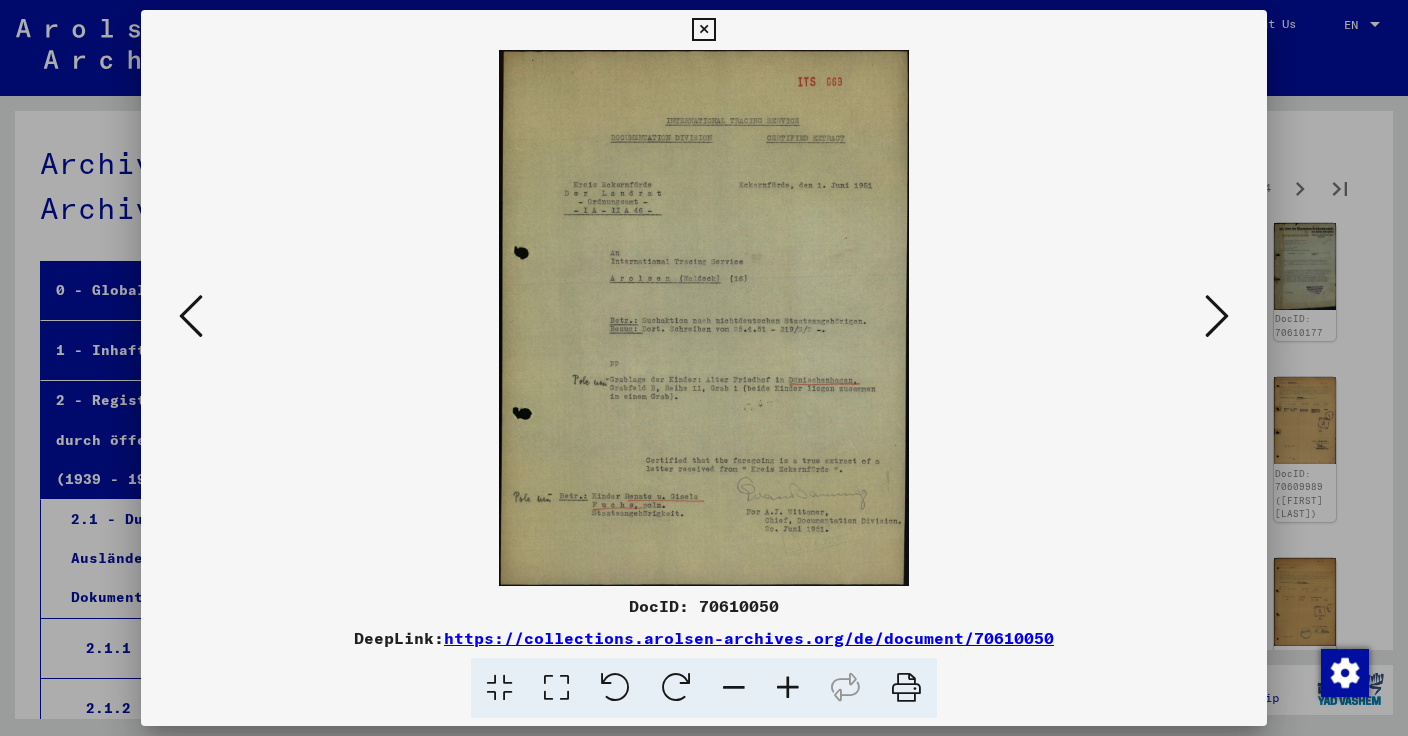 click on "DocID: 70610050" at bounding box center [704, 606] 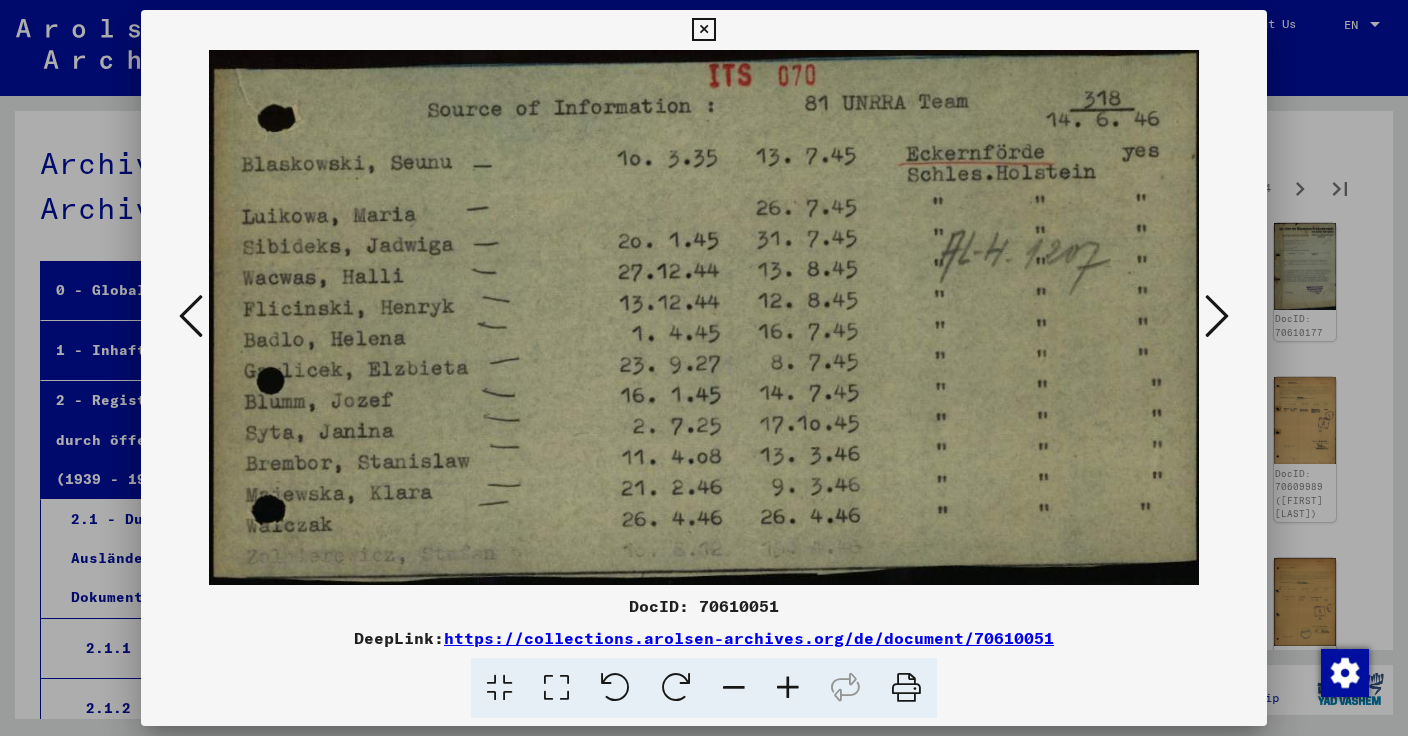click on "DocID: 70610051" at bounding box center (704, 606) 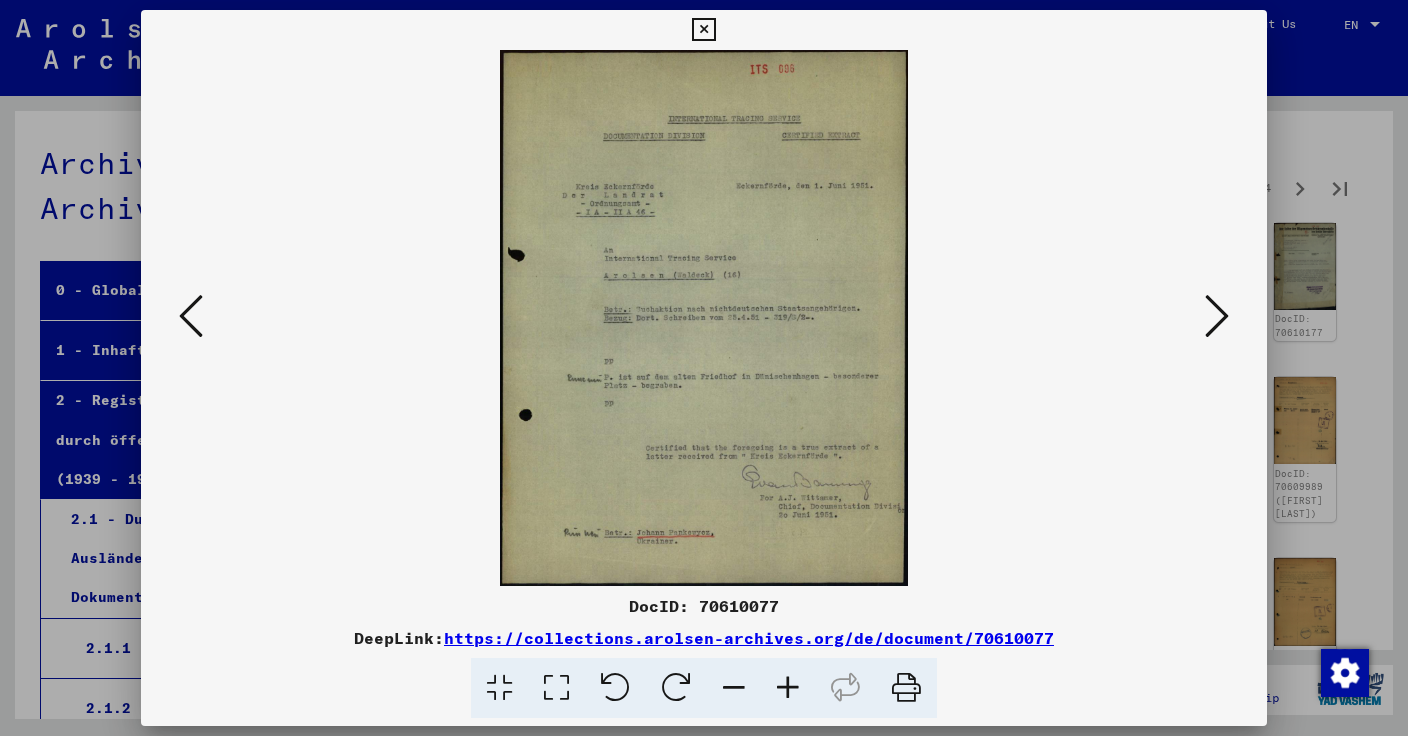 click at bounding box center (1217, 316) 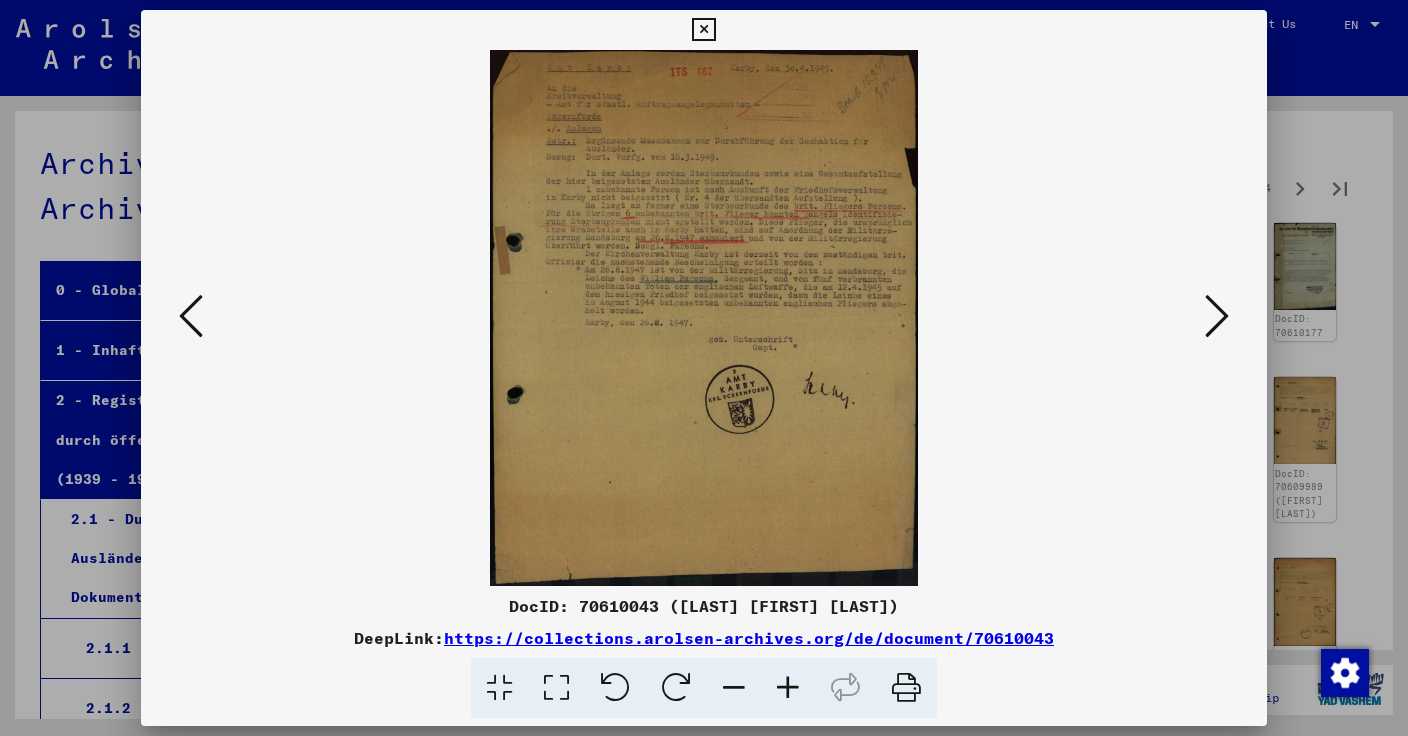 click at bounding box center [1217, 316] 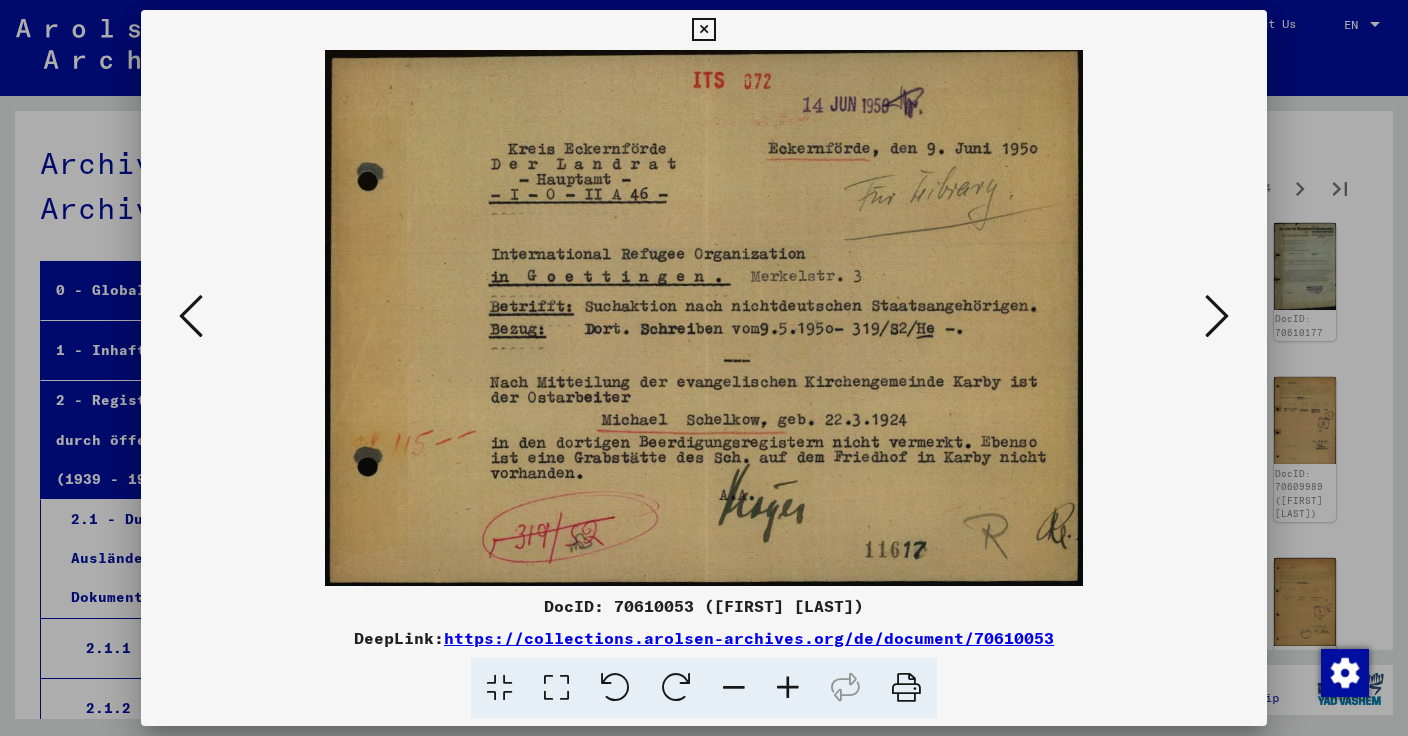 click at bounding box center (1217, 316) 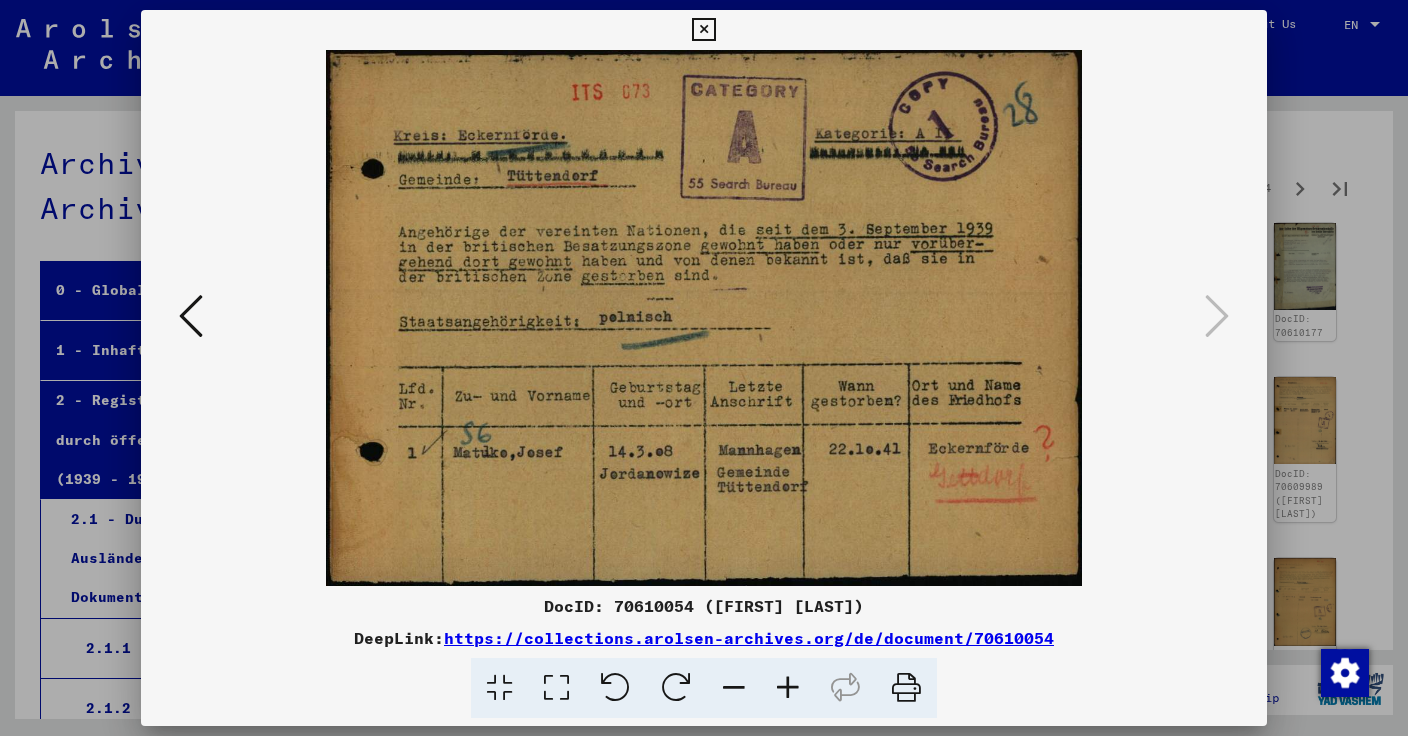click at bounding box center (703, 30) 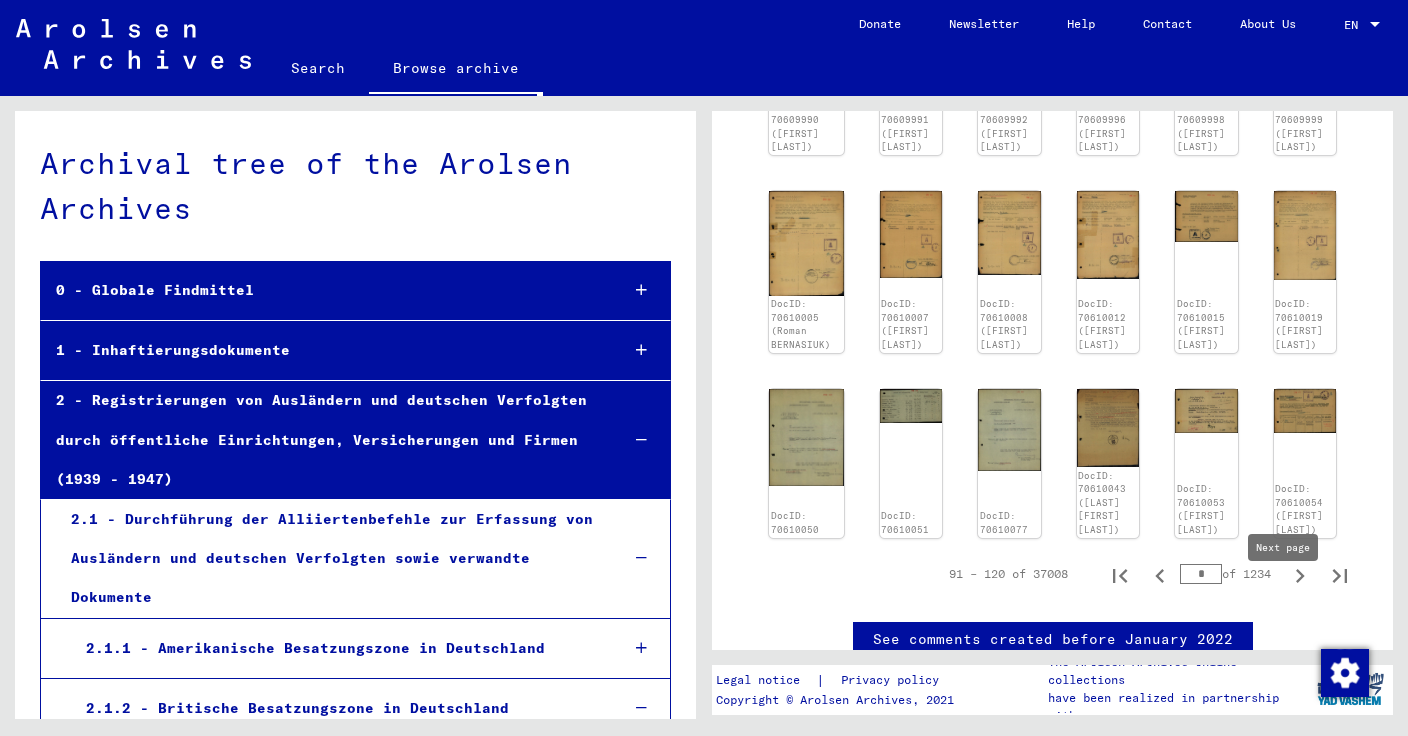 scroll, scrollTop: 998, scrollLeft: 0, axis: vertical 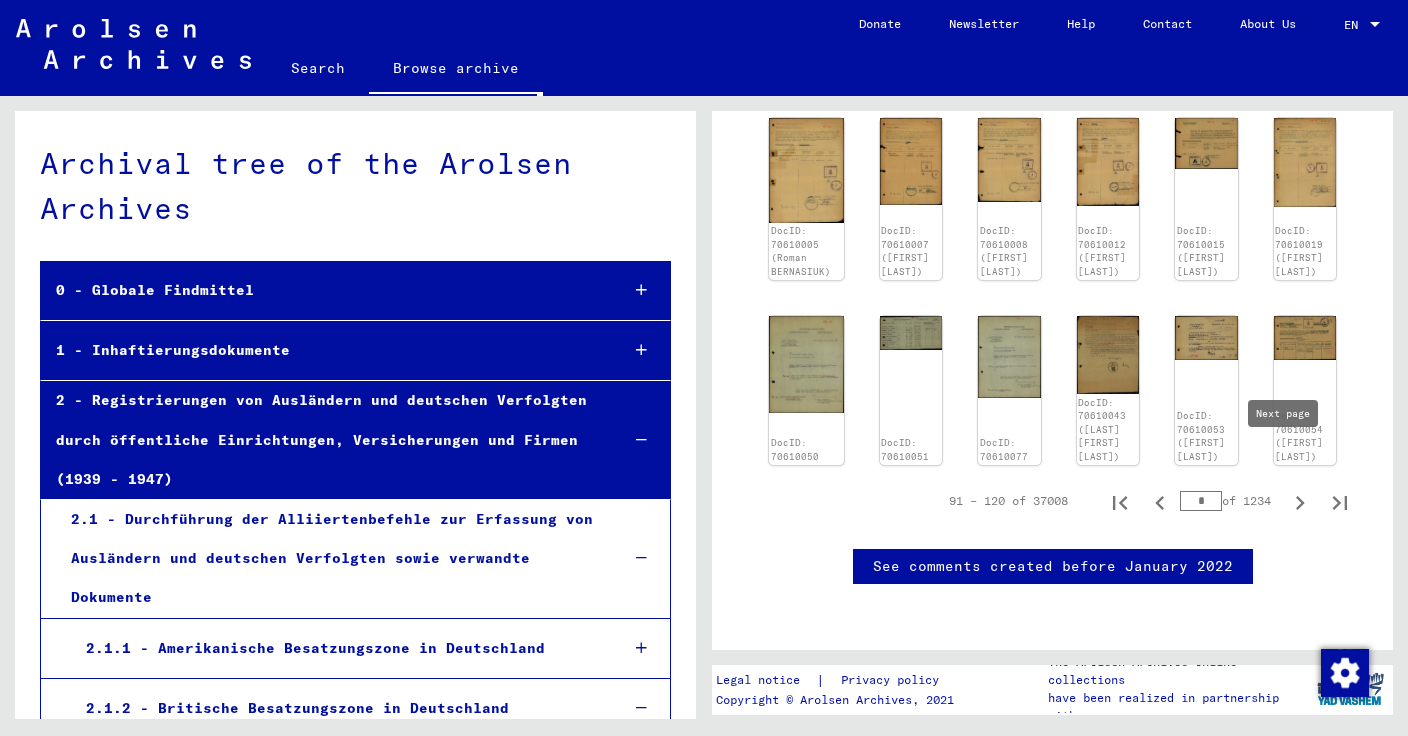 click 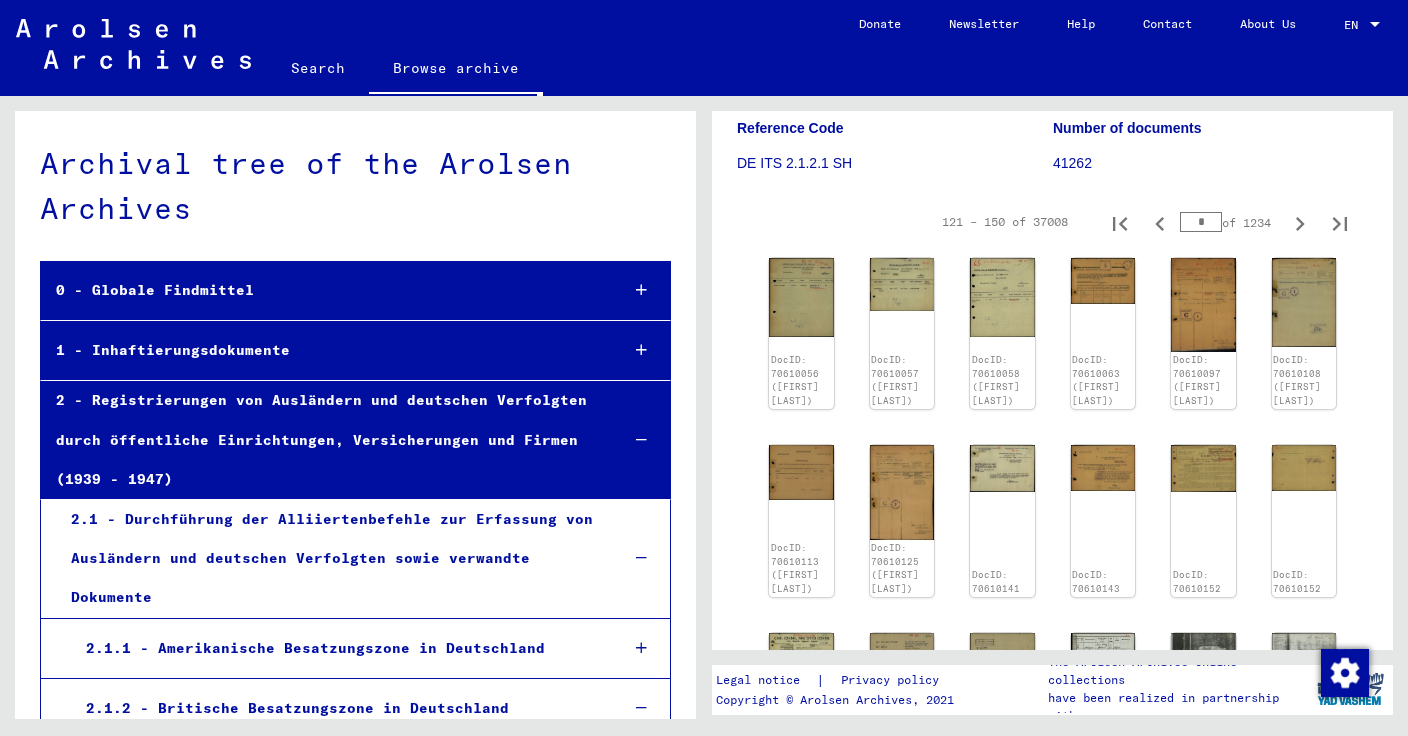 scroll, scrollTop: 254, scrollLeft: 0, axis: vertical 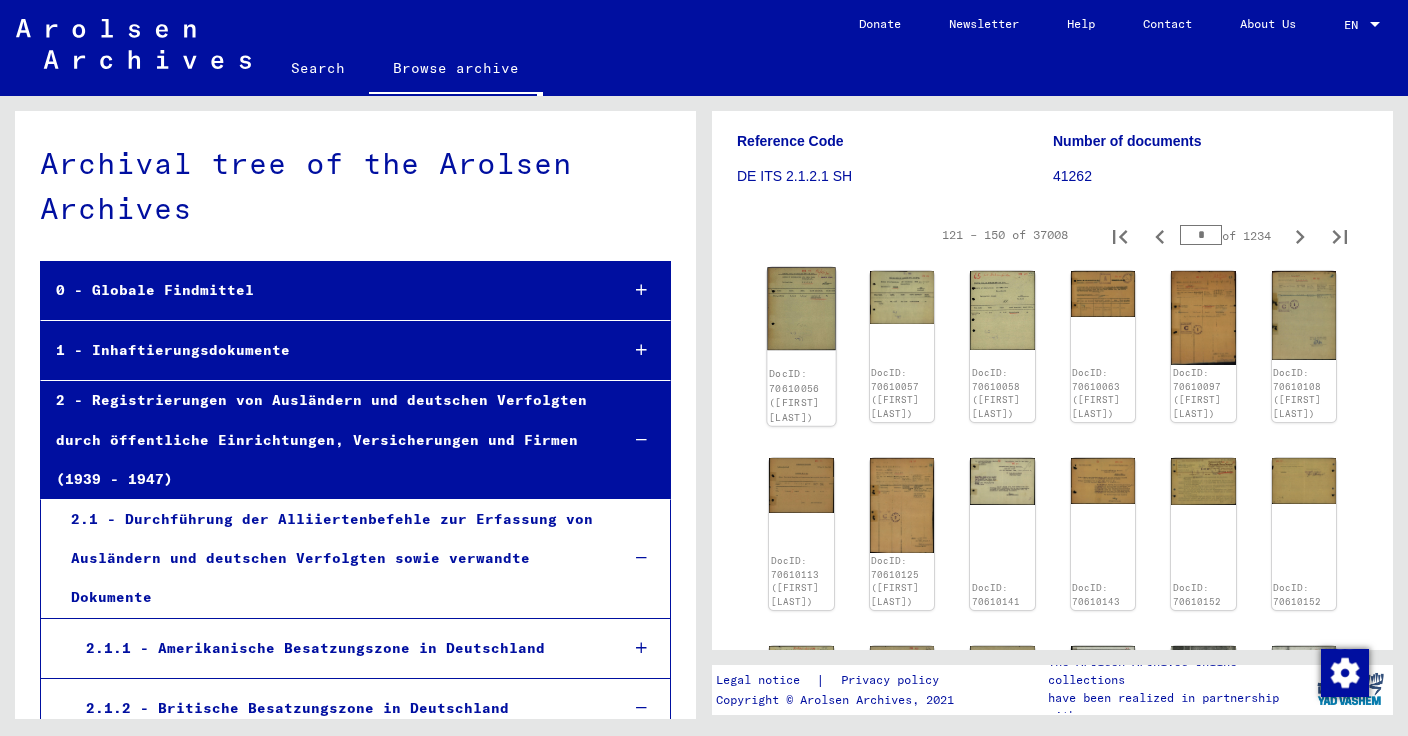 click 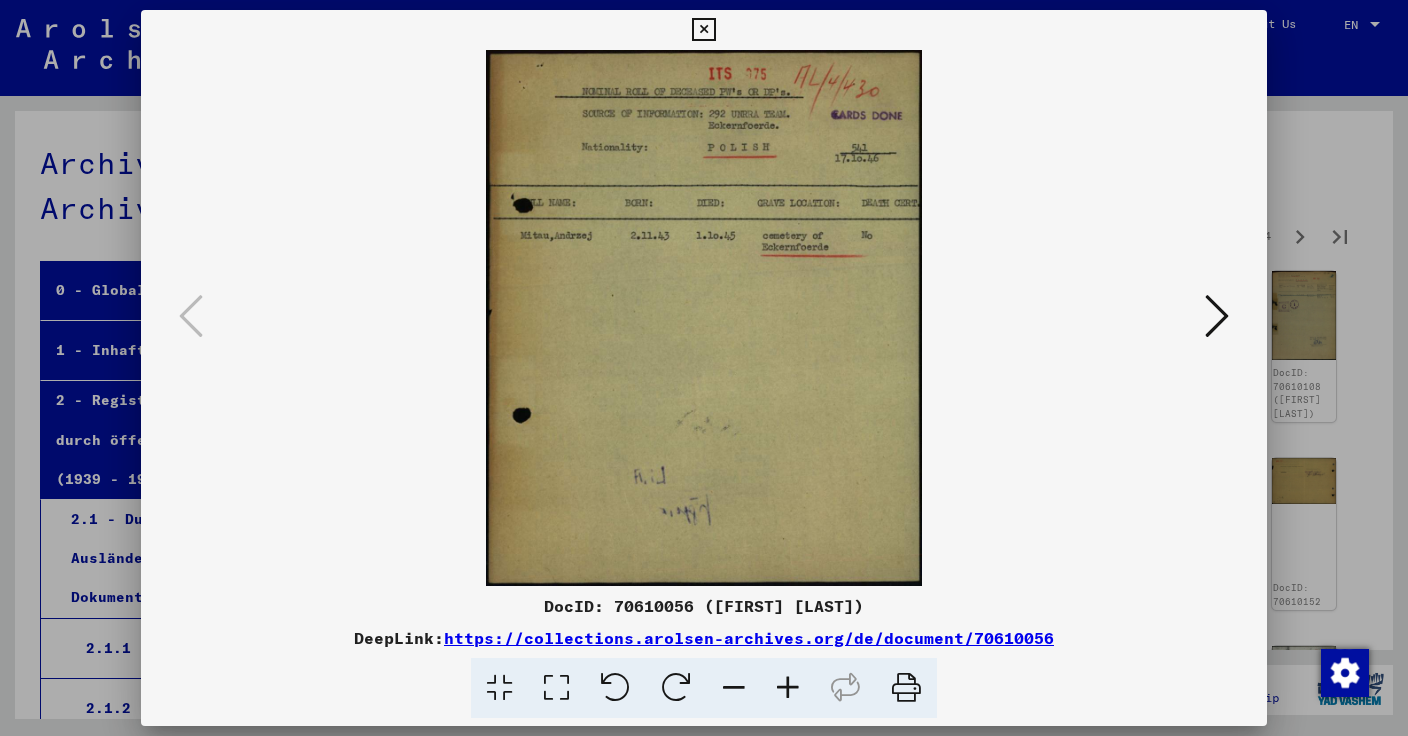 click on "DocID: 70610056 ([FIRST] [LAST])" at bounding box center (704, 606) 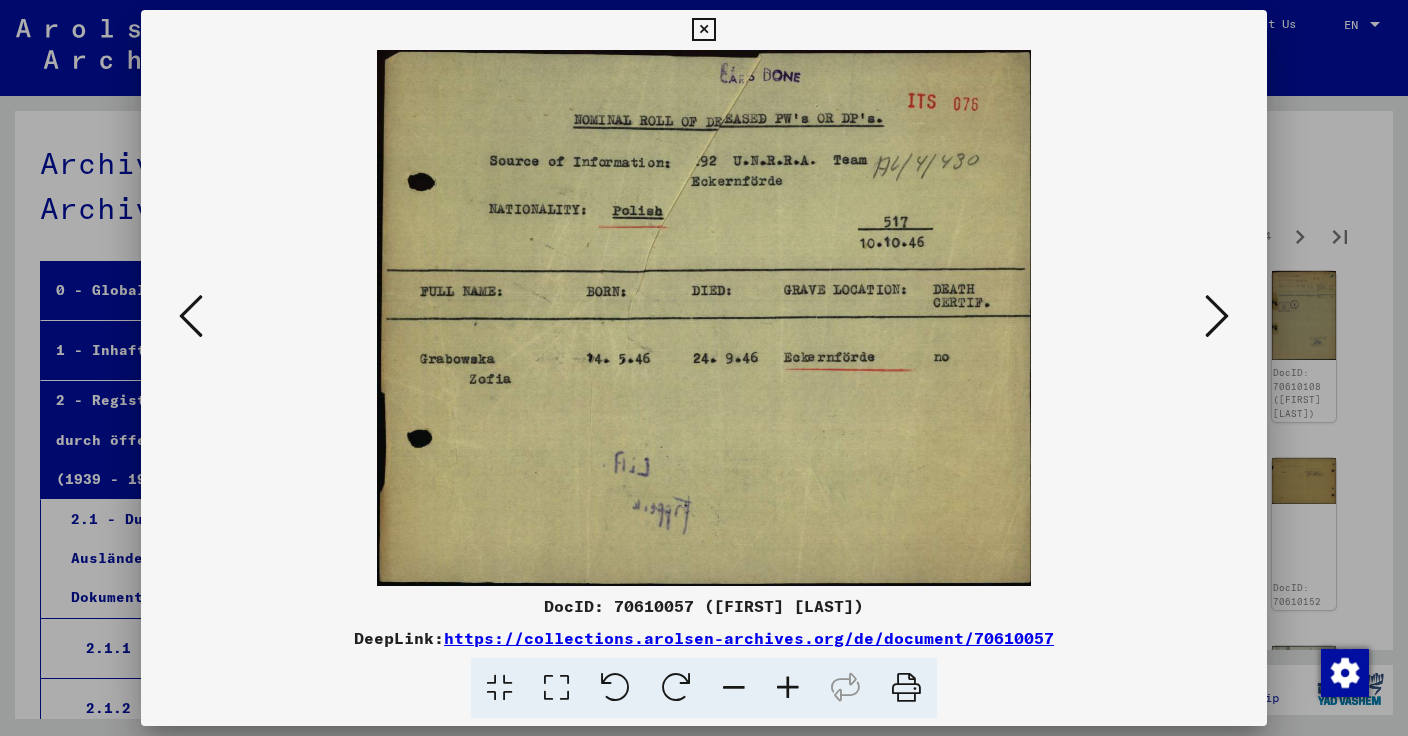 click at bounding box center [1217, 316] 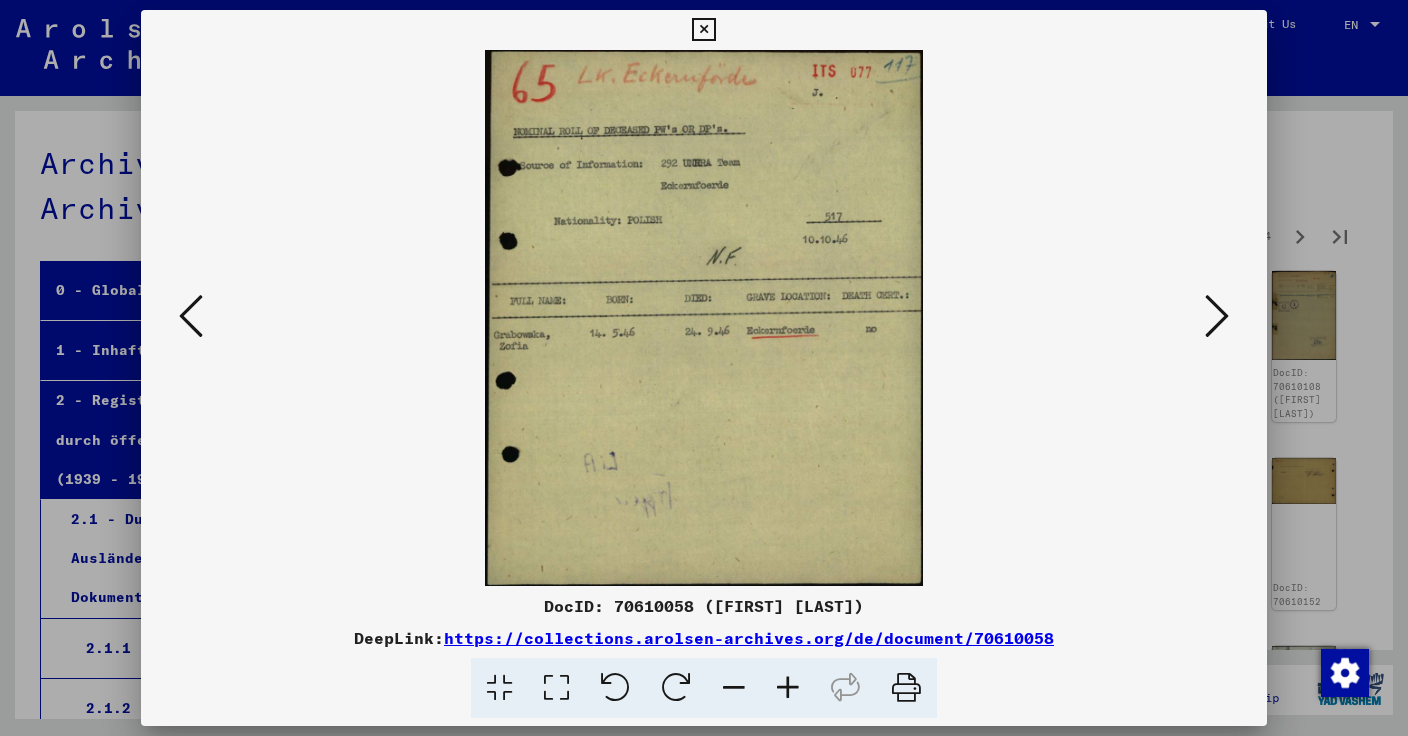 click at bounding box center [1217, 316] 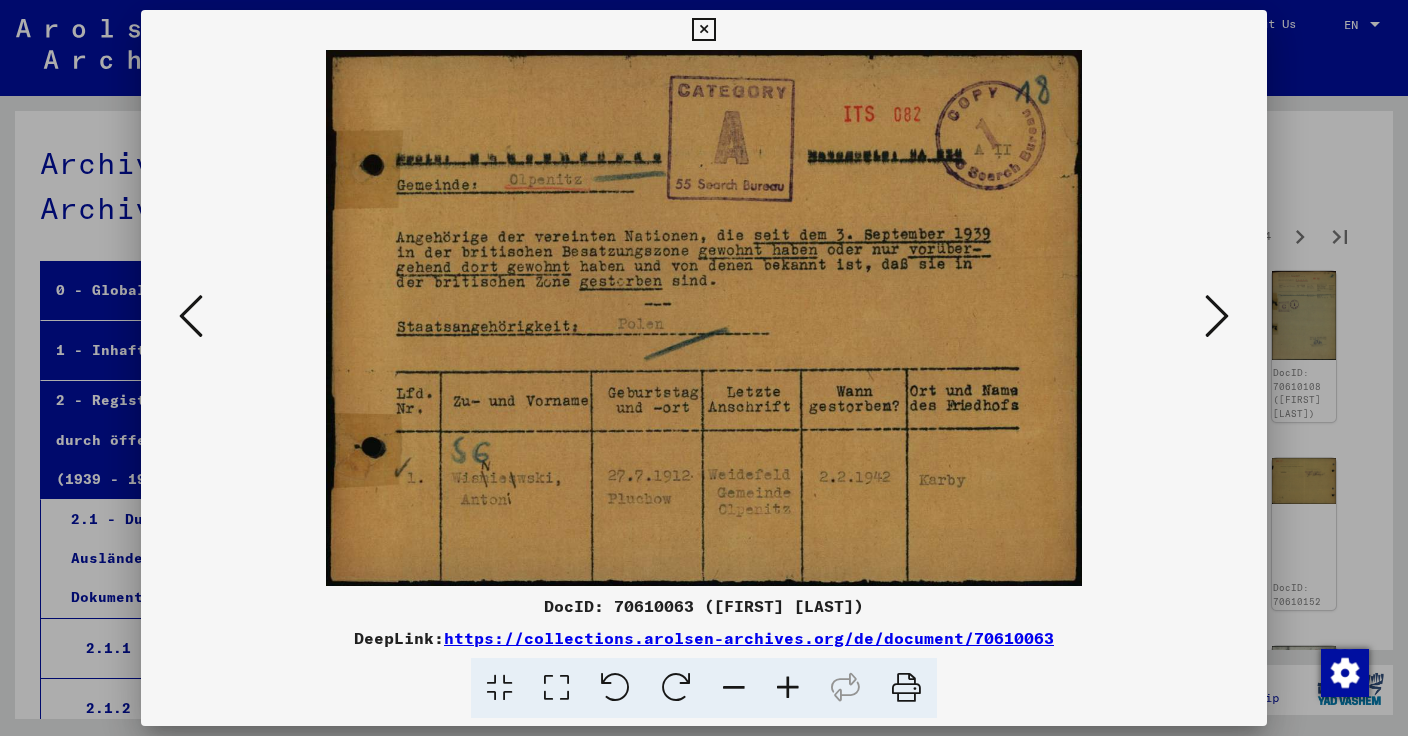 click at bounding box center (1217, 316) 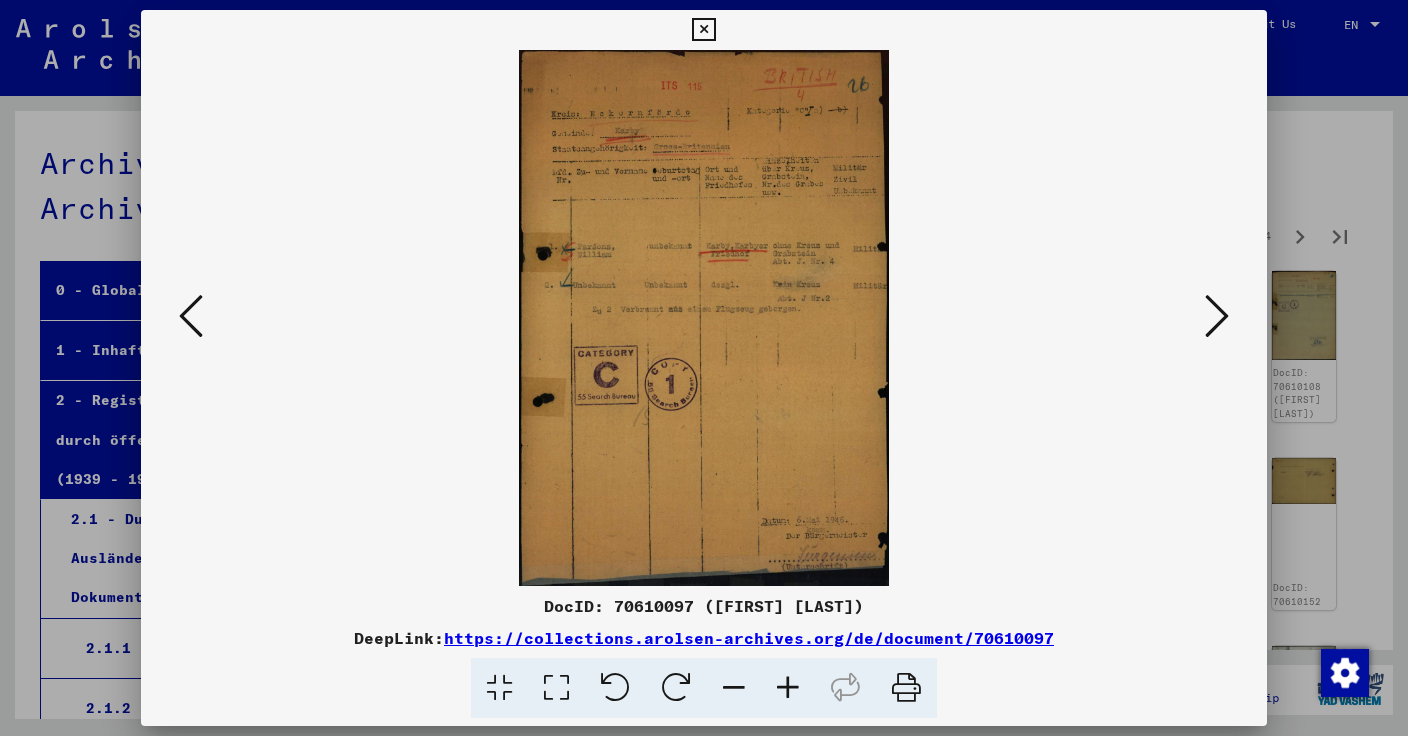 click at bounding box center [1217, 316] 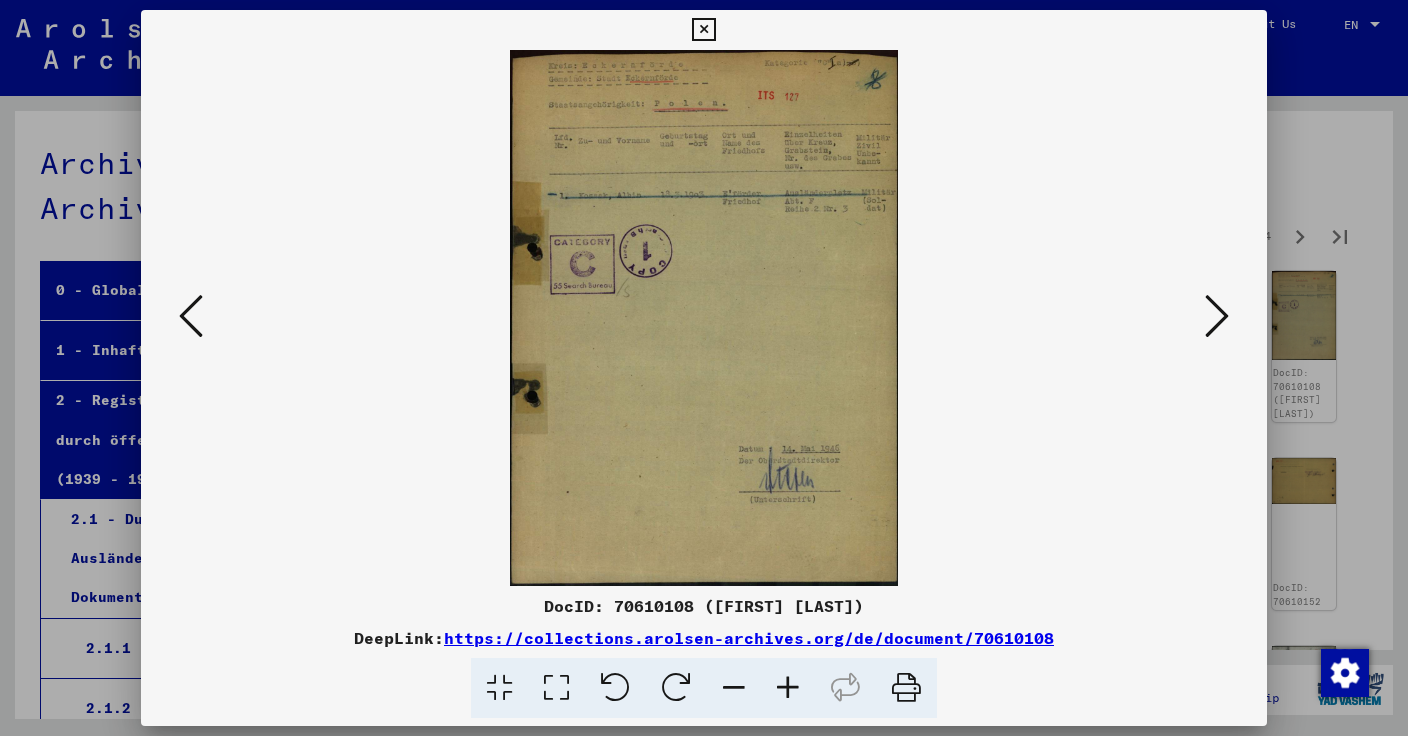 click at bounding box center (1217, 316) 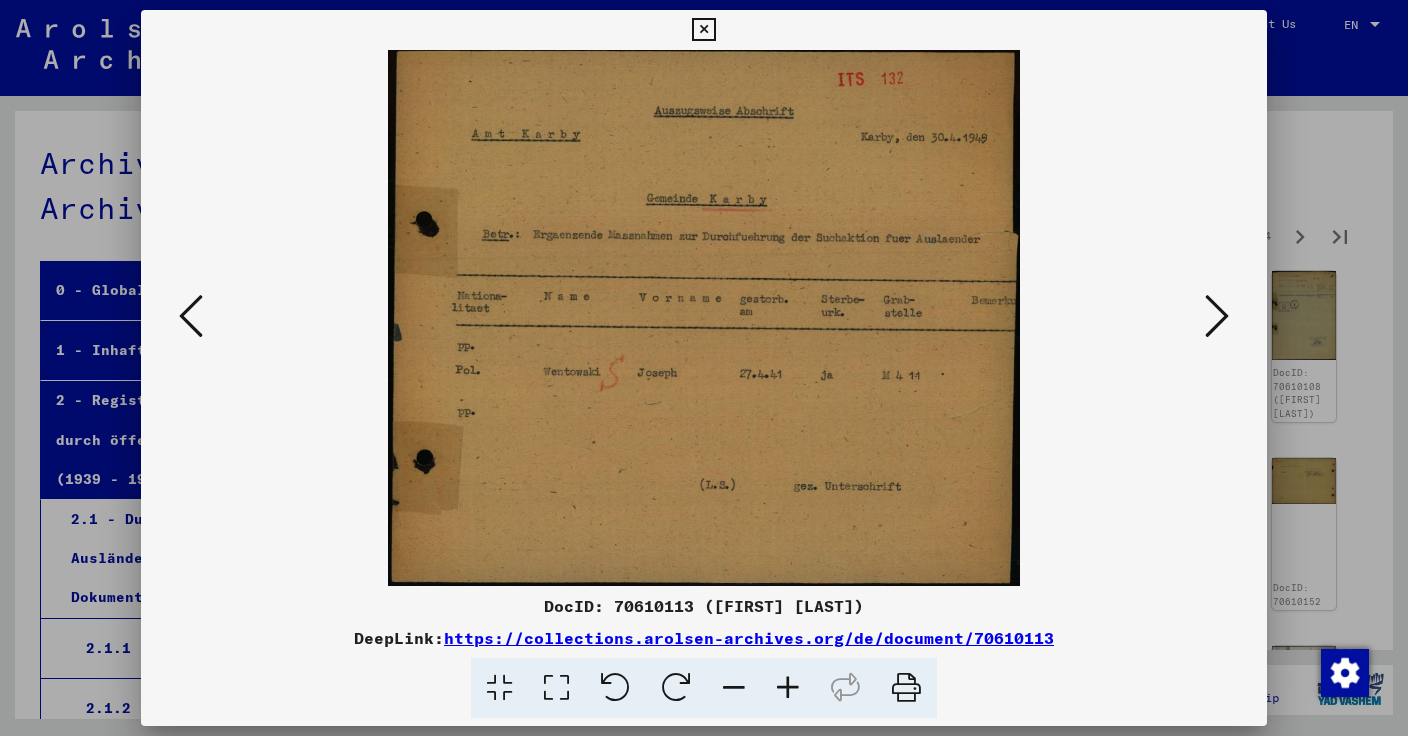 click at bounding box center (1217, 316) 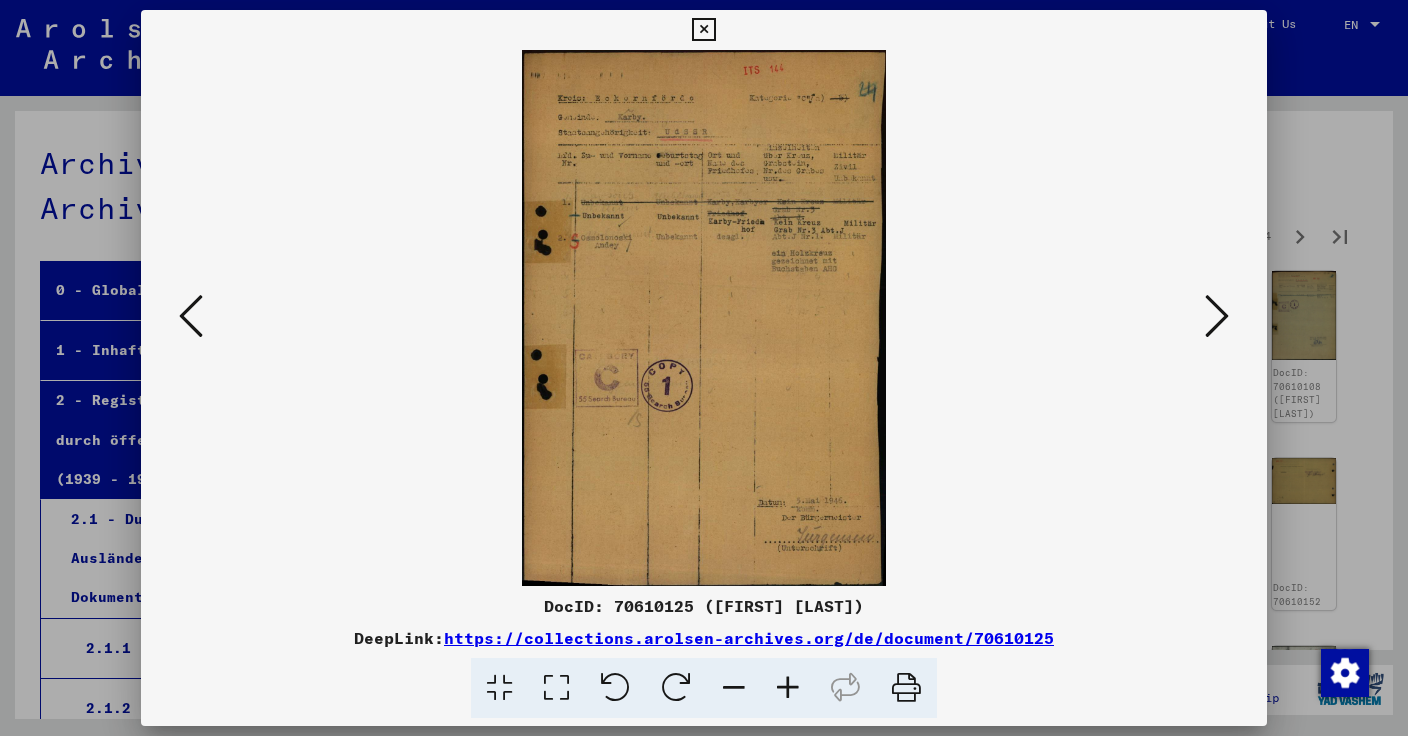 click at bounding box center (191, 316) 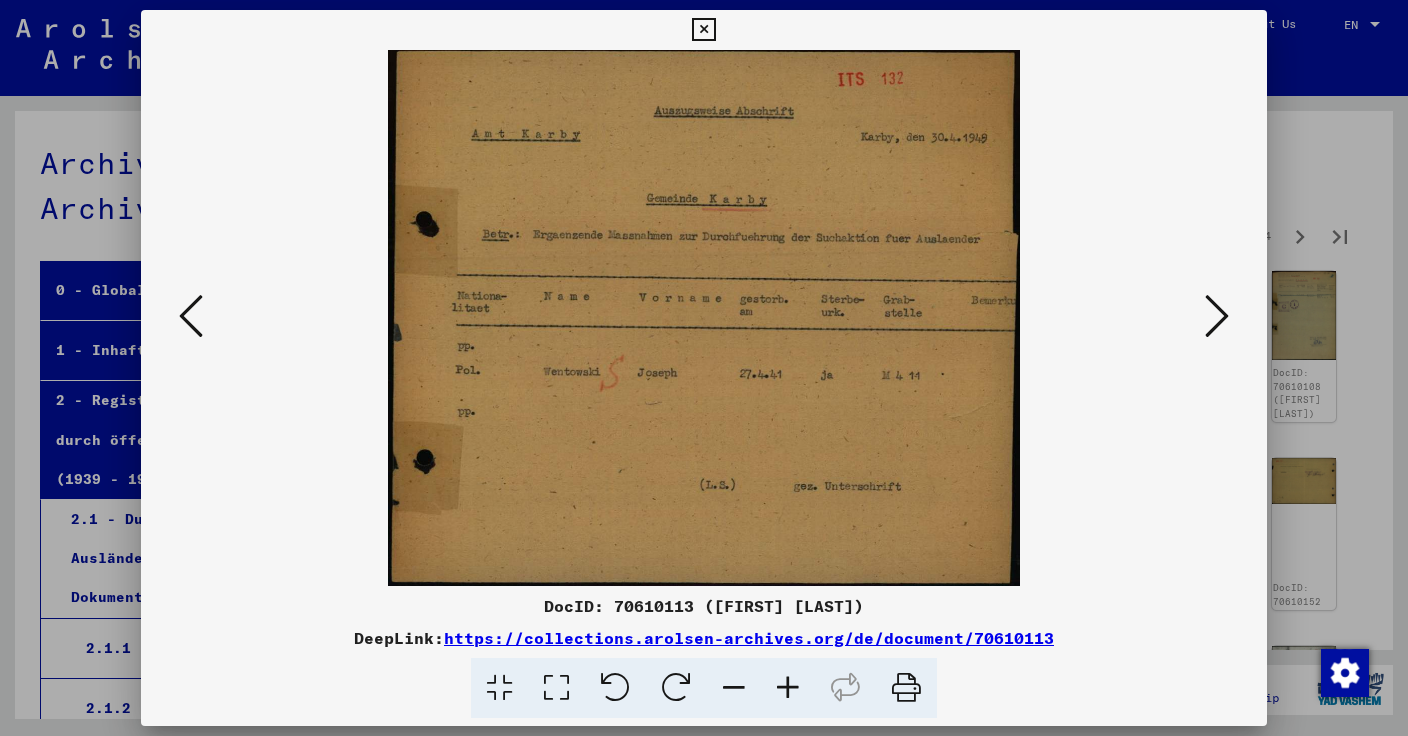 click at bounding box center (1217, 316) 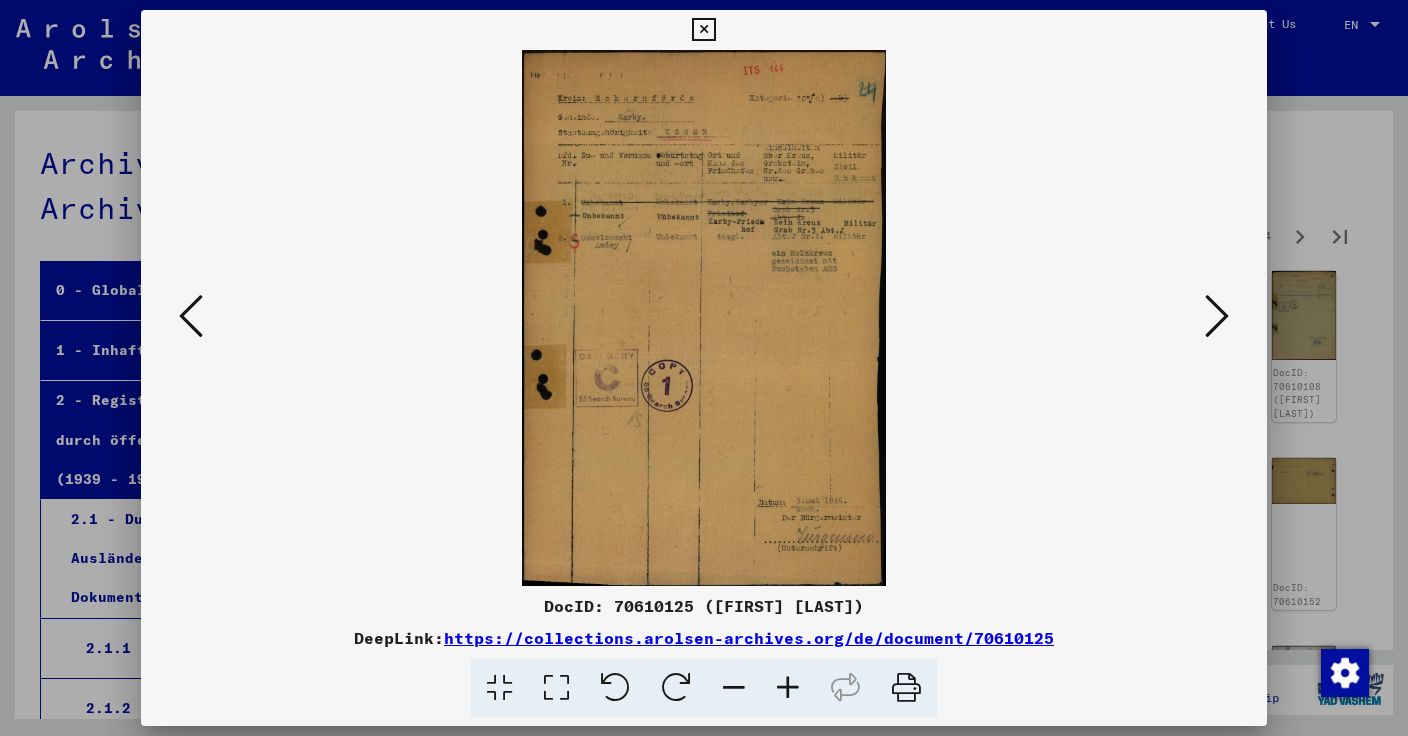 click at bounding box center [1217, 316] 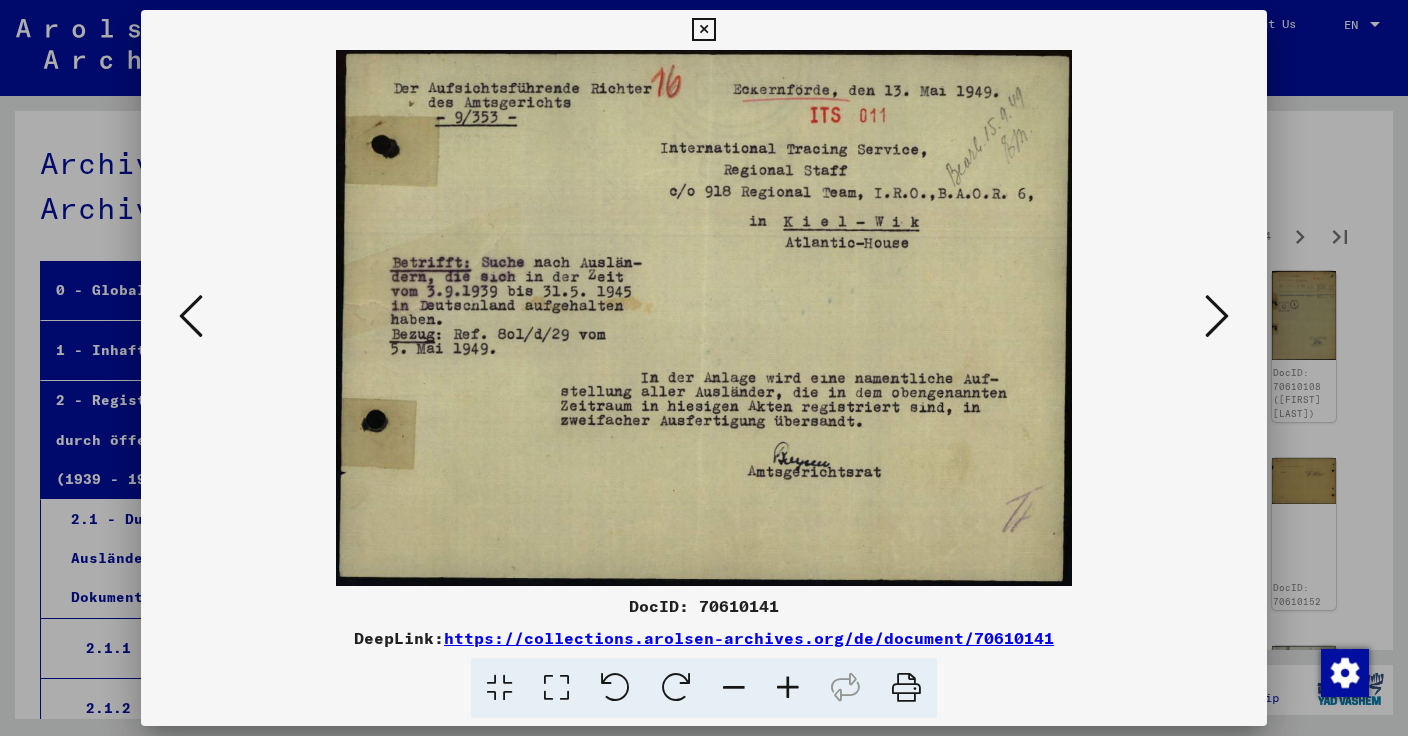 click at bounding box center (1217, 316) 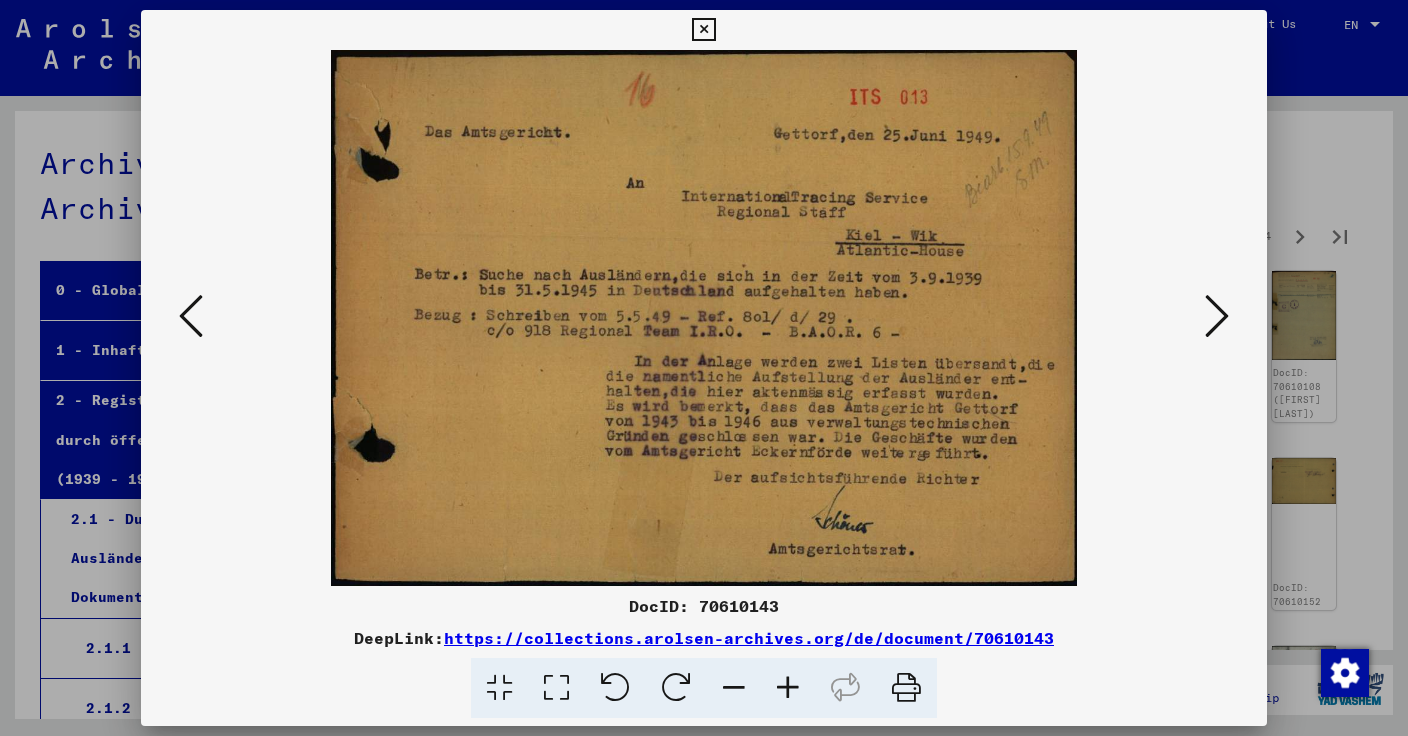 click at bounding box center [1217, 316] 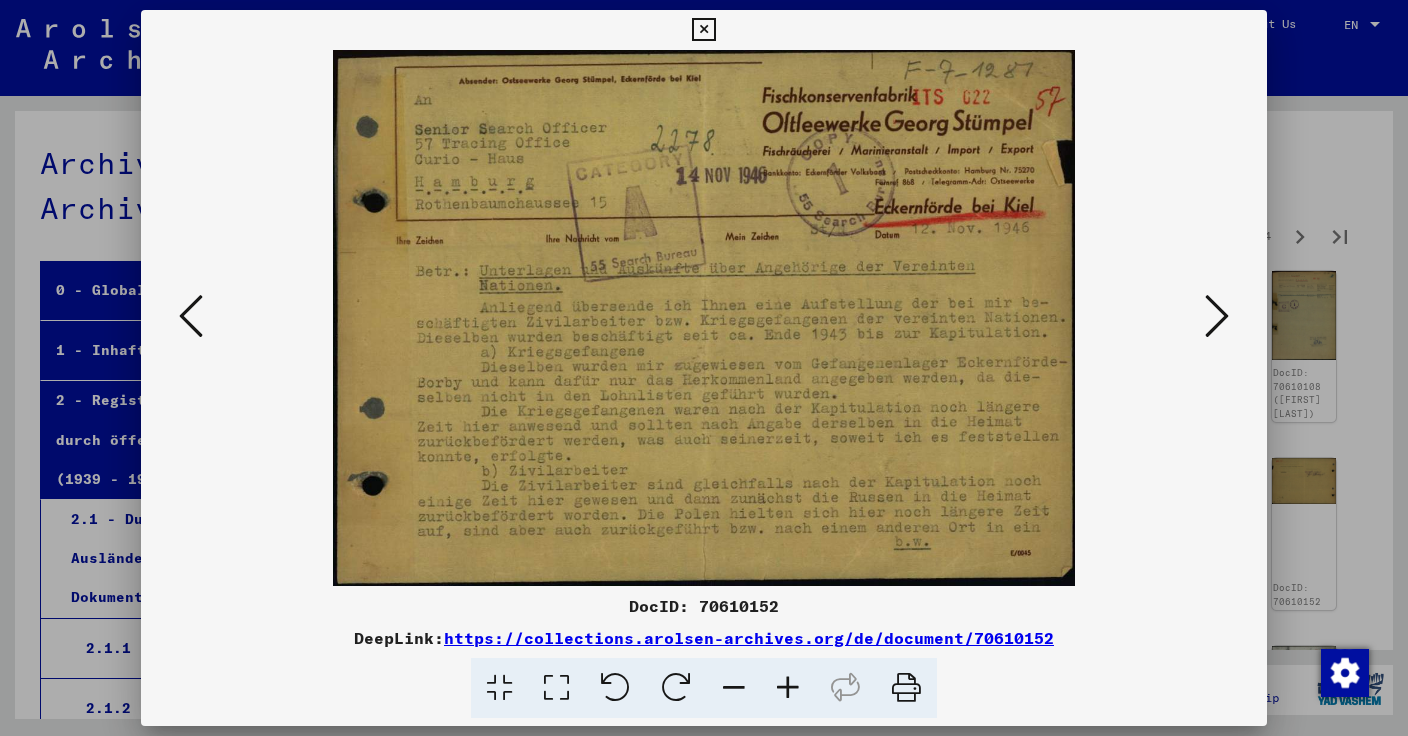 click on "DocID: 70610152" at bounding box center [704, 606] 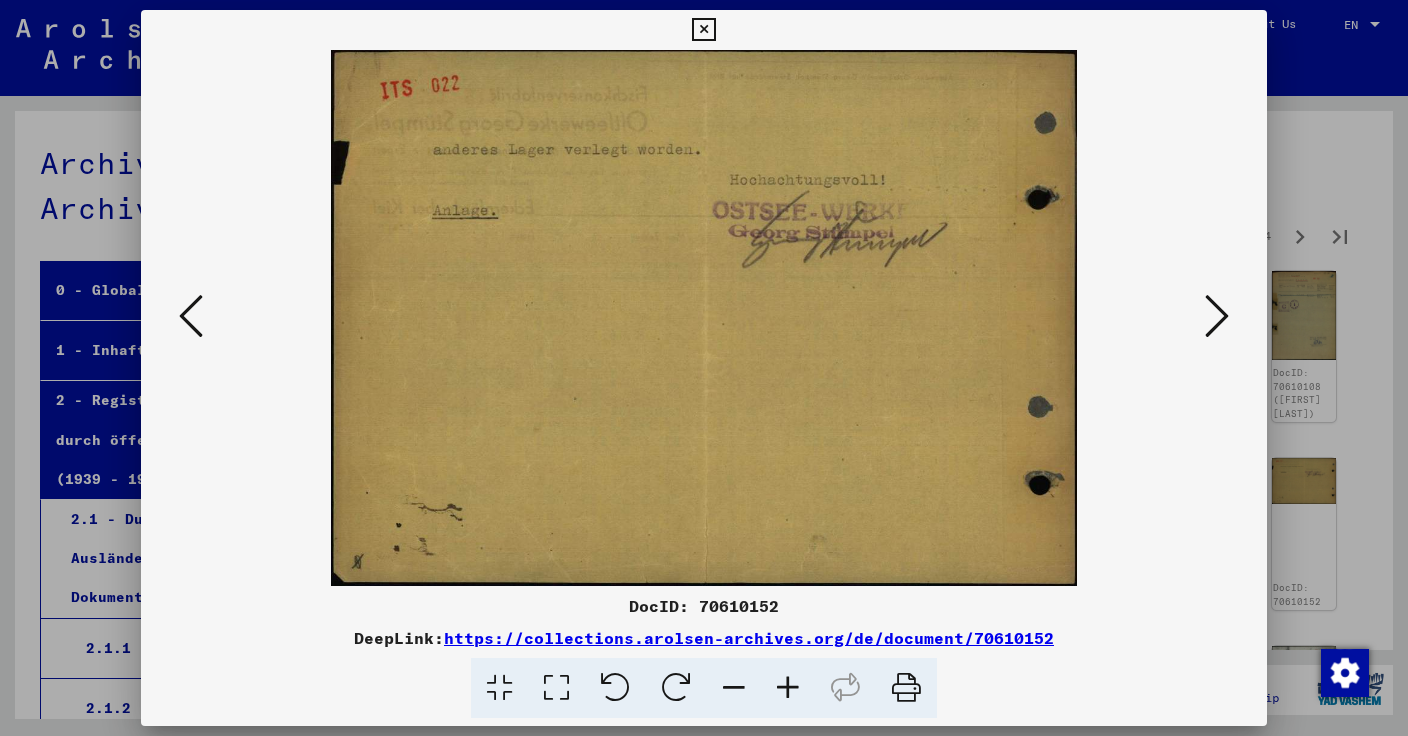 click at bounding box center (1217, 316) 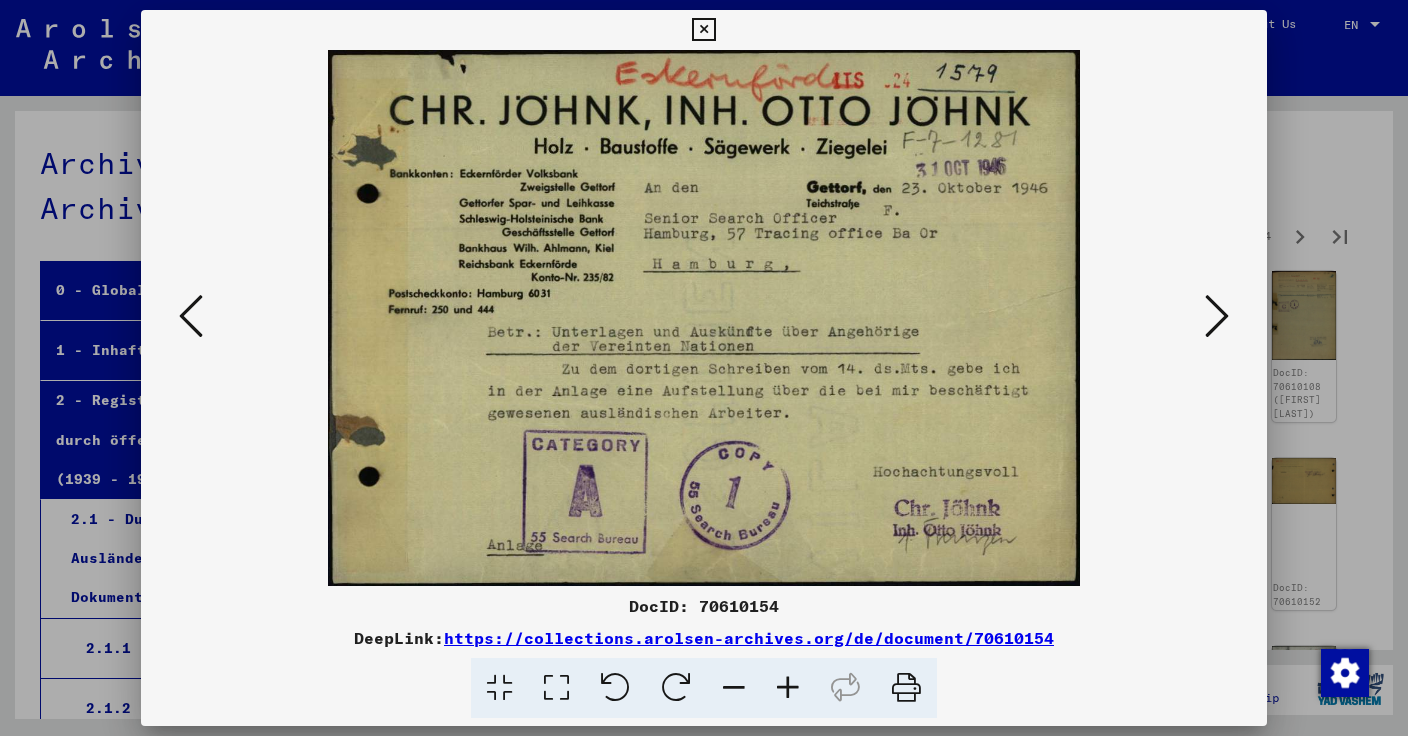 click at bounding box center (1217, 316) 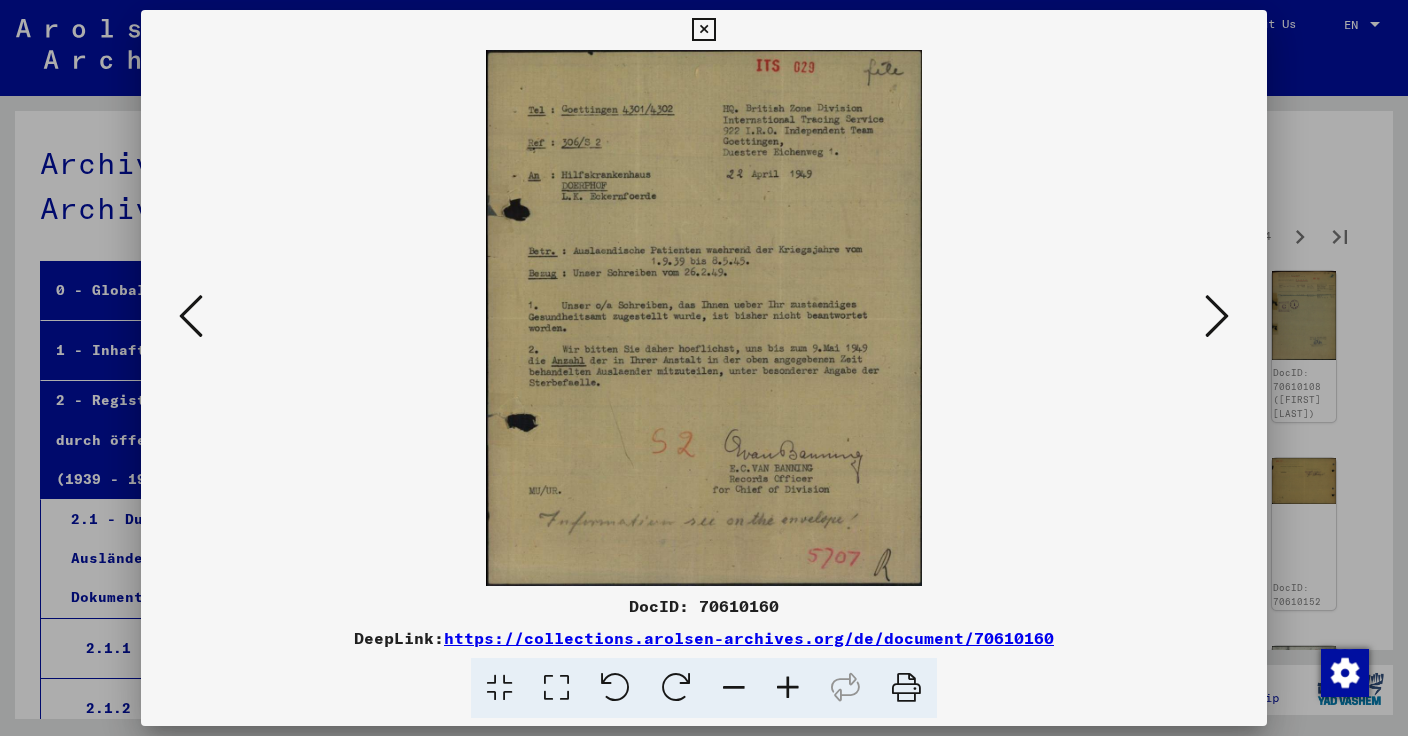 click at bounding box center (1217, 316) 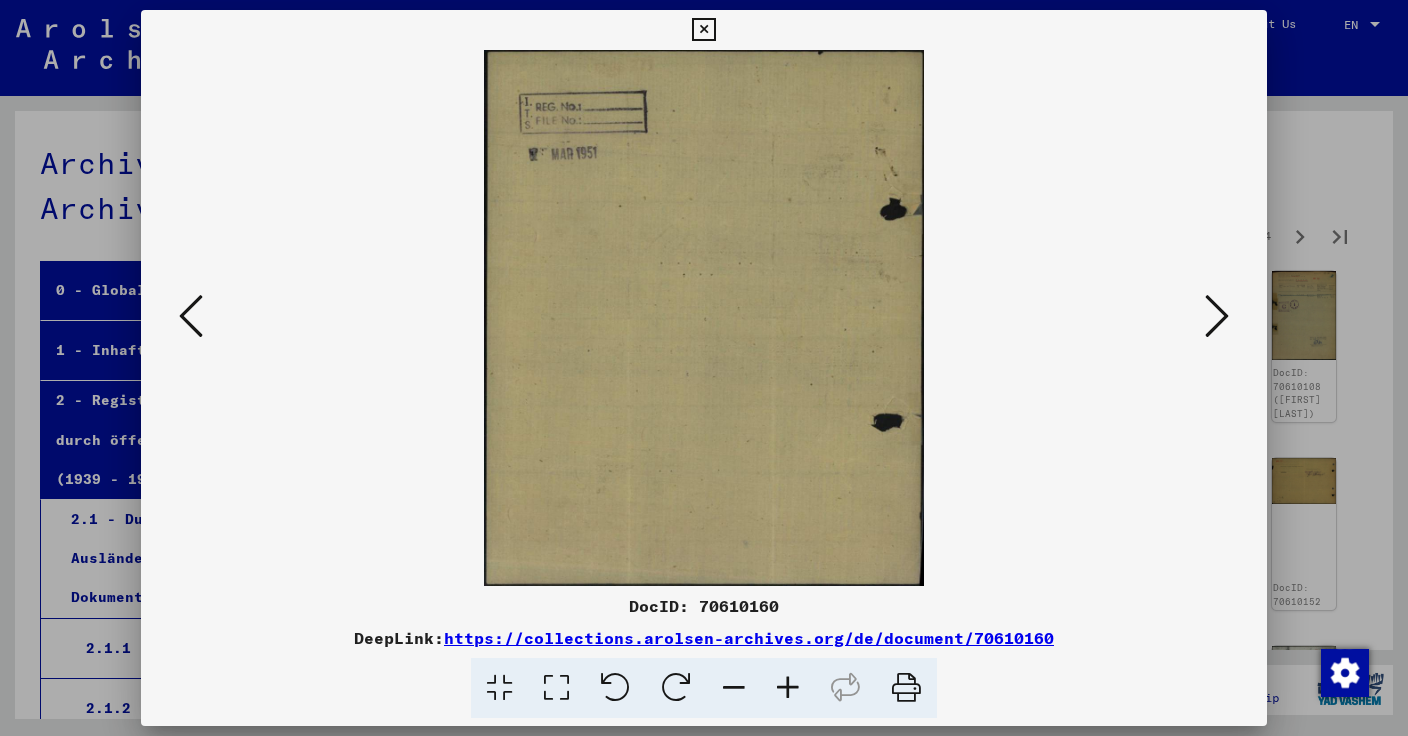 click at bounding box center [1217, 316] 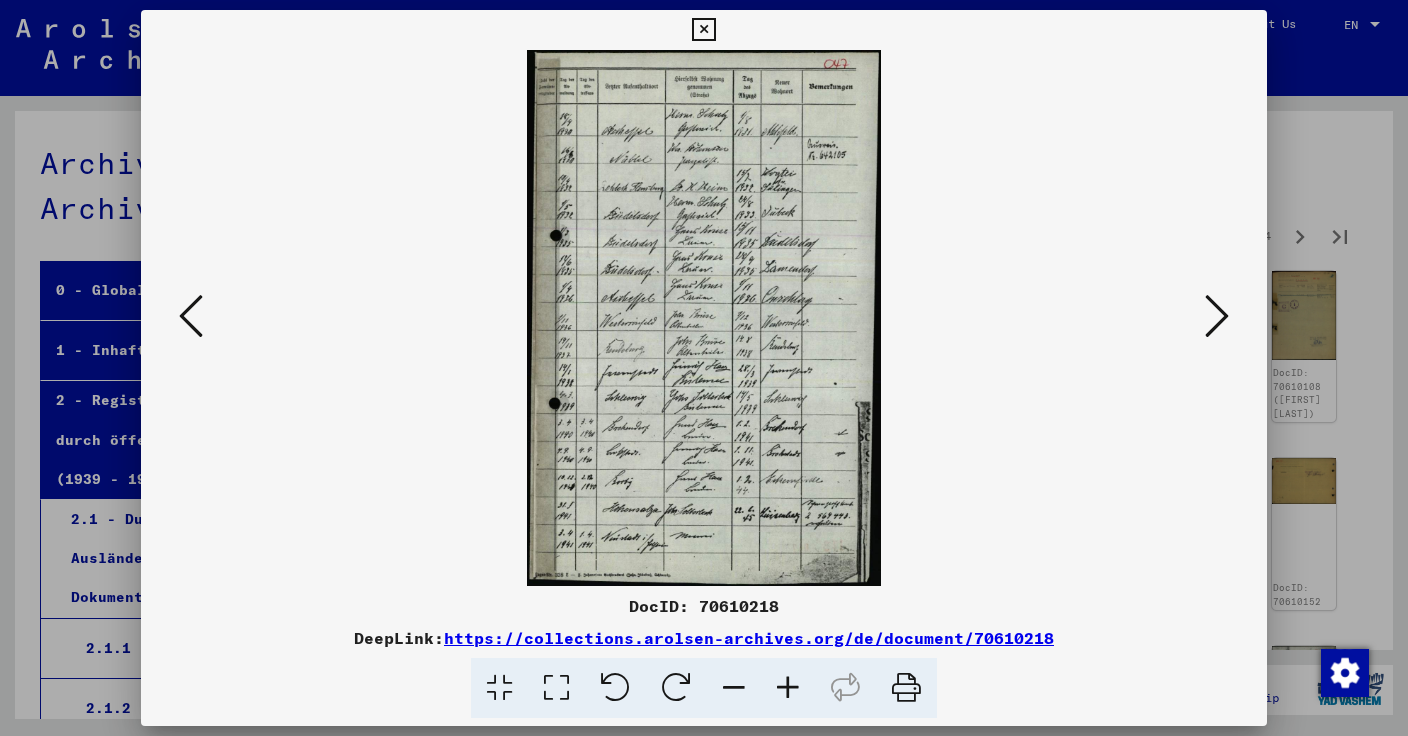 click at bounding box center [191, 316] 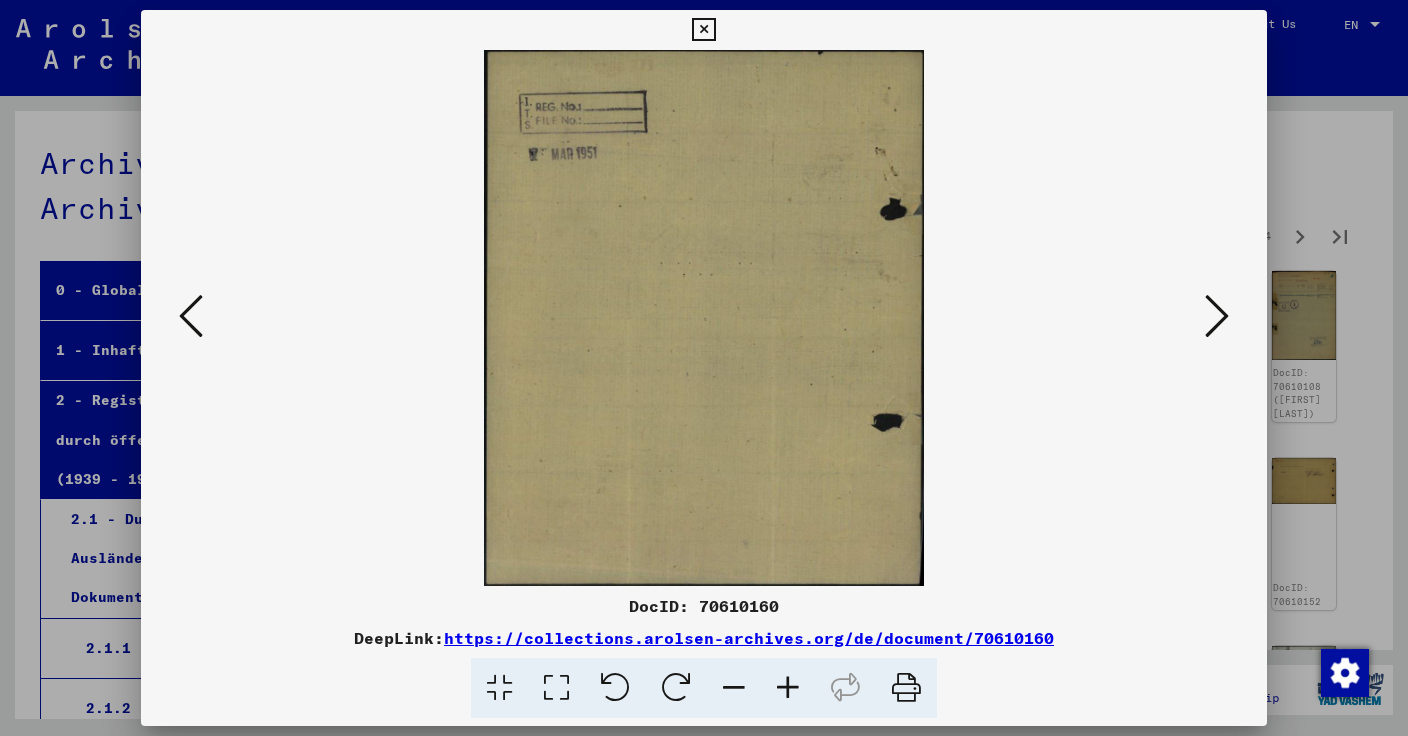click at bounding box center [1217, 316] 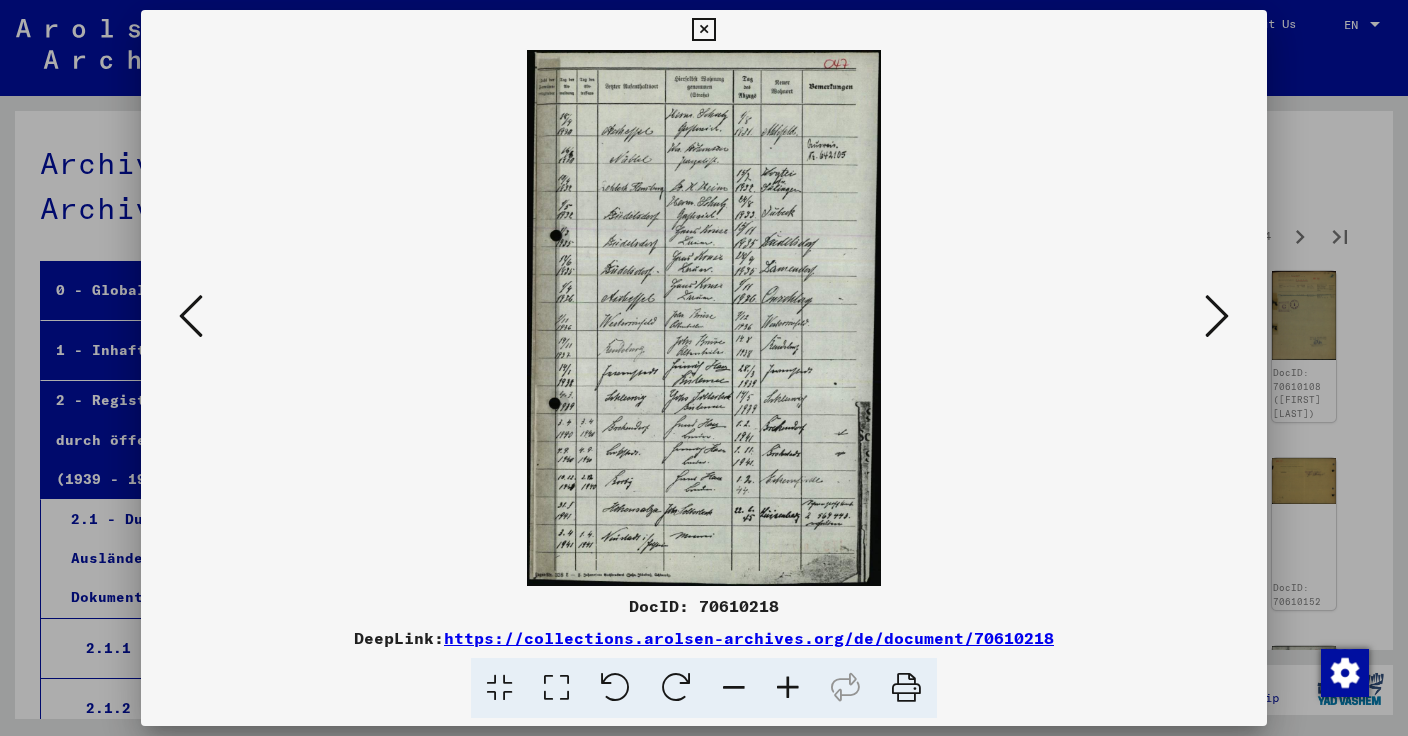 click at bounding box center (1217, 316) 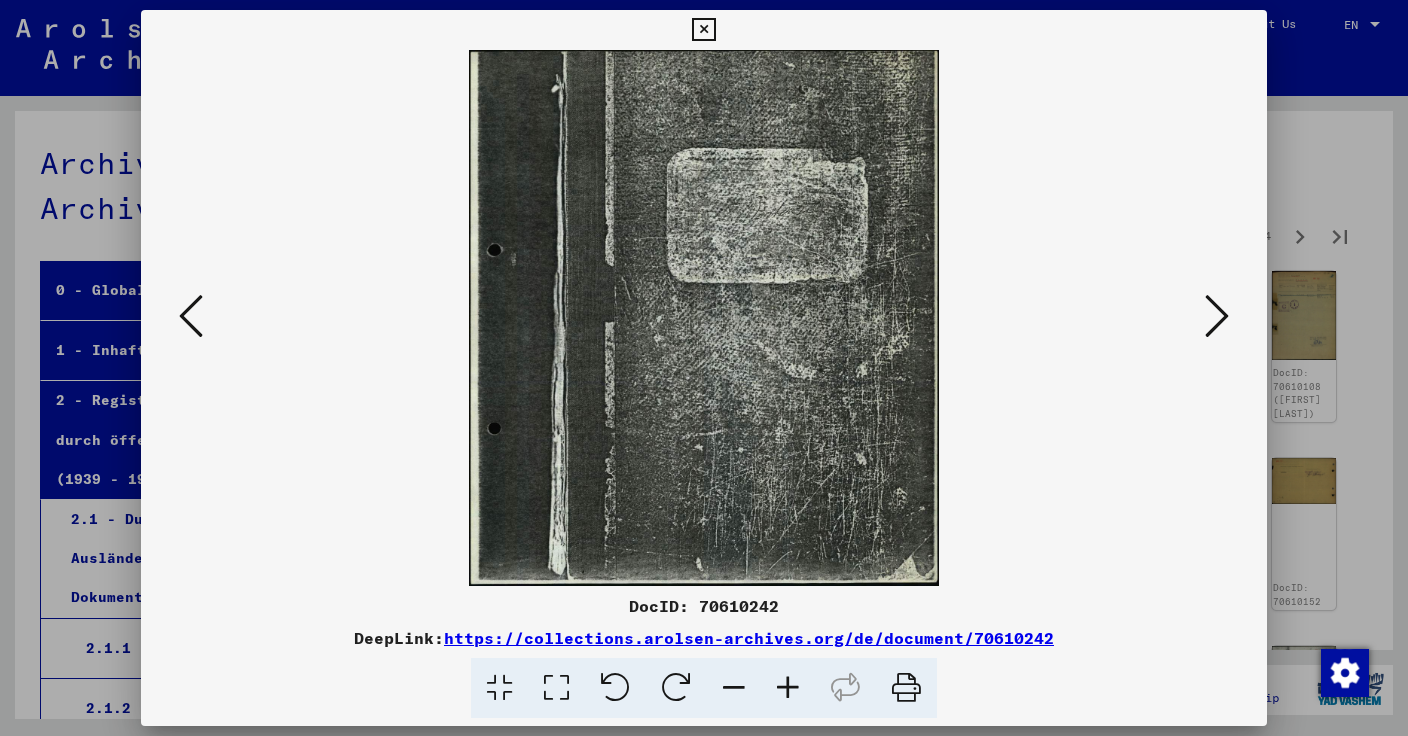 click at bounding box center [1217, 316] 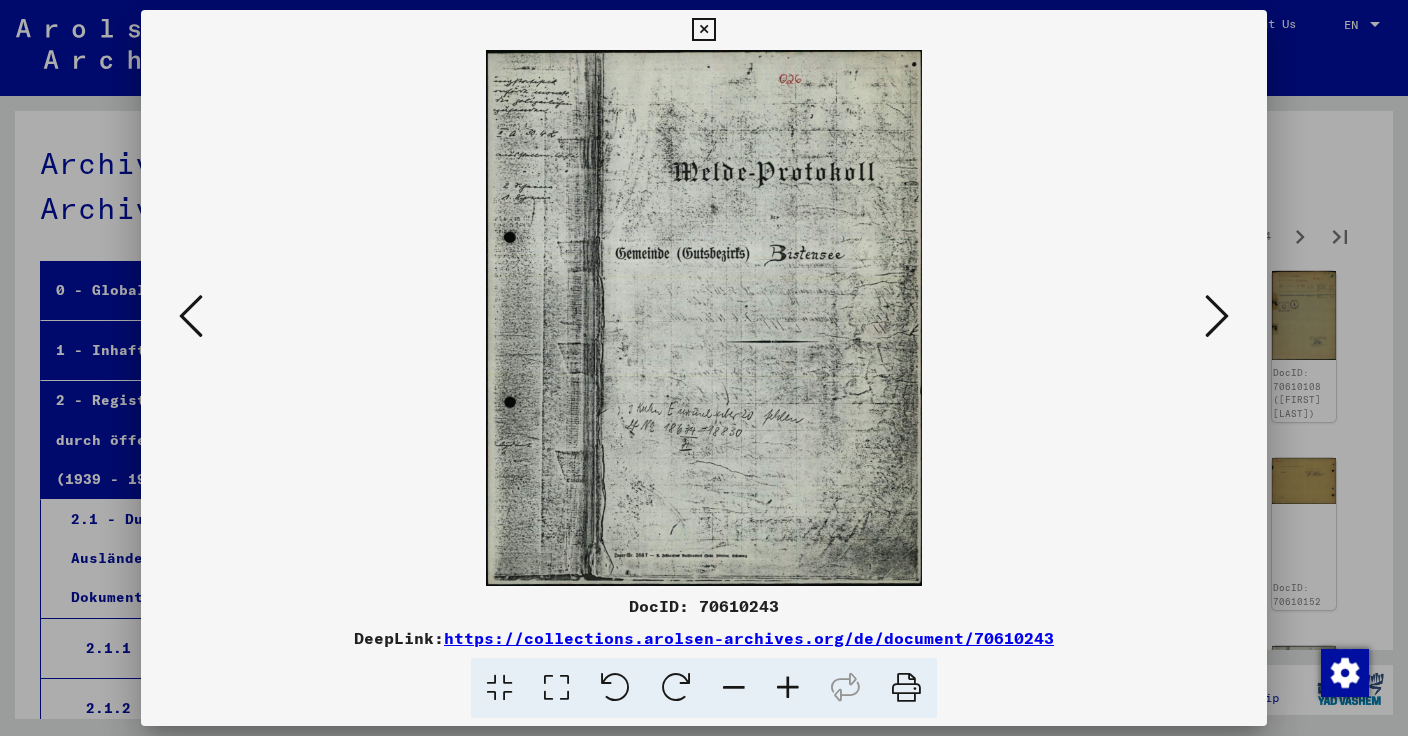 click at bounding box center [1217, 316] 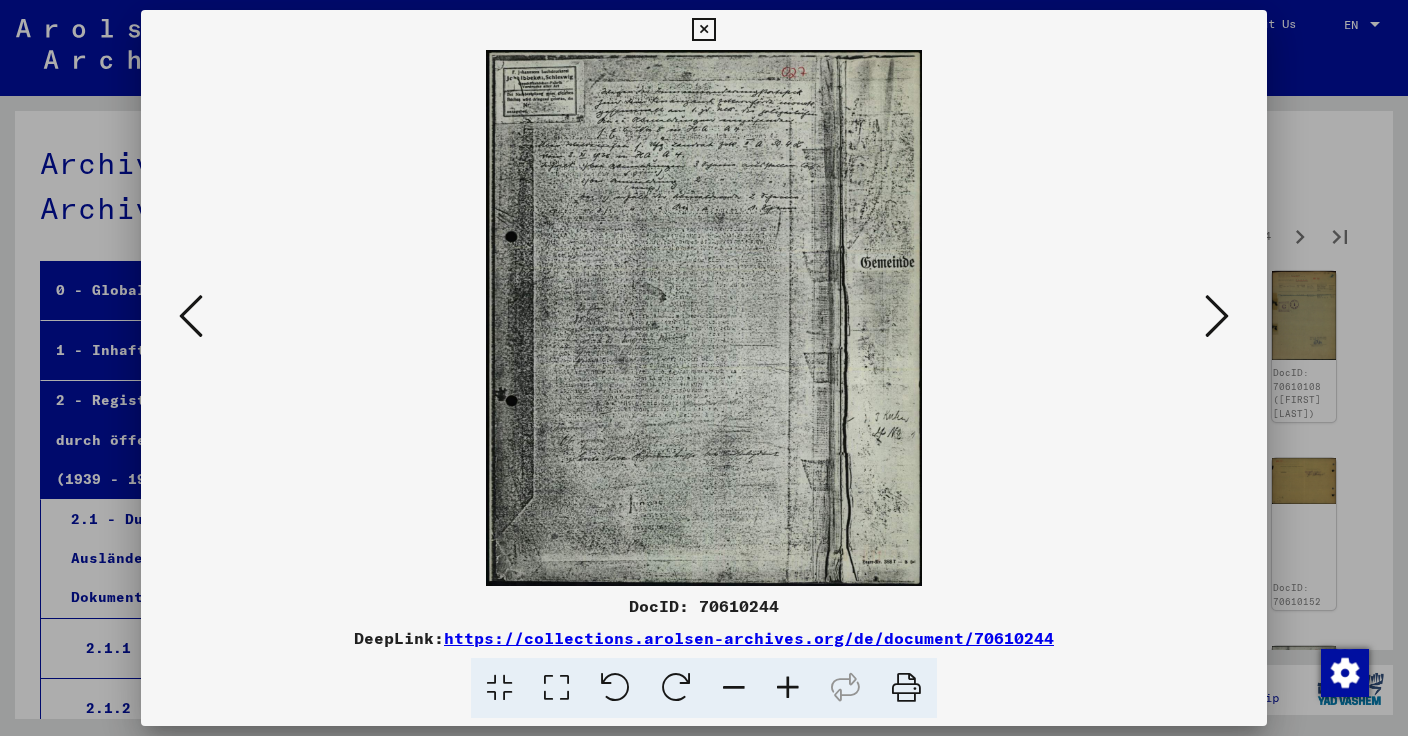 click at bounding box center [1217, 316] 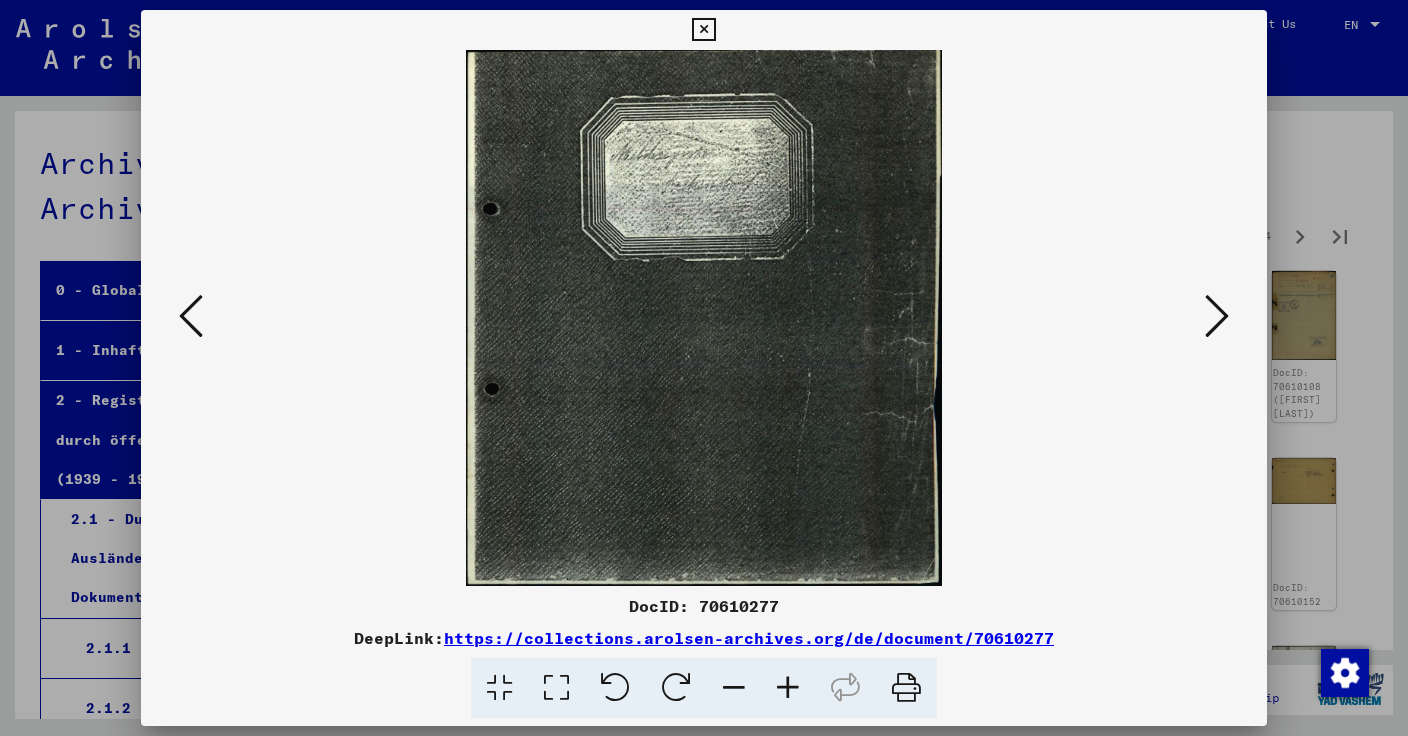 click at bounding box center (1217, 316) 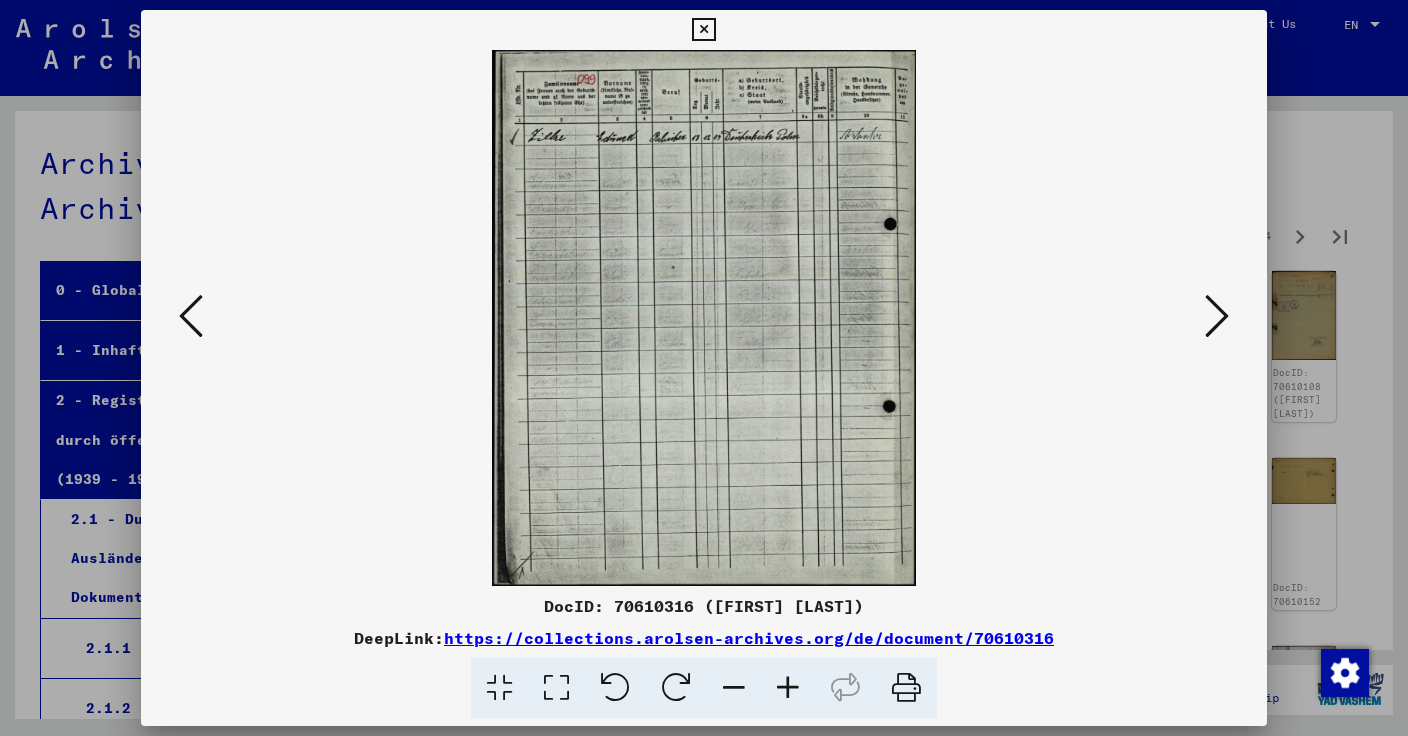 click at bounding box center (1217, 316) 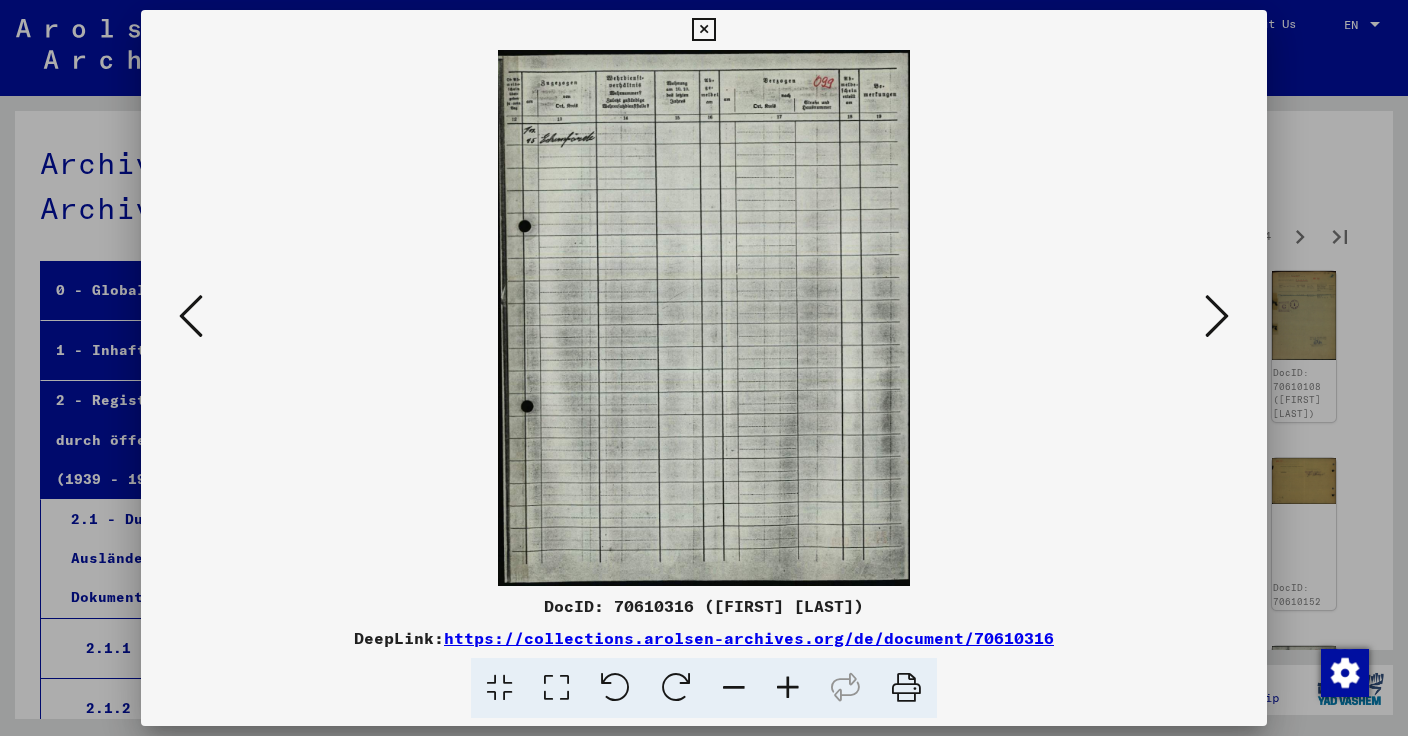 click at bounding box center [1217, 316] 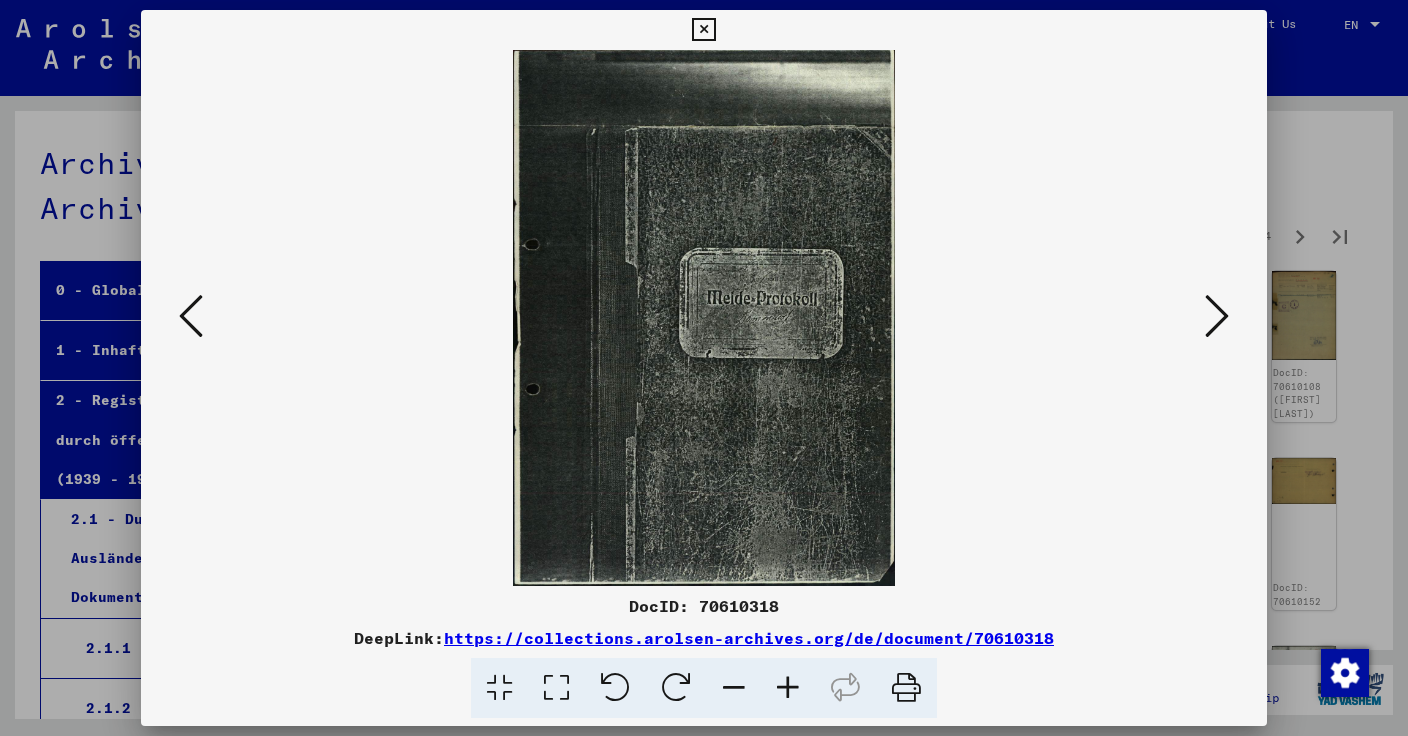 click at bounding box center (1217, 316) 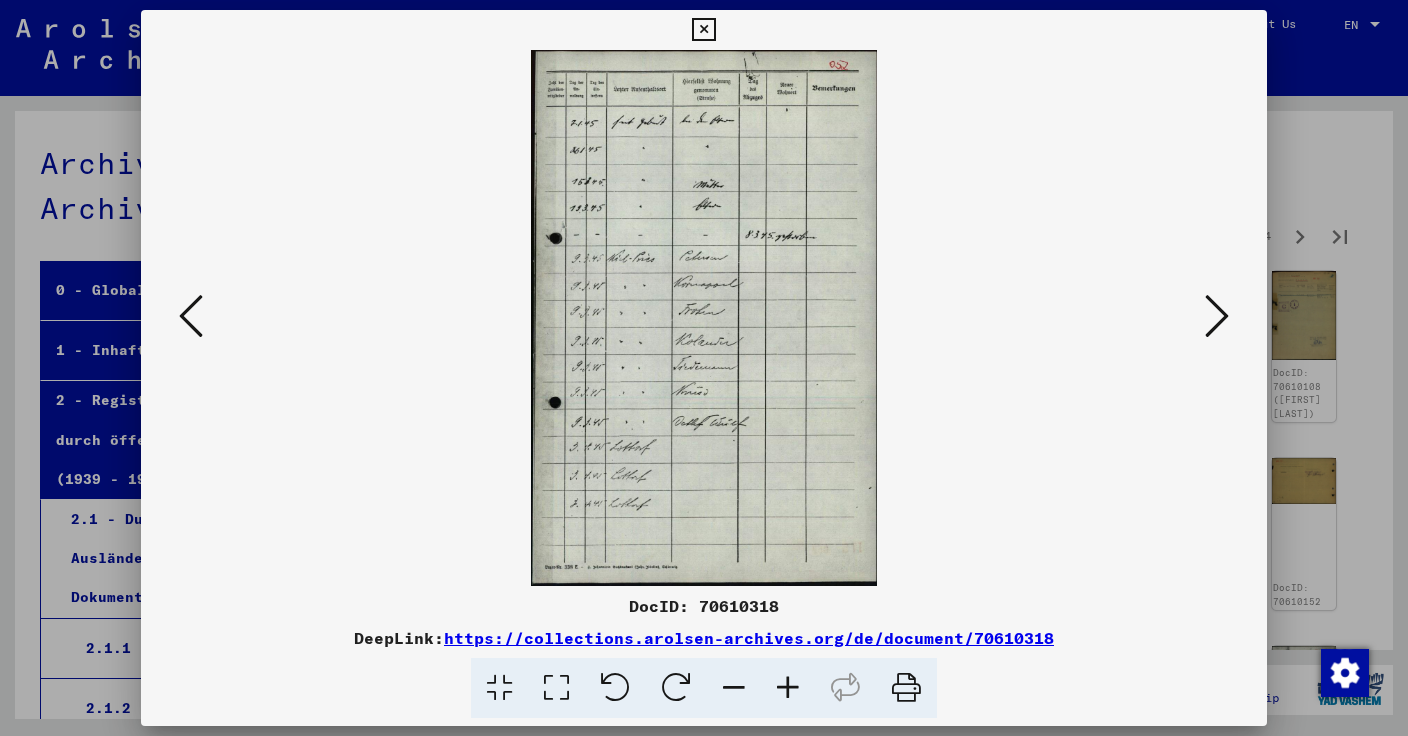 click at bounding box center [1217, 316] 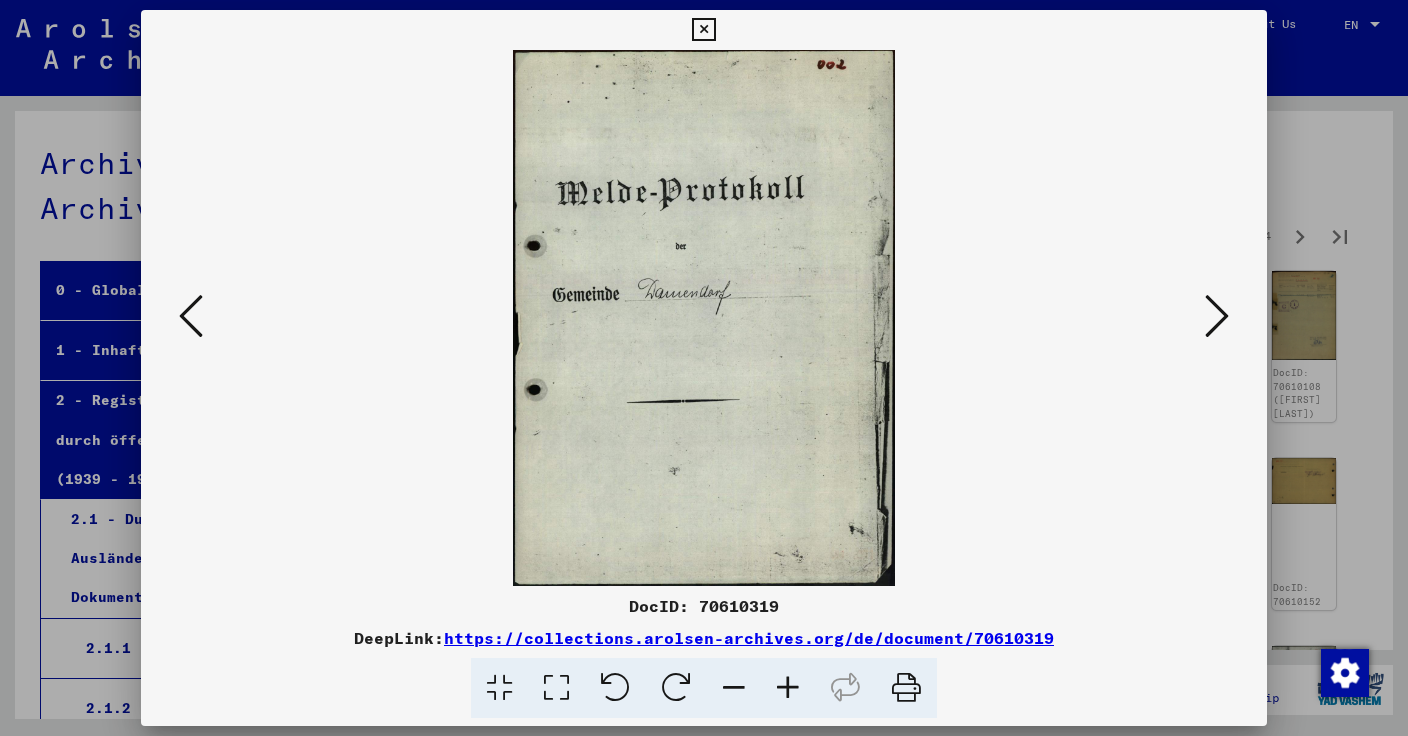 click at bounding box center (1217, 316) 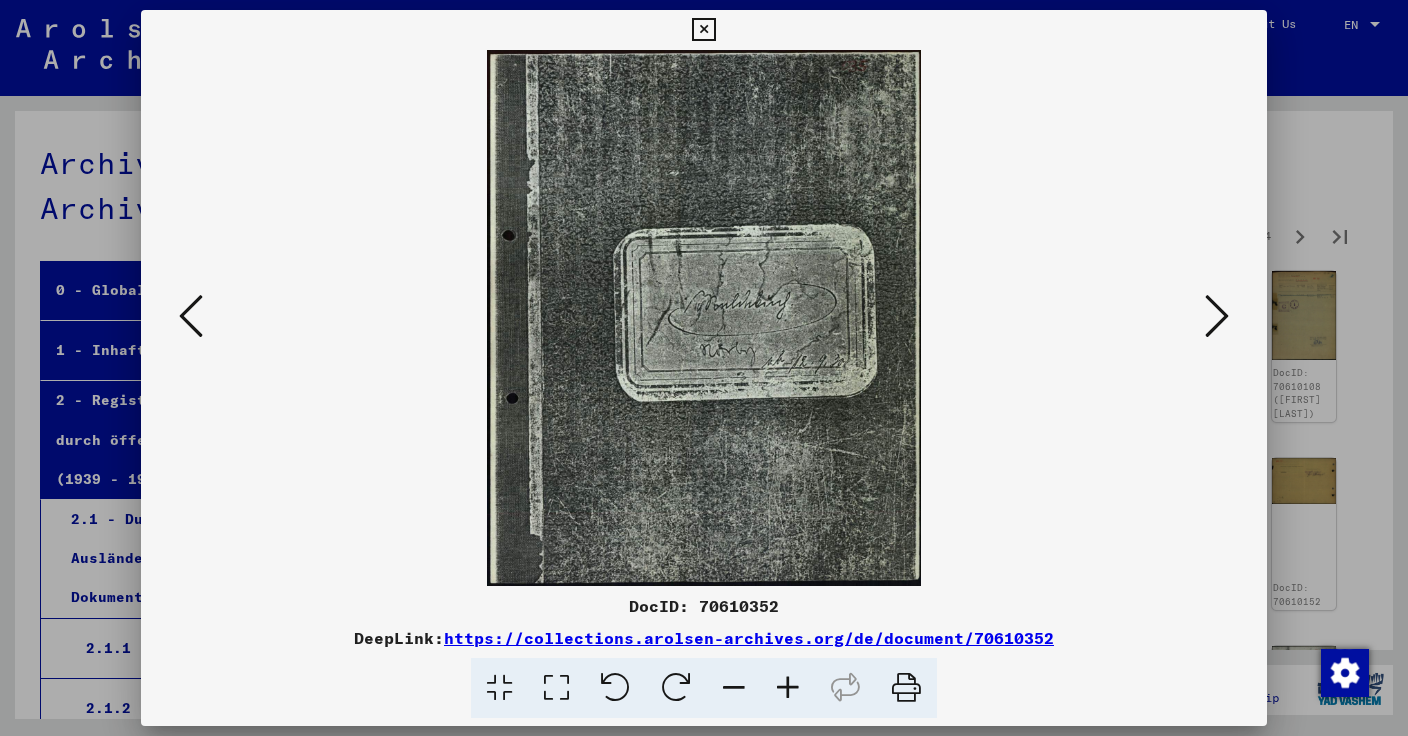 click at bounding box center (1217, 316) 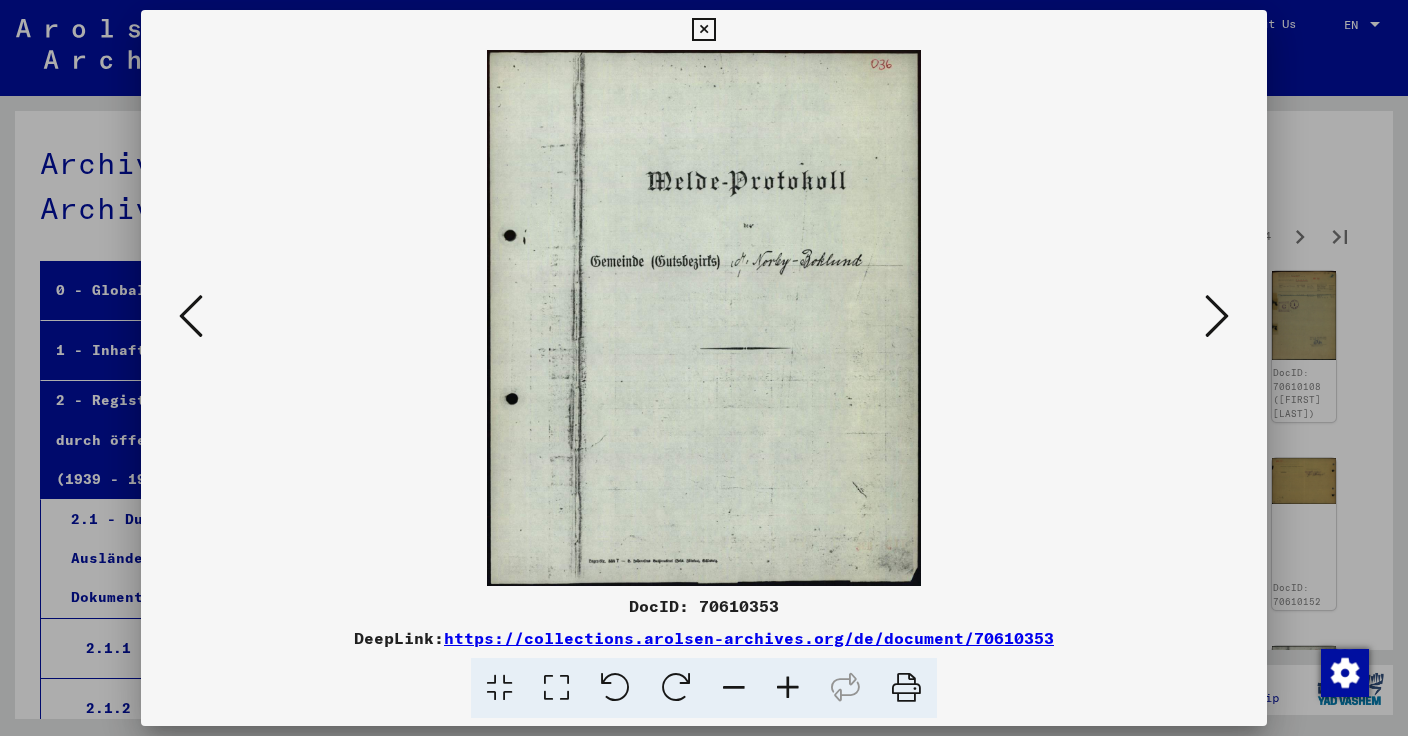 click at bounding box center [1217, 316] 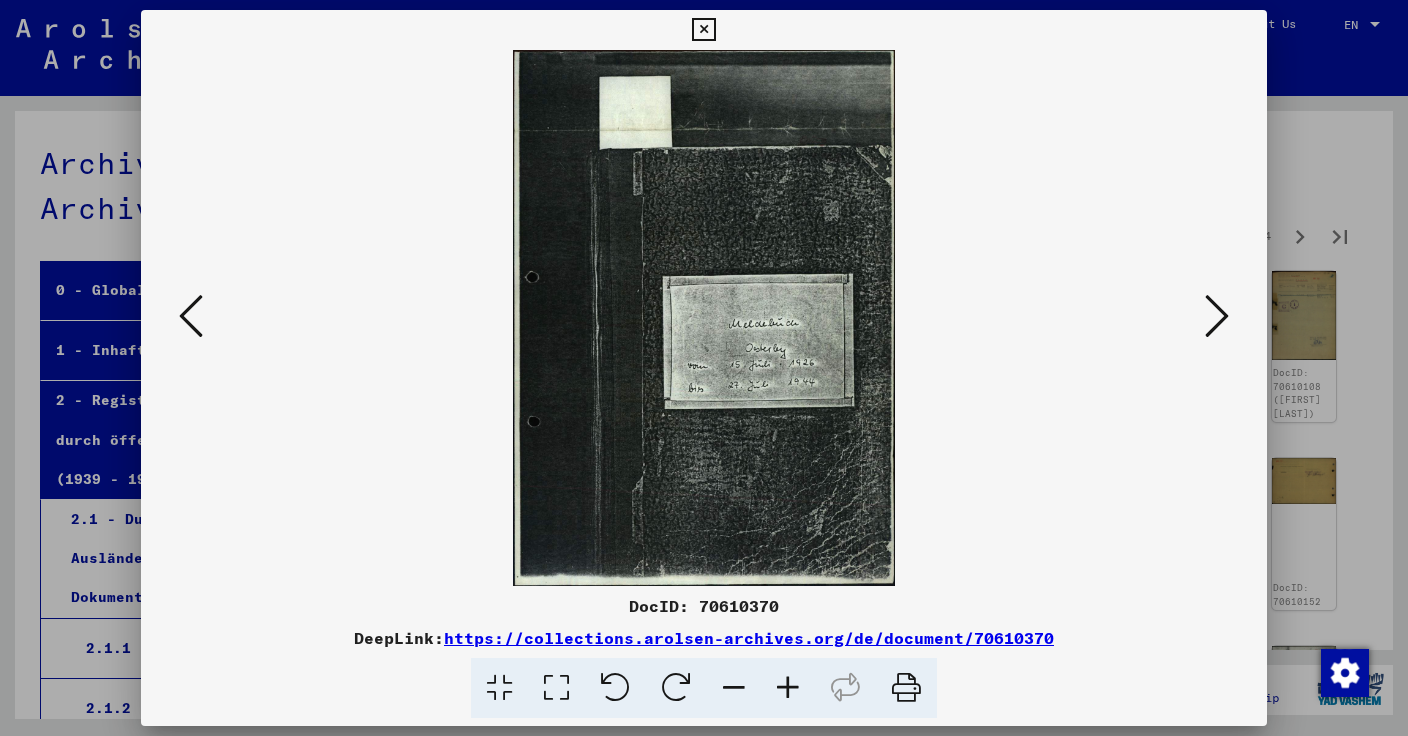 click on "DocID: 70610370" at bounding box center [704, 606] 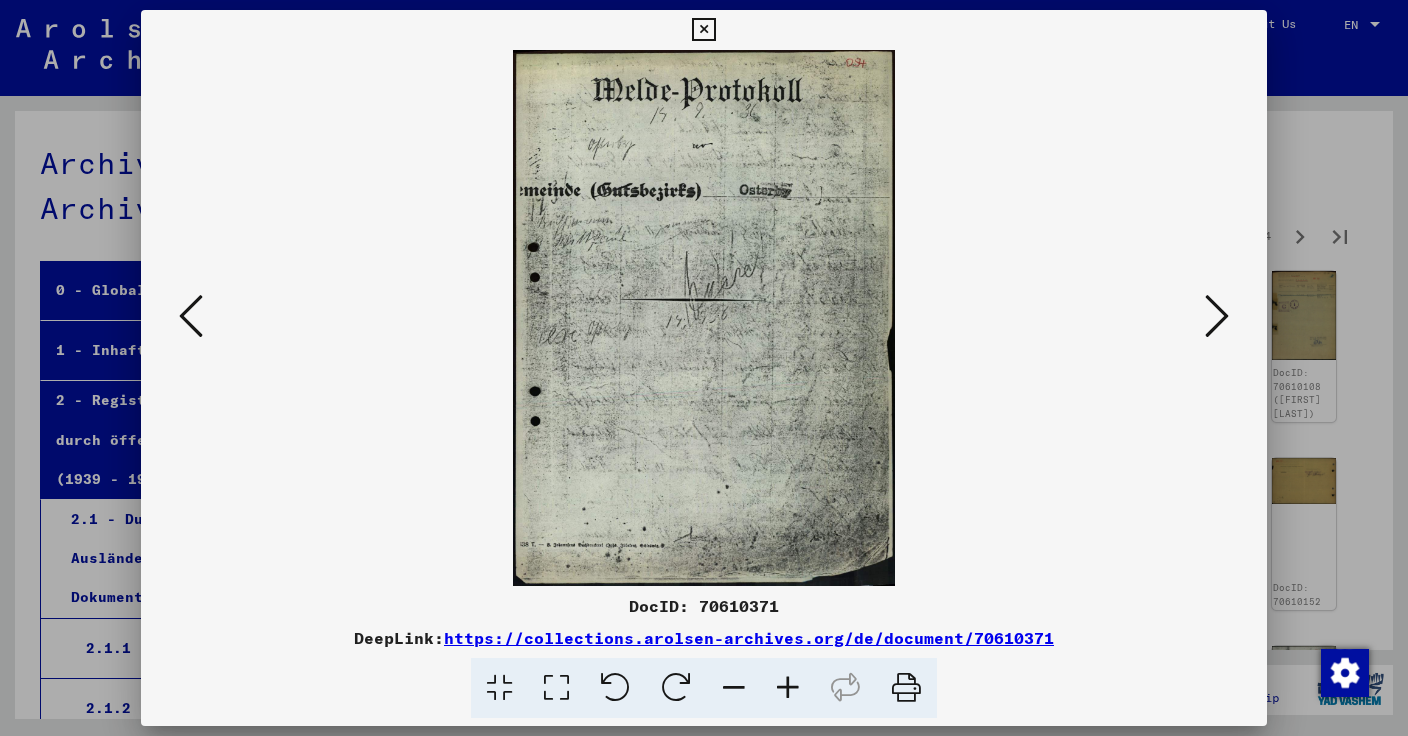 click at bounding box center (1217, 316) 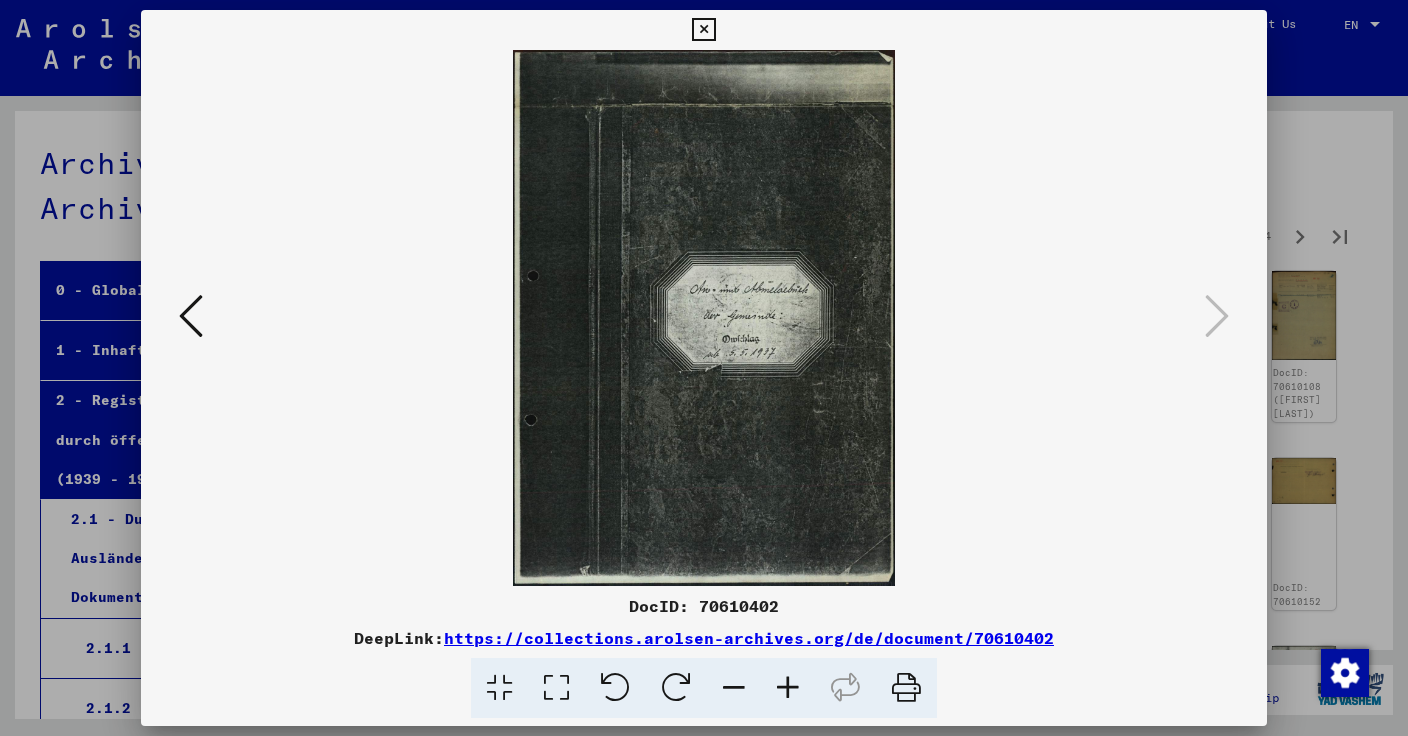 click on "DocID: 70610402" at bounding box center (704, 606) 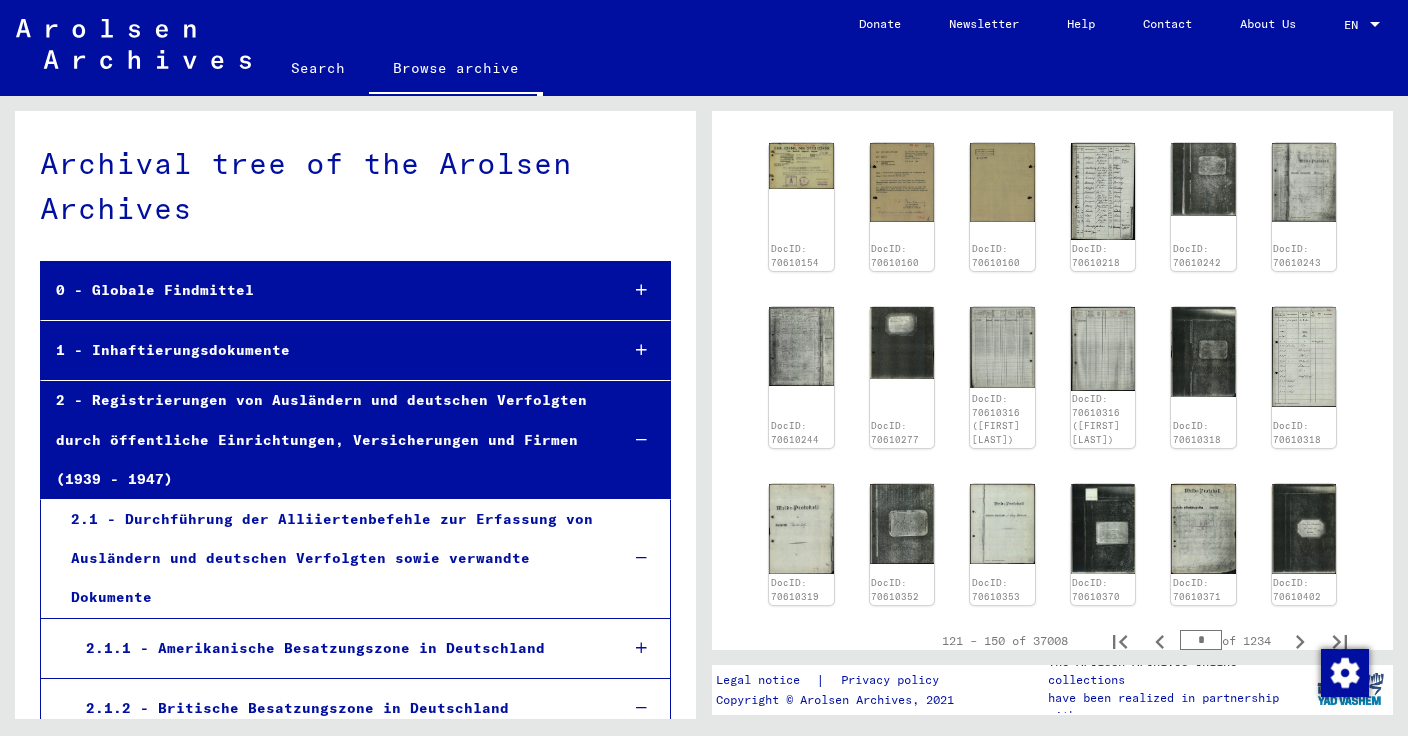 scroll, scrollTop: 1124, scrollLeft: 0, axis: vertical 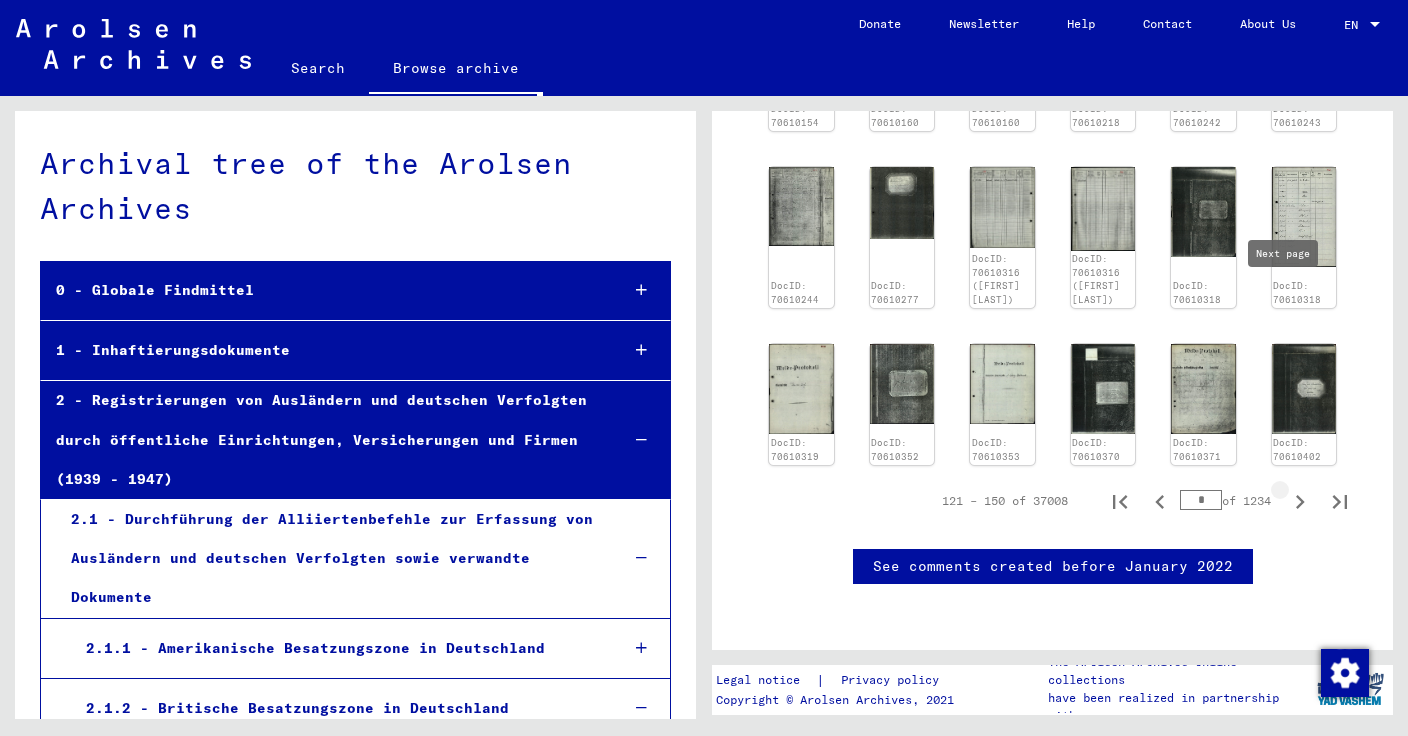 click 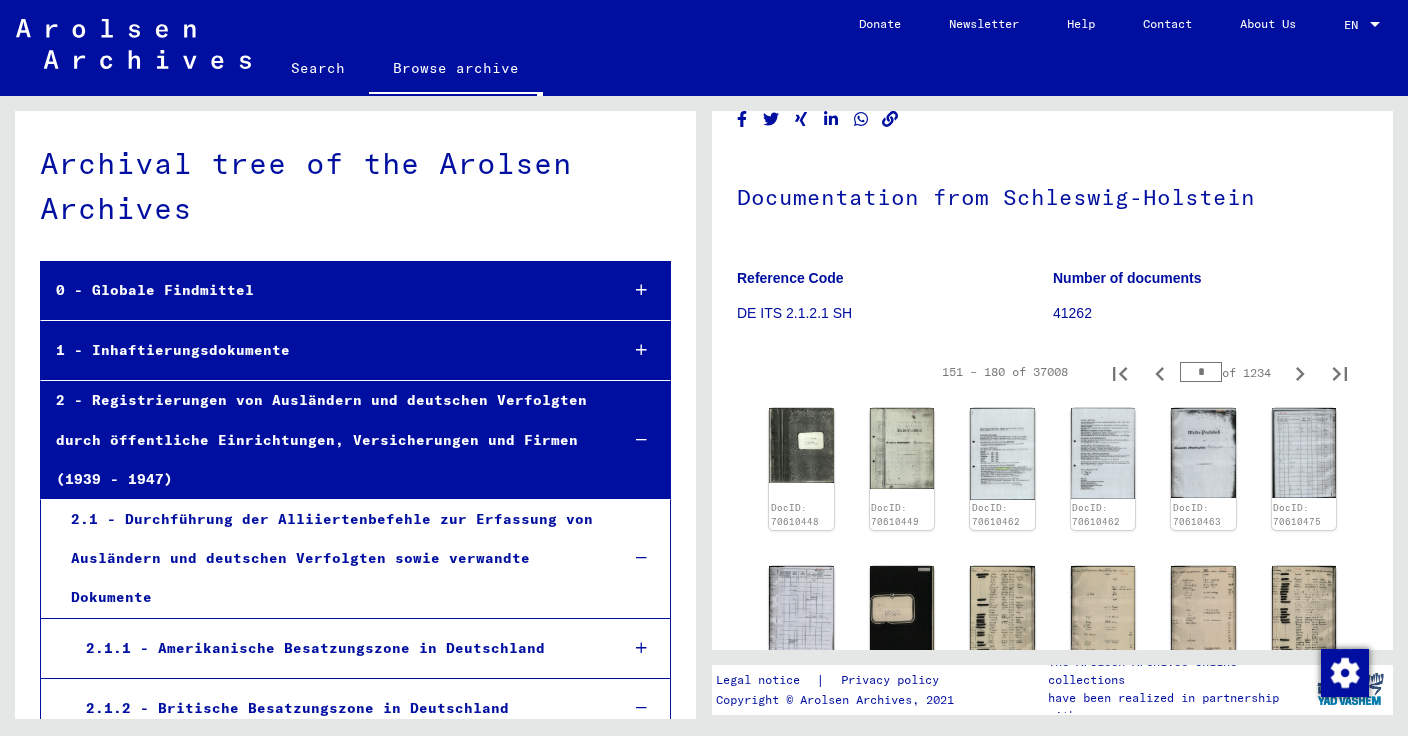 scroll, scrollTop: 106, scrollLeft: 0, axis: vertical 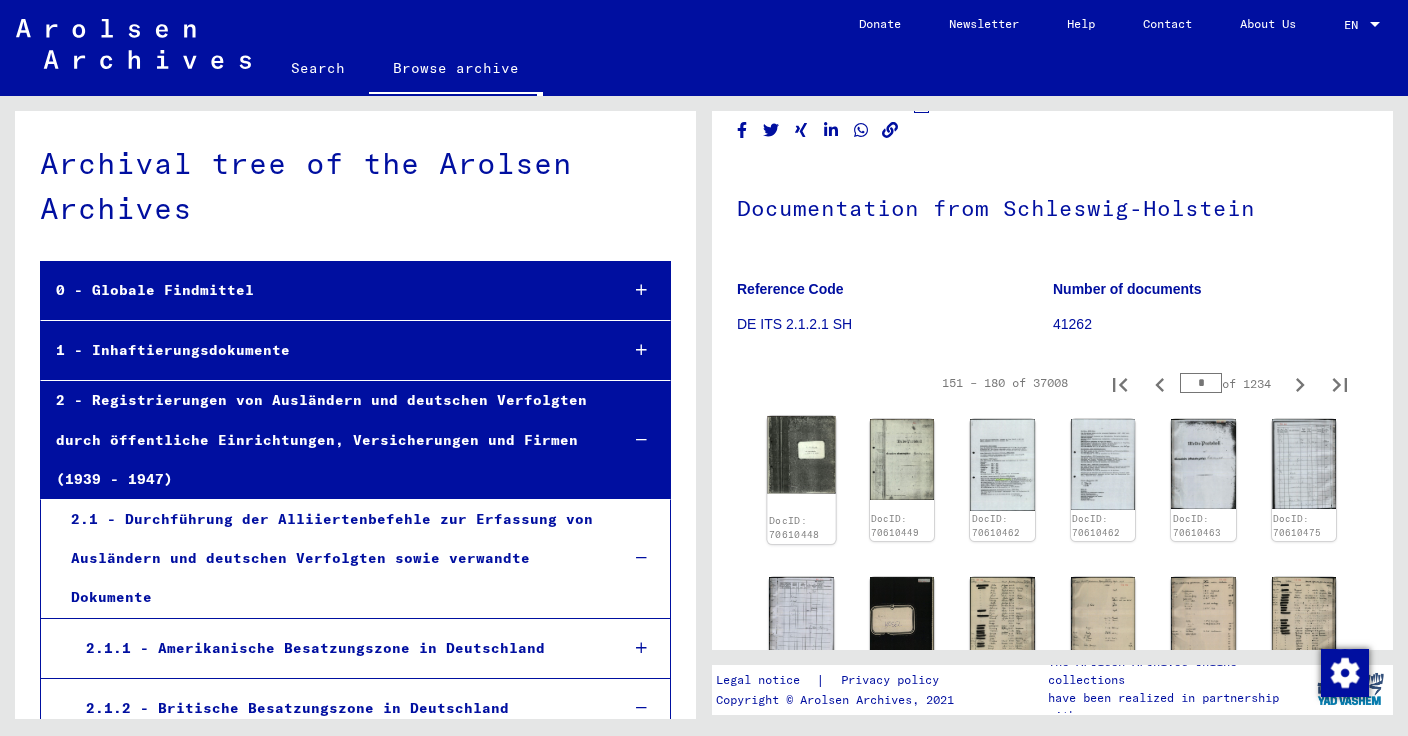 click 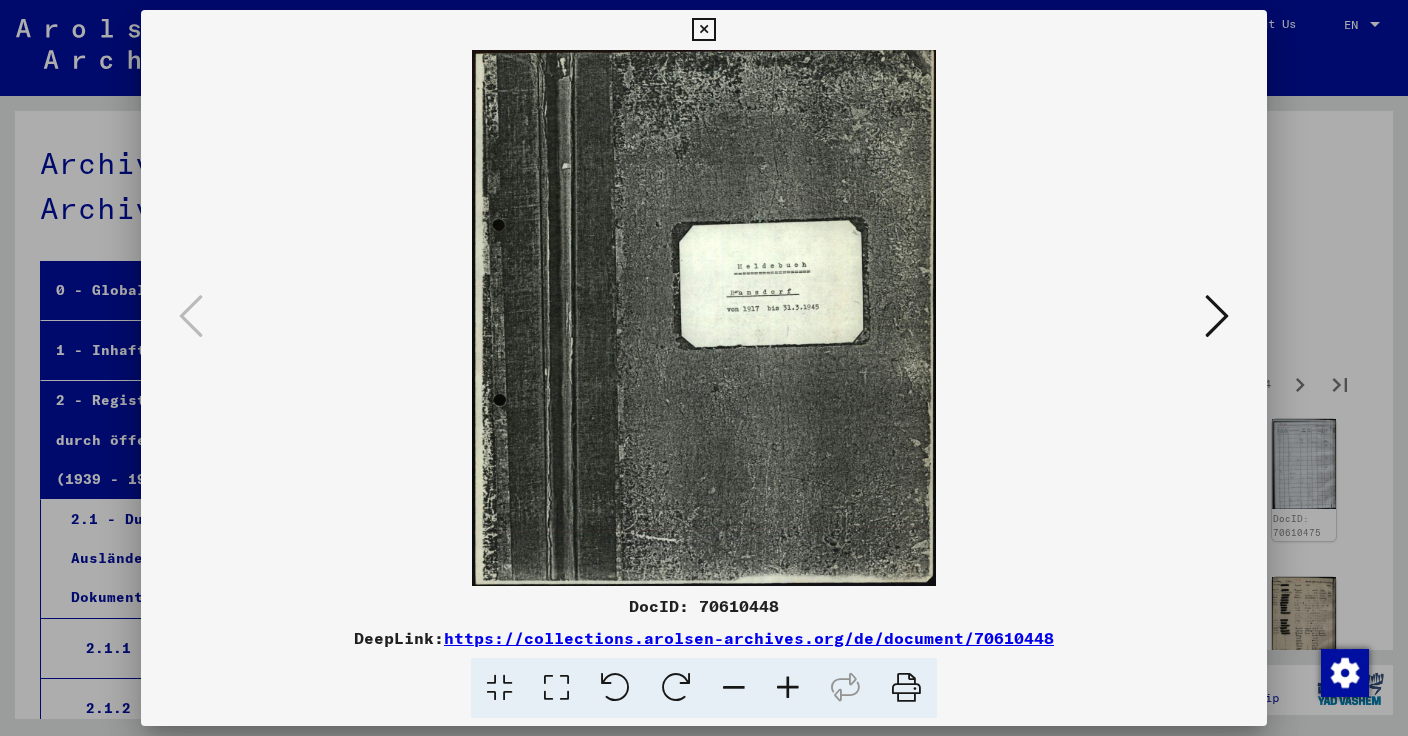 click at bounding box center (1217, 316) 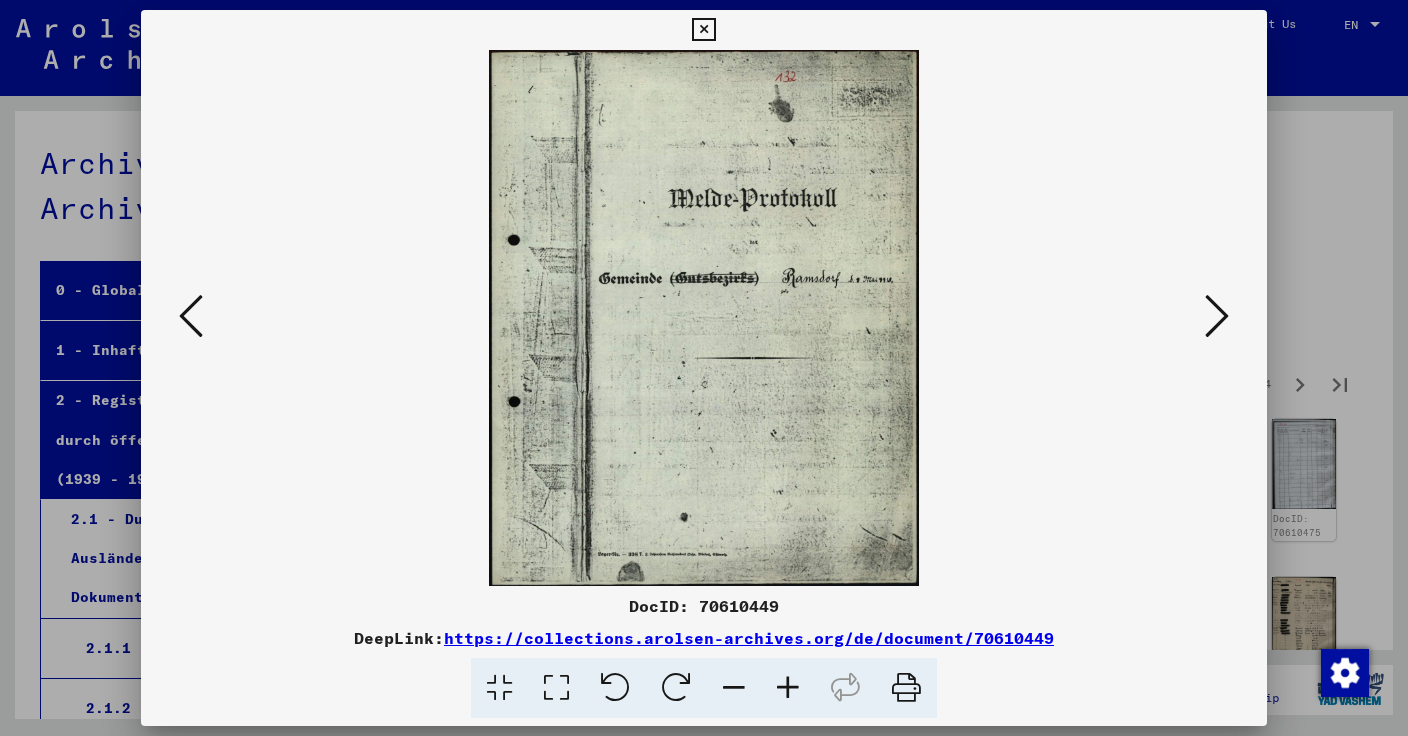 click at bounding box center [1217, 316] 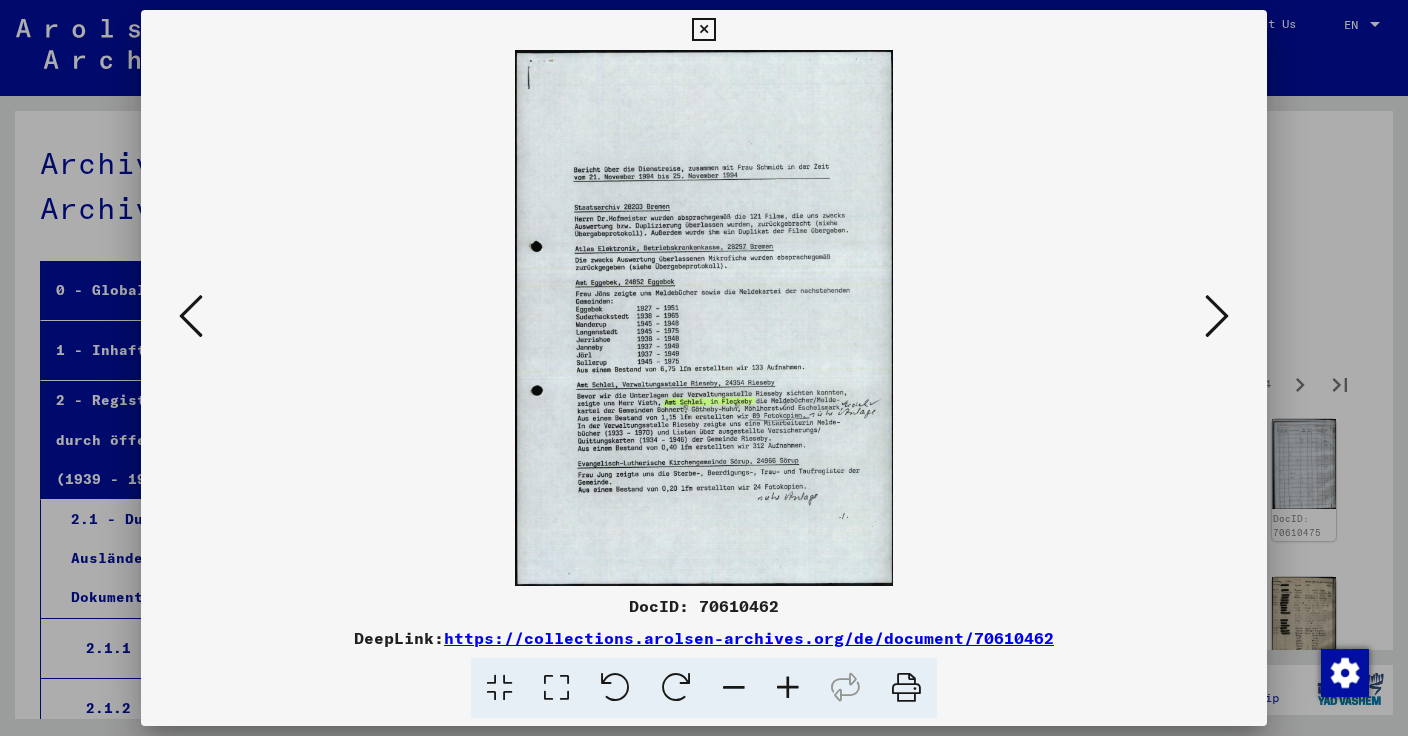 click at bounding box center (1217, 316) 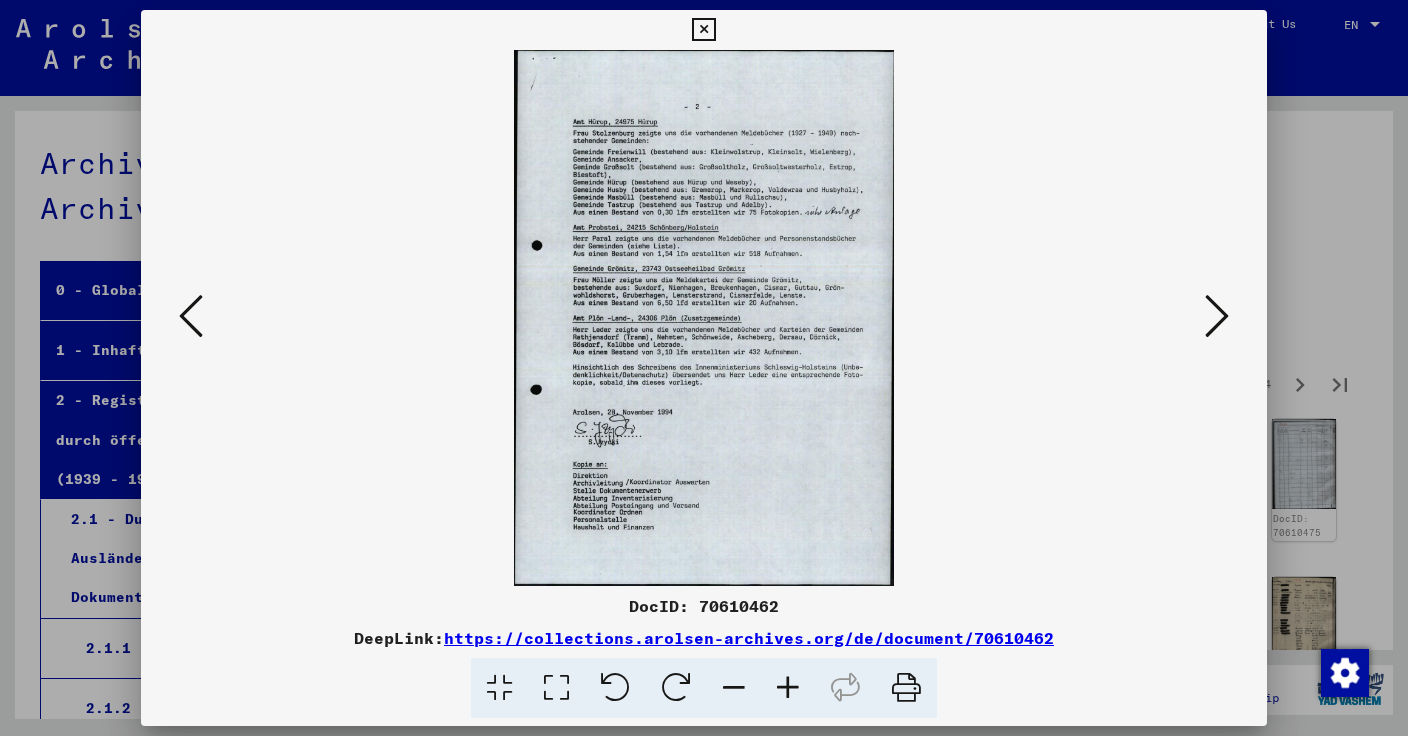 click at bounding box center (1217, 316) 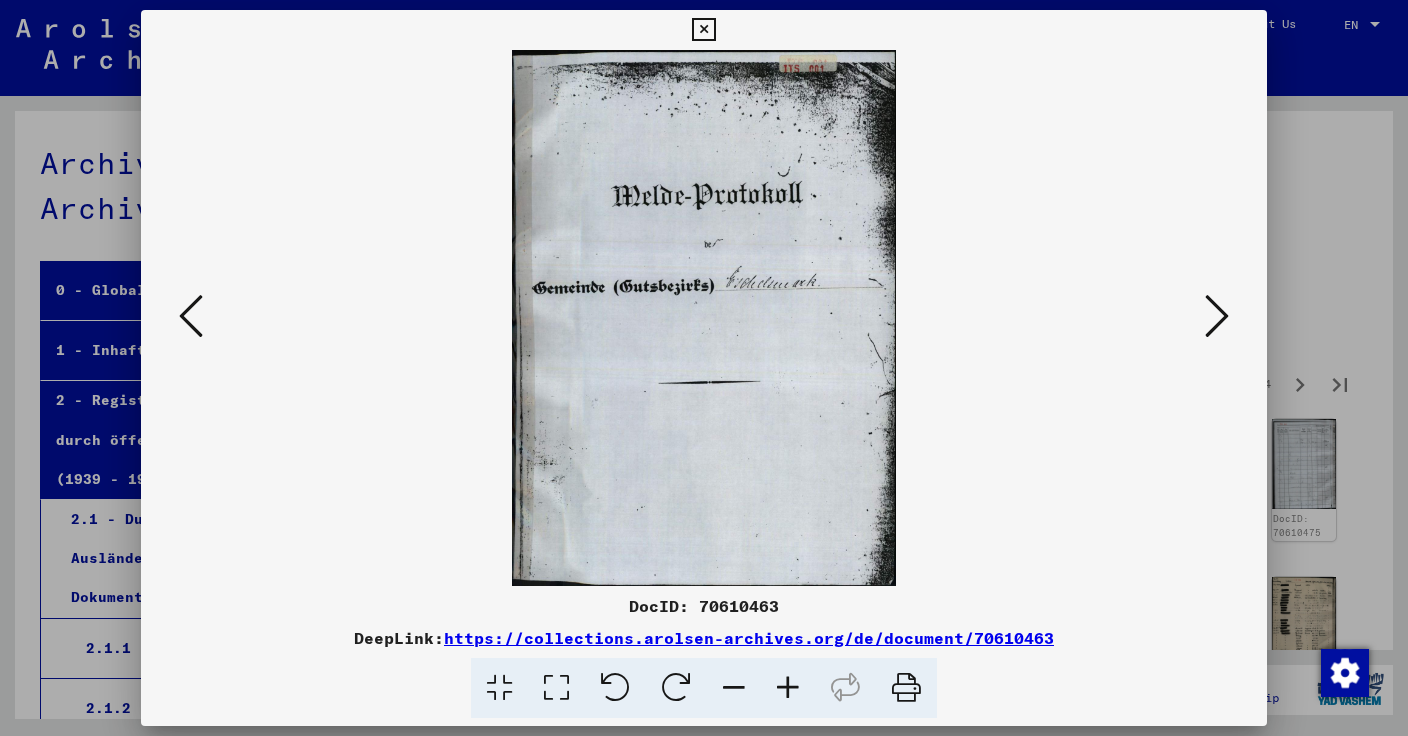 click on "DocID: 70610463" at bounding box center (704, 606) 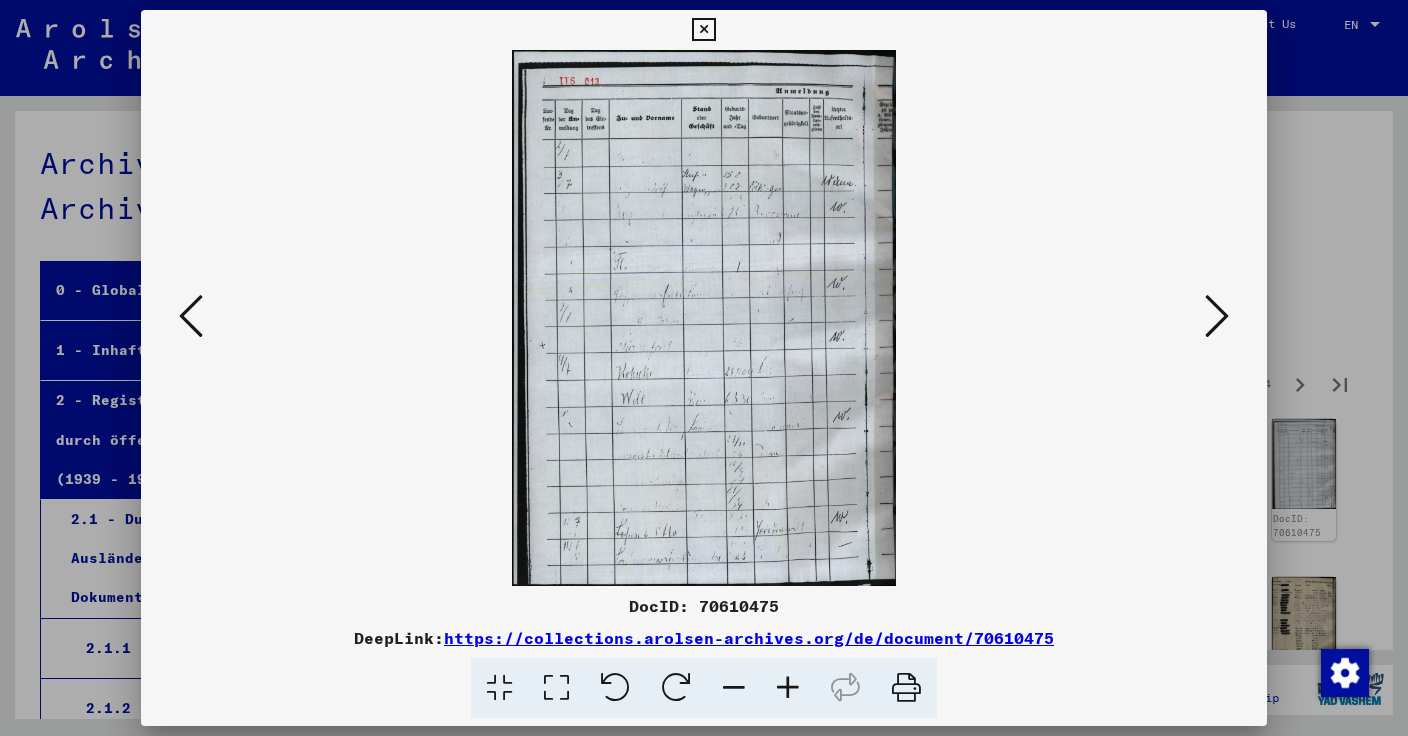 click at bounding box center (1217, 316) 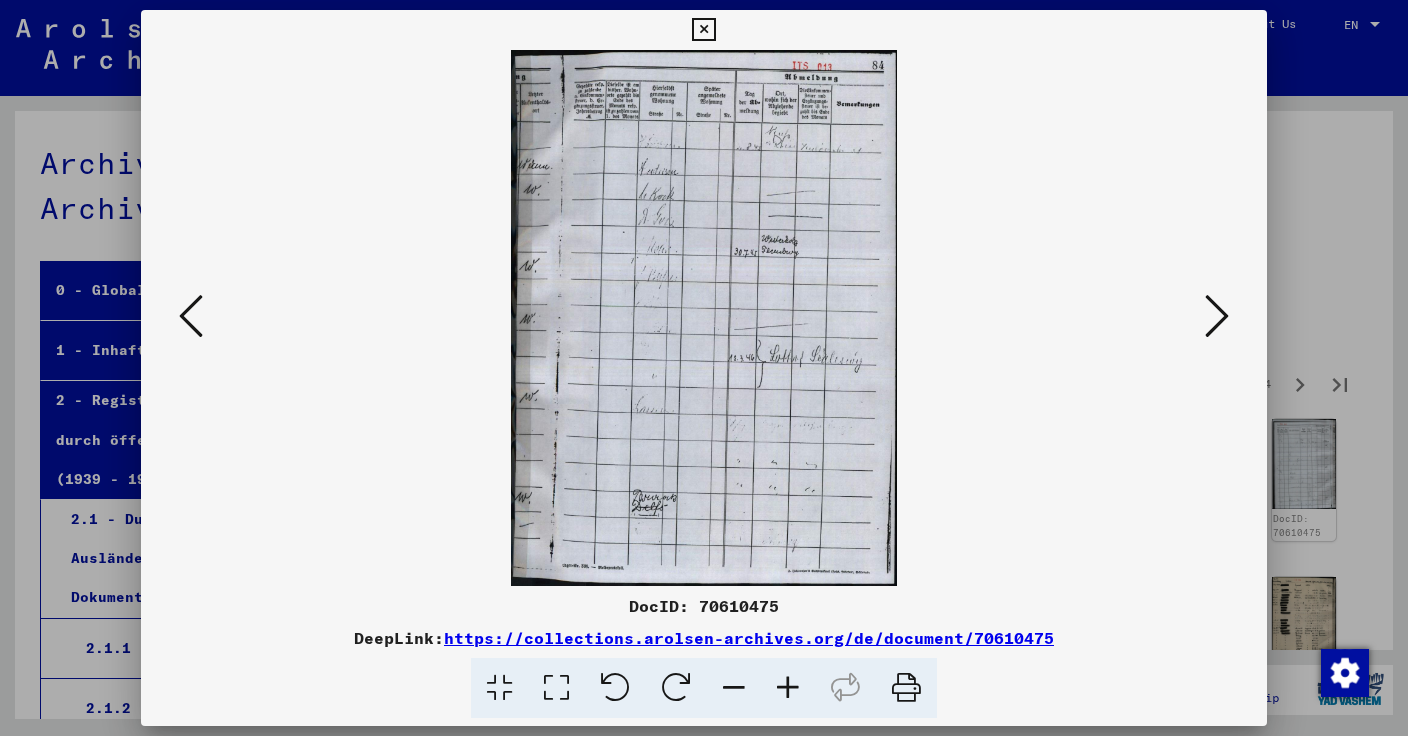 click at bounding box center [191, 316] 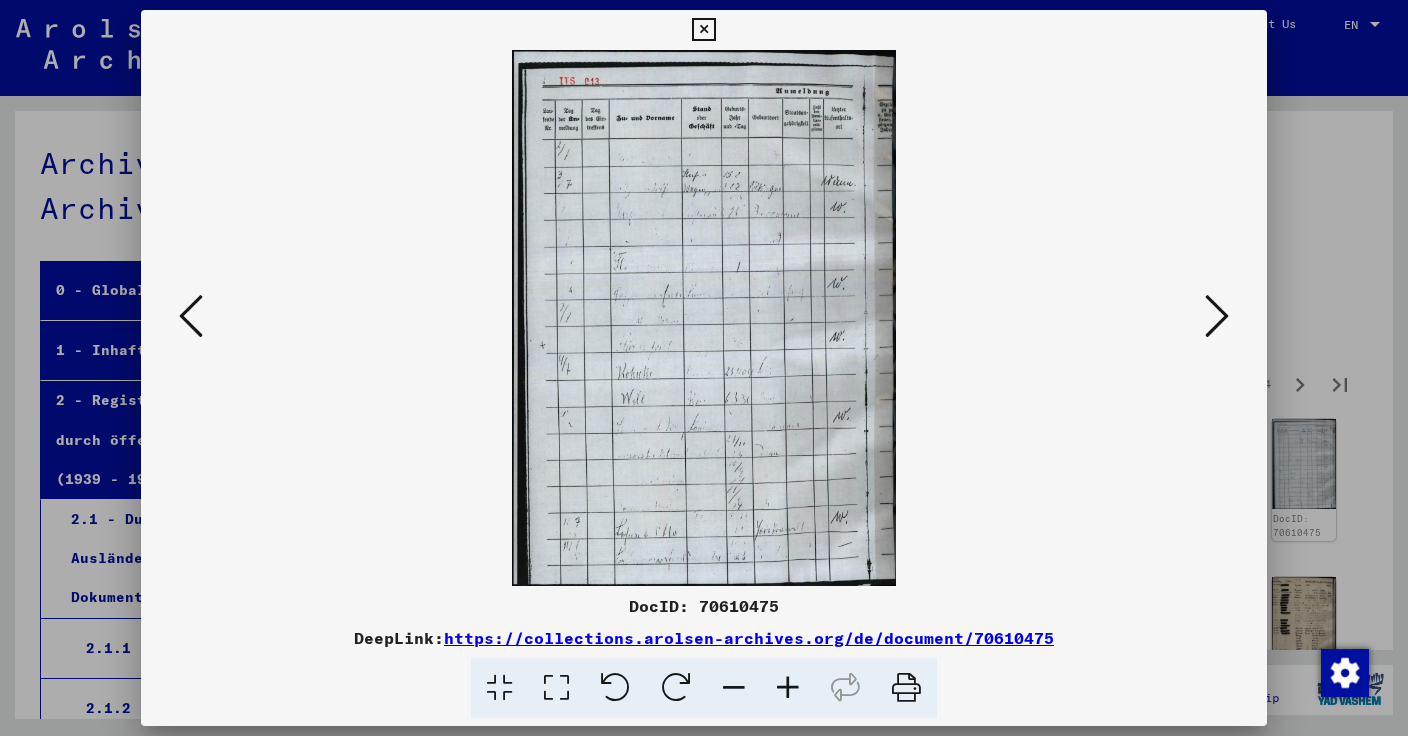click at bounding box center [1217, 316] 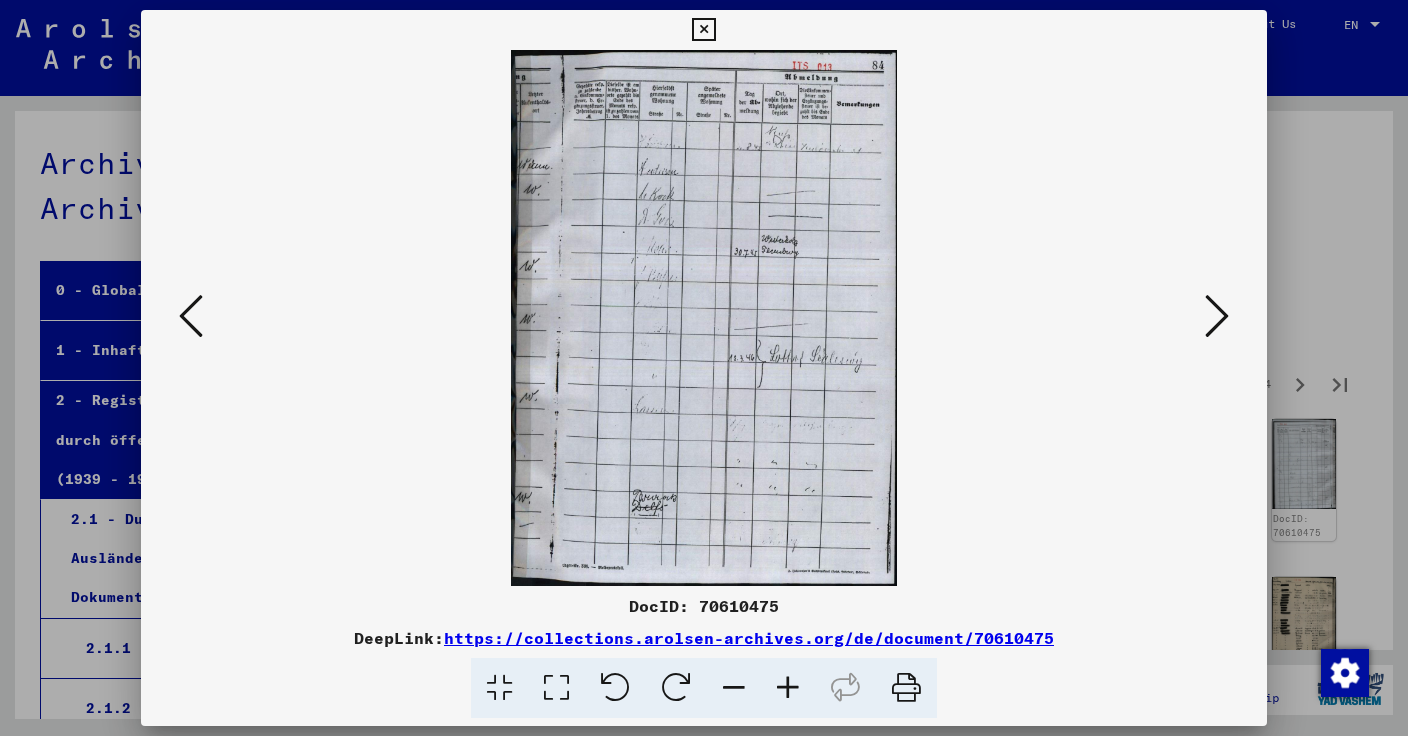 click at bounding box center (1217, 316) 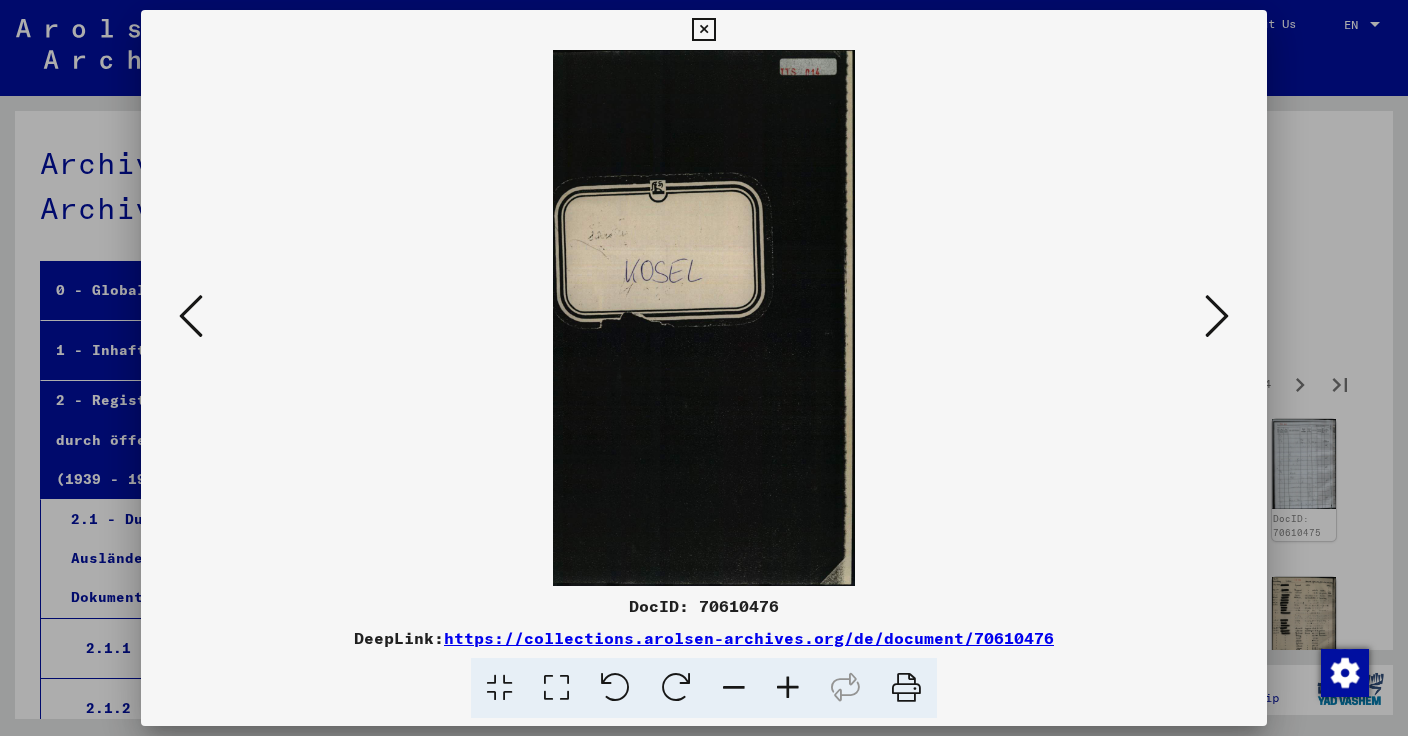 click on "DocID: 70610476" at bounding box center (704, 606) 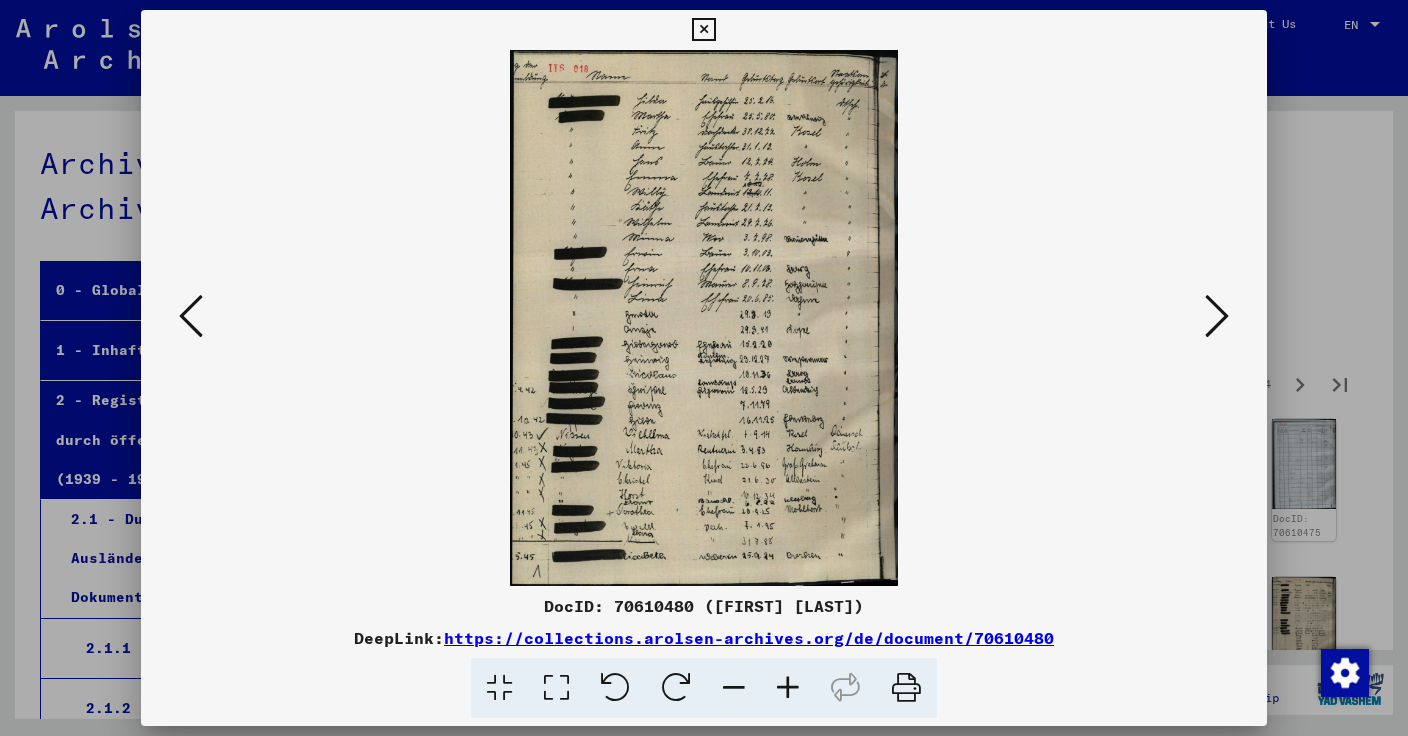 click at bounding box center (1217, 316) 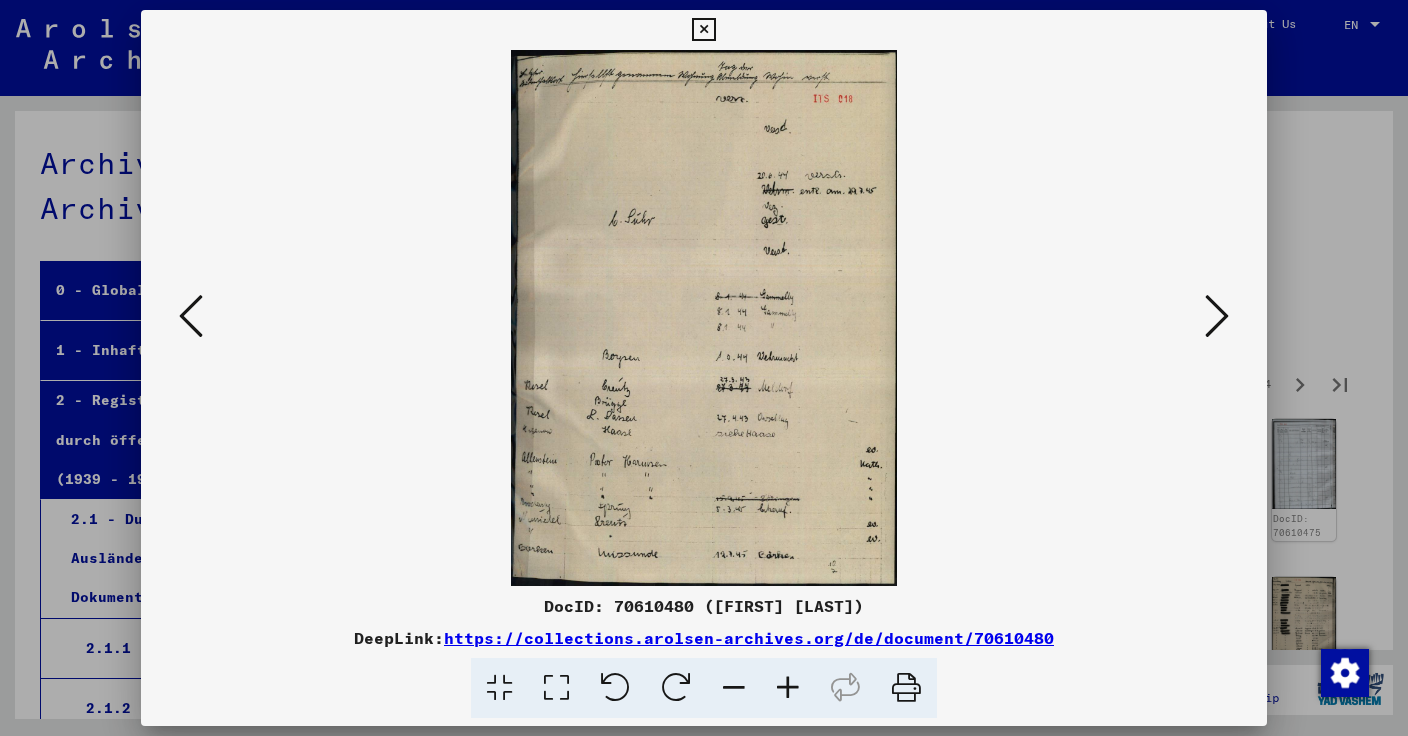 click at bounding box center (1217, 316) 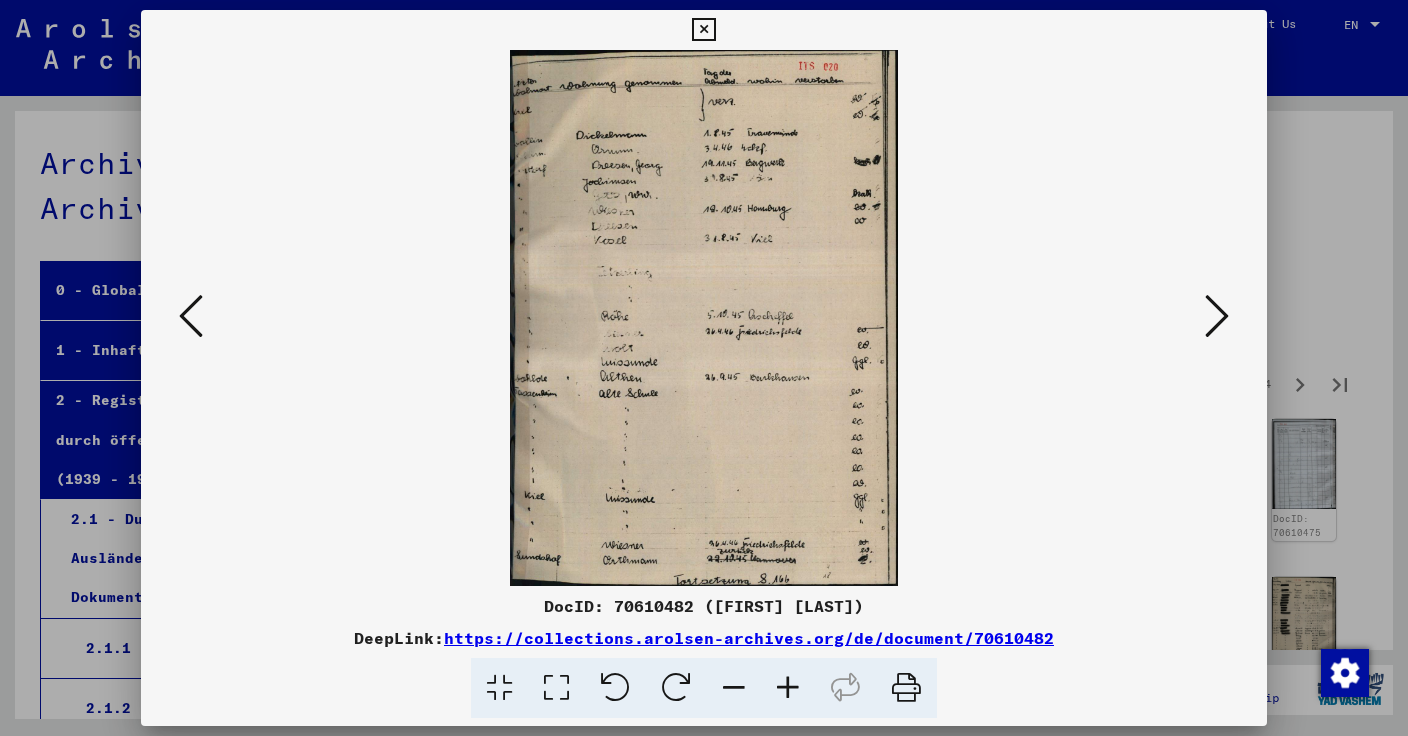 click at bounding box center (1217, 316) 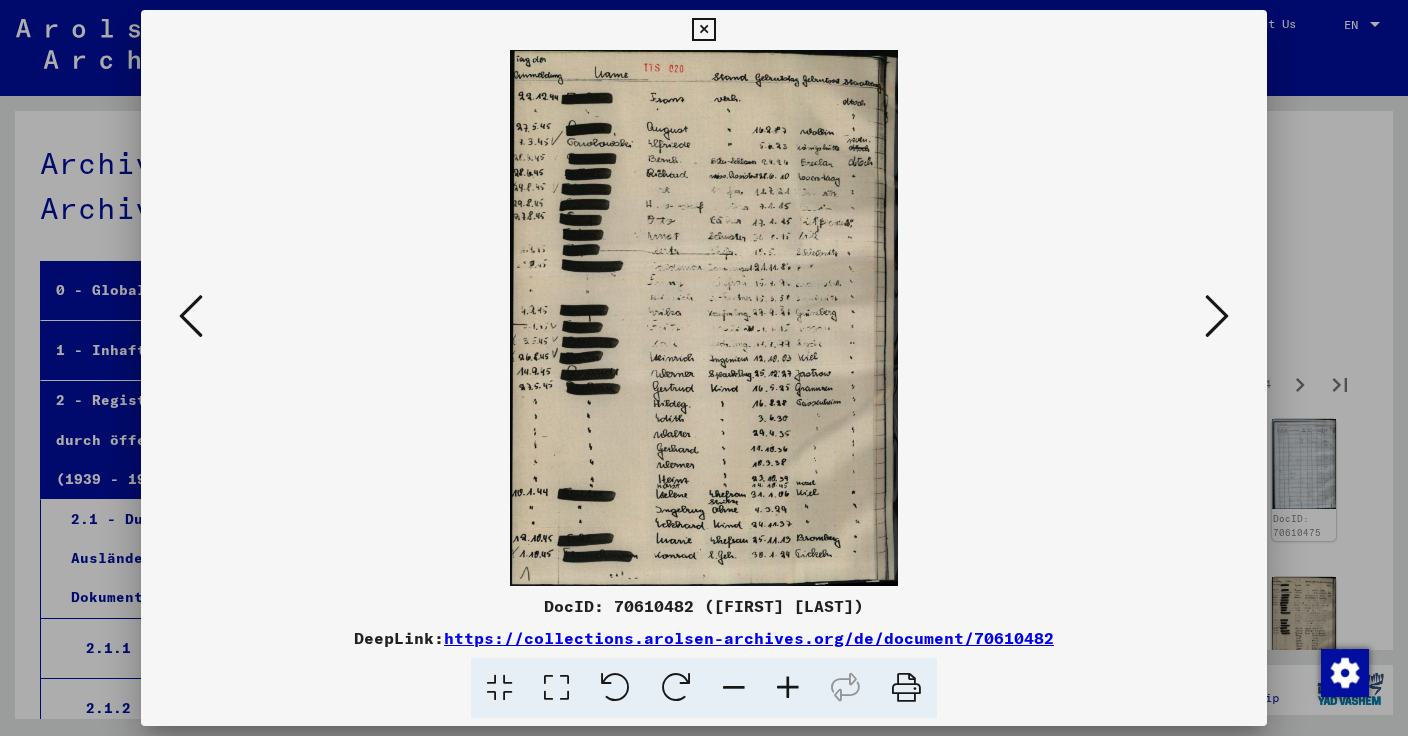 click at bounding box center [1217, 316] 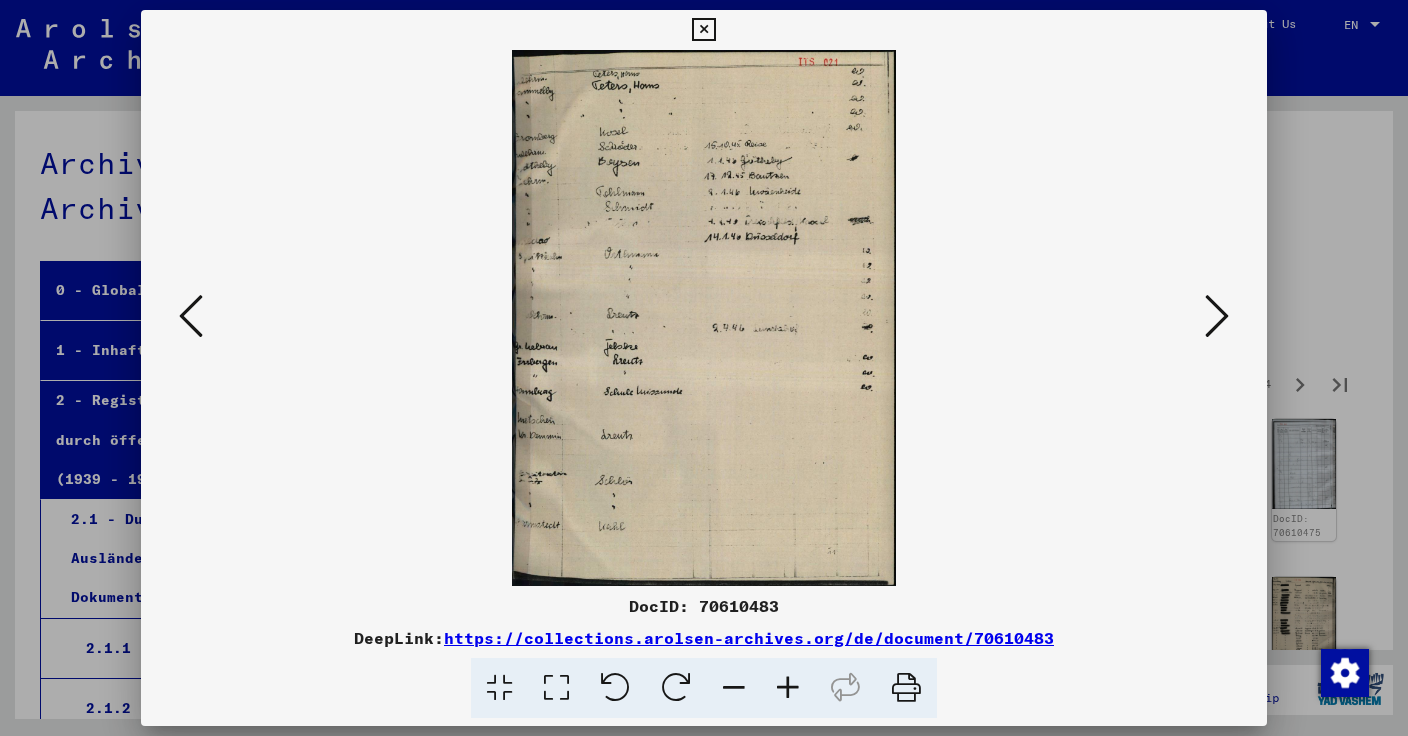 click at bounding box center [1217, 316] 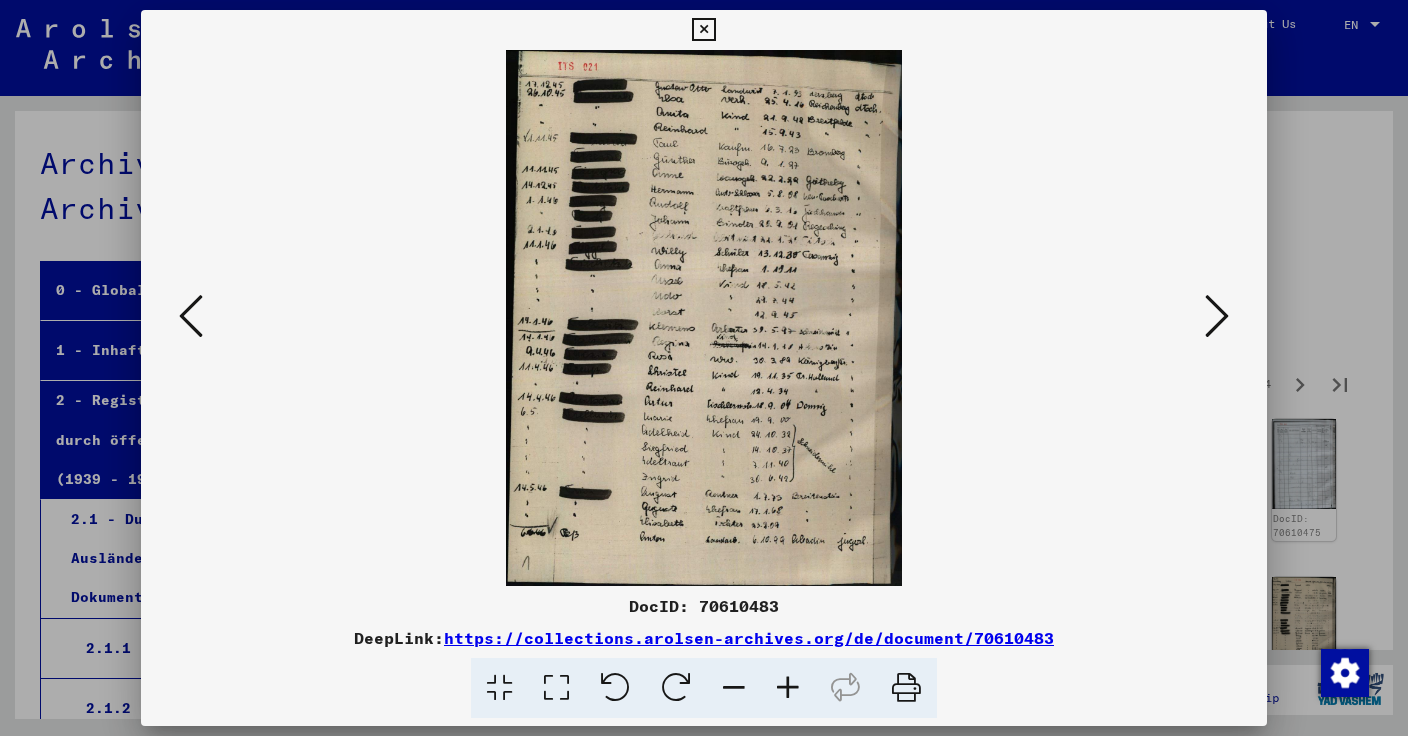 click at bounding box center (1217, 316) 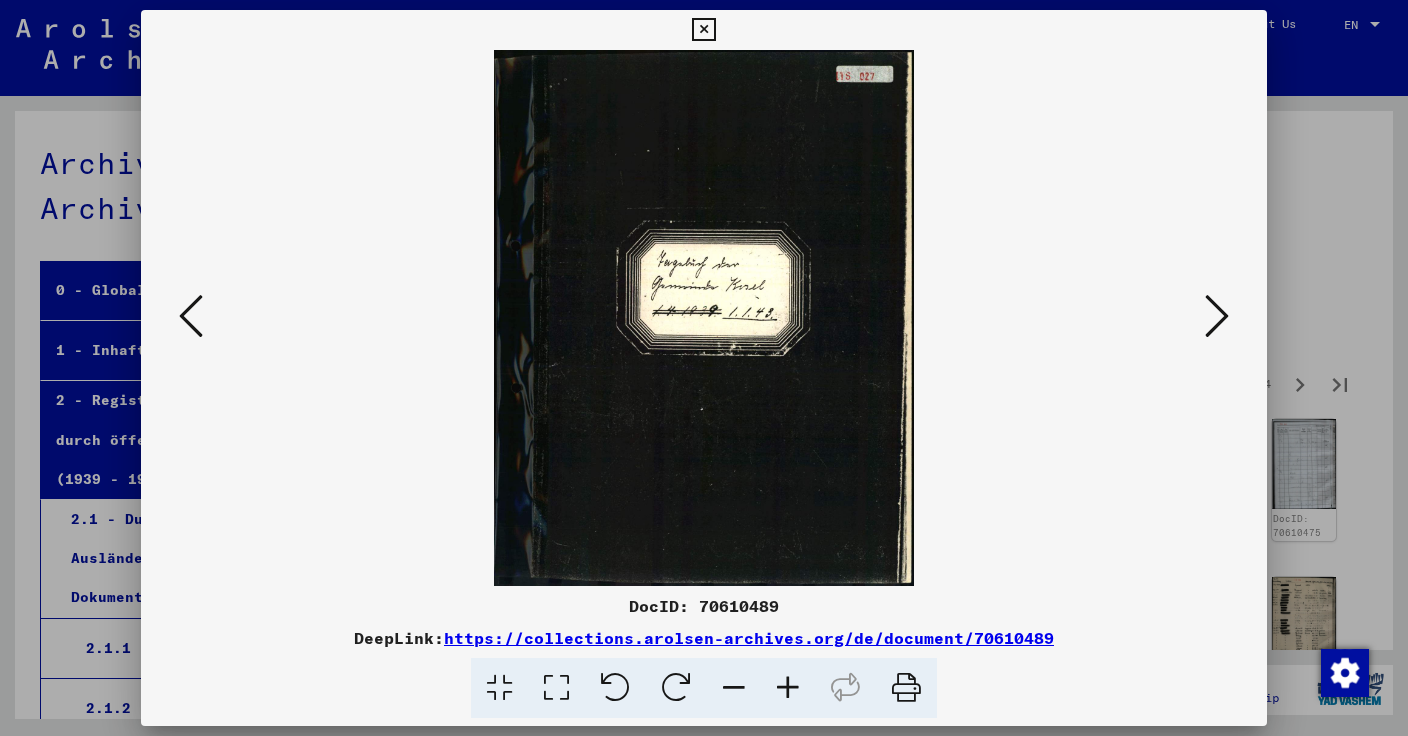 click at bounding box center (1217, 316) 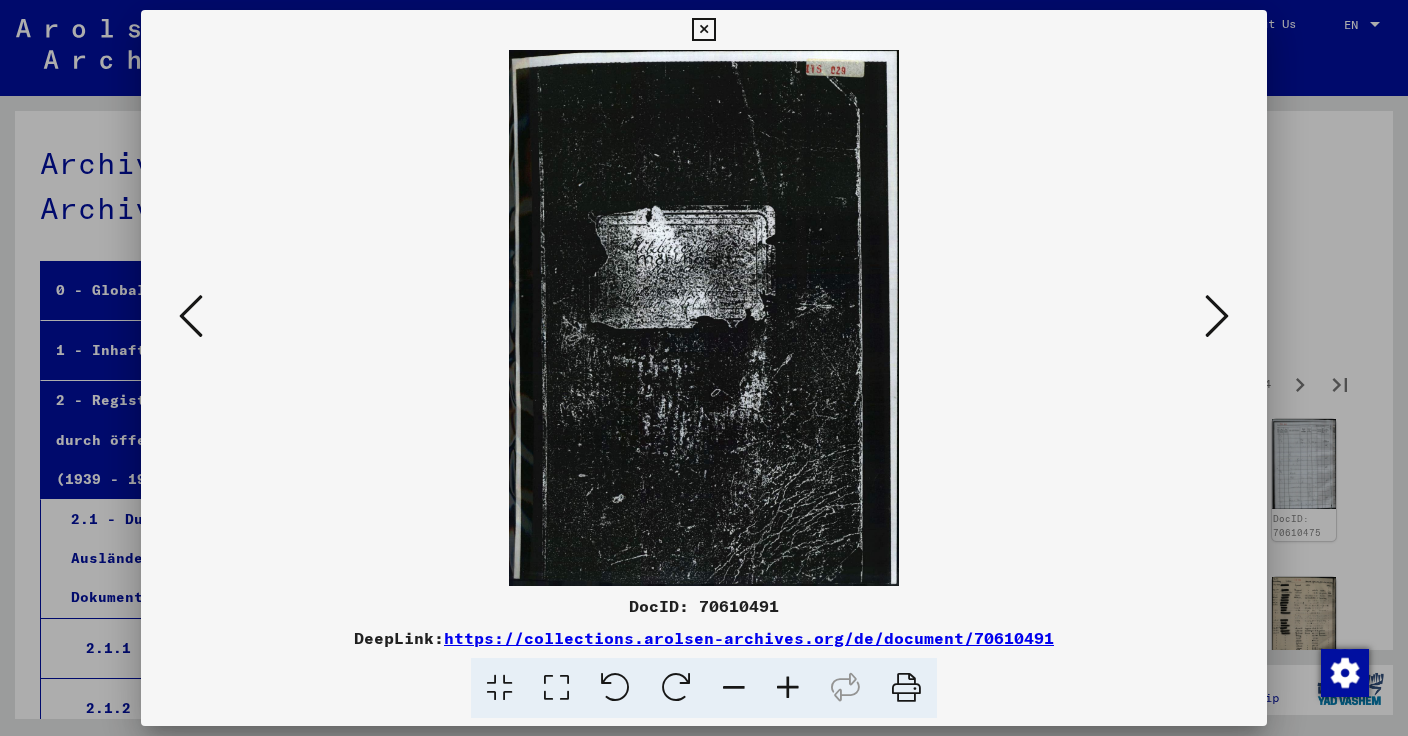 click at bounding box center [1217, 316] 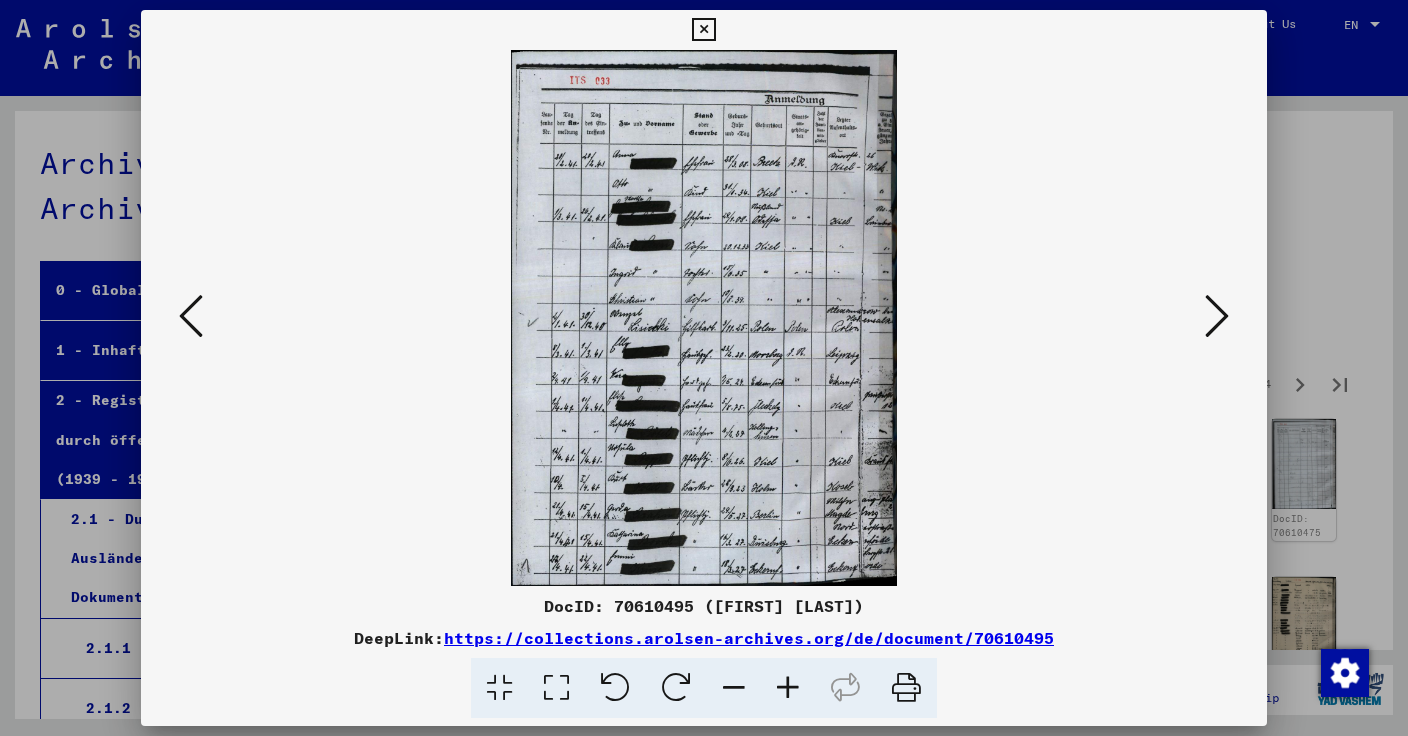 click at bounding box center [191, 316] 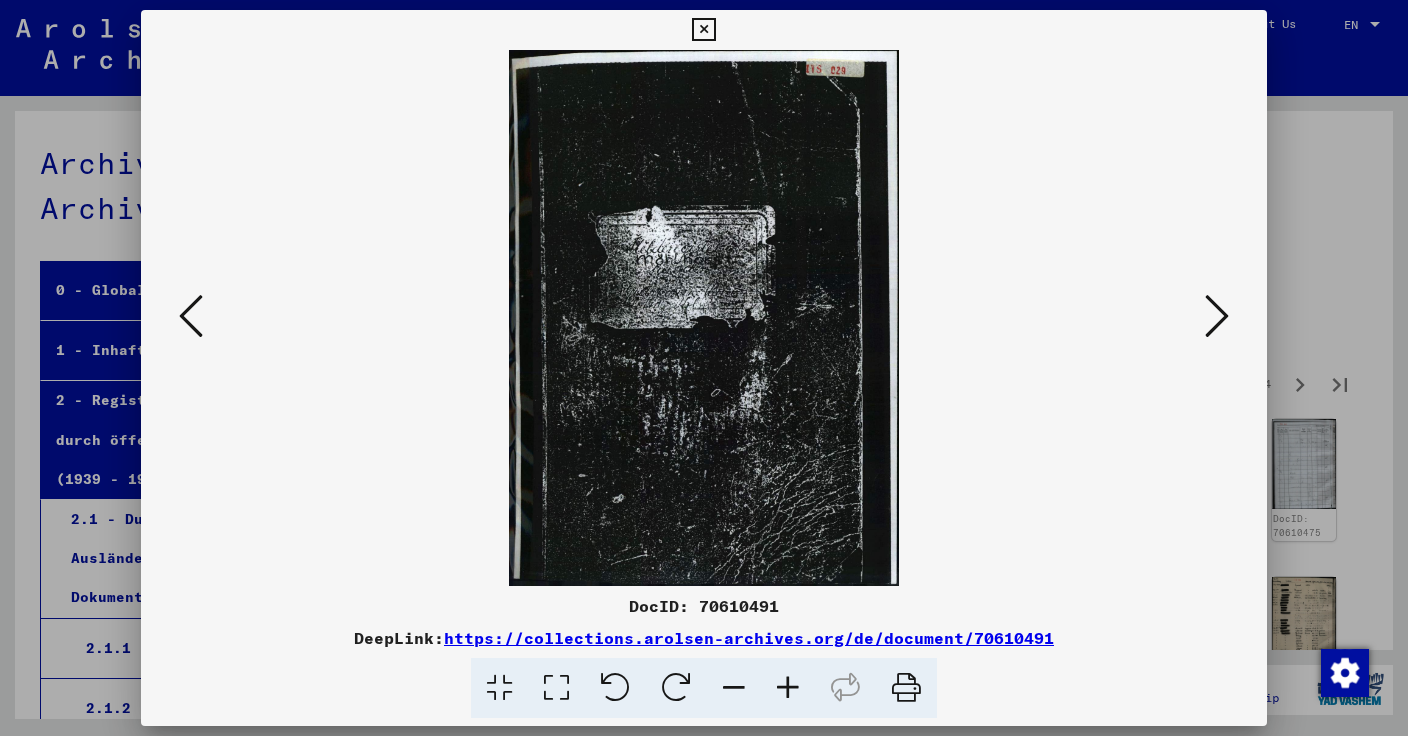 click at bounding box center [1217, 316] 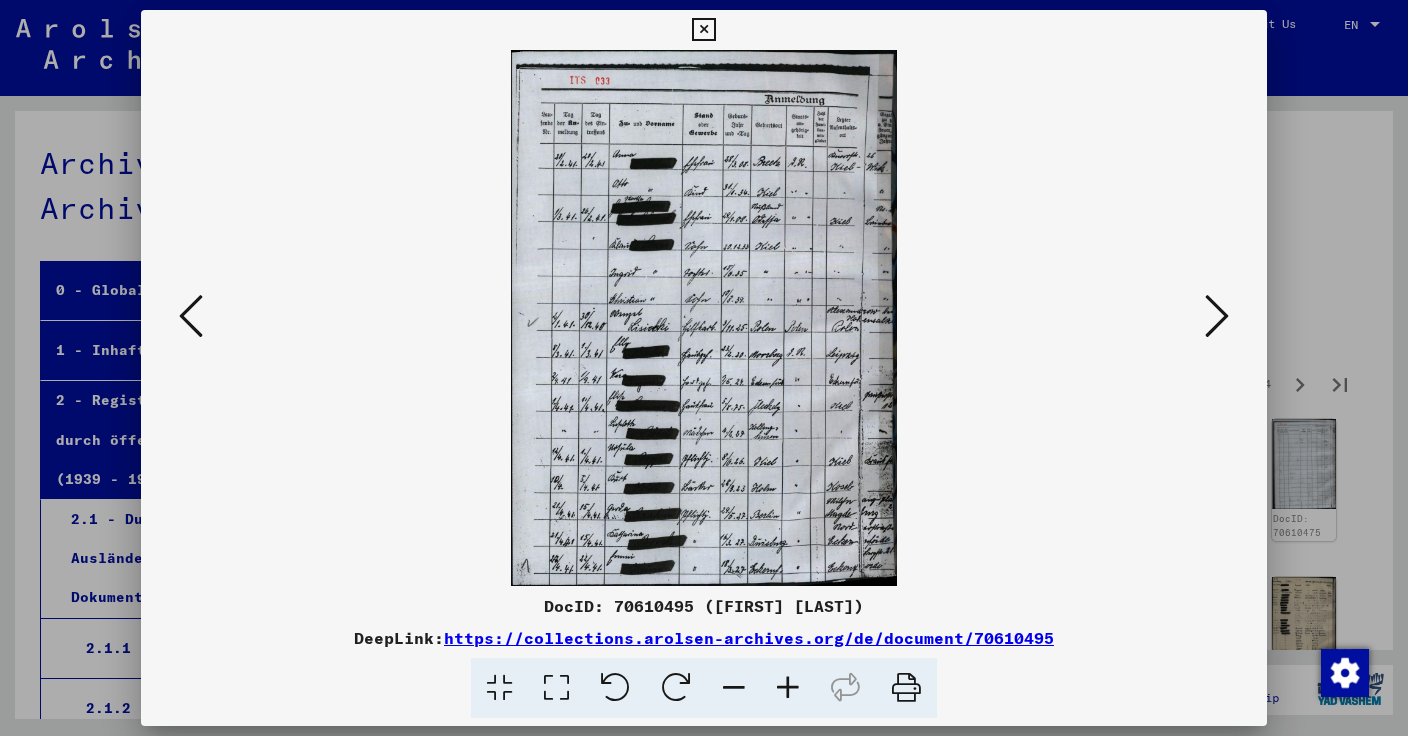 click at bounding box center [1217, 316] 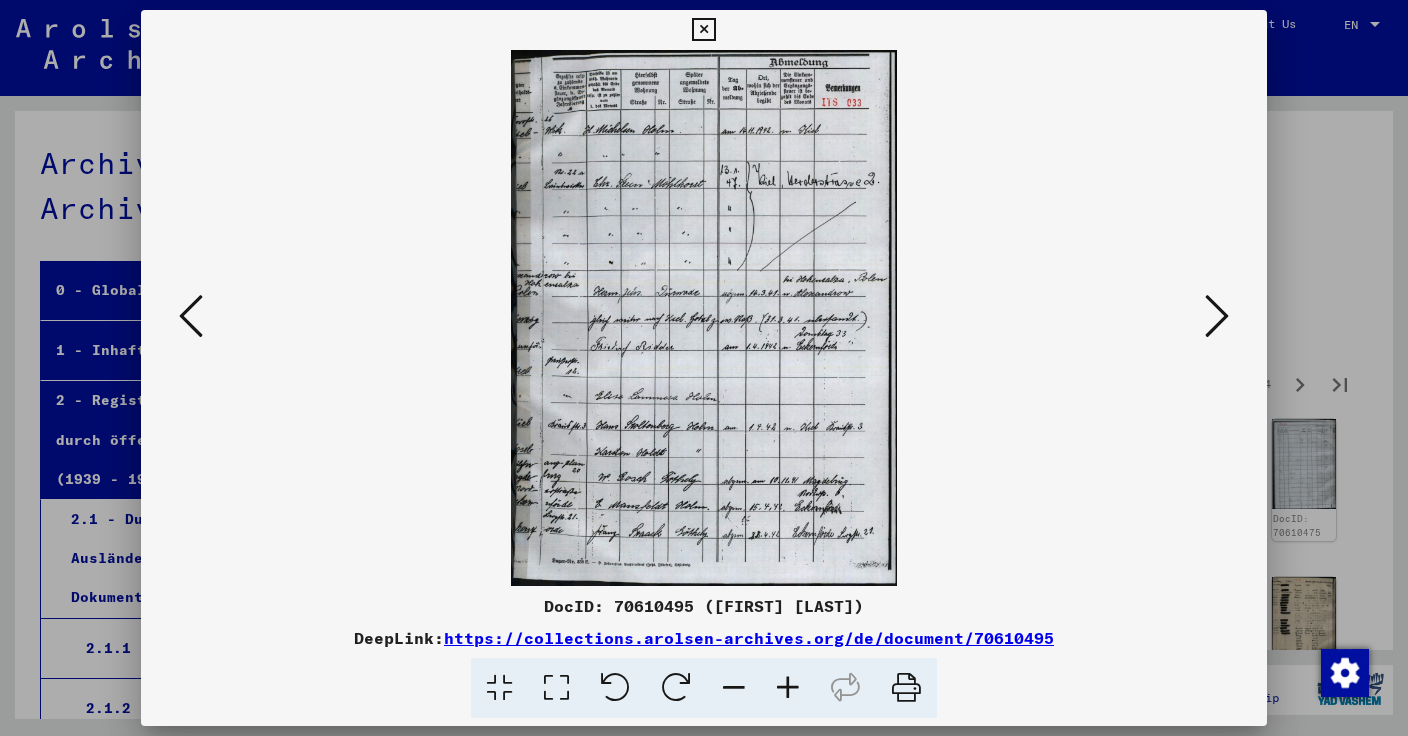 click at bounding box center (1217, 316) 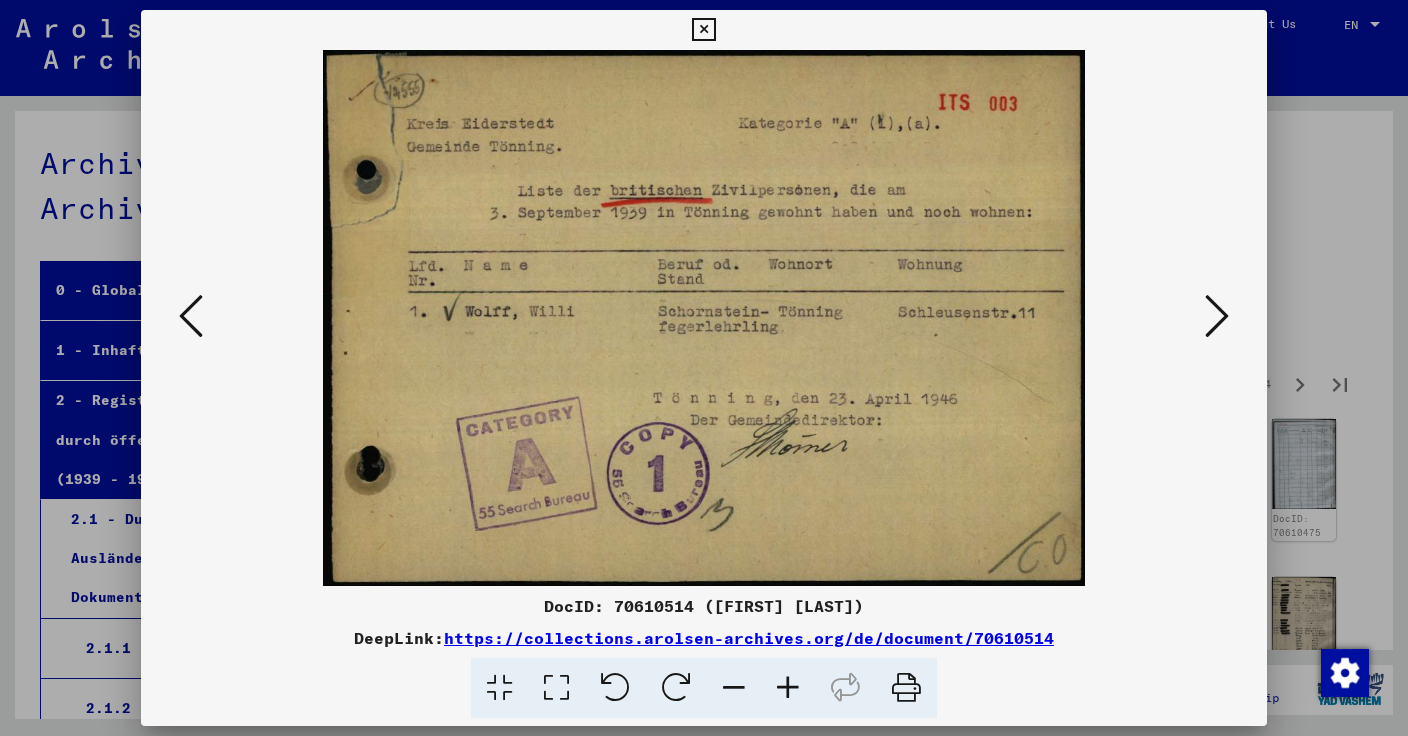 click at bounding box center [1217, 316] 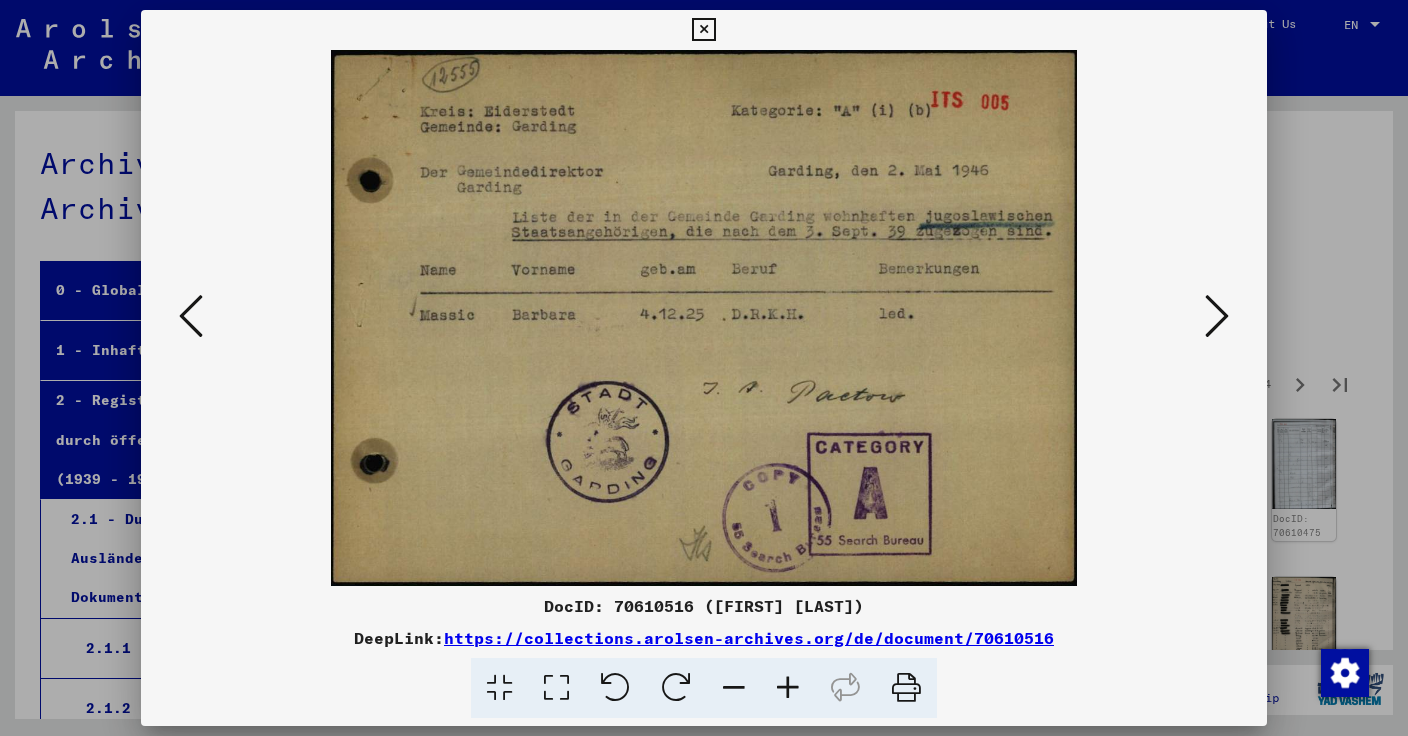 click at bounding box center [1217, 316] 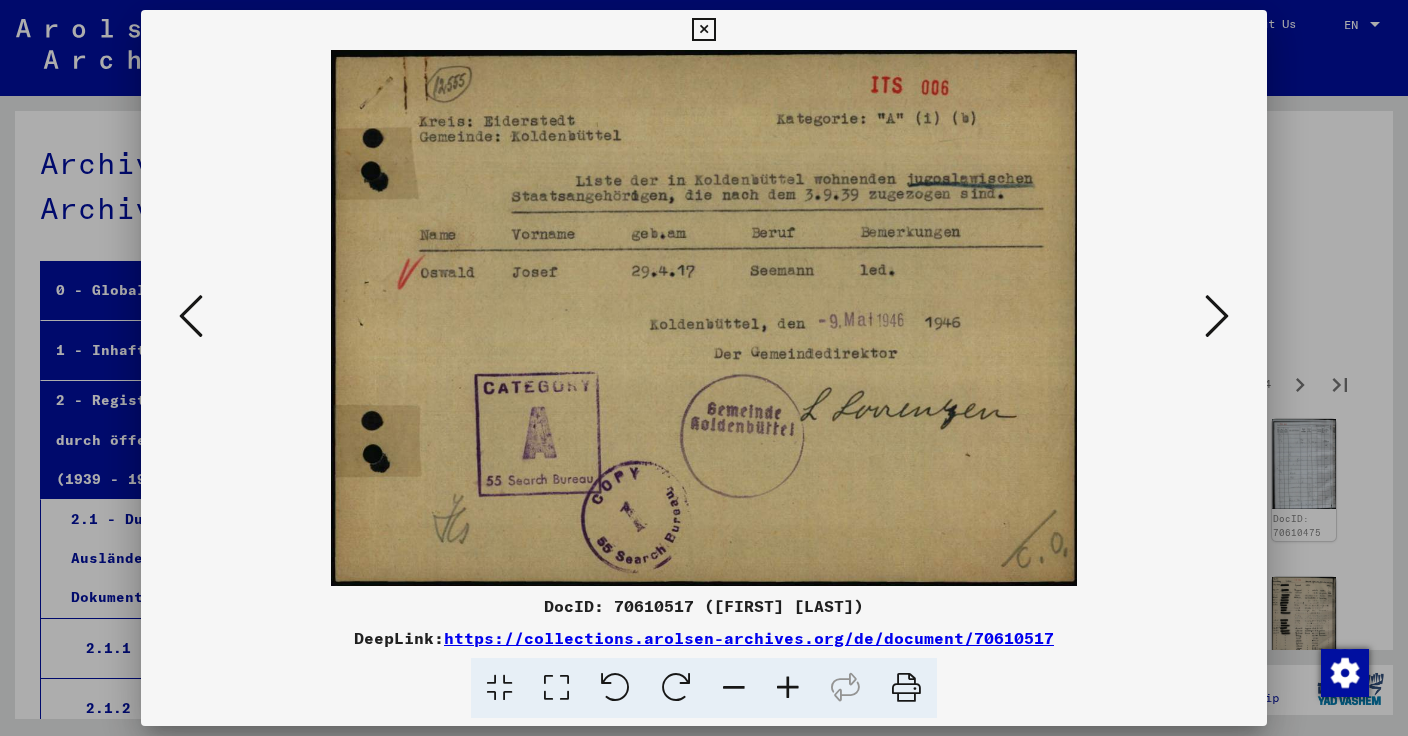 click at bounding box center (1217, 316) 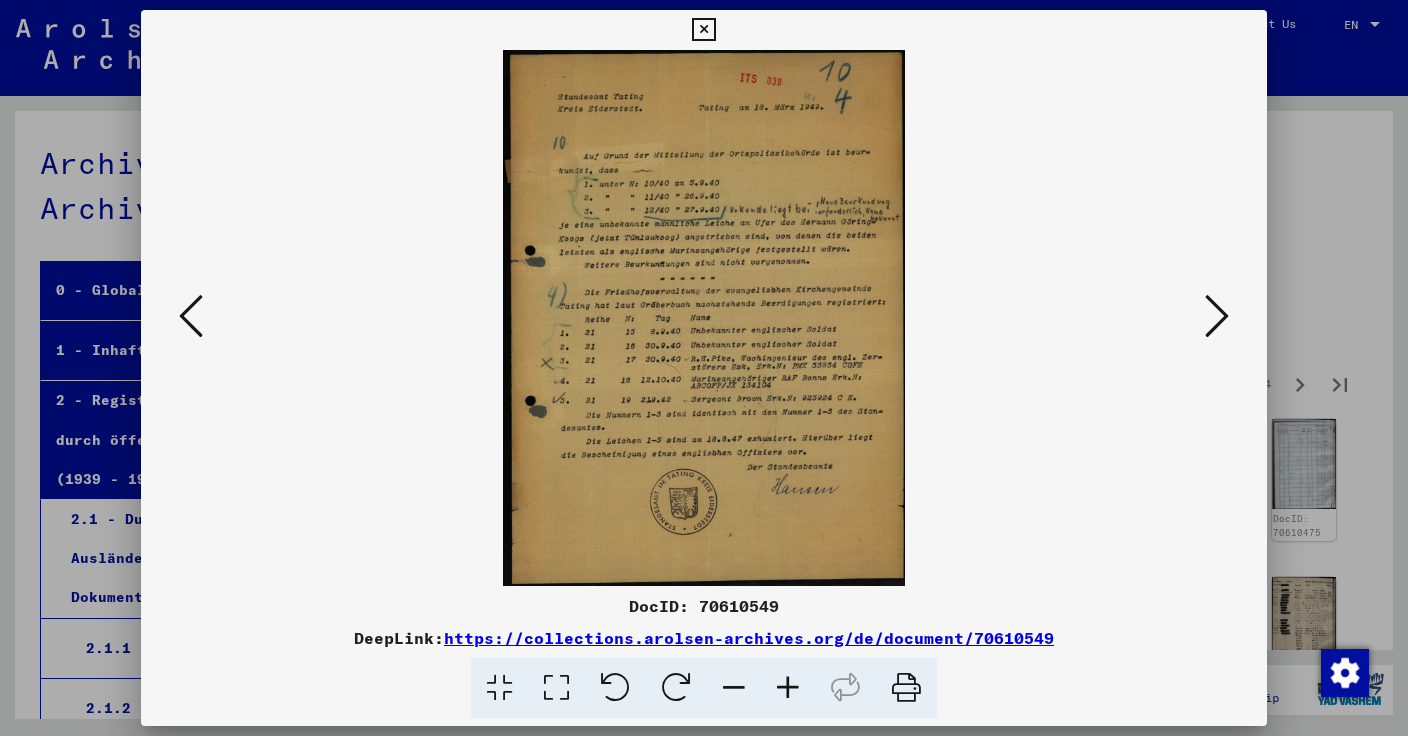 click at bounding box center (1217, 316) 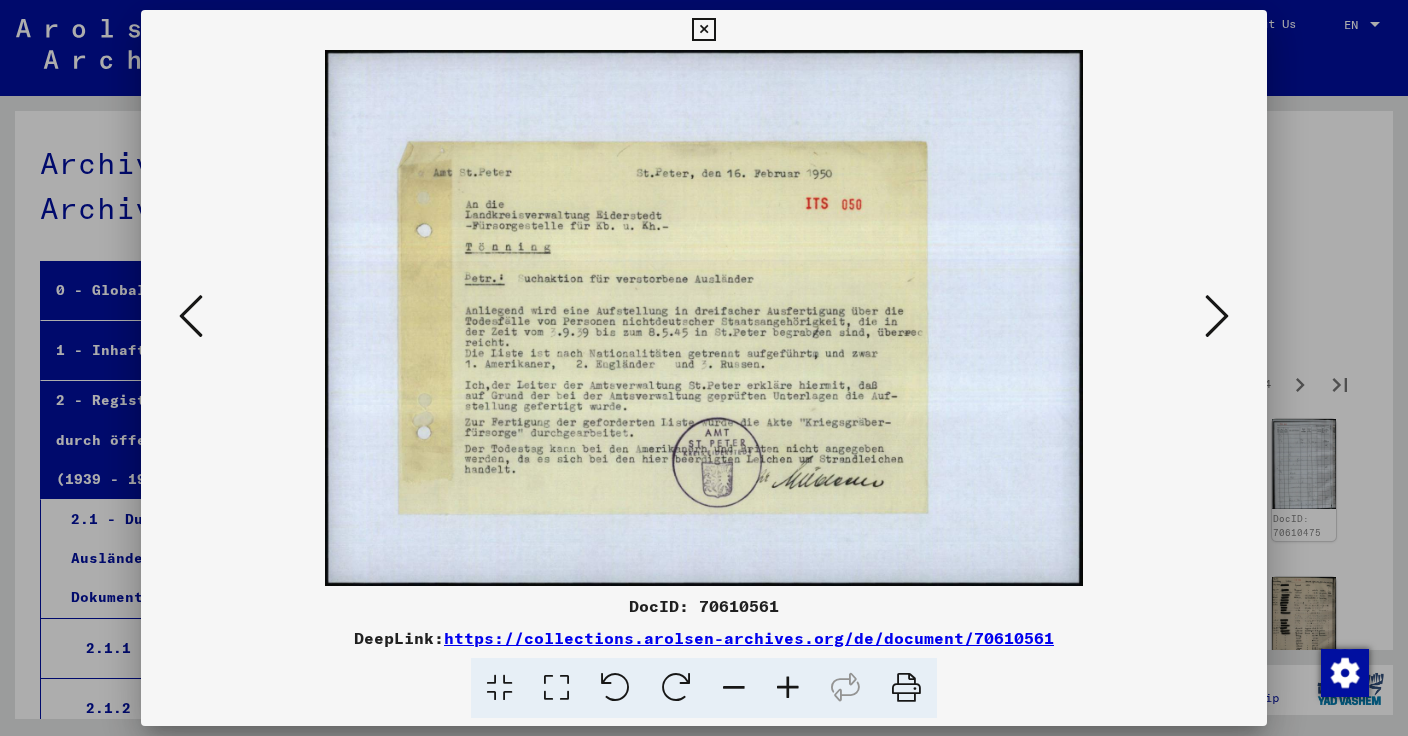 click at bounding box center [1217, 316] 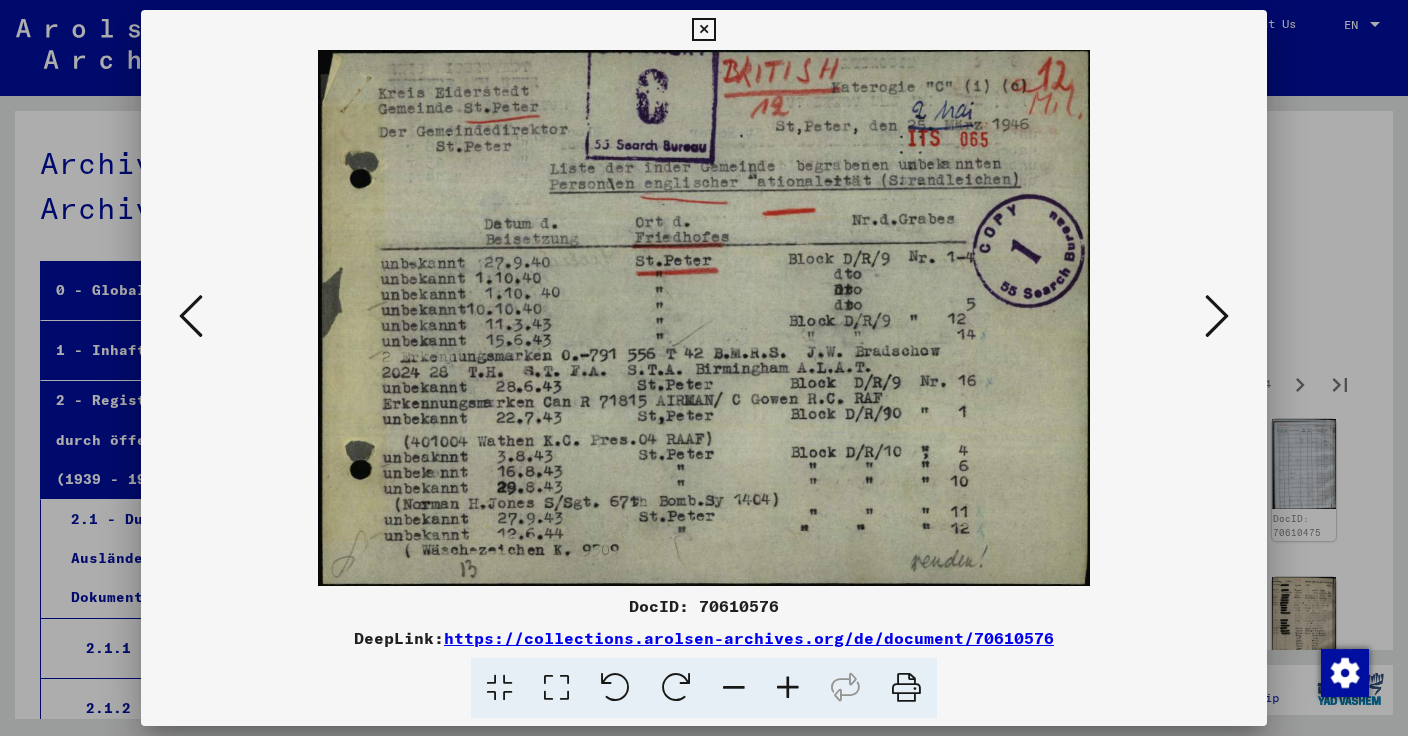 click at bounding box center [1217, 316] 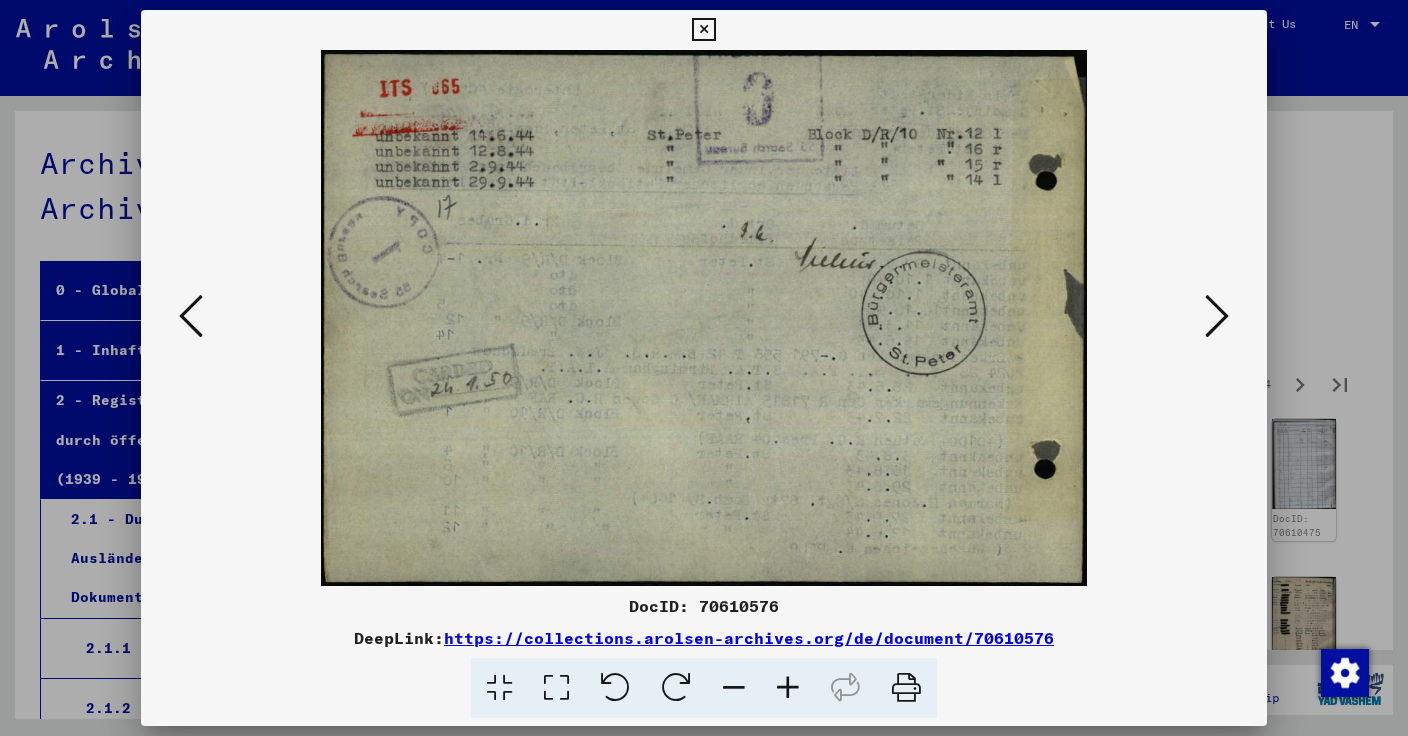 click at bounding box center [1217, 316] 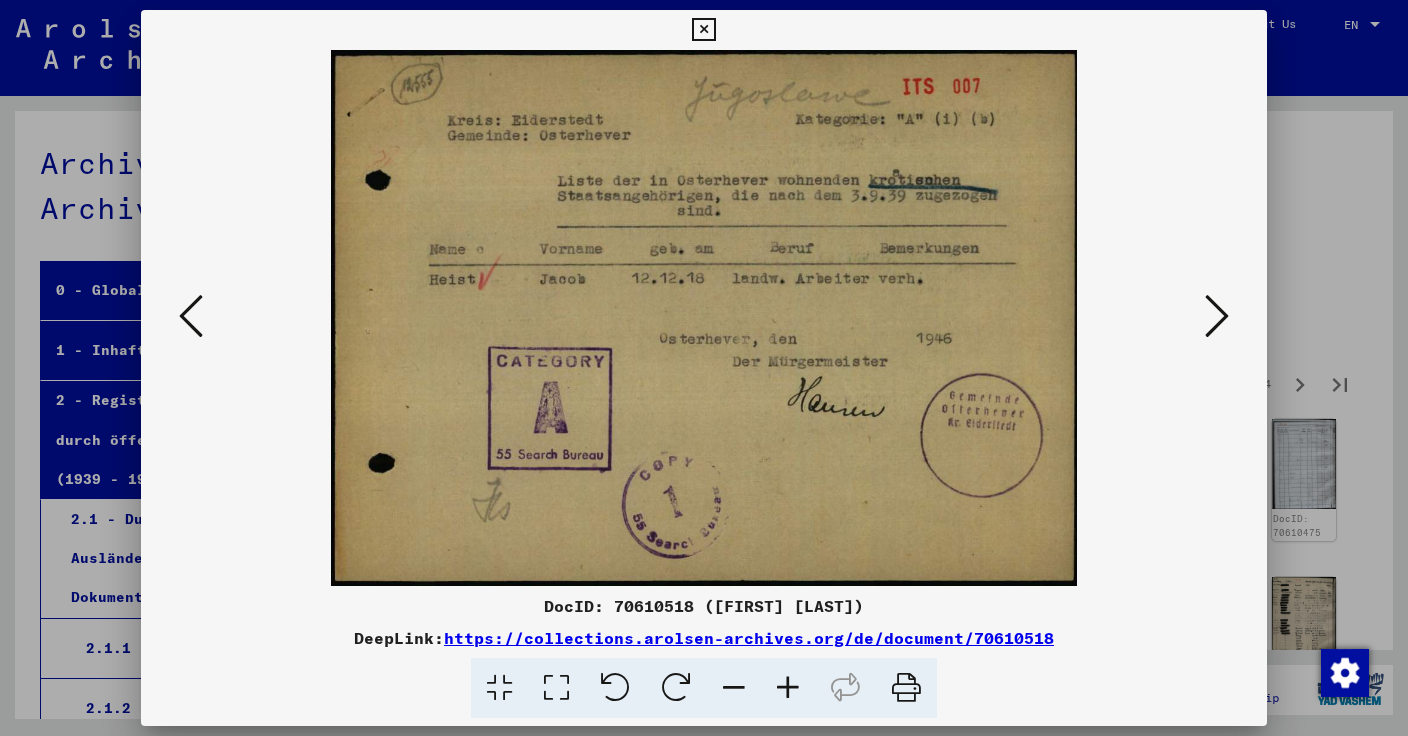 click at bounding box center [191, 316] 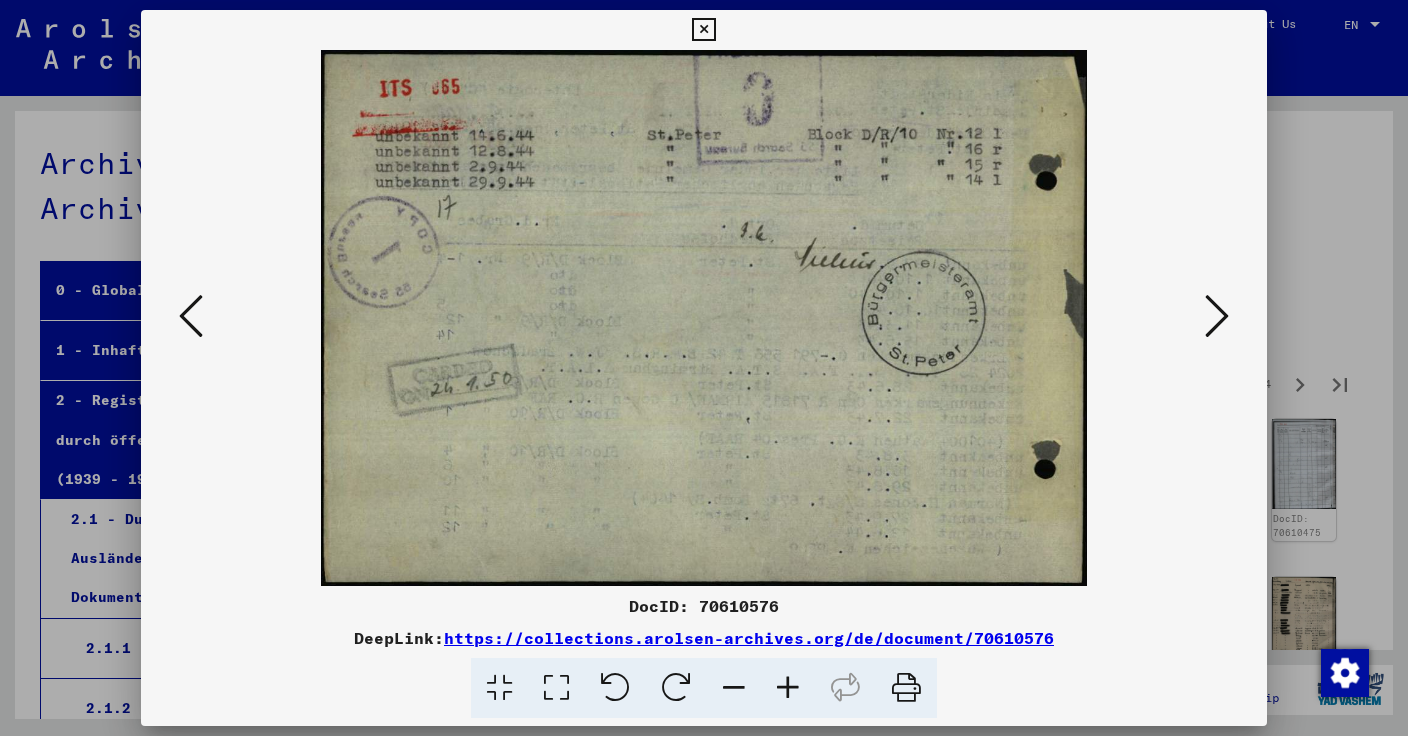 click at bounding box center (191, 316) 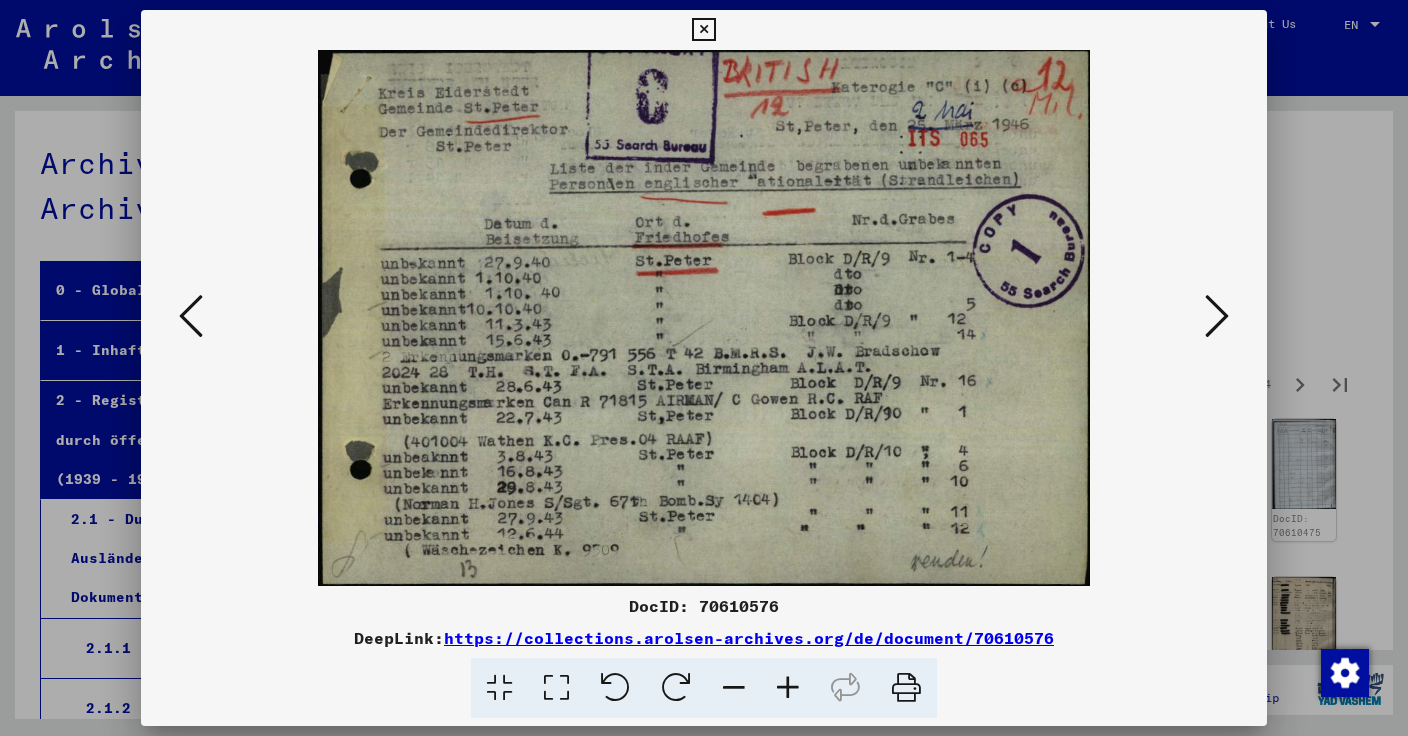 click at bounding box center [191, 316] 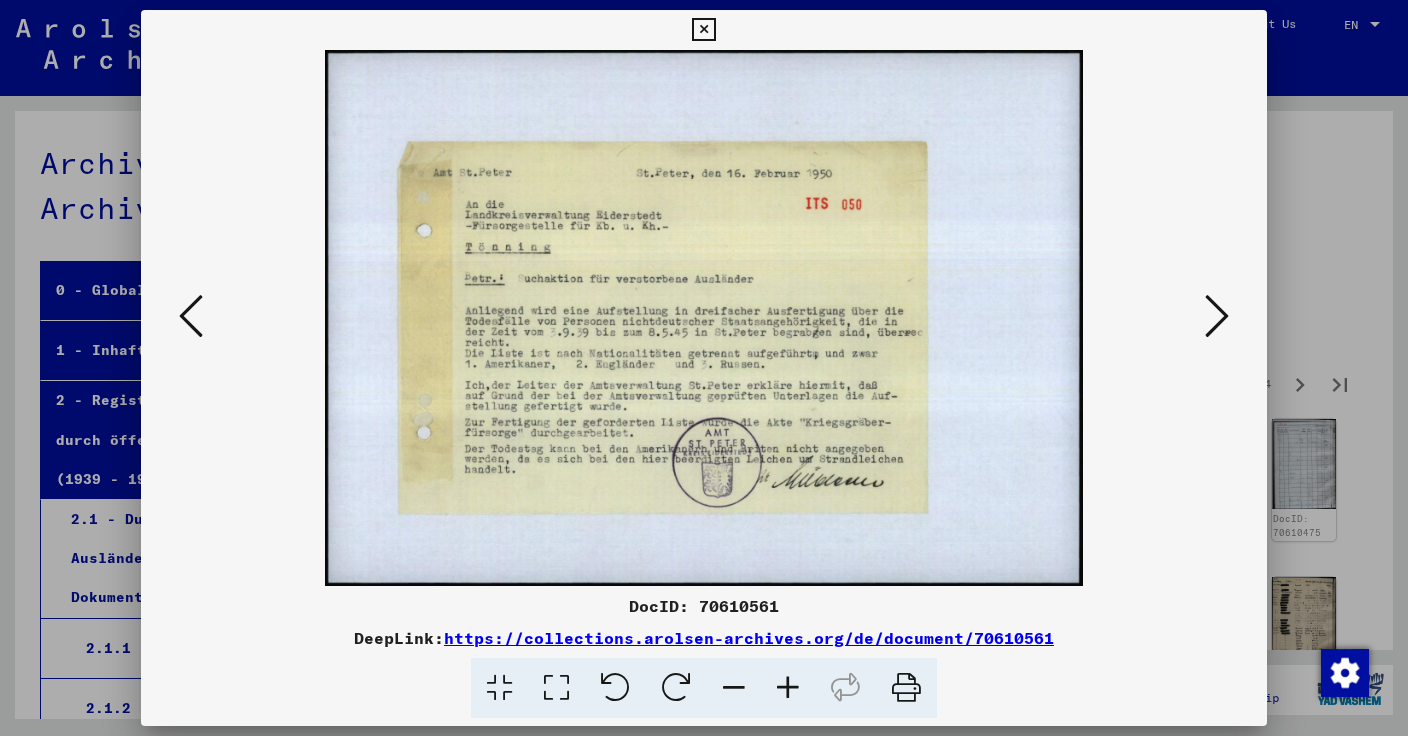 click at bounding box center [191, 316] 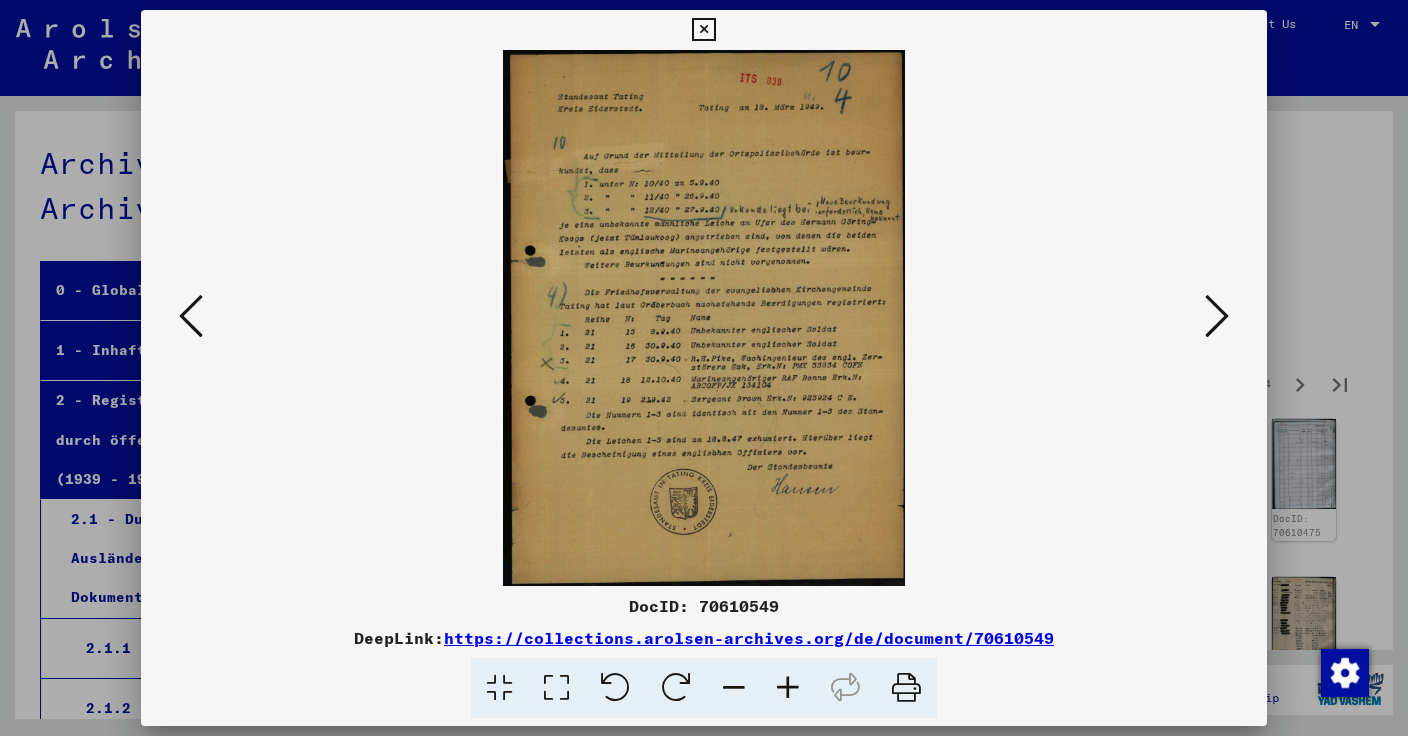 click at bounding box center (1217, 316) 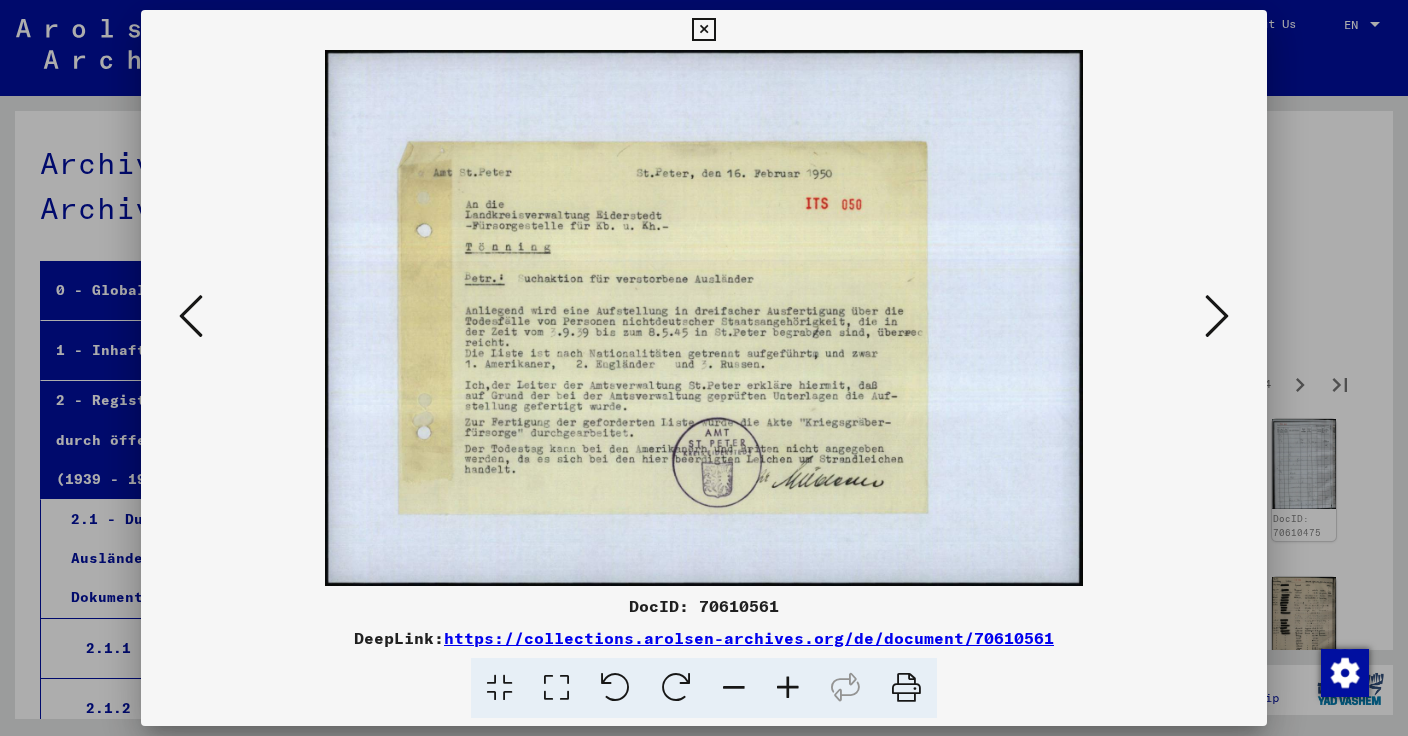 click at bounding box center (704, 318) 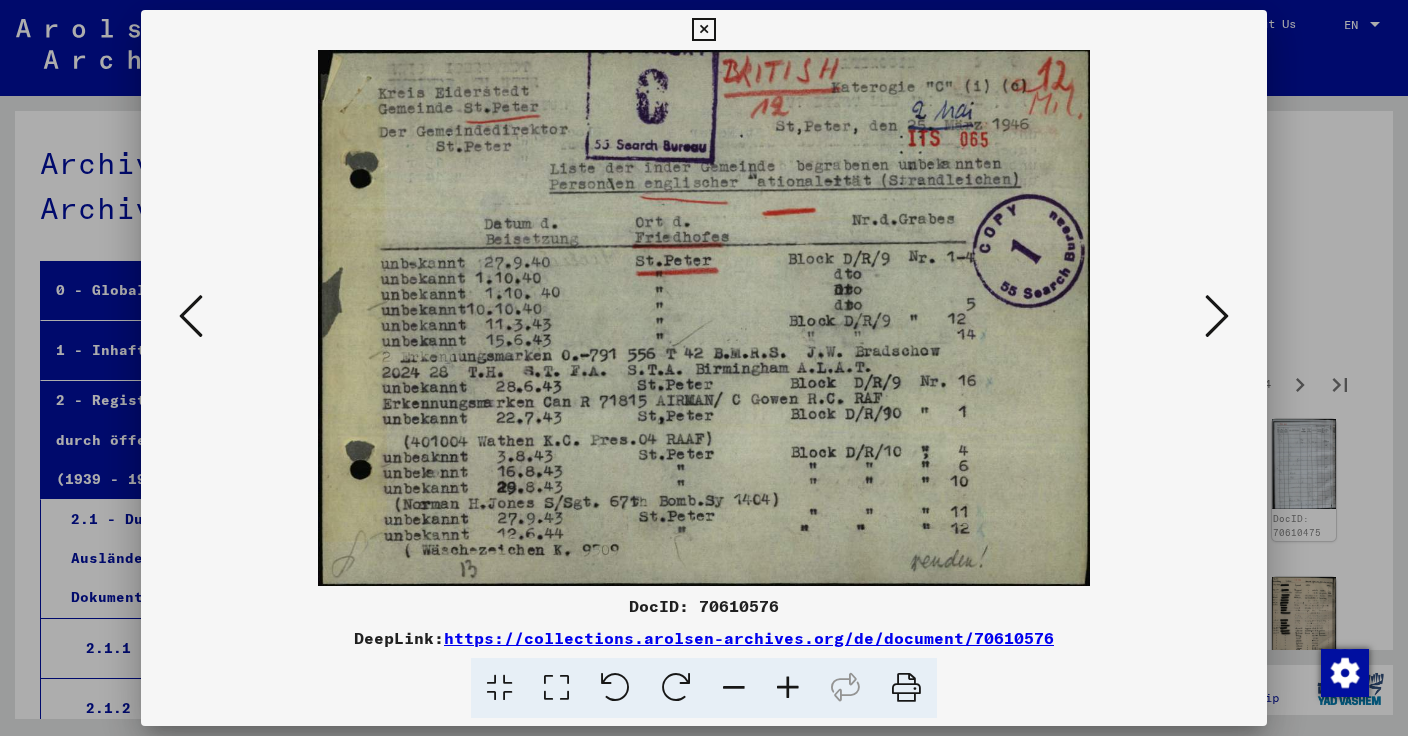 click at bounding box center [1217, 316] 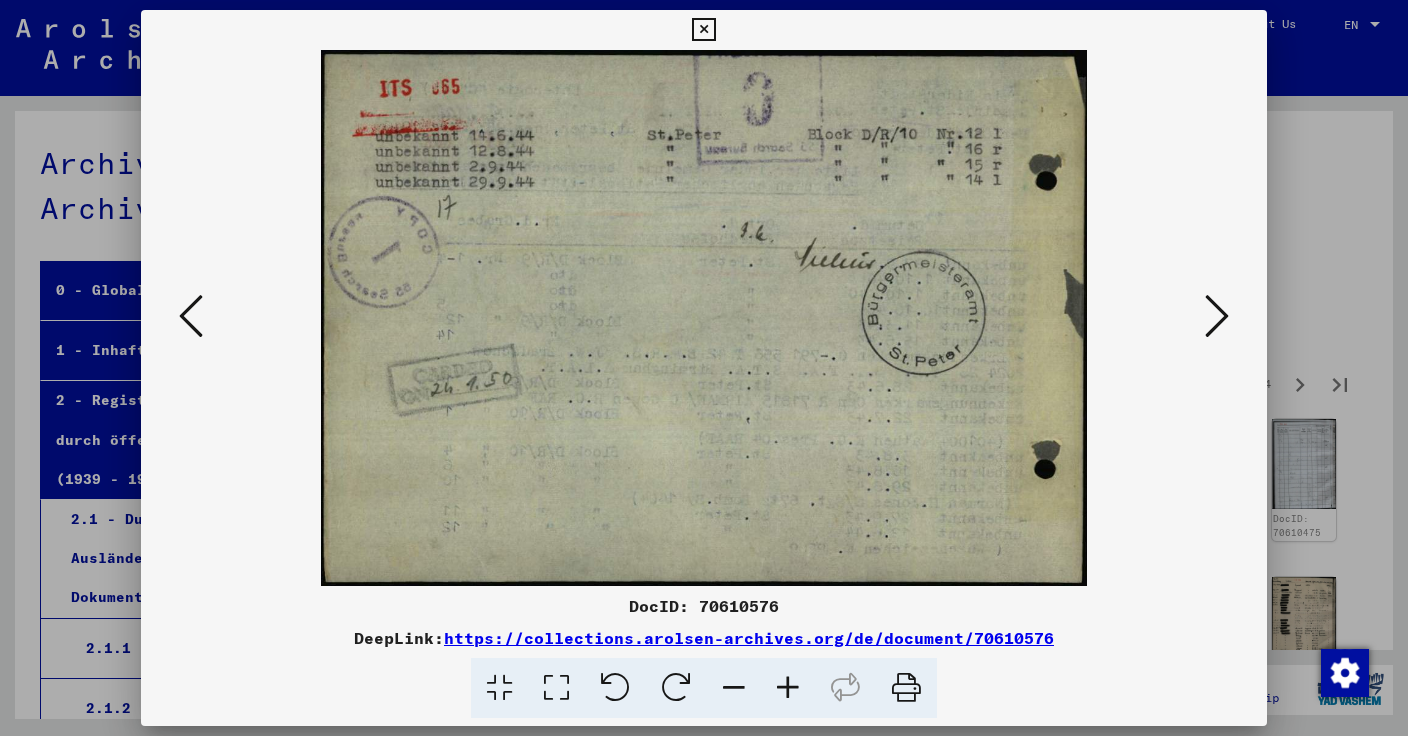 click at bounding box center (1217, 316) 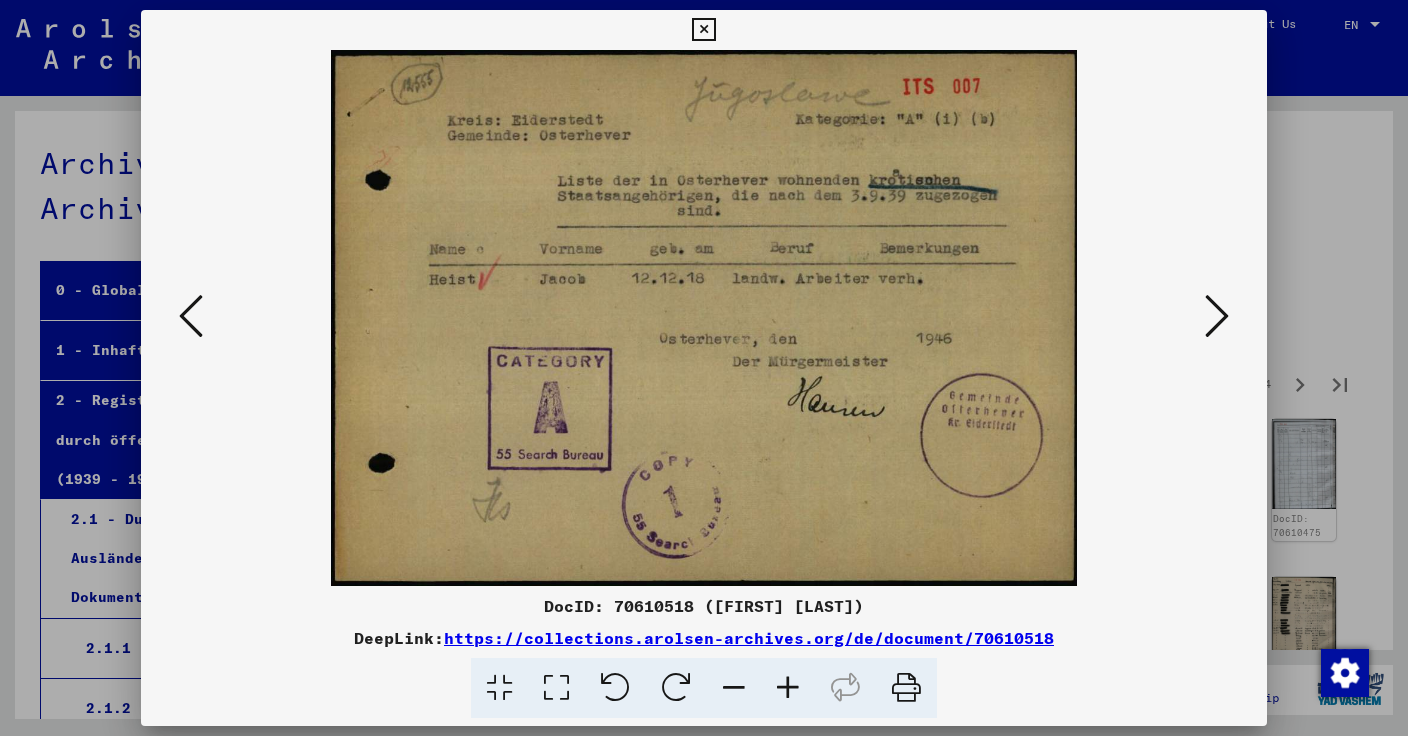 click at bounding box center (1217, 316) 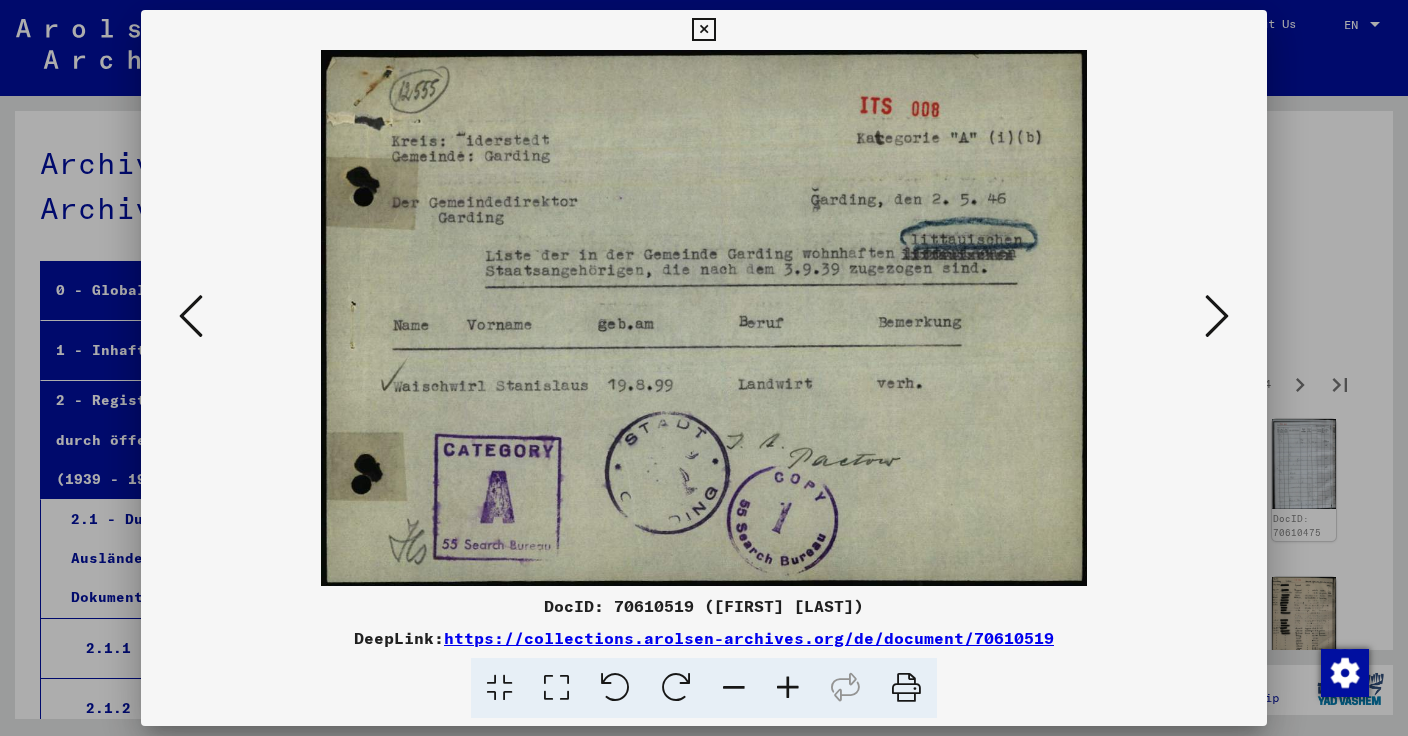 click at bounding box center [1217, 316] 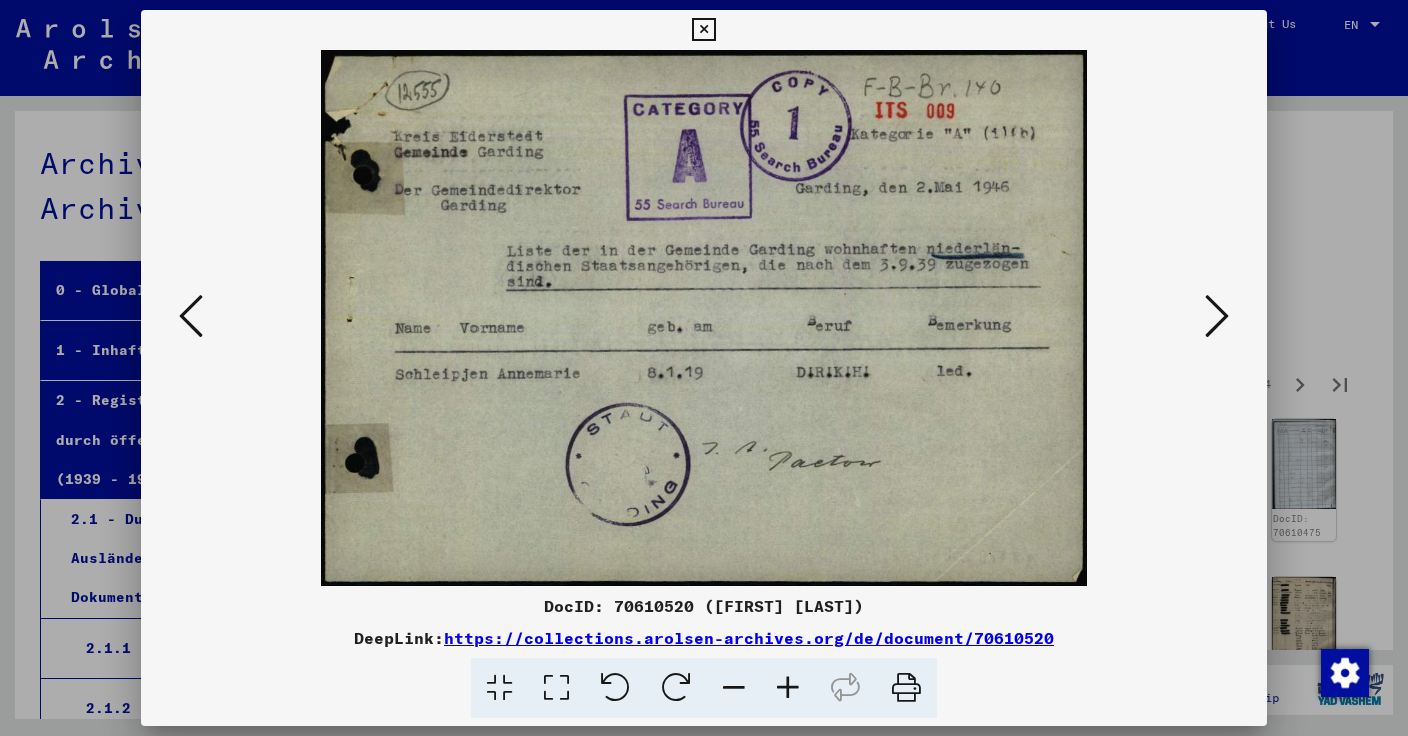 click at bounding box center [1217, 316] 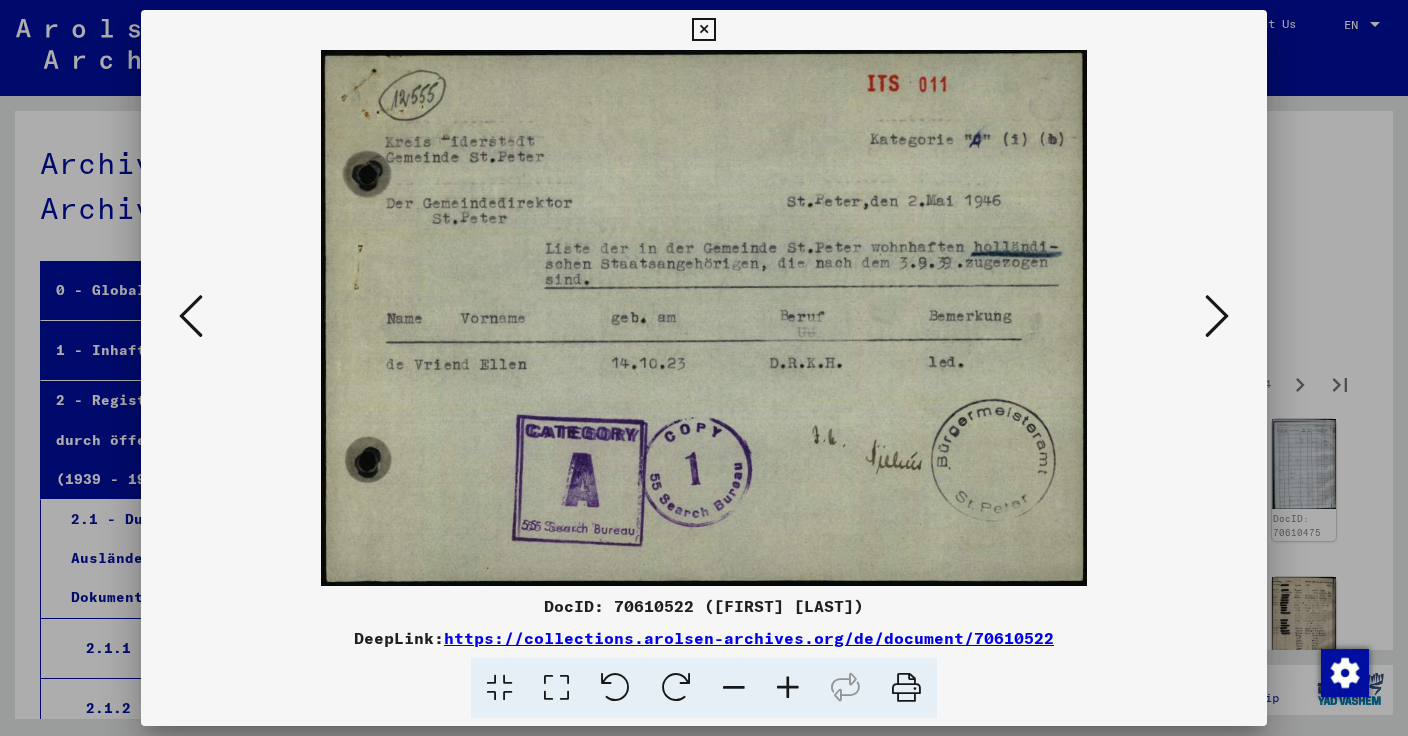 click at bounding box center [1217, 316] 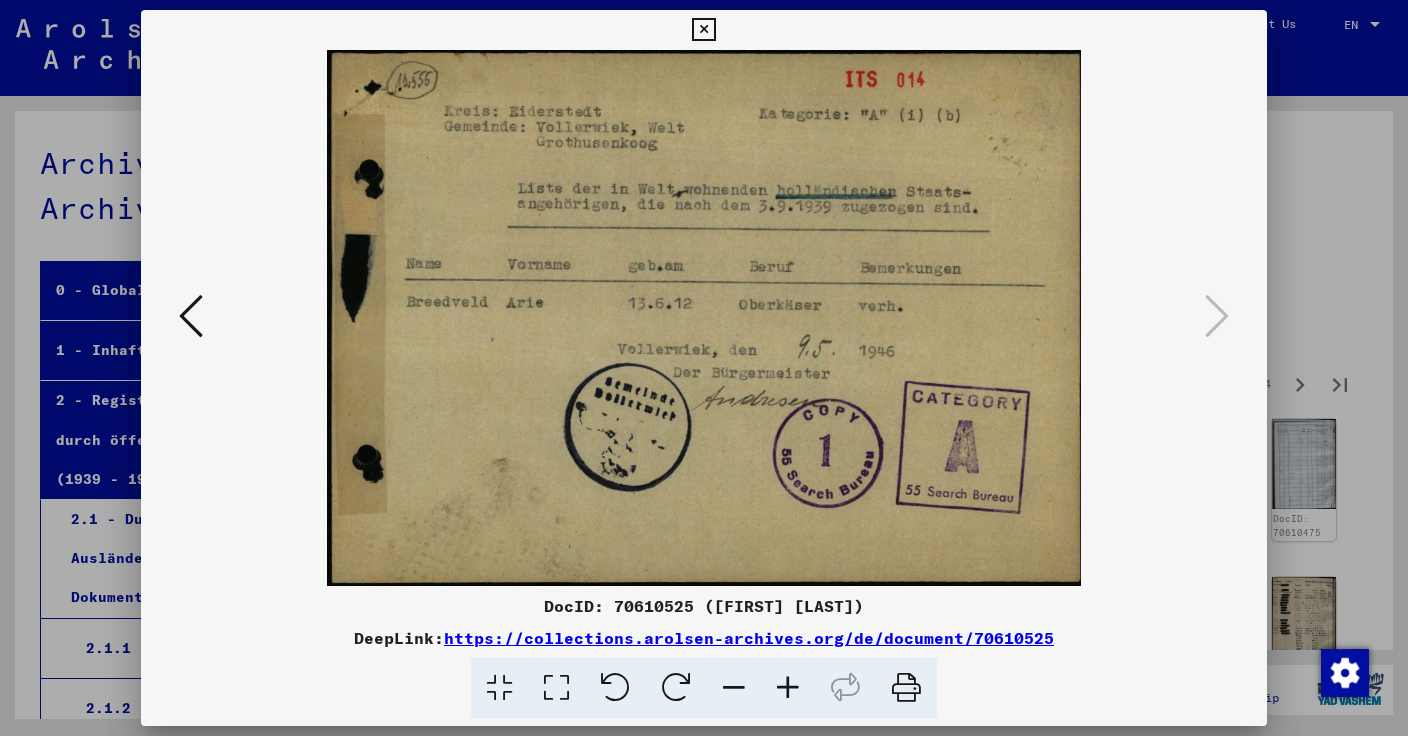 click at bounding box center (703, 30) 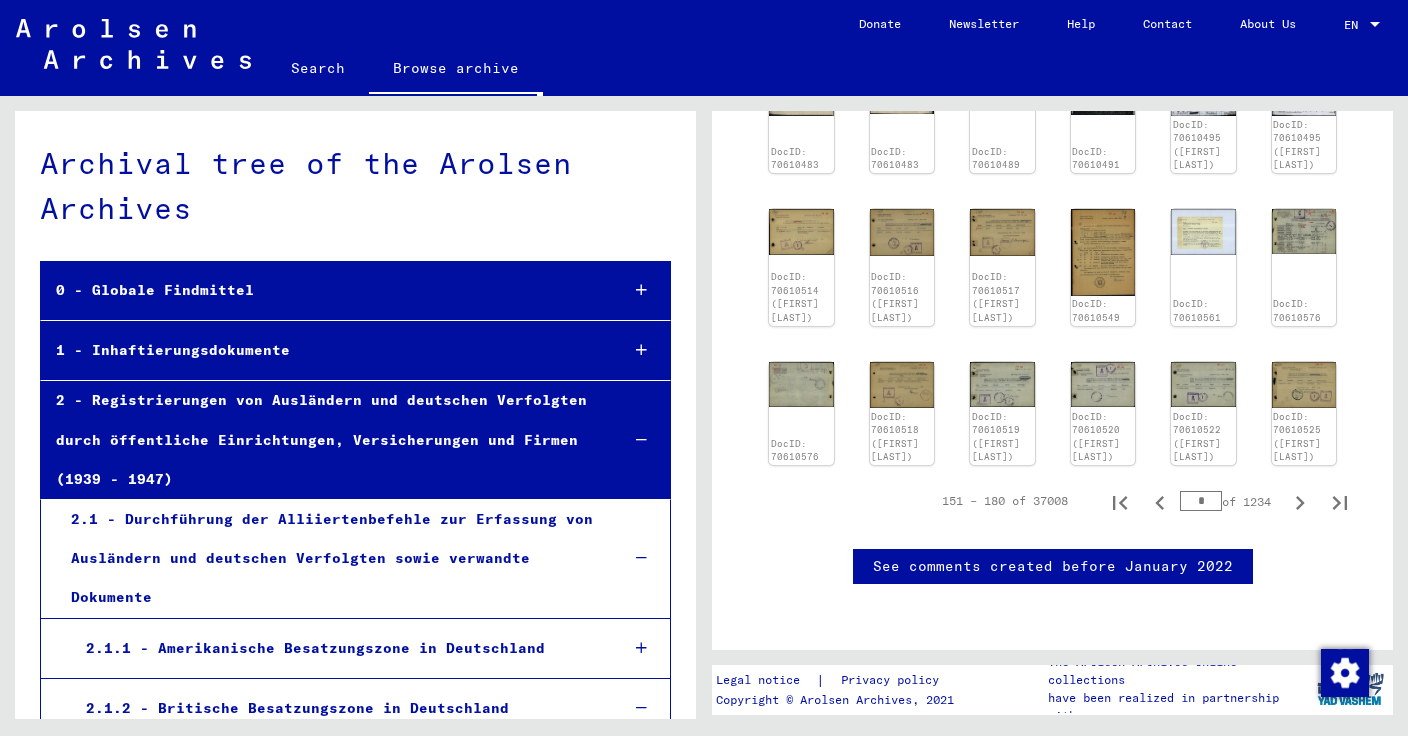 scroll, scrollTop: 1014, scrollLeft: 0, axis: vertical 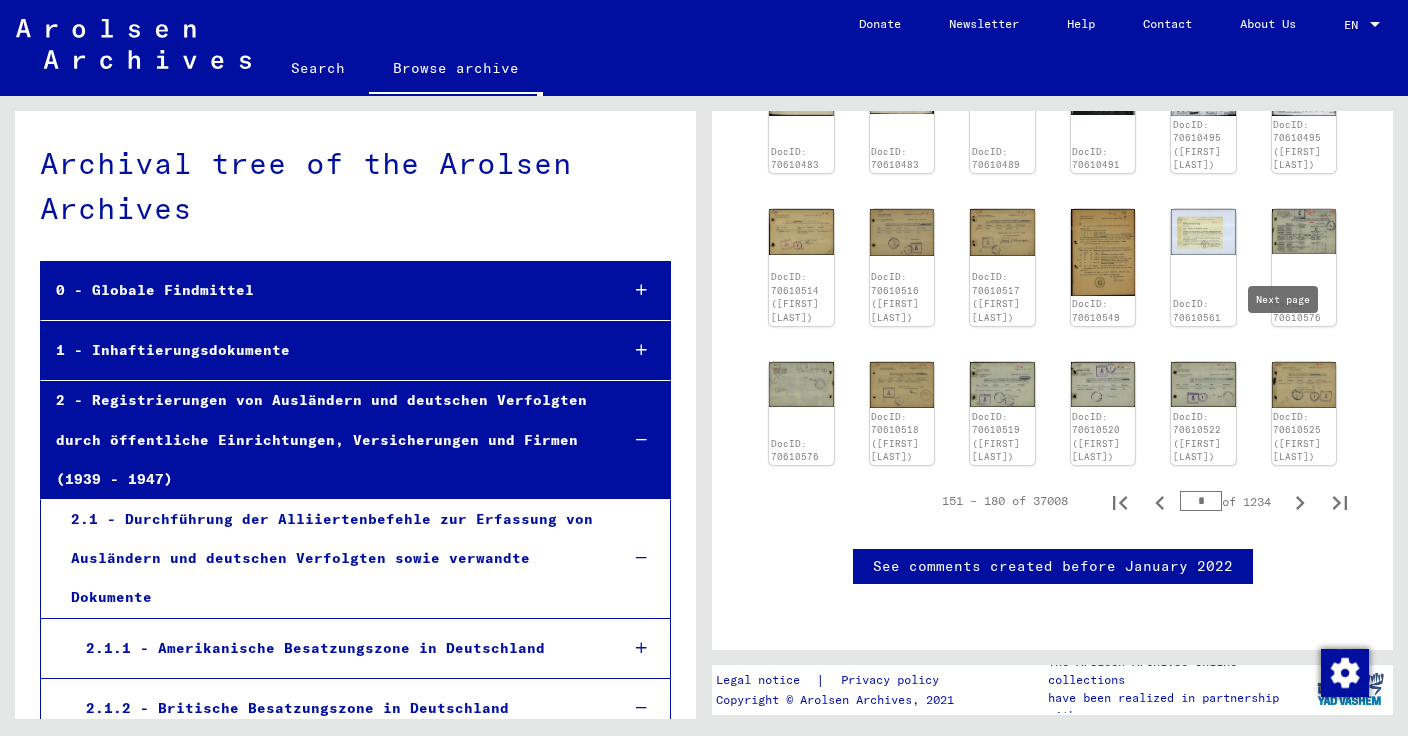 click 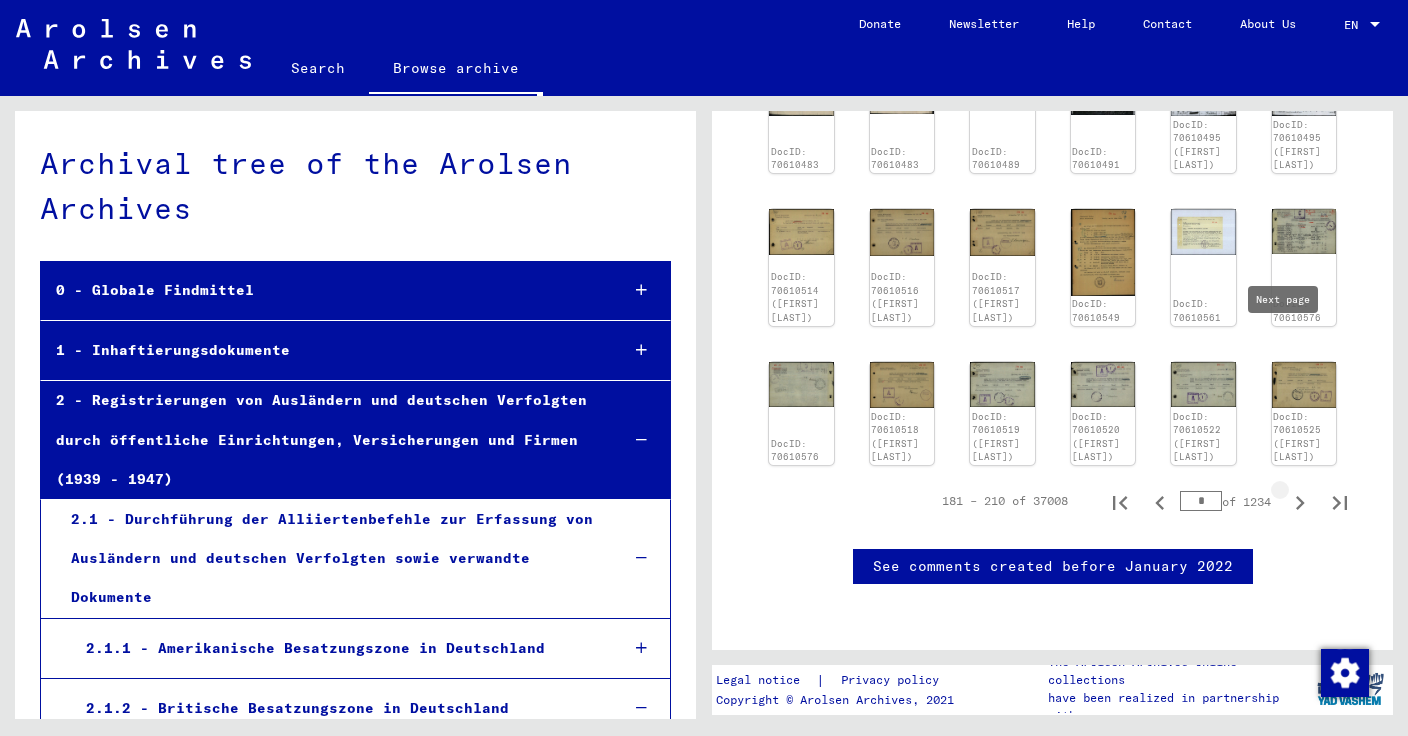 type on "*" 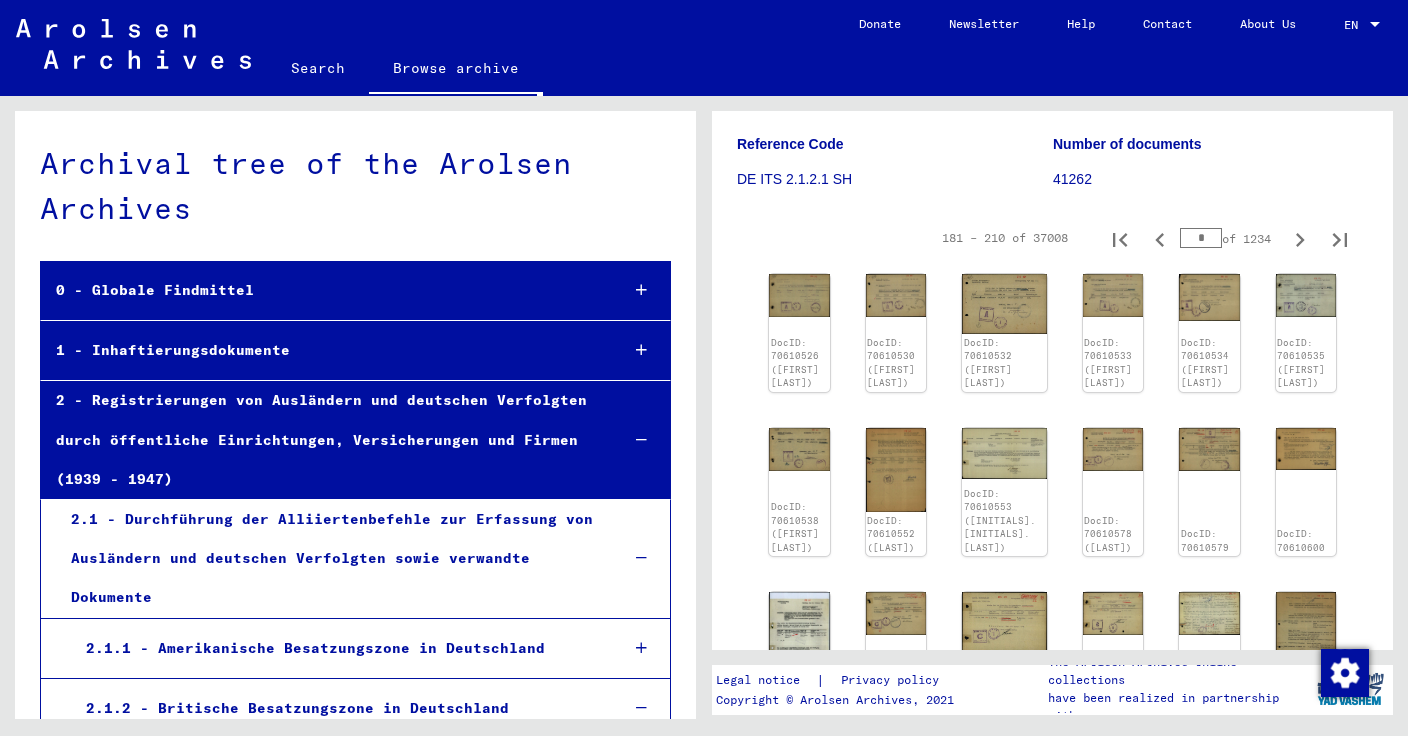 scroll, scrollTop: 248, scrollLeft: 0, axis: vertical 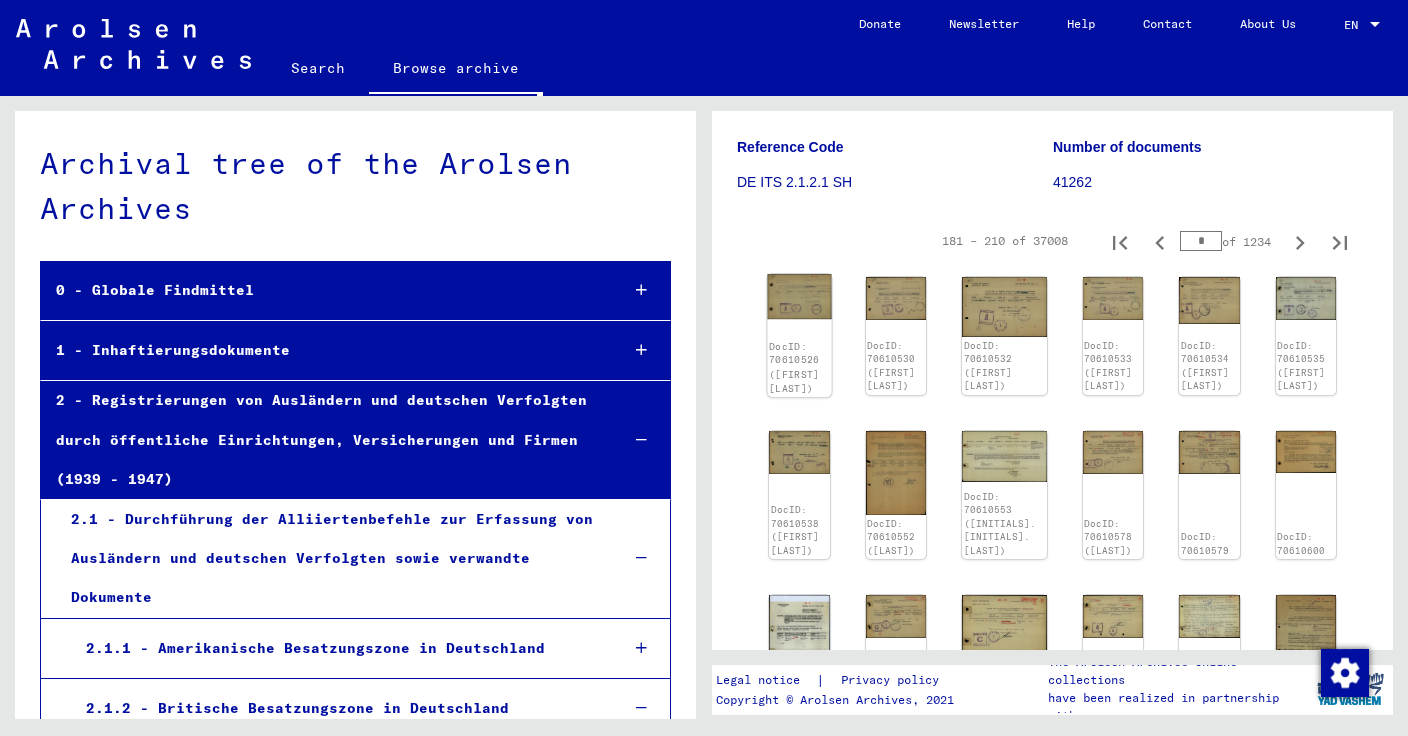 click 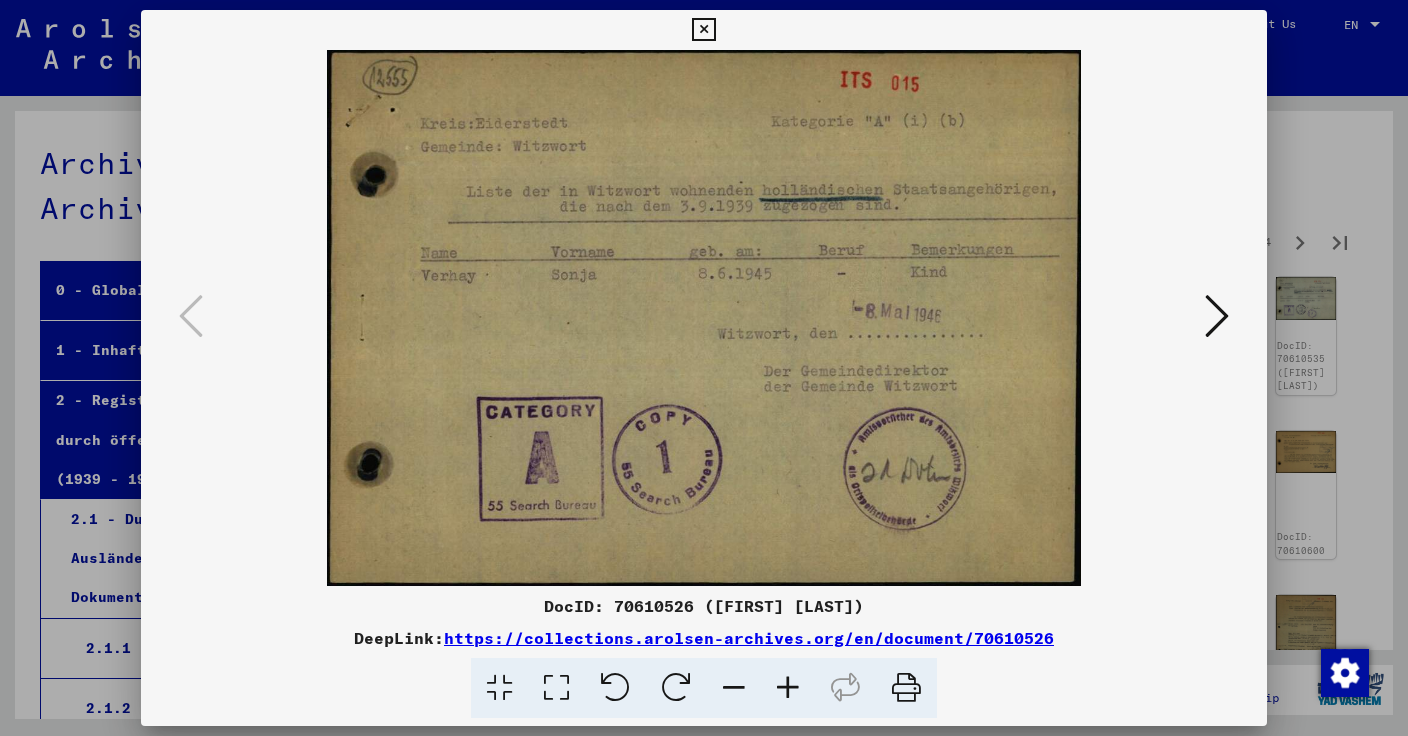 click at bounding box center (1217, 316) 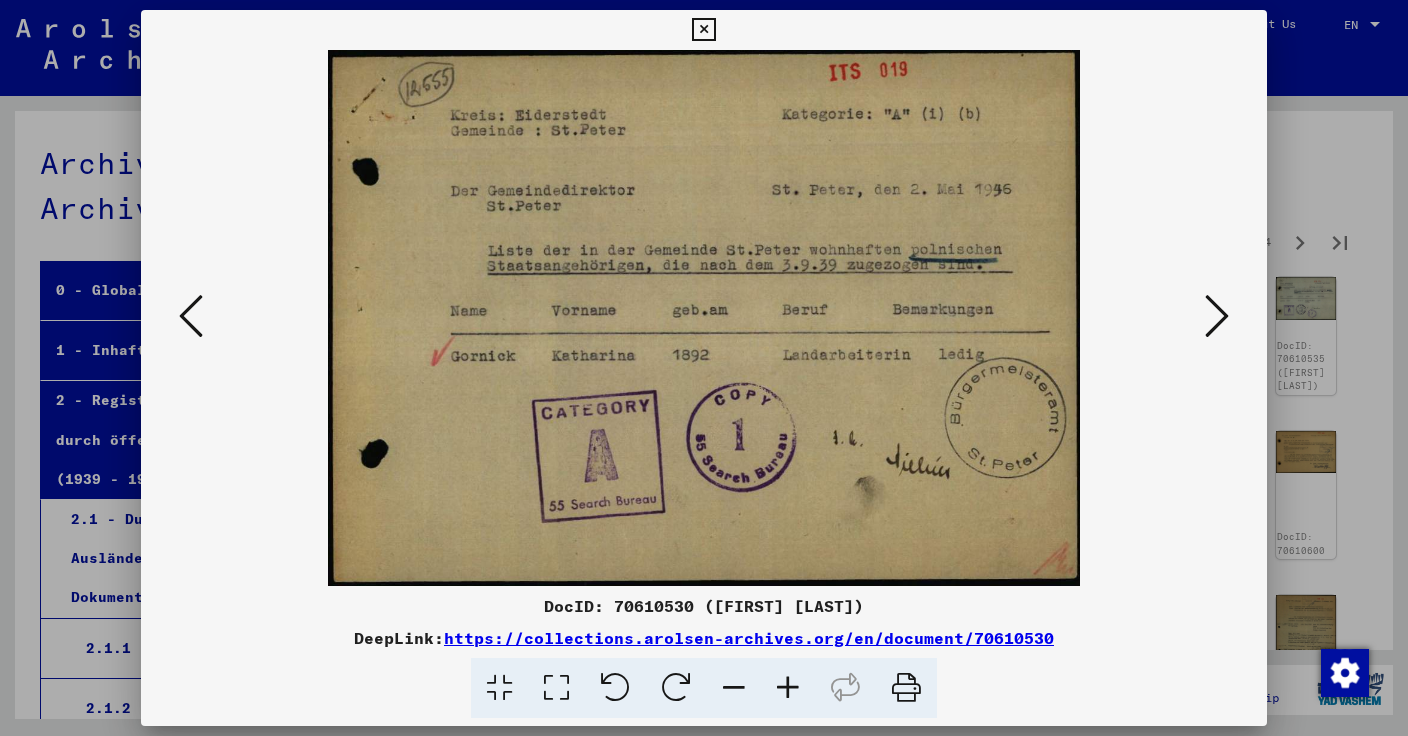 click at bounding box center [1217, 316] 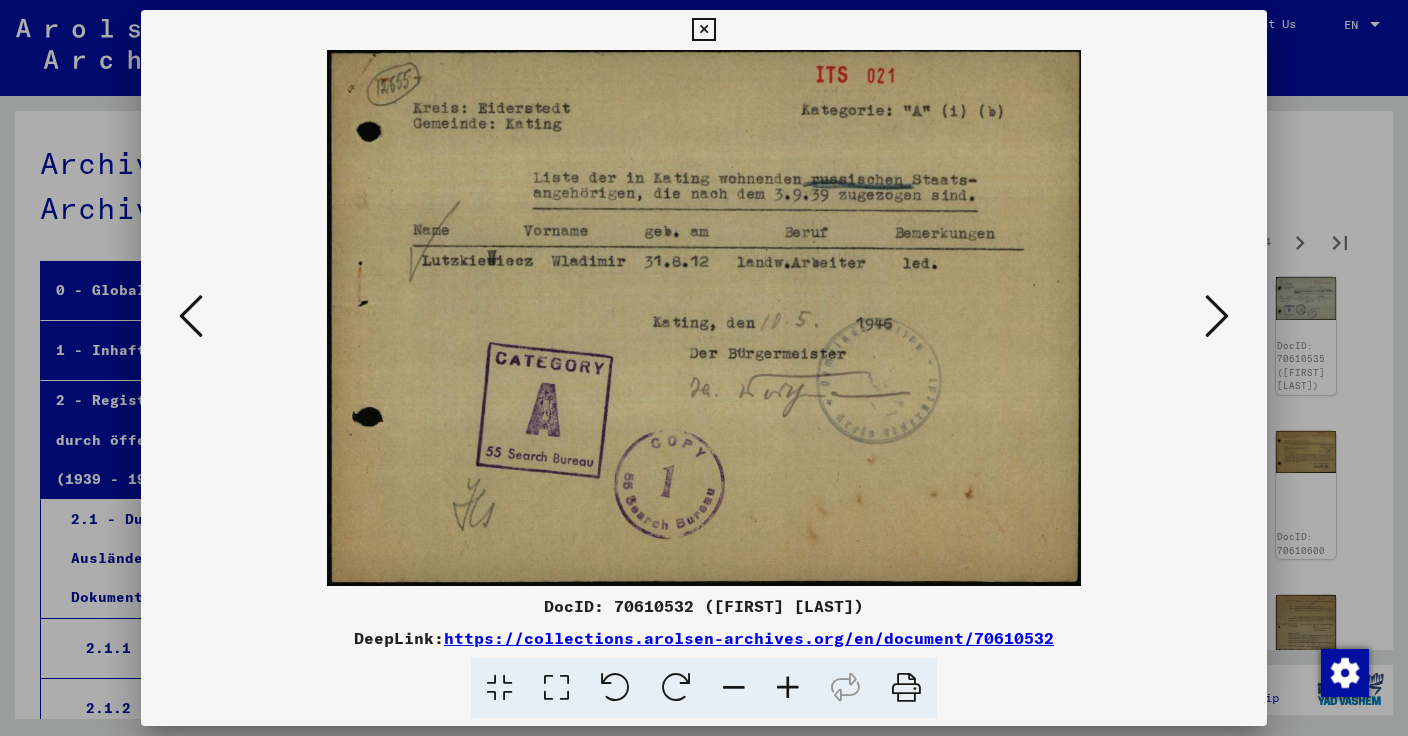 click at bounding box center (1217, 316) 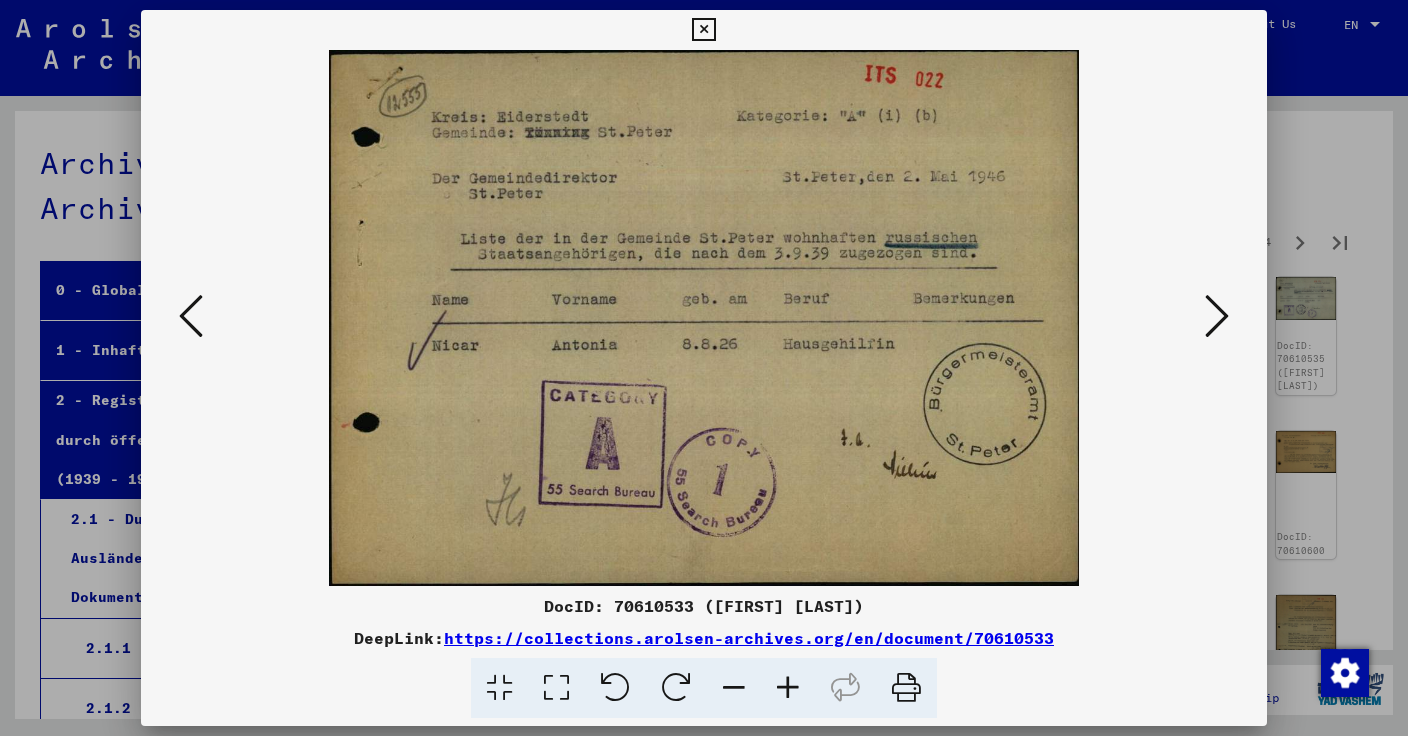click at bounding box center (1217, 316) 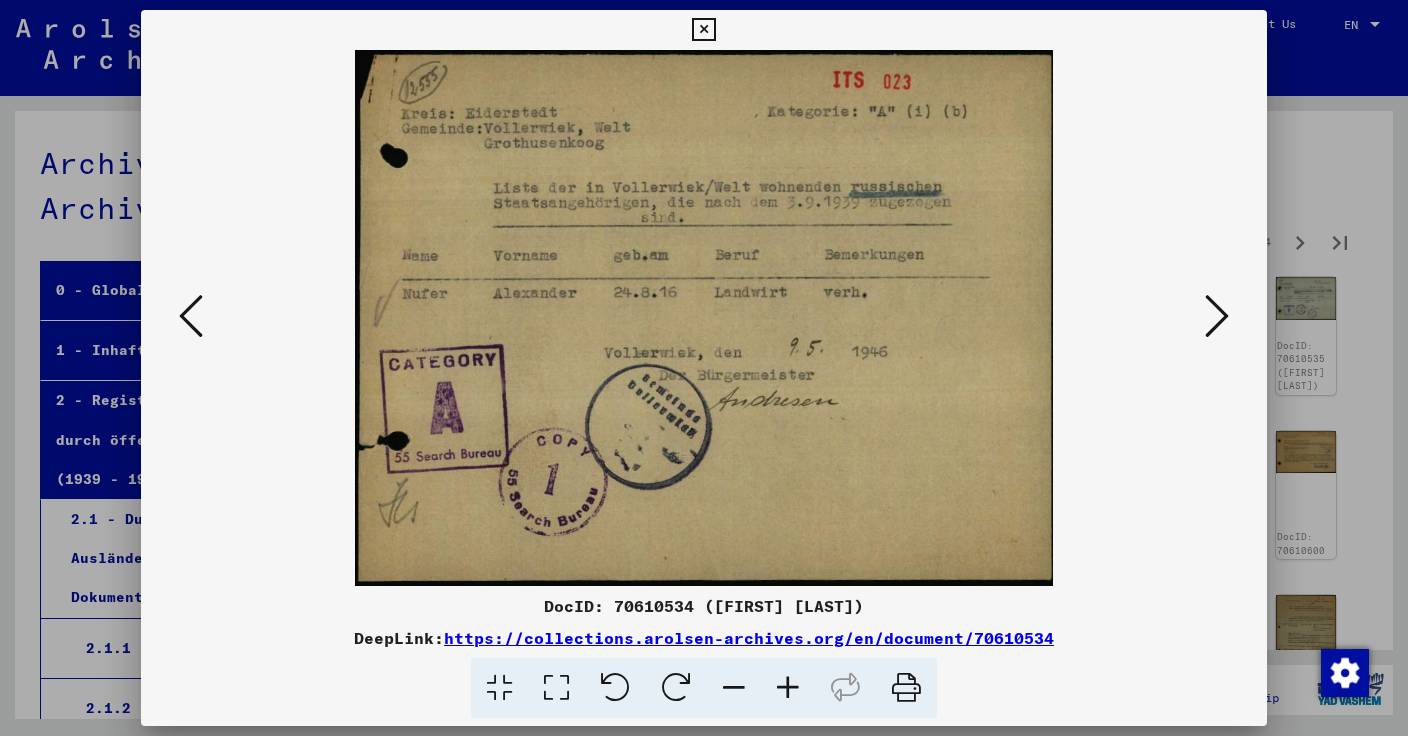 click at bounding box center [1217, 316] 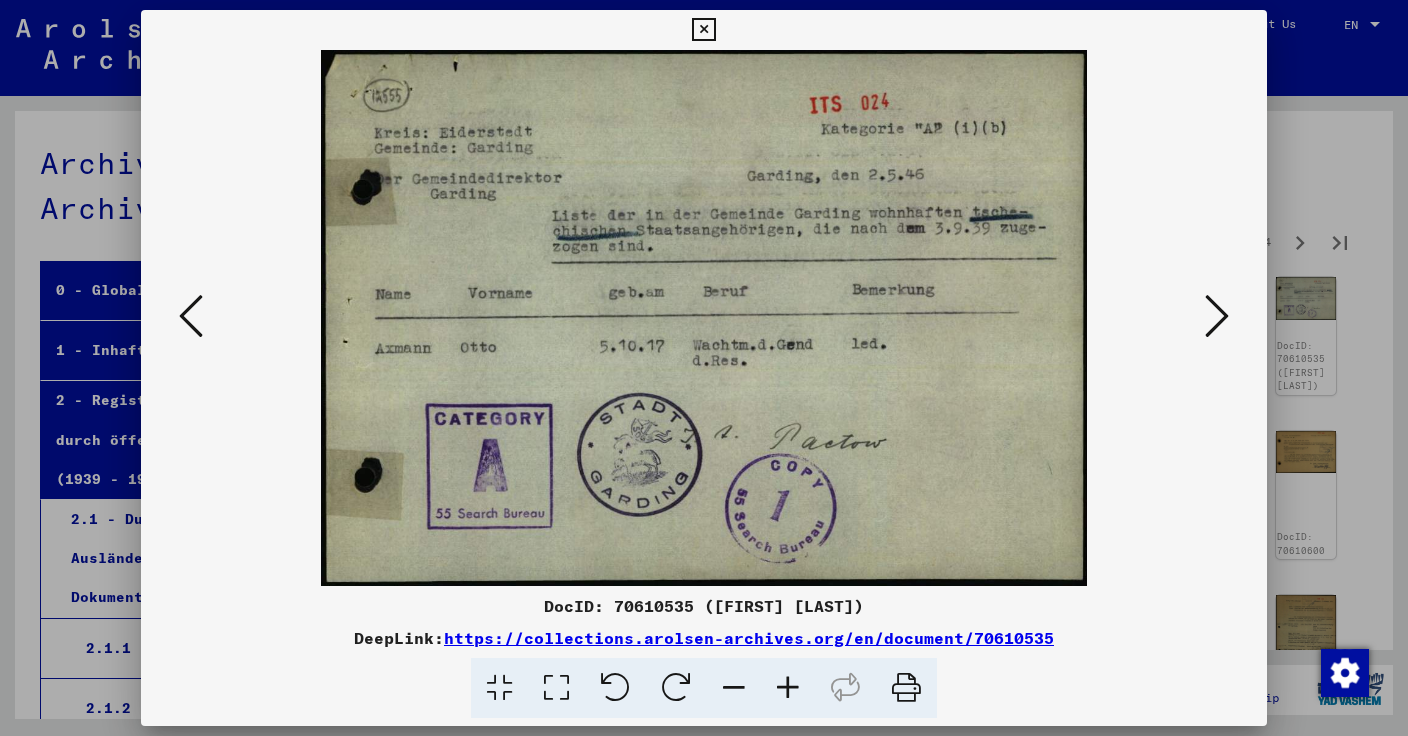 click at bounding box center (1217, 316) 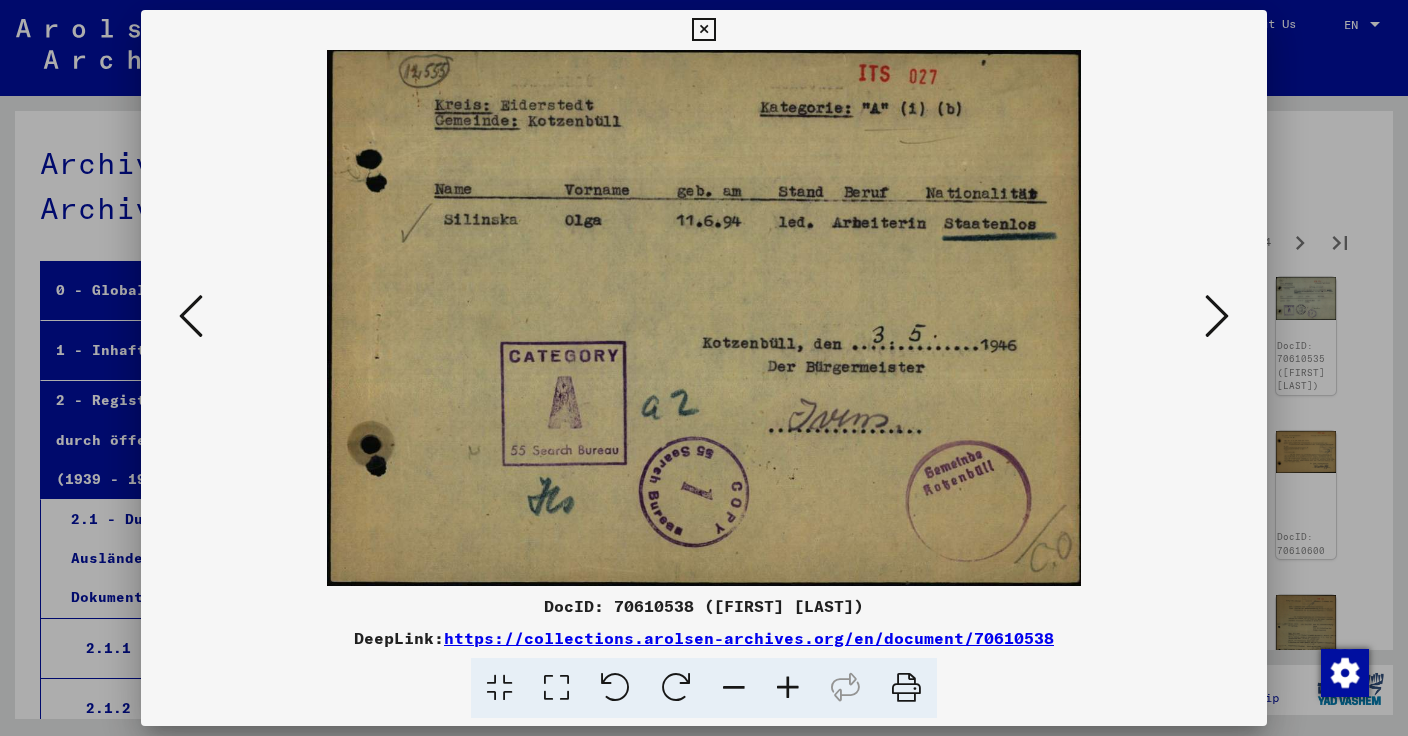click at bounding box center [1217, 316] 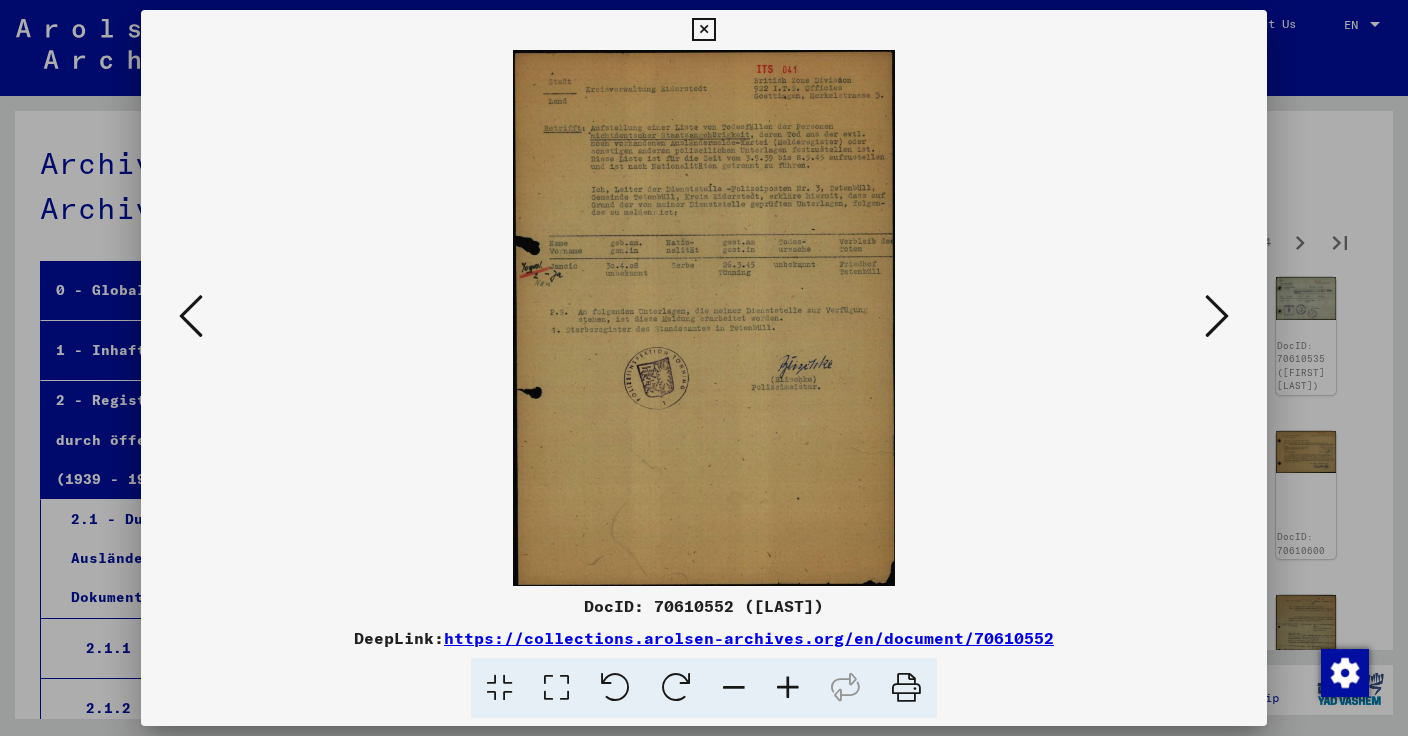 click at bounding box center (1217, 316) 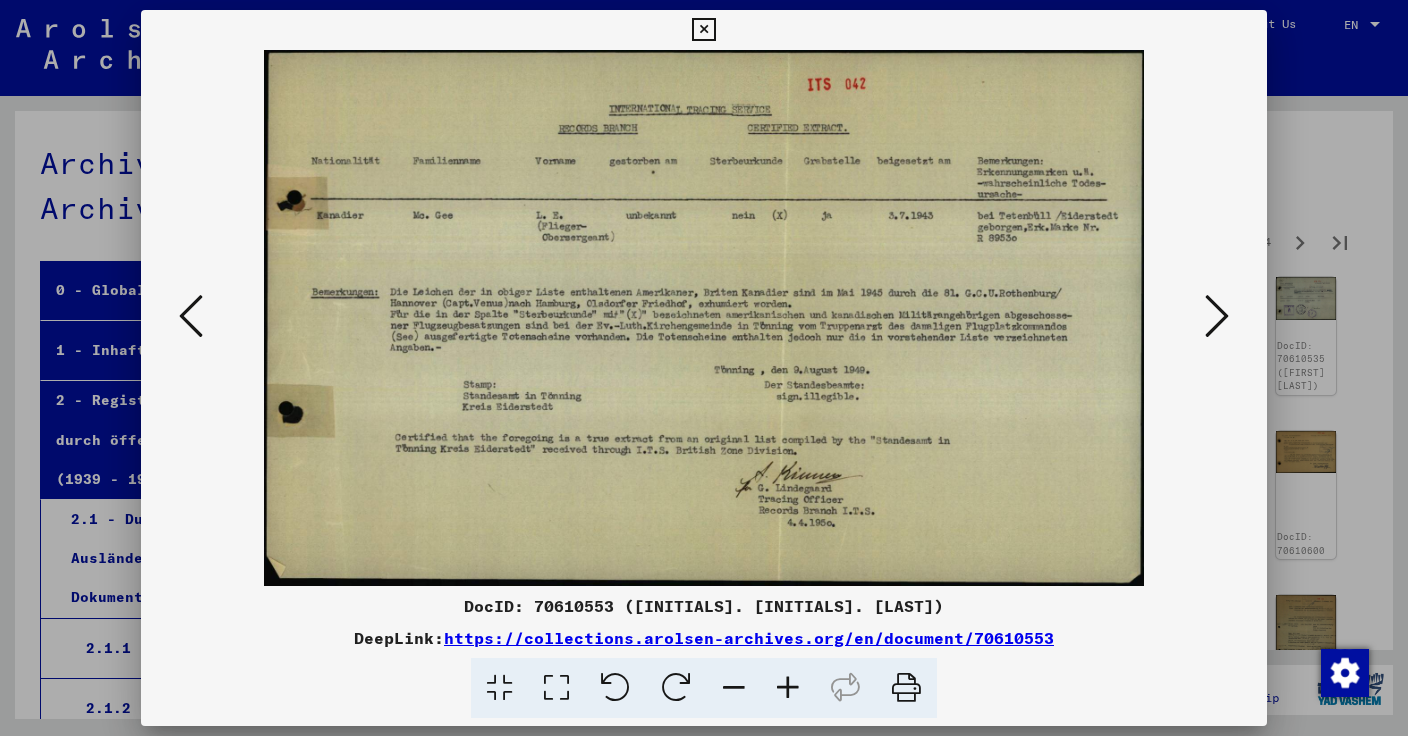 click at bounding box center [1217, 316] 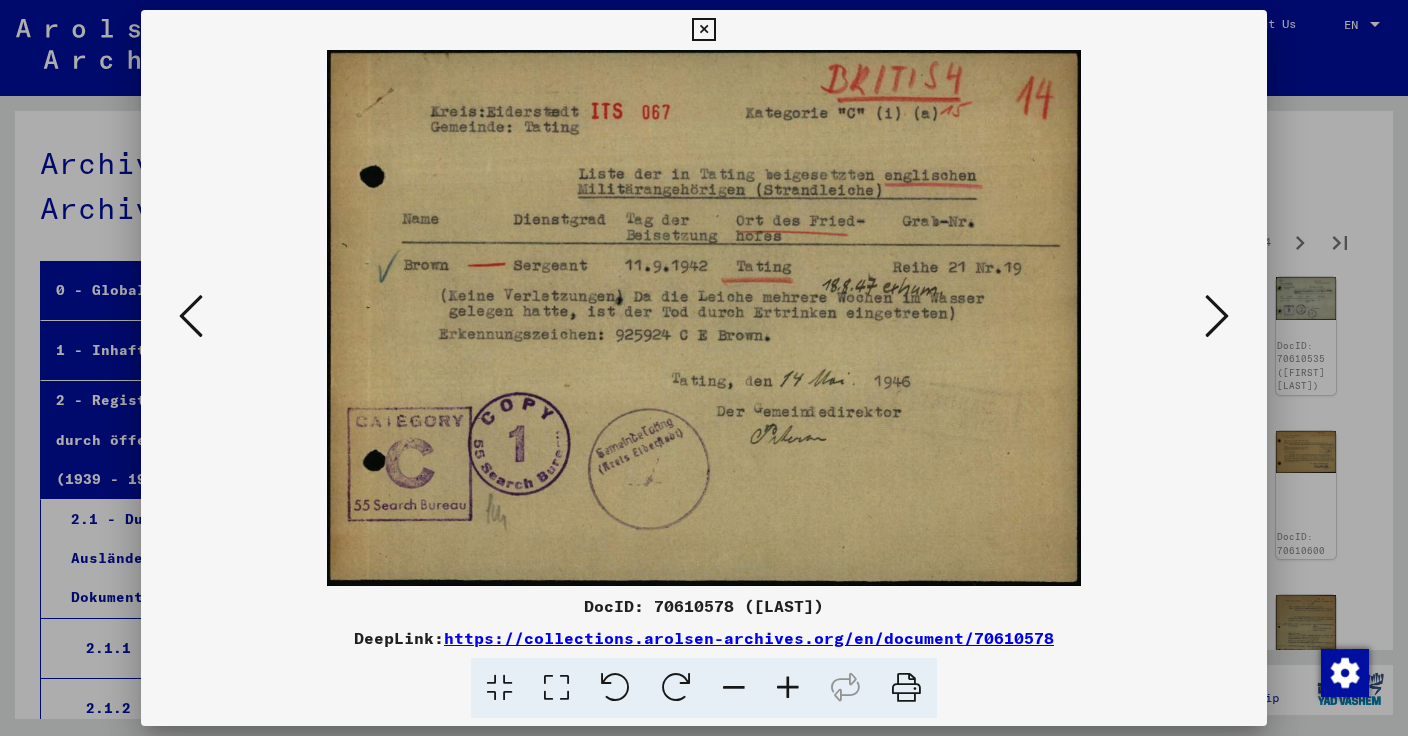 click at bounding box center (1217, 316) 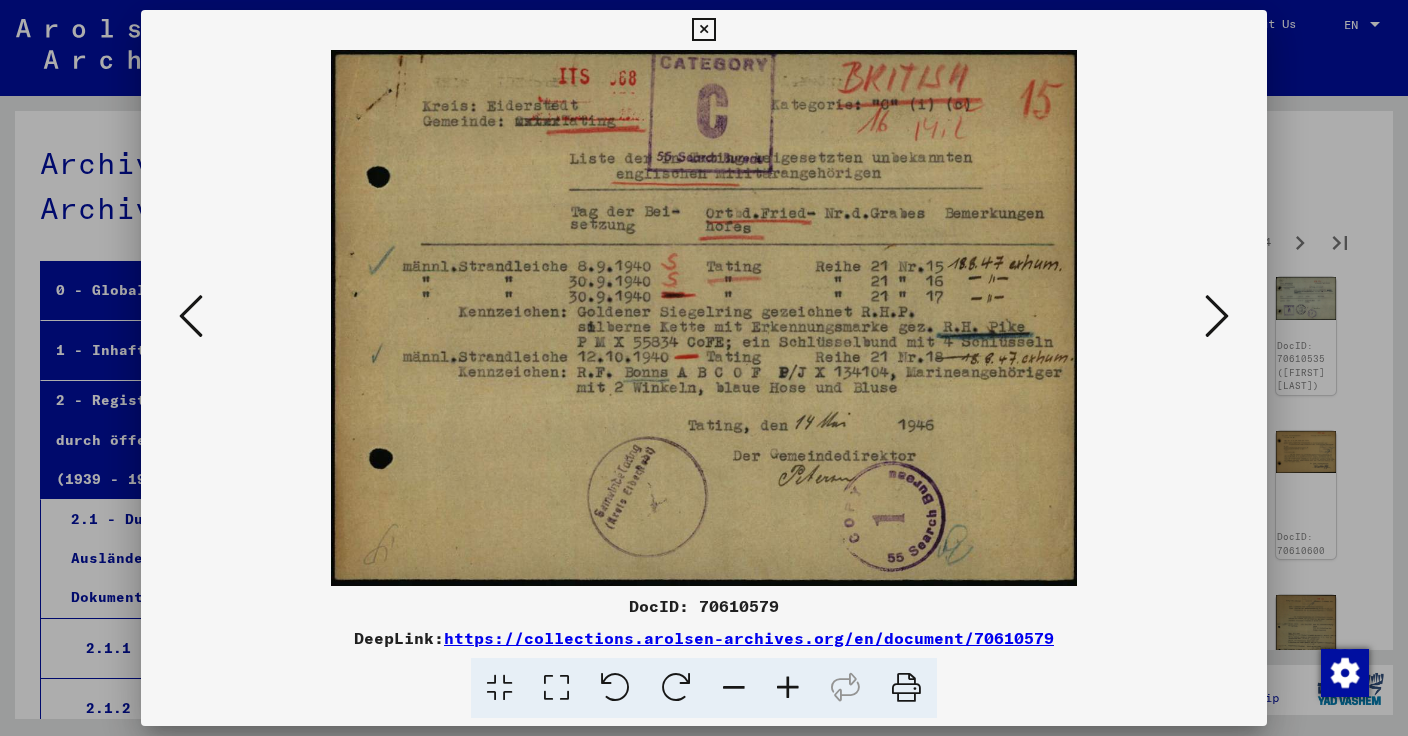 click at bounding box center [1217, 316] 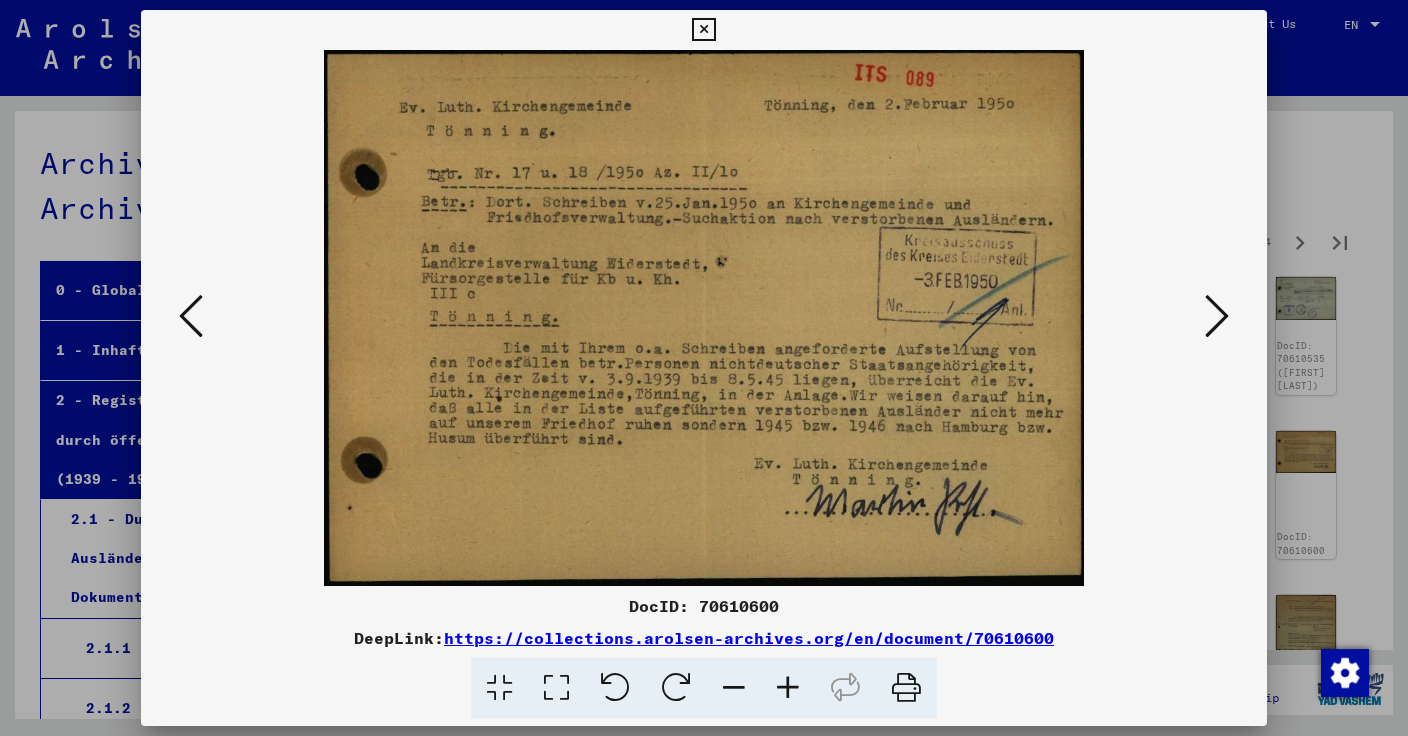 click at bounding box center [1217, 316] 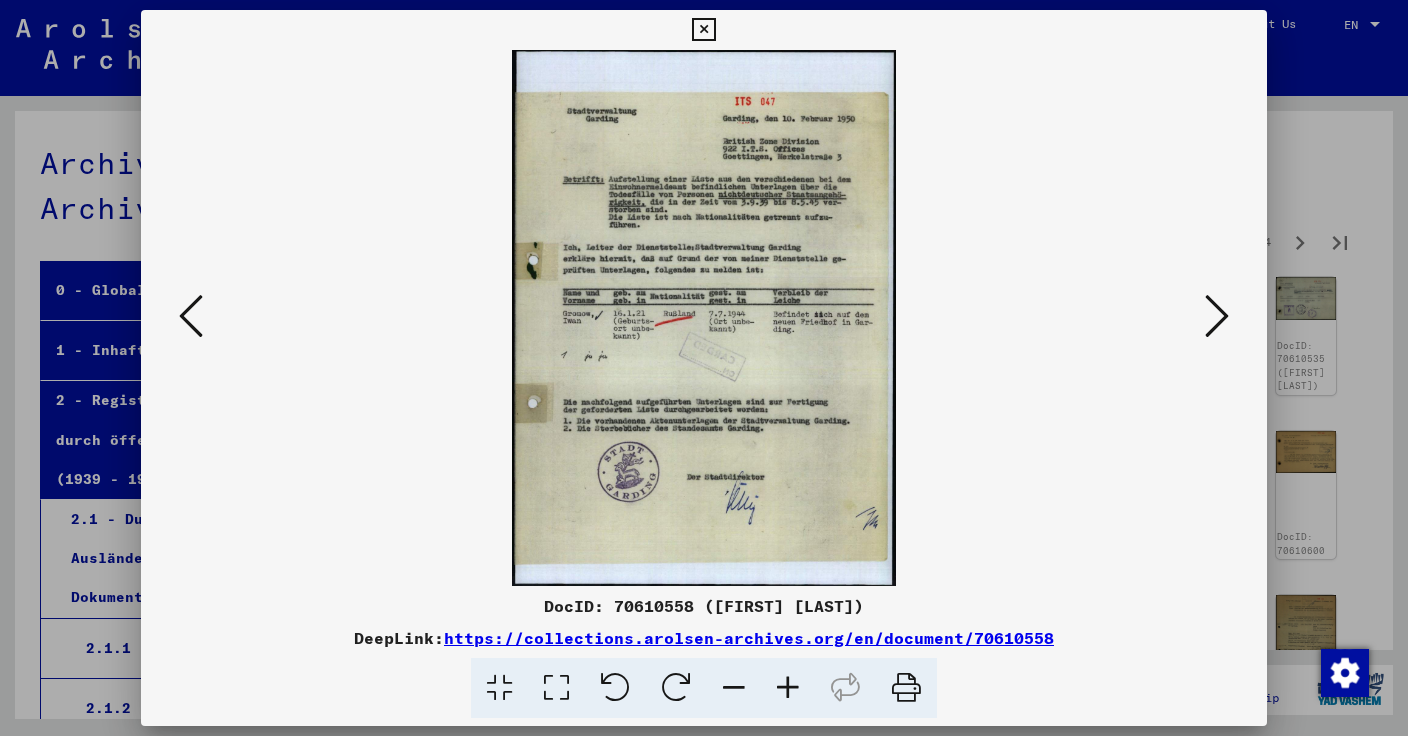 click at bounding box center (1217, 316) 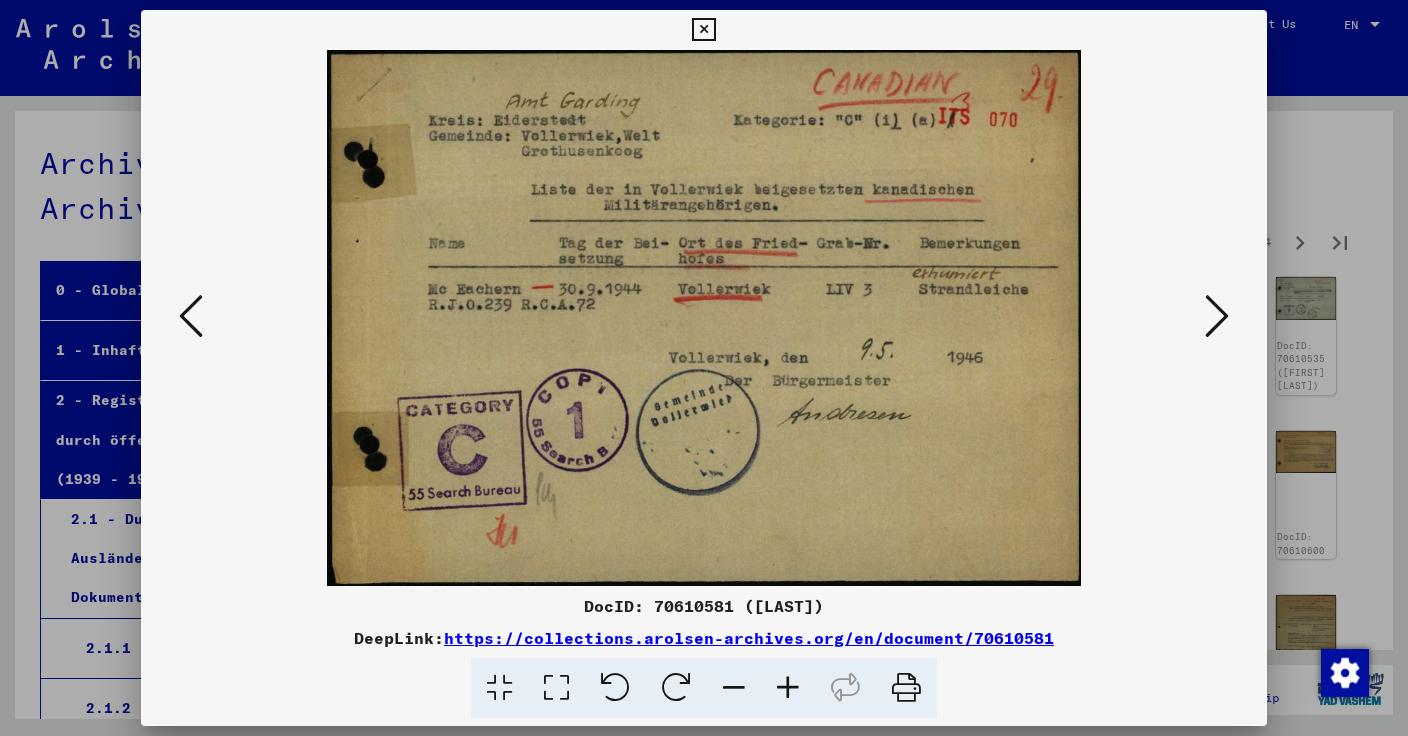 click at bounding box center (1217, 316) 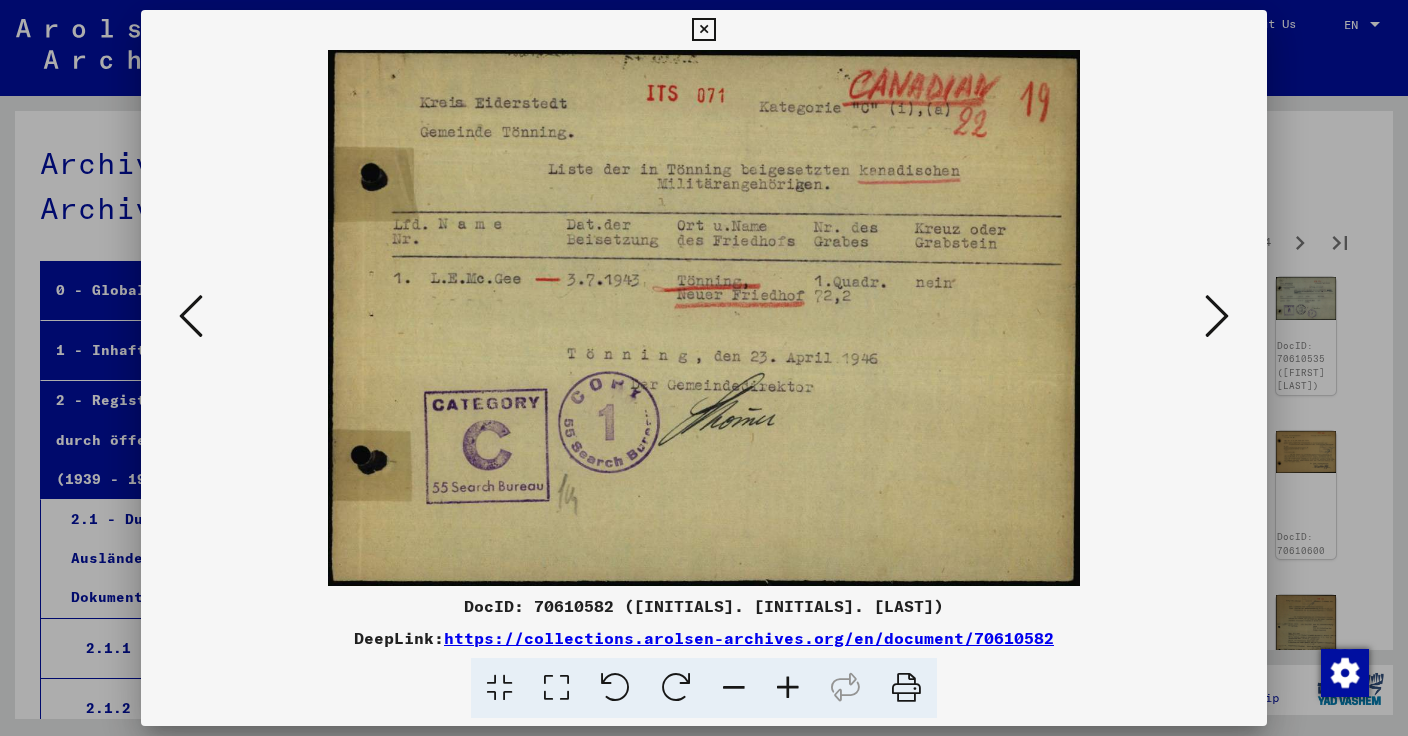 click at bounding box center (1217, 316) 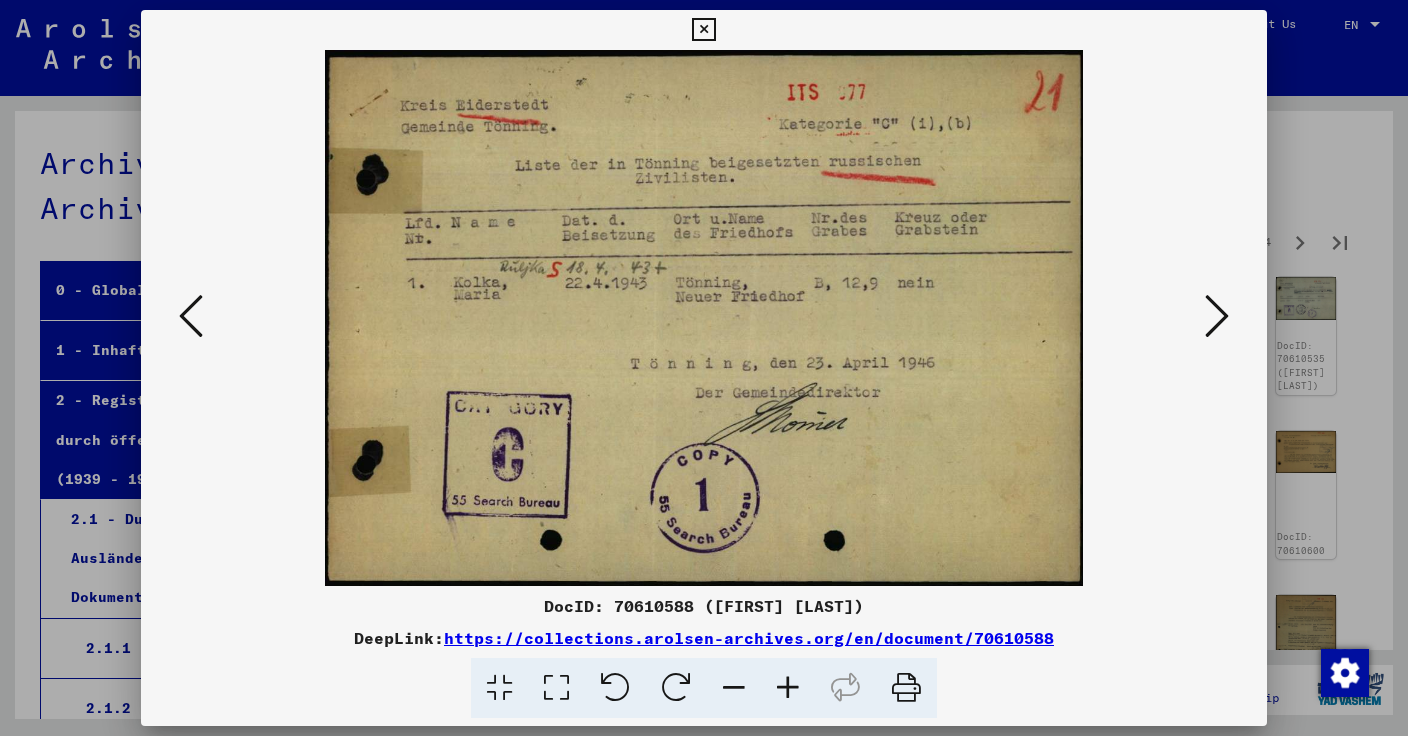 click at bounding box center (1217, 316) 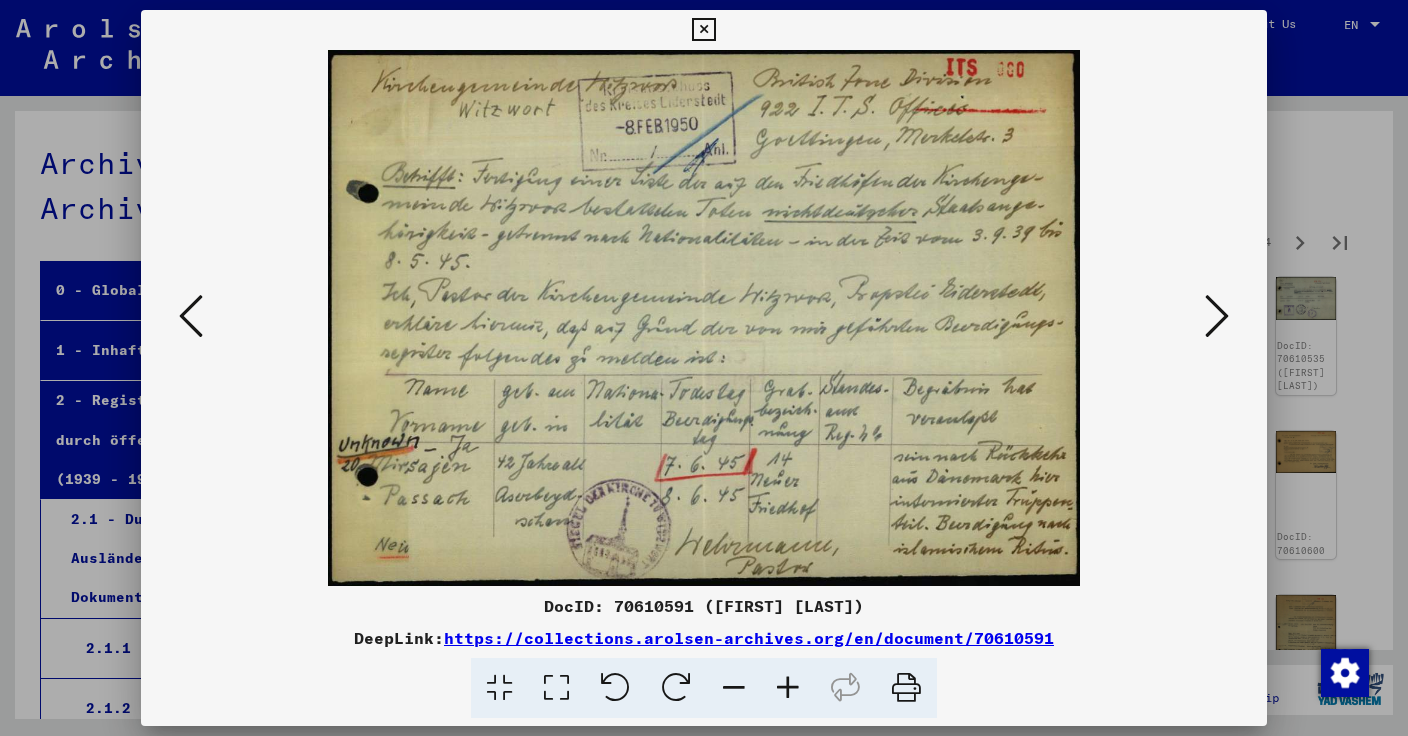 click at bounding box center (1217, 316) 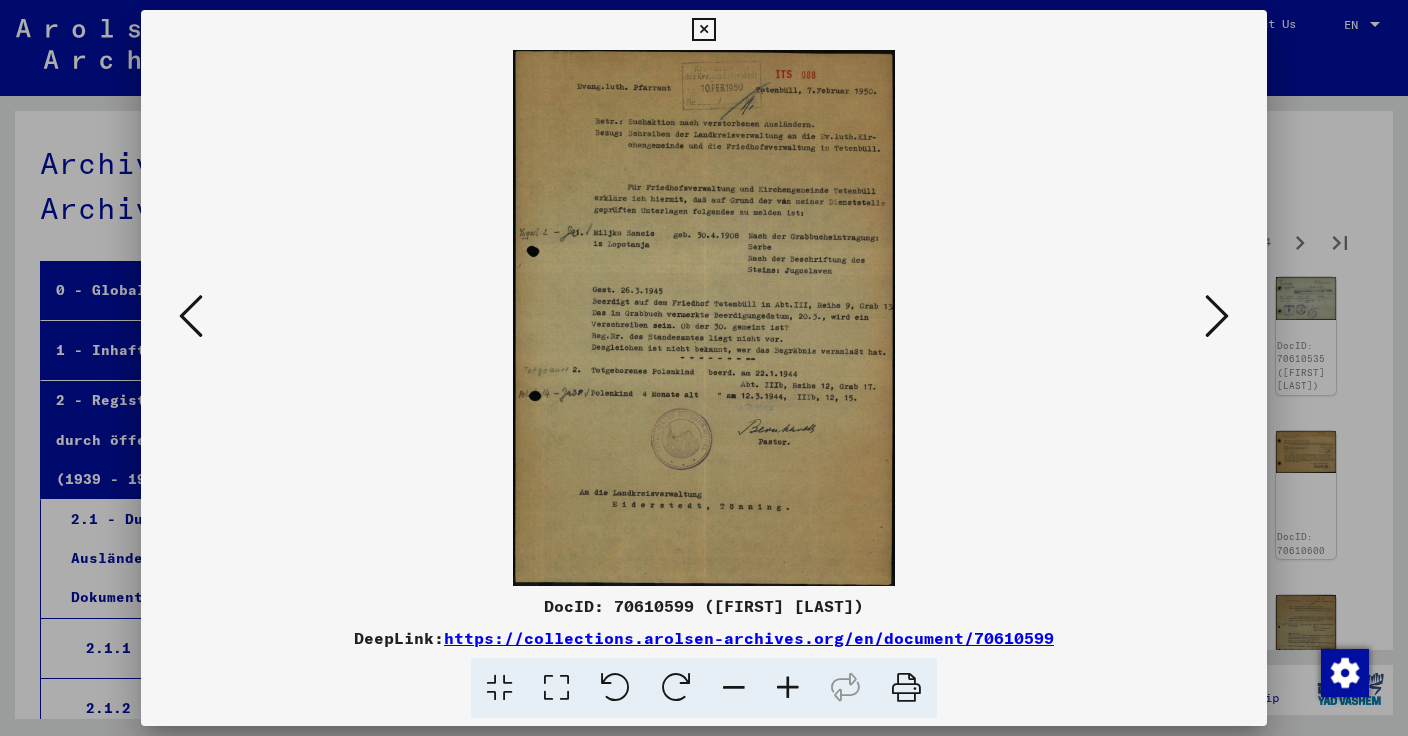 click at bounding box center (1217, 316) 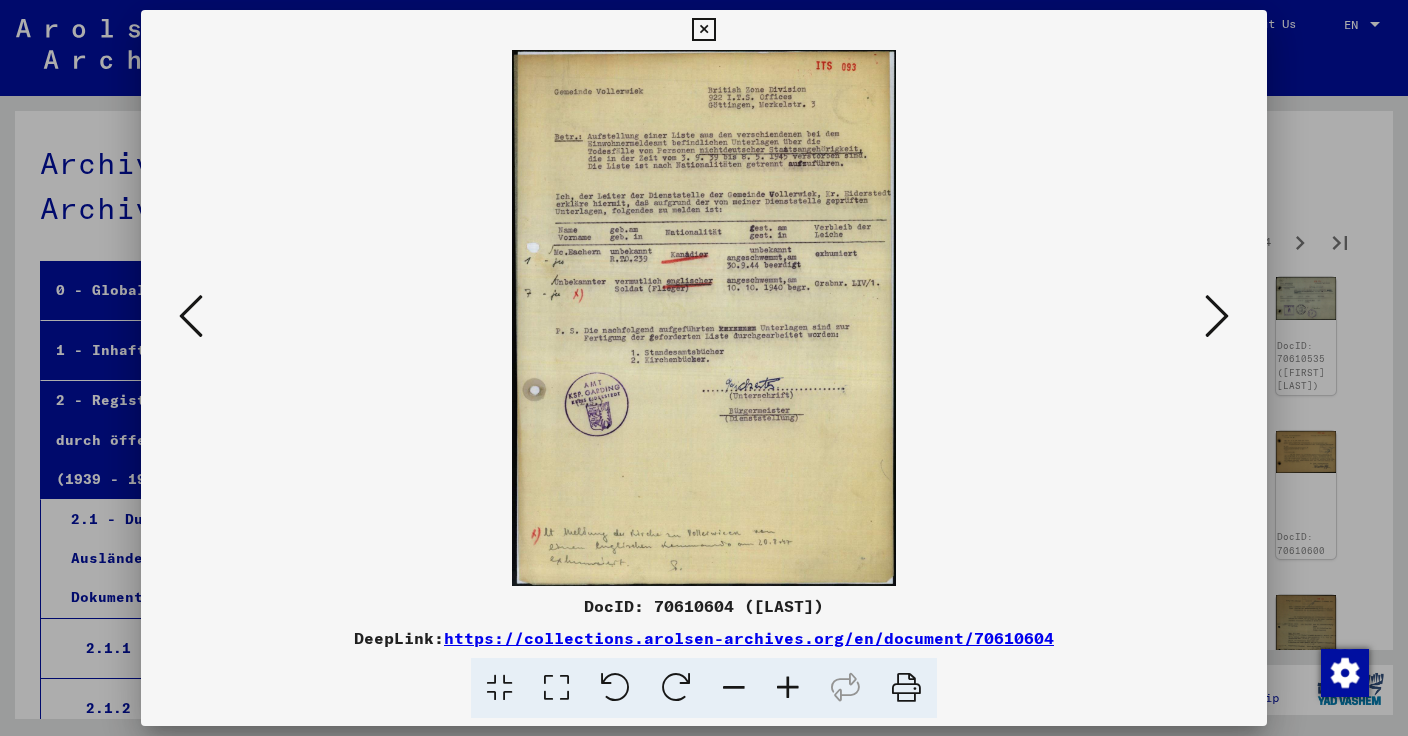 click at bounding box center (1217, 316) 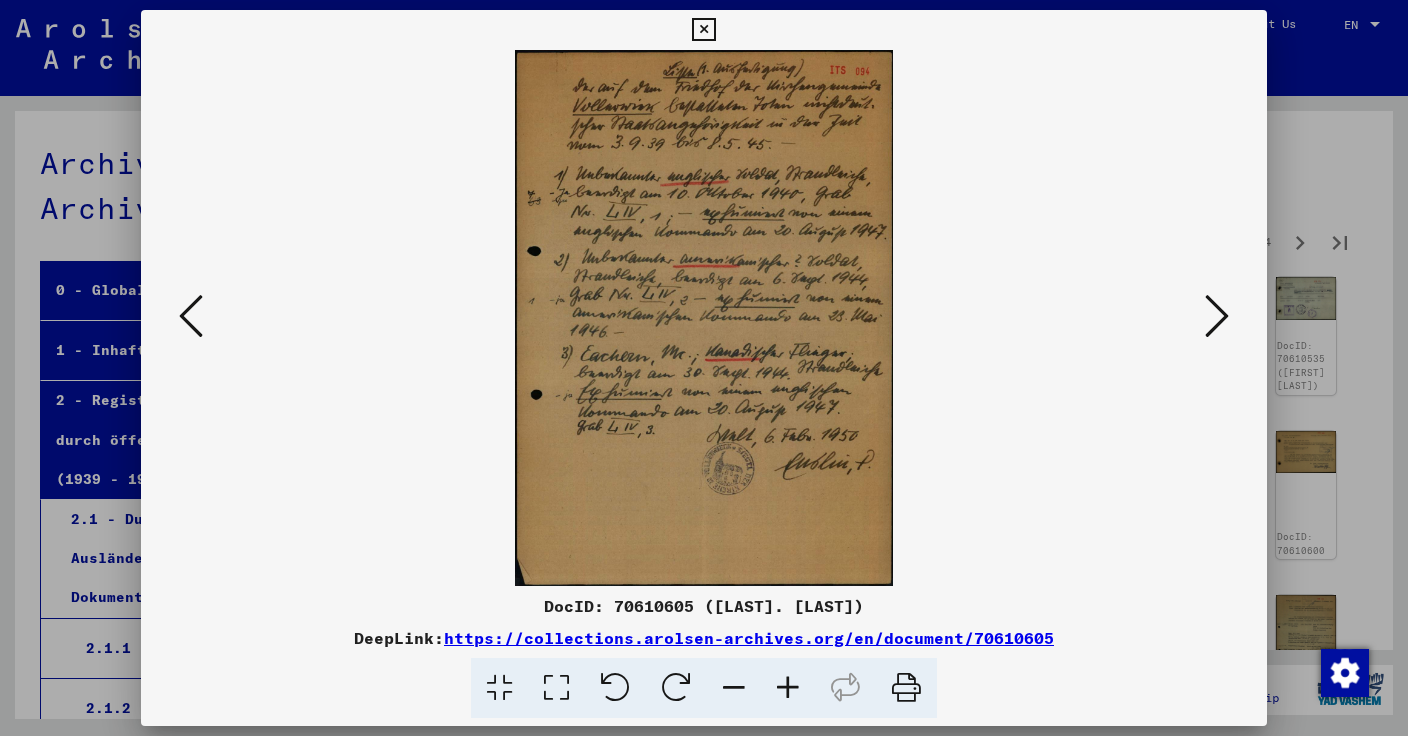 click at bounding box center [1217, 316] 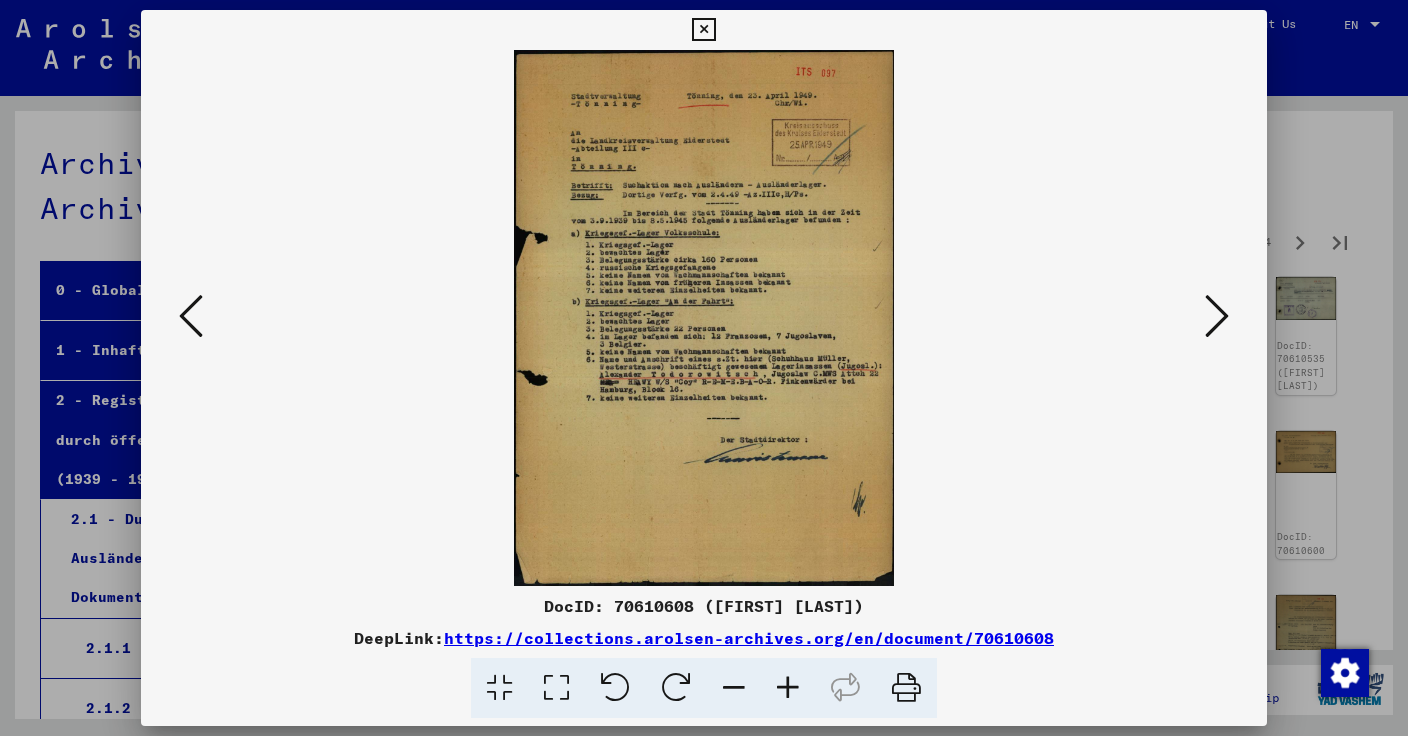 click at bounding box center (1217, 316) 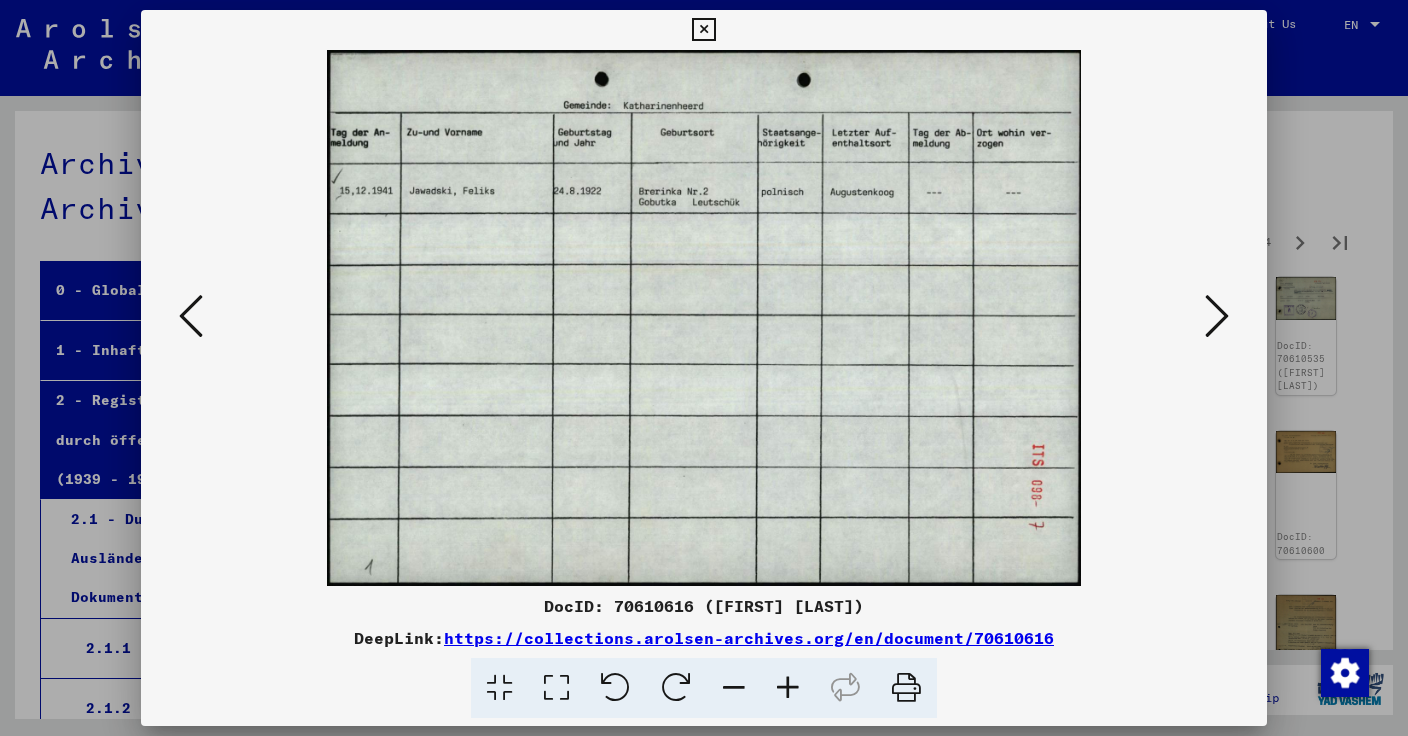 click at bounding box center [1217, 316] 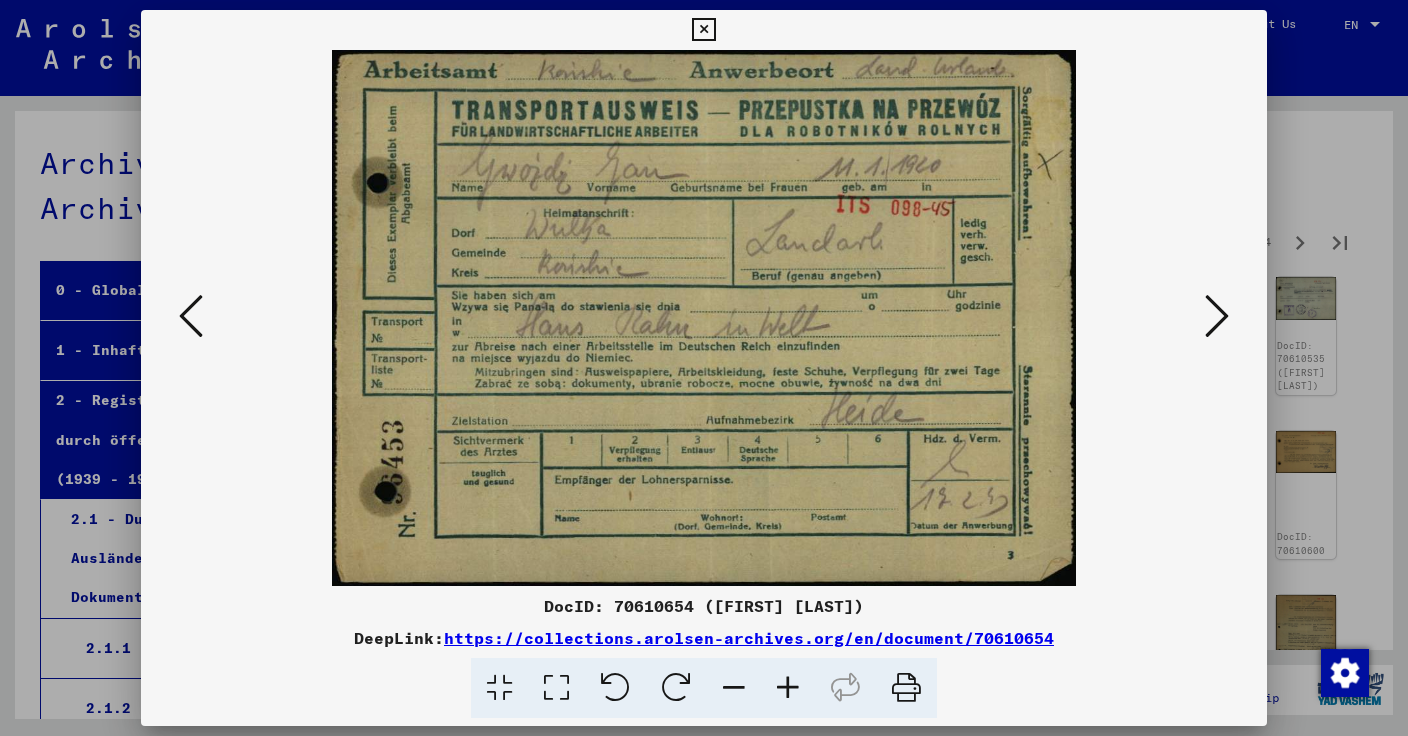 click at bounding box center (1217, 316) 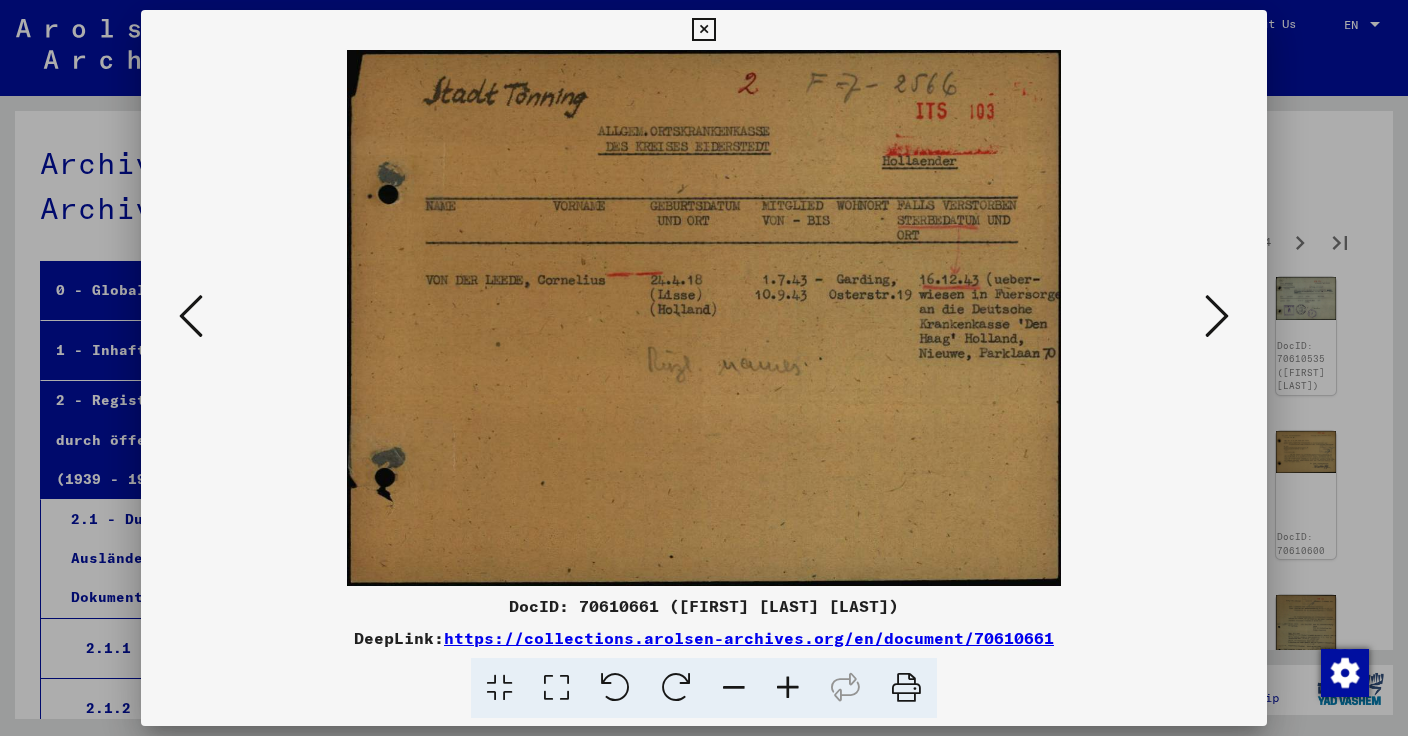click at bounding box center [1217, 316] 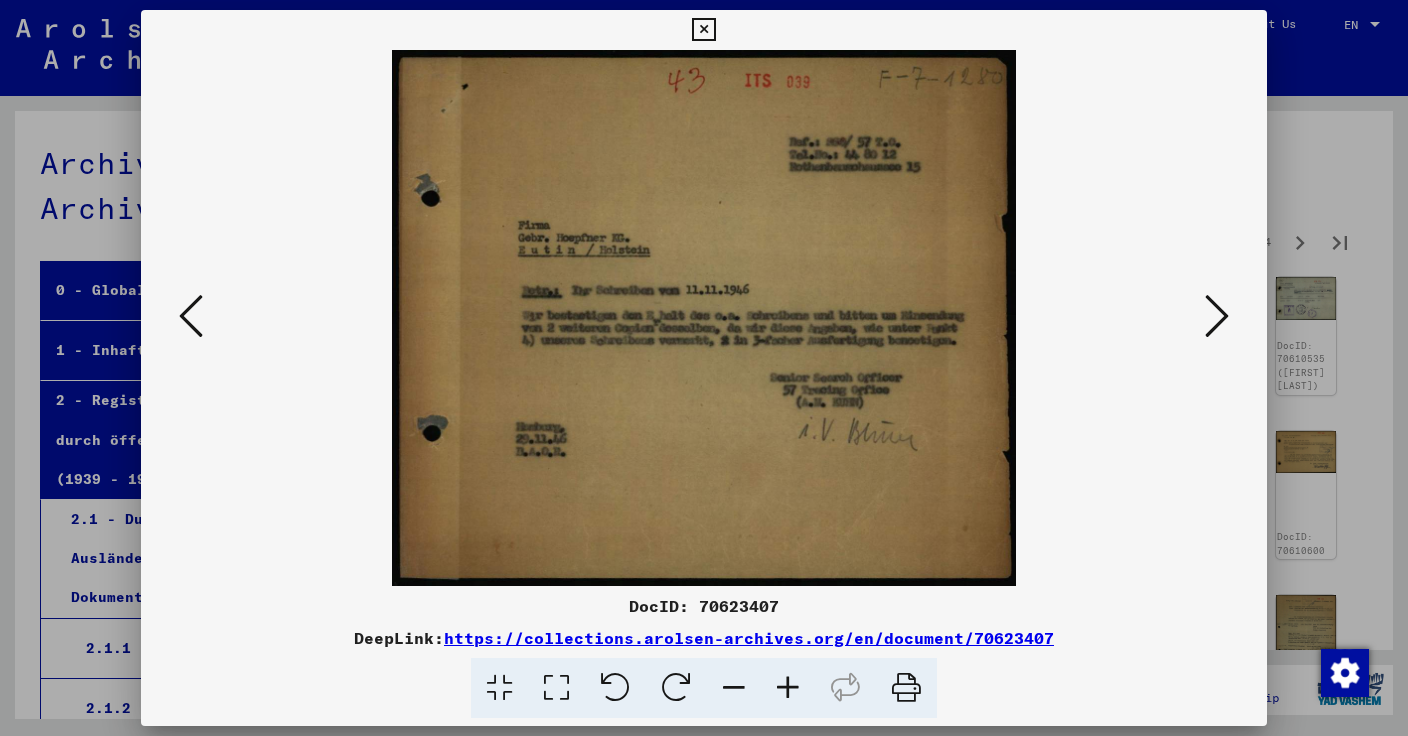 click at bounding box center (1217, 316) 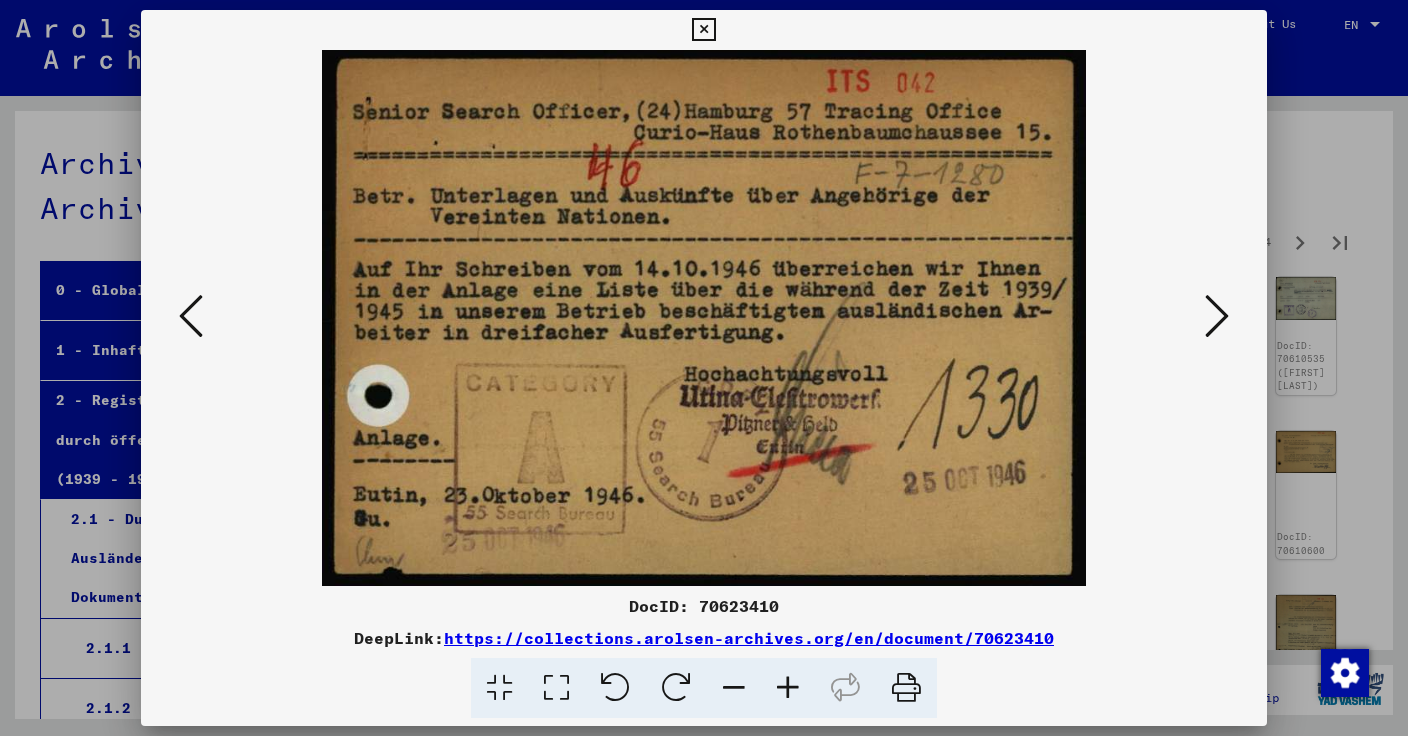 click at bounding box center (1217, 316) 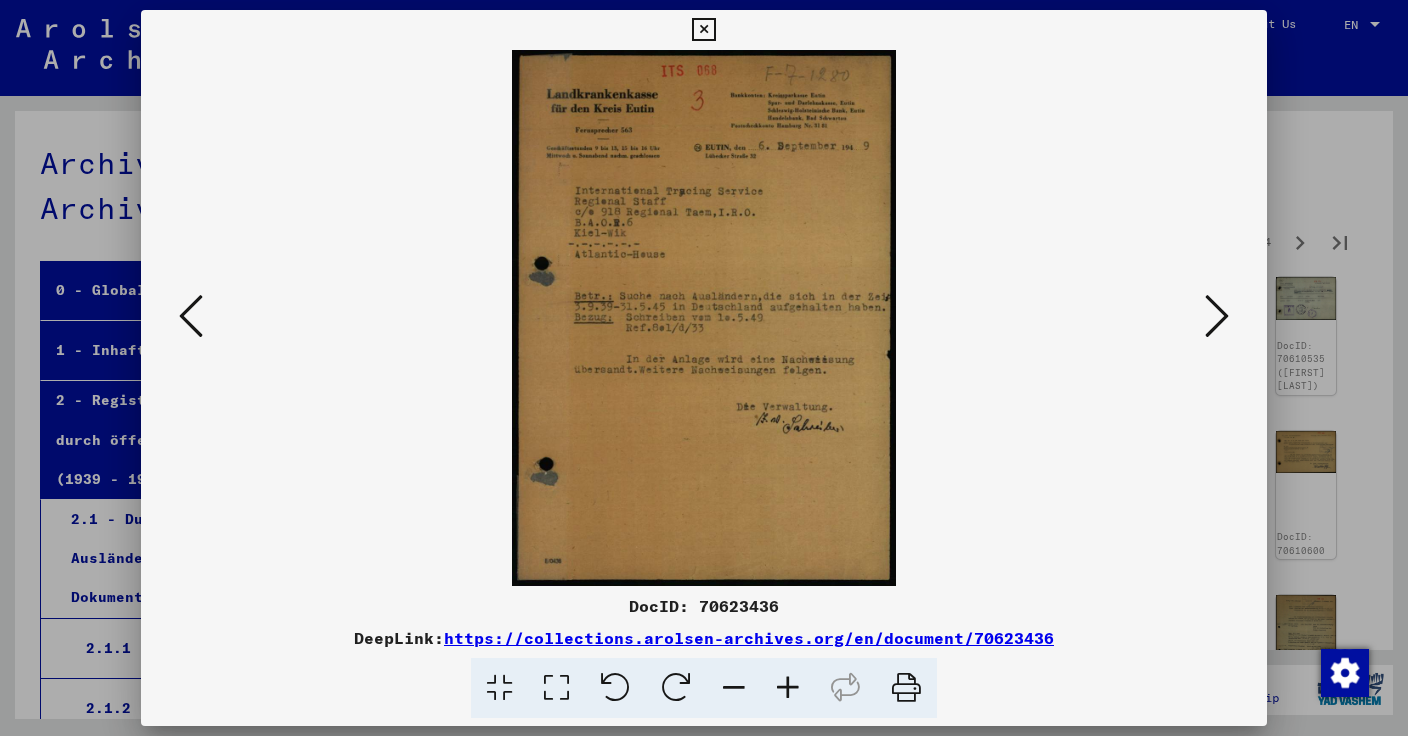 click at bounding box center [1217, 316] 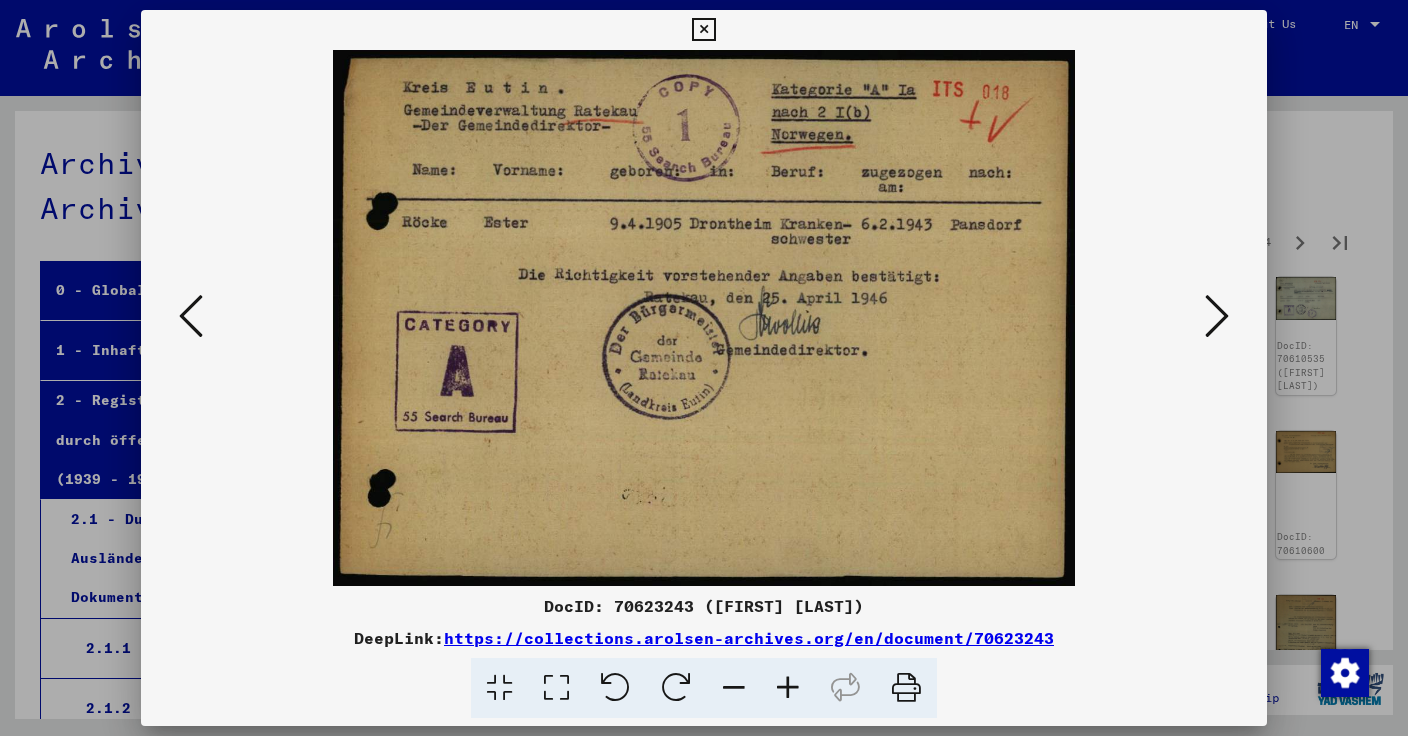 click at bounding box center (1217, 316) 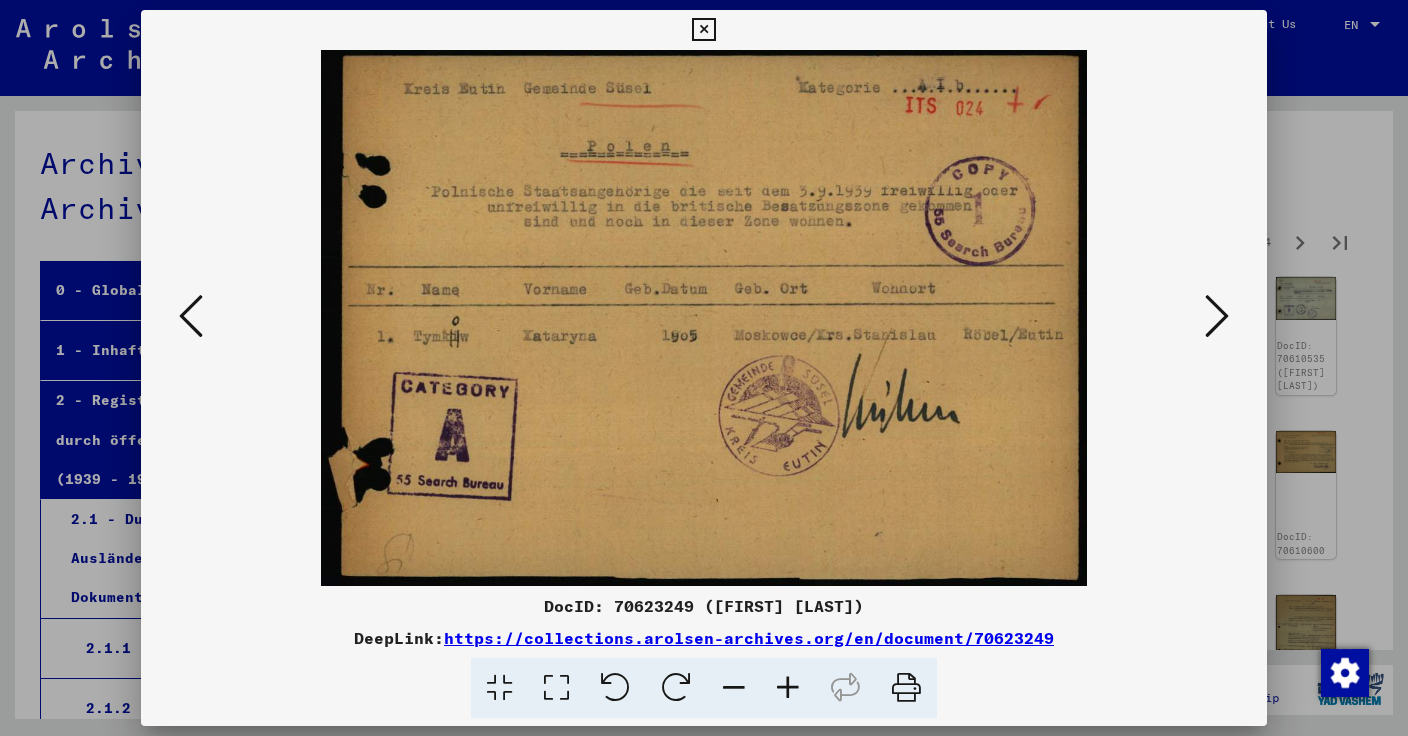 click at bounding box center [1217, 316] 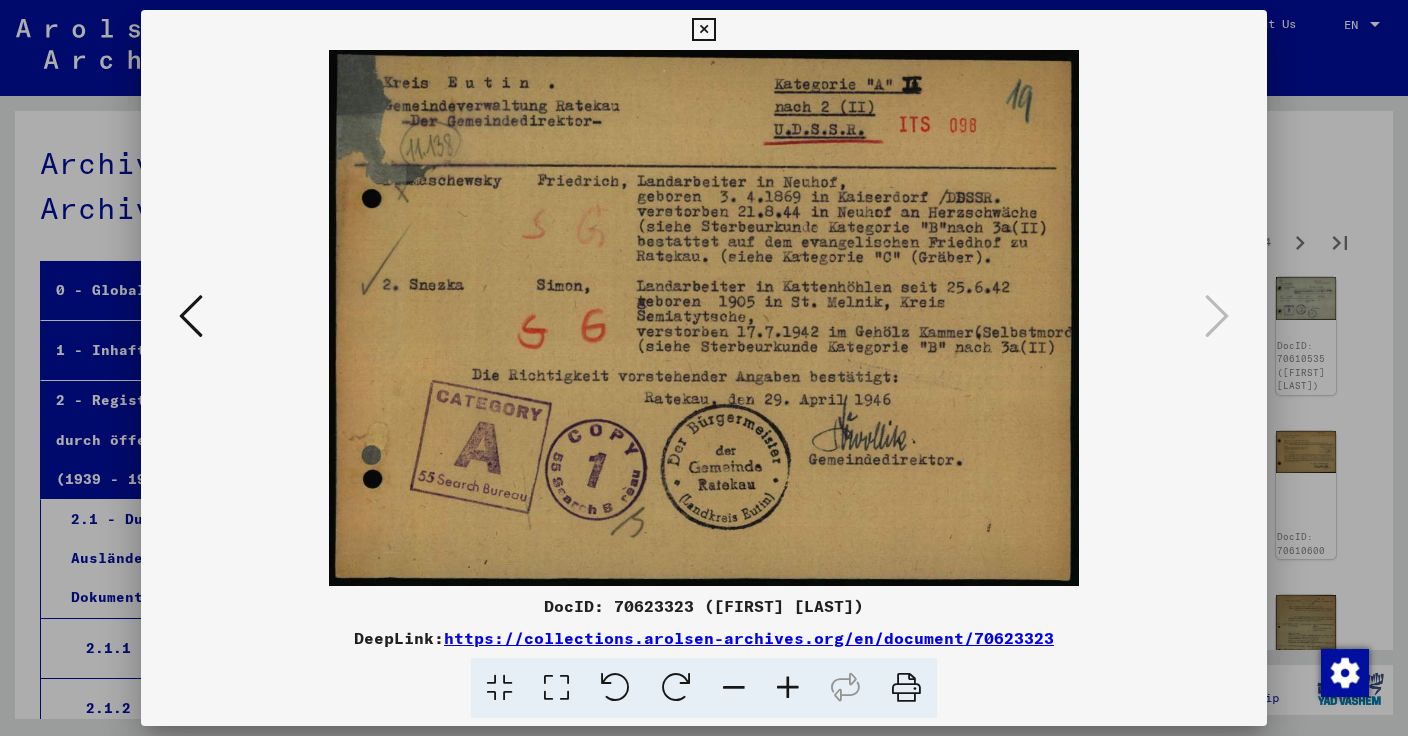 click at bounding box center [703, 30] 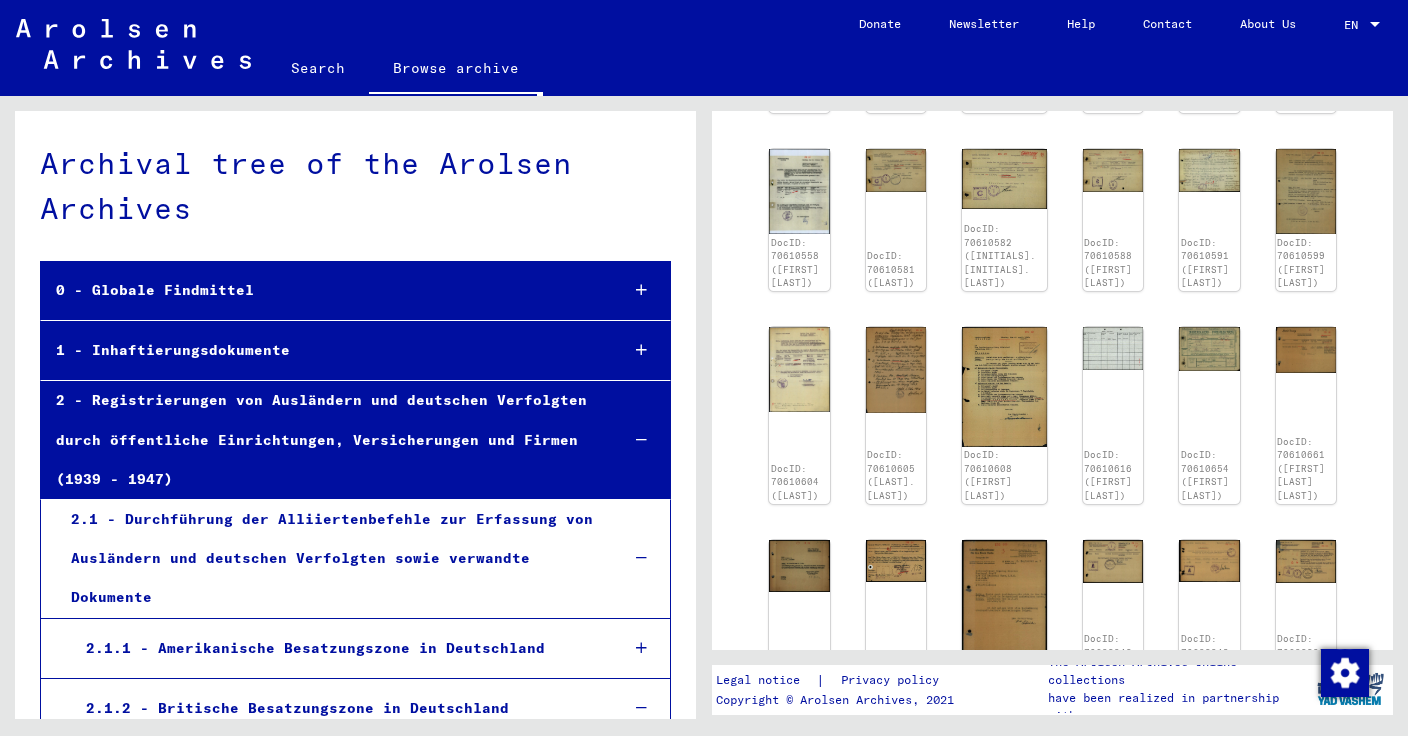 scroll, scrollTop: 957, scrollLeft: 0, axis: vertical 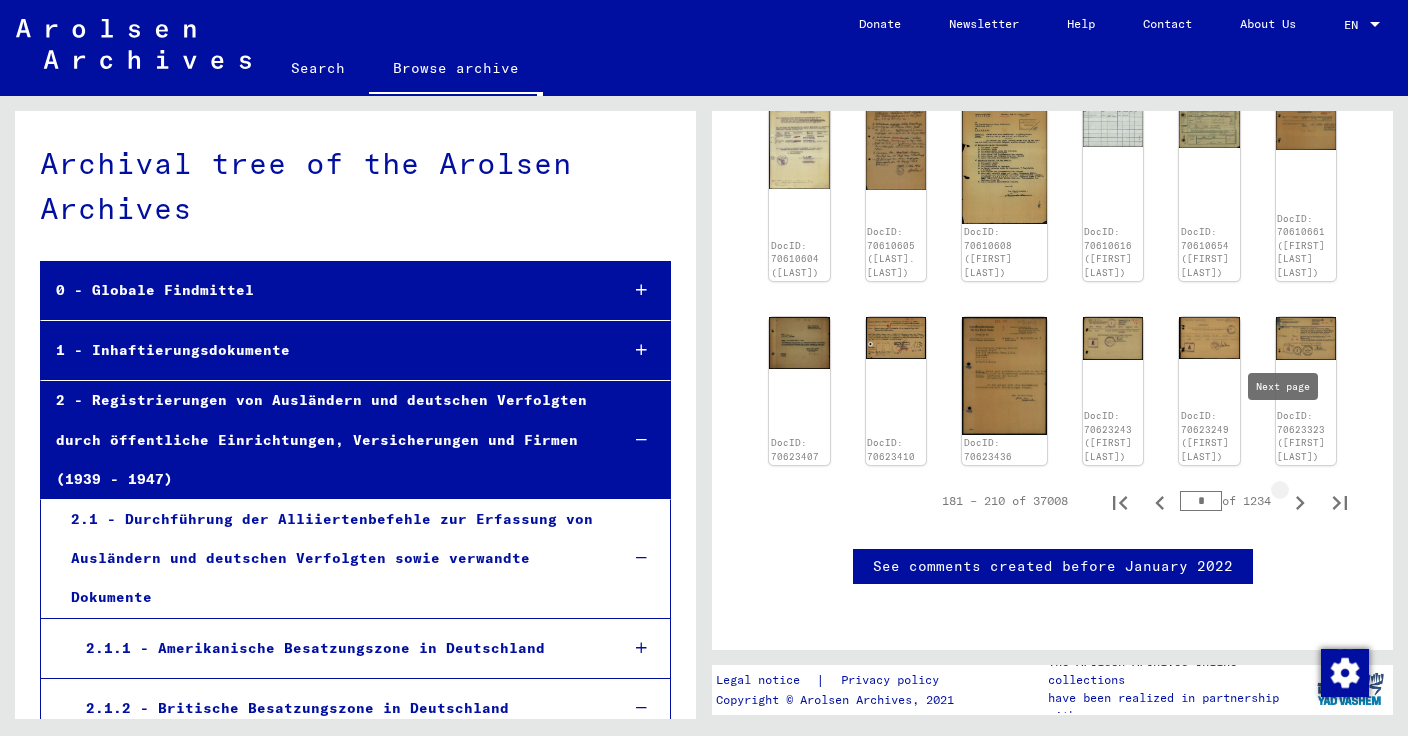 click 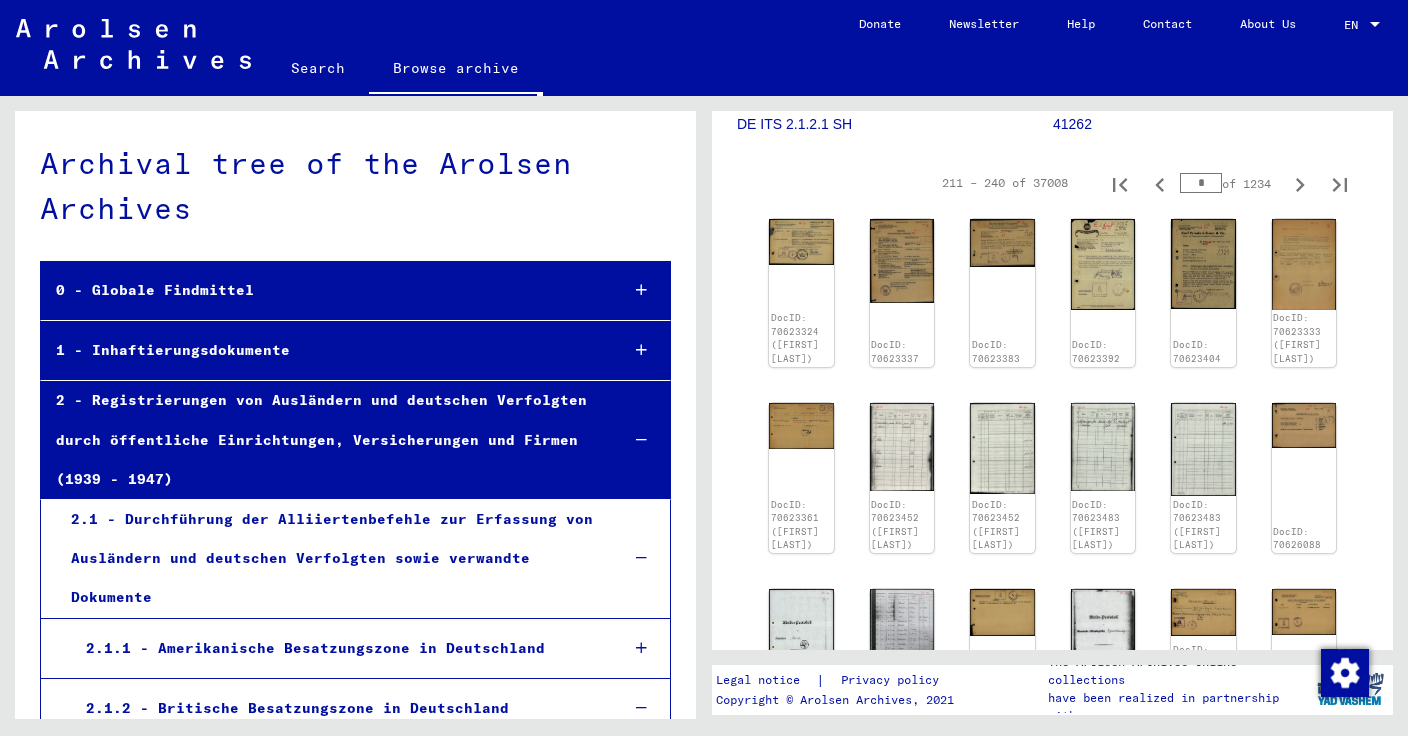 scroll, scrollTop: 388, scrollLeft: 0, axis: vertical 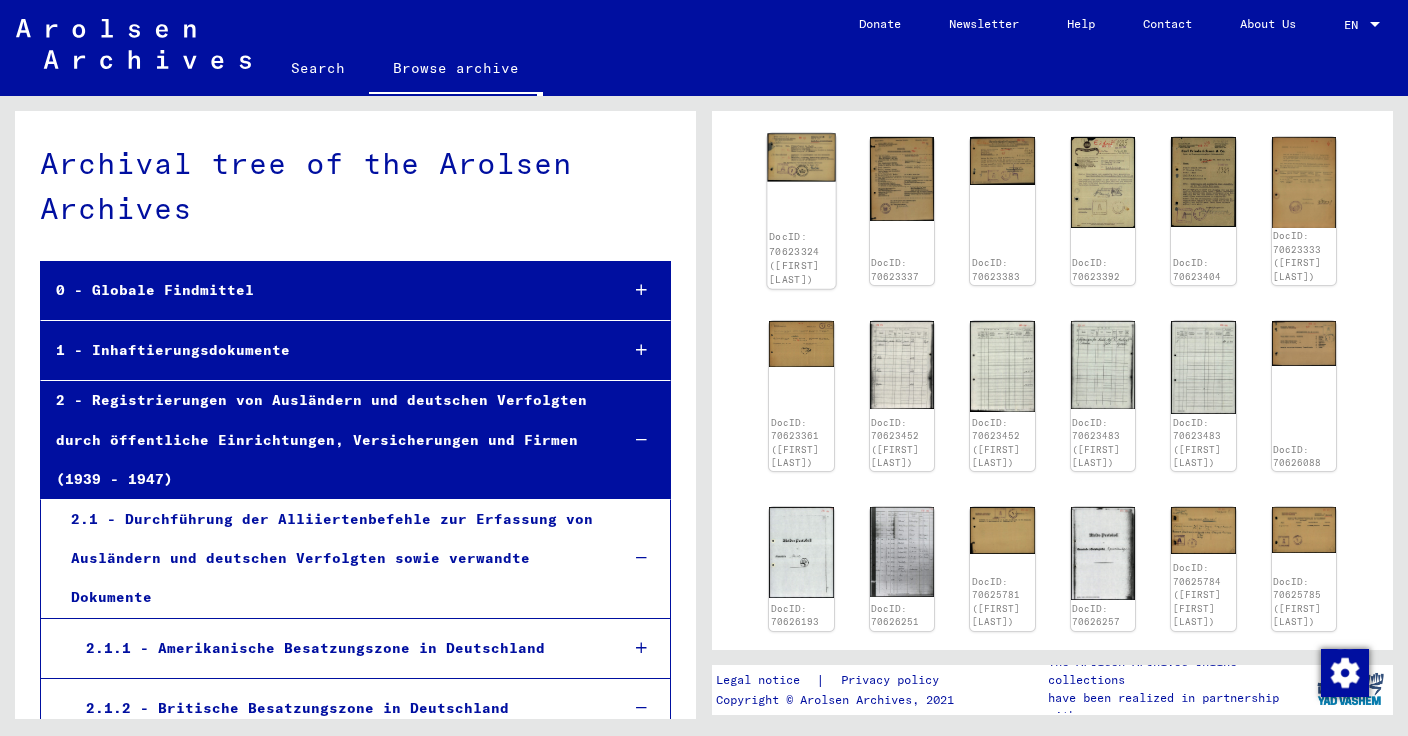 click 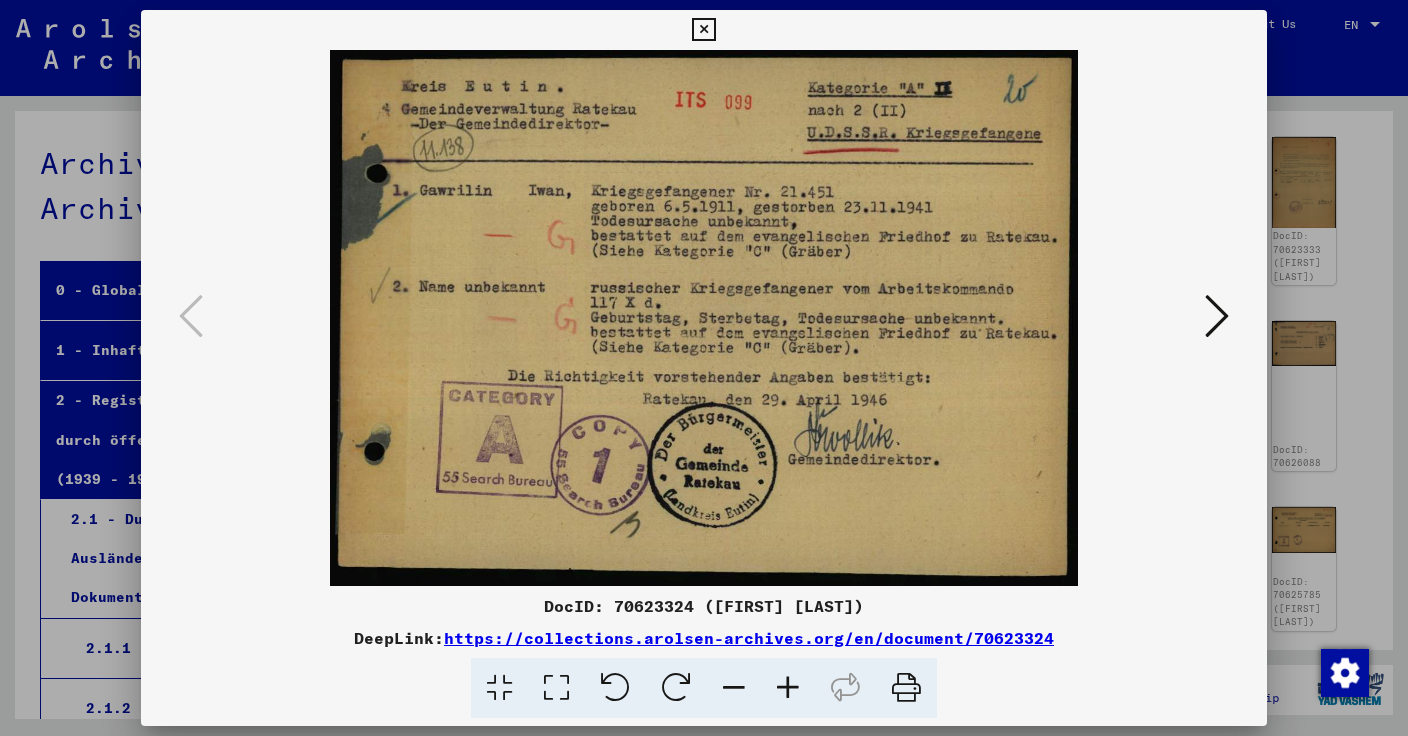 click at bounding box center [1217, 316] 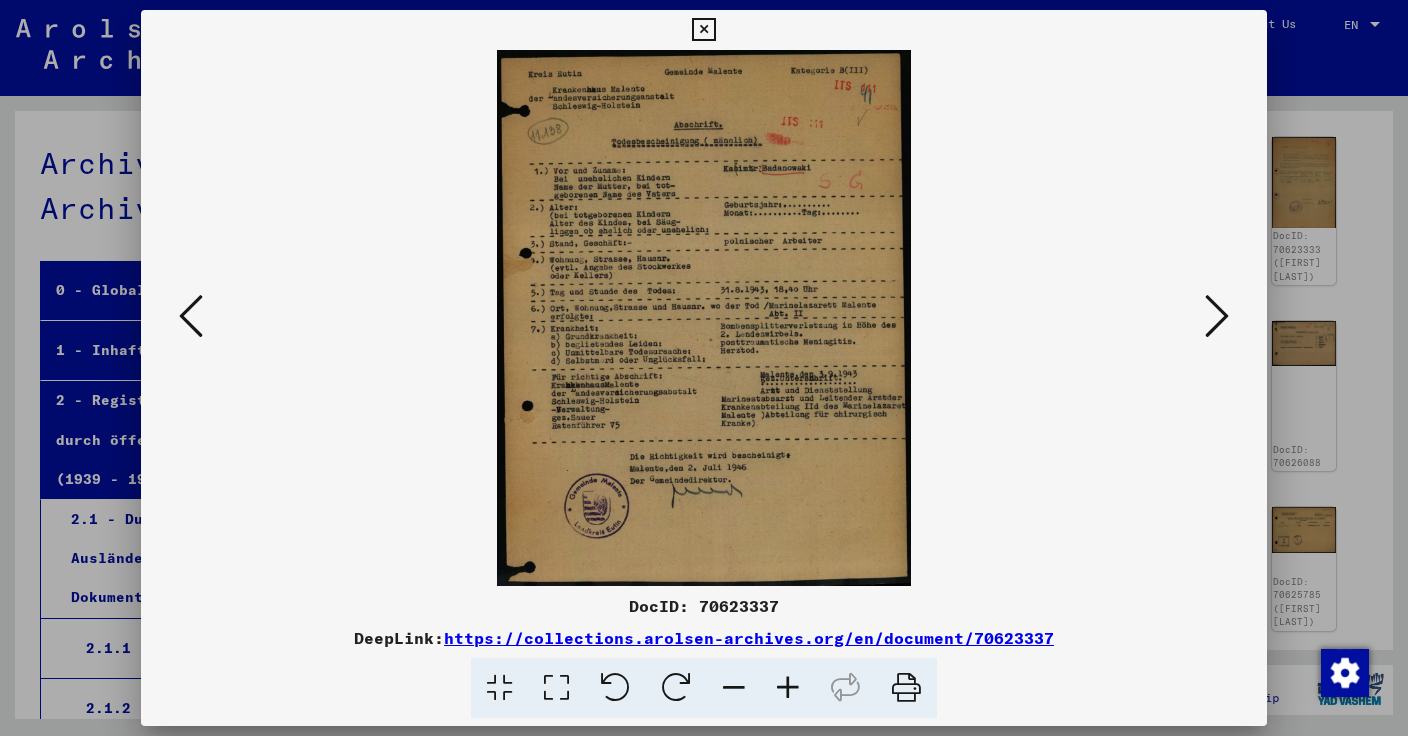 click at bounding box center [1217, 316] 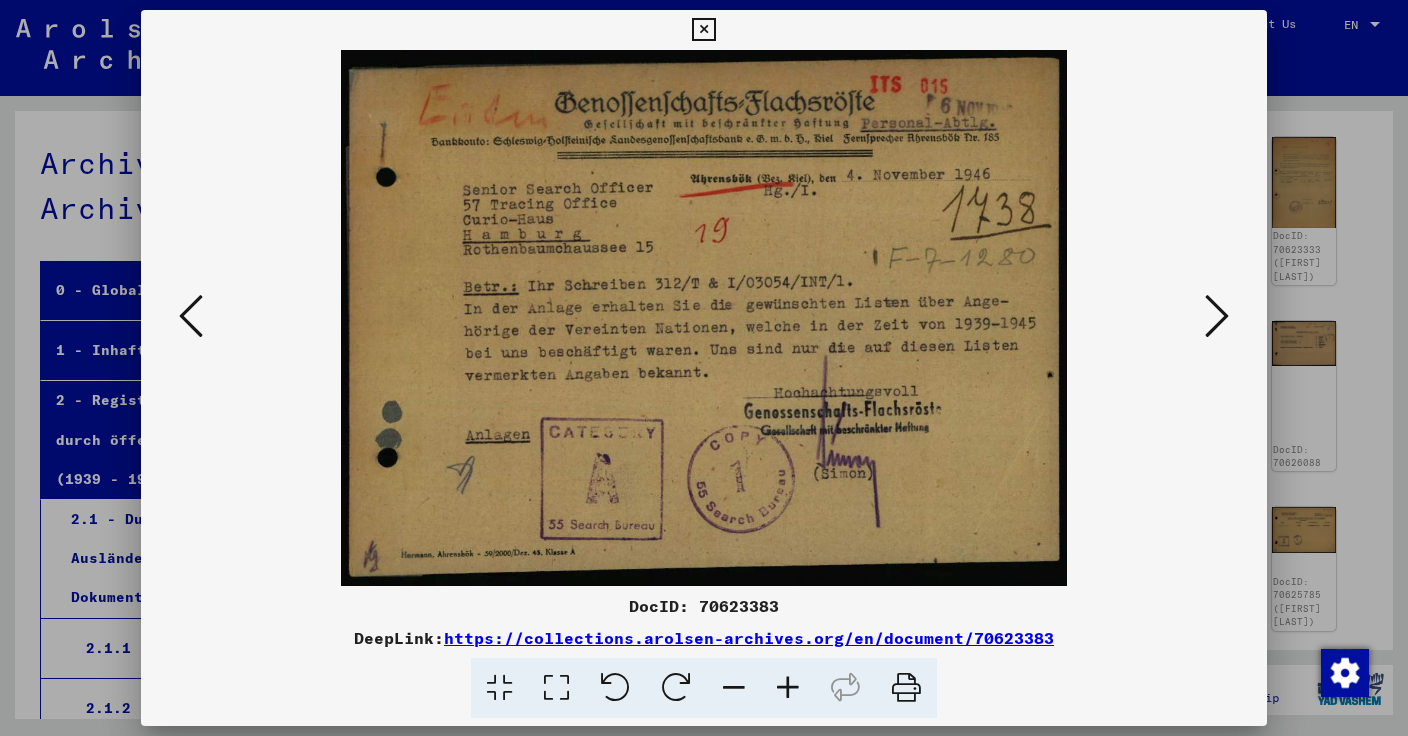 click at bounding box center (1217, 316) 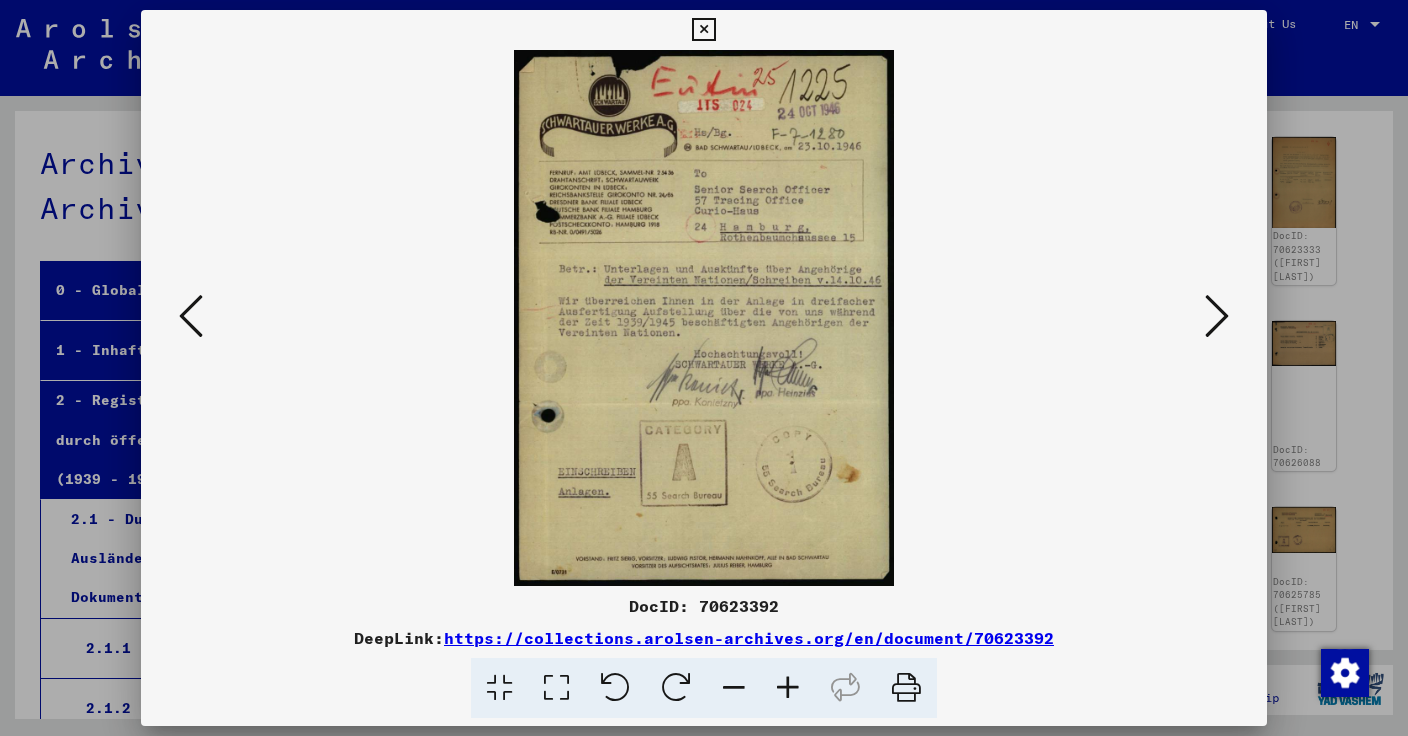 click at bounding box center (1217, 316) 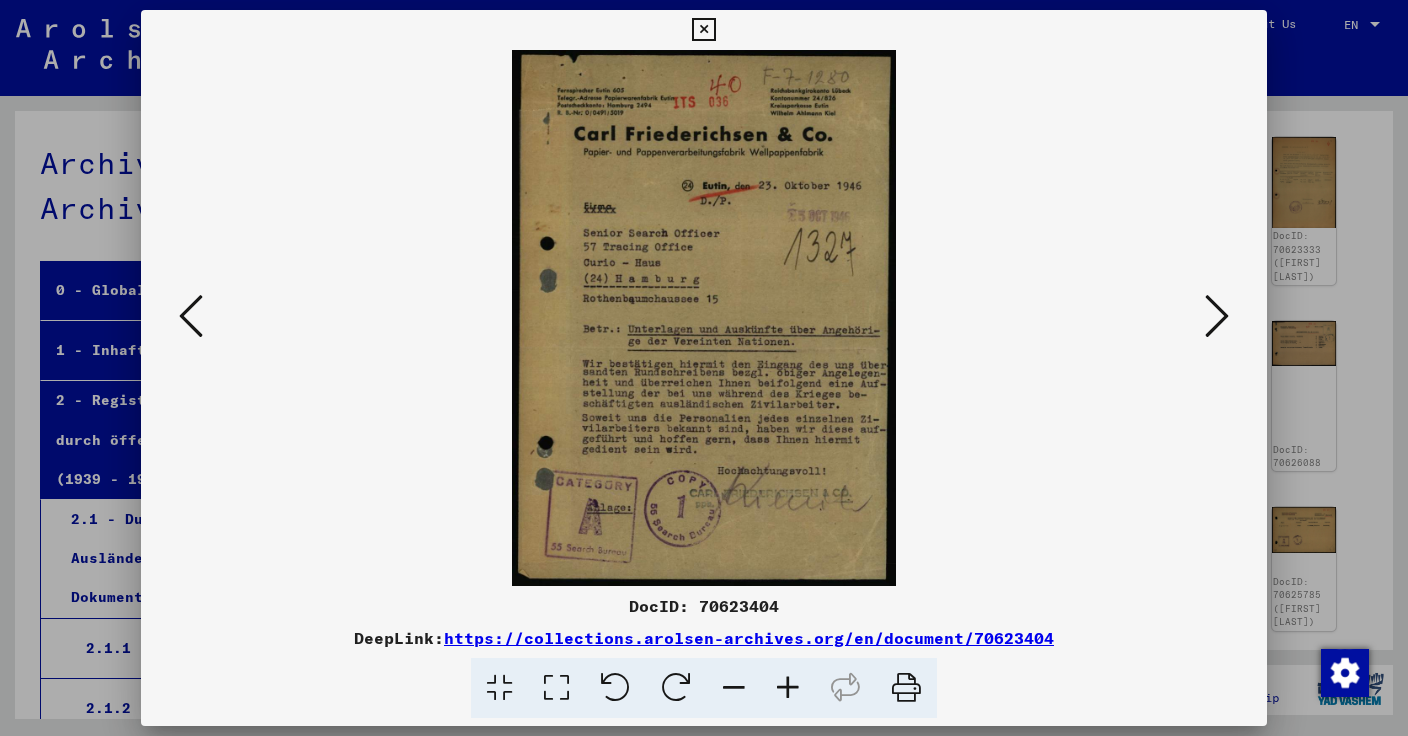 click at bounding box center [1217, 316] 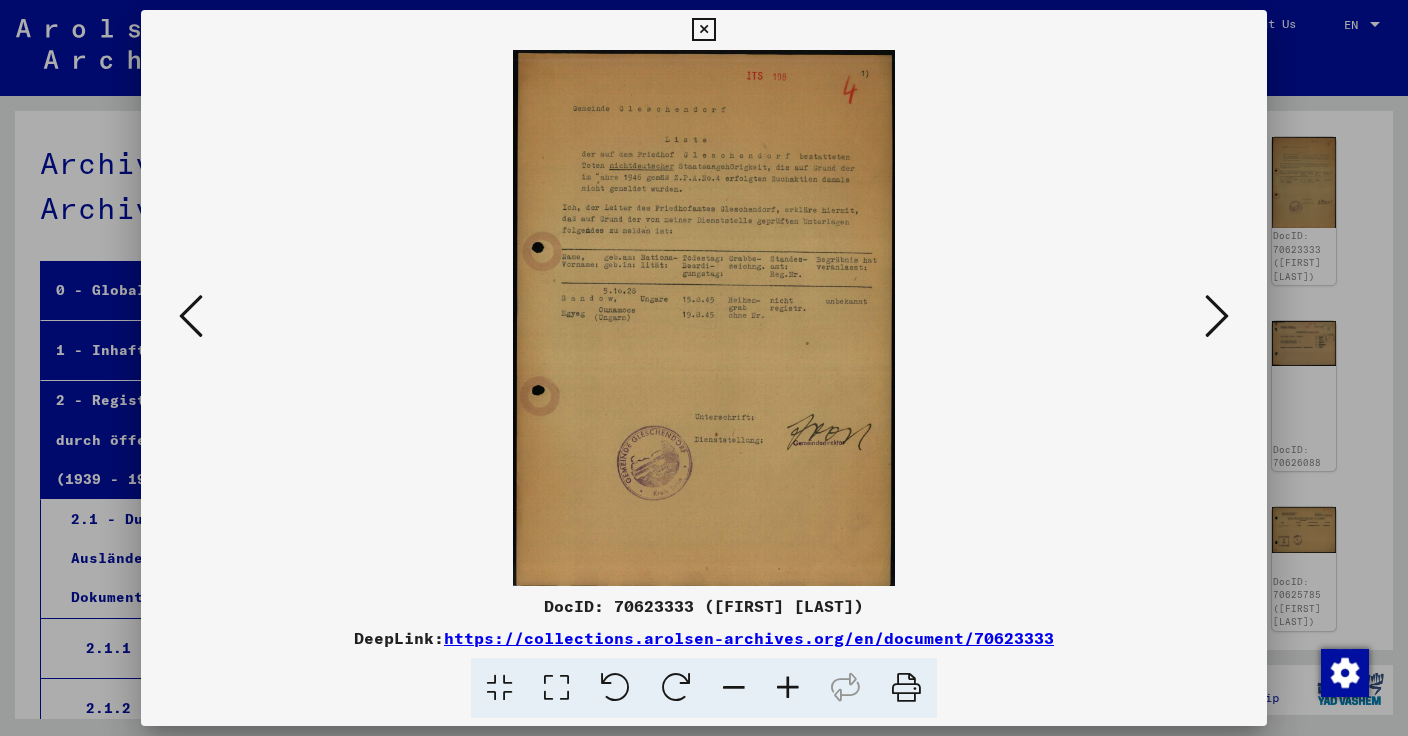 click at bounding box center (1217, 316) 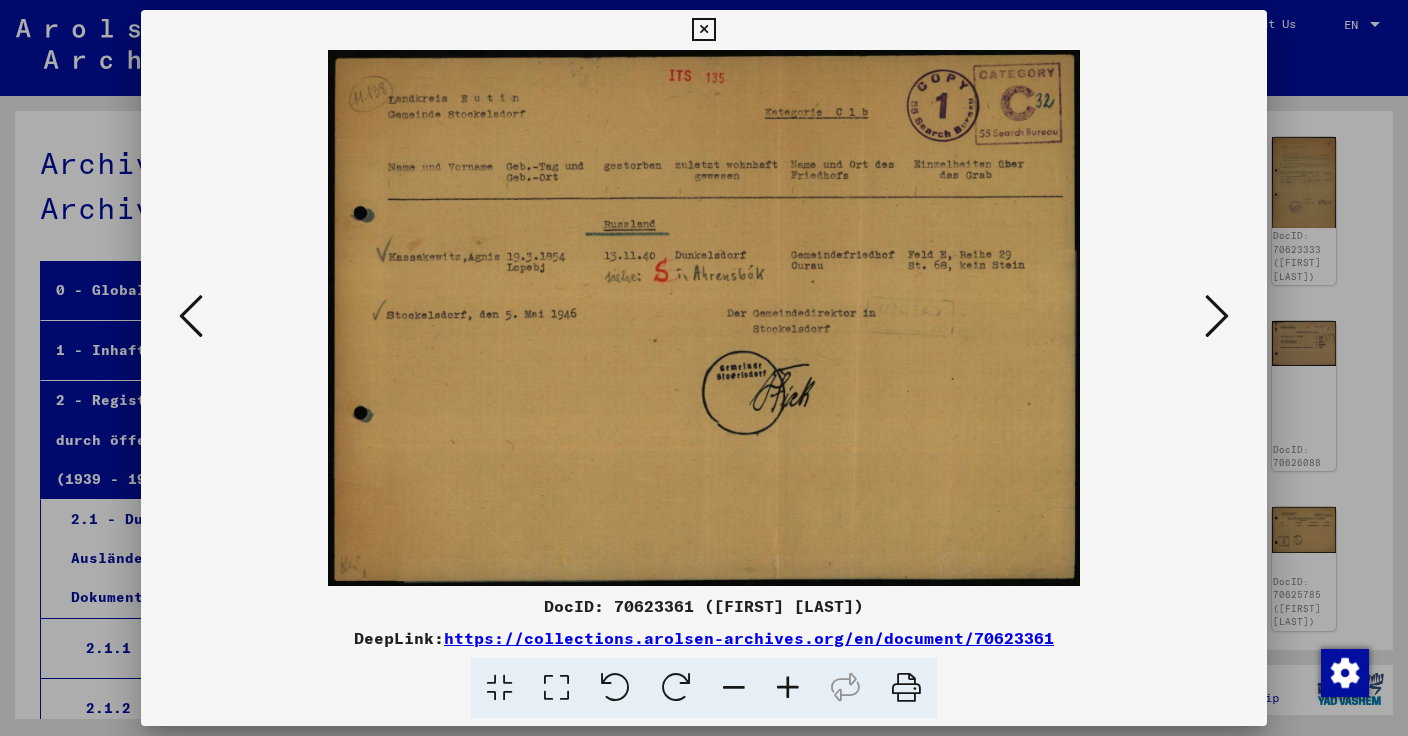 click at bounding box center [1217, 316] 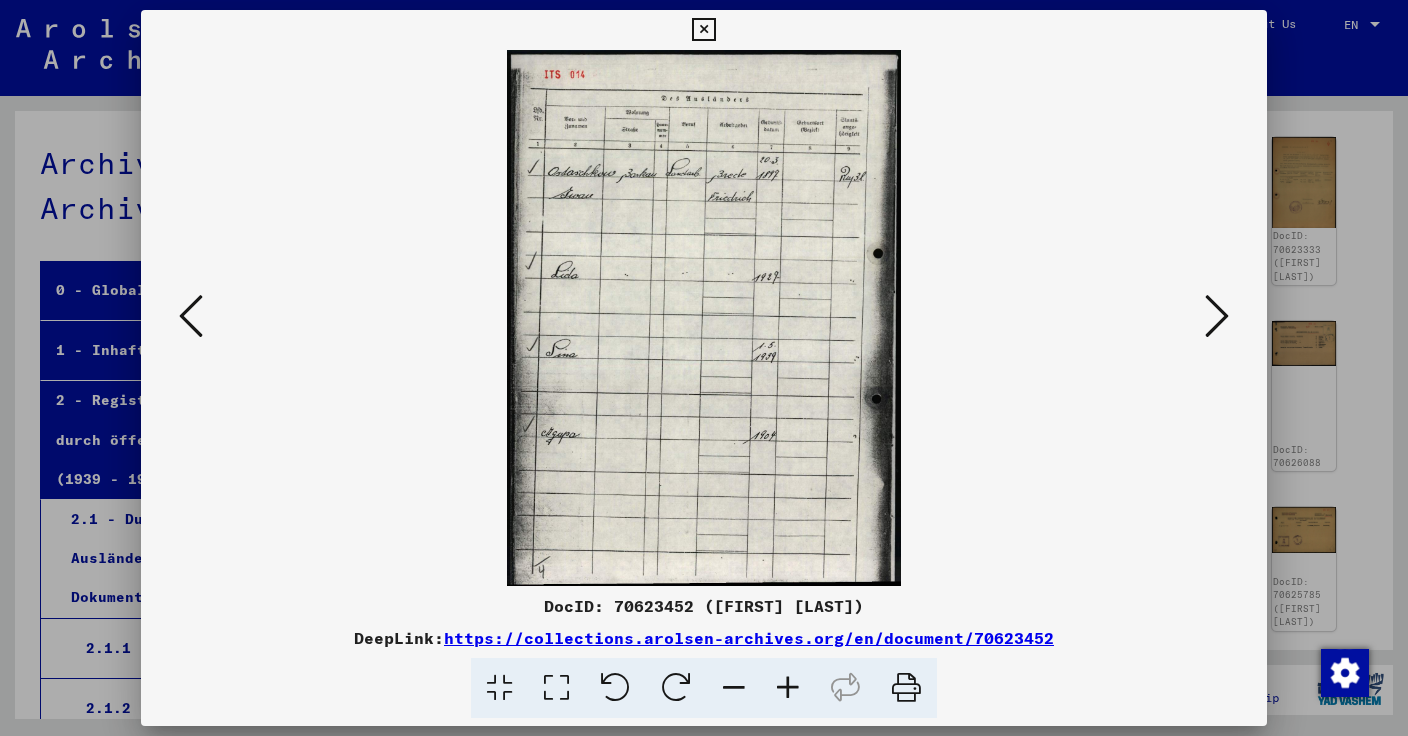 click at bounding box center [1217, 316] 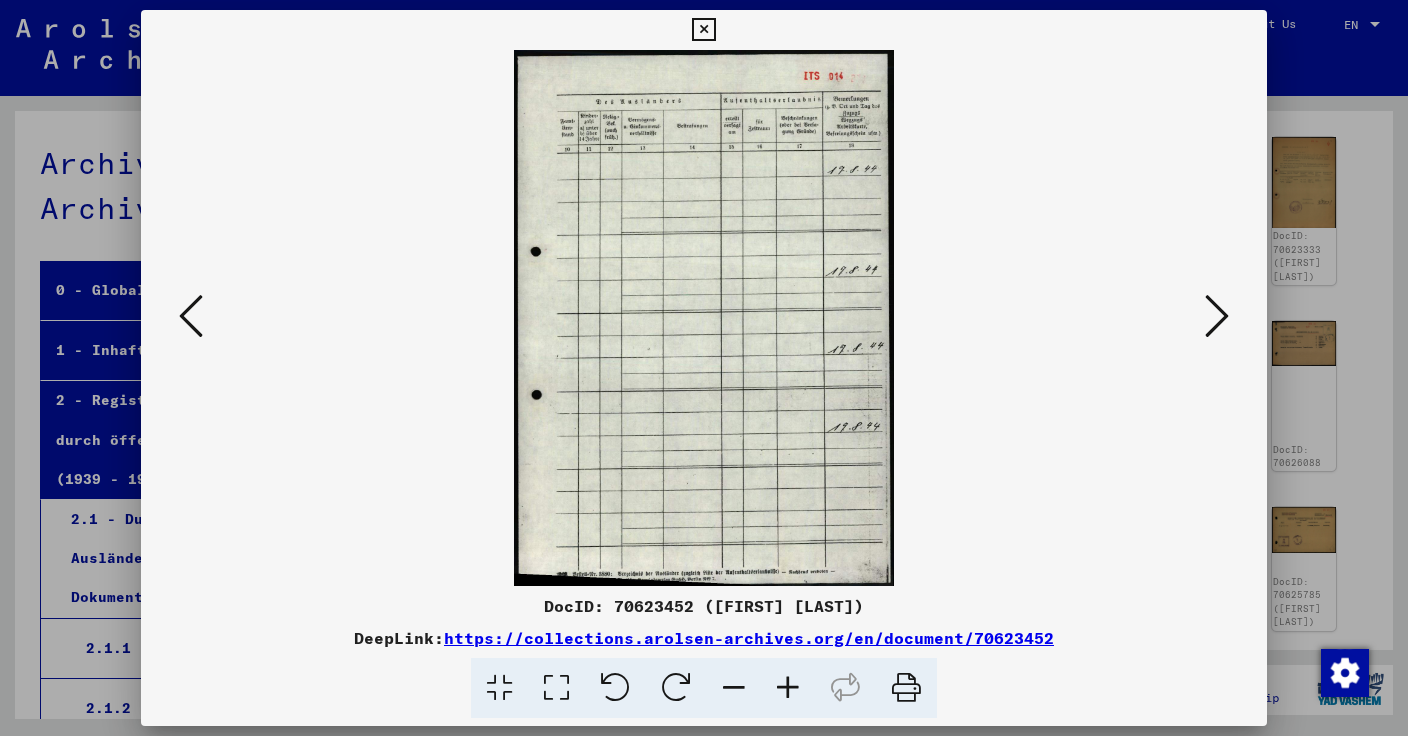 click at bounding box center (1217, 316) 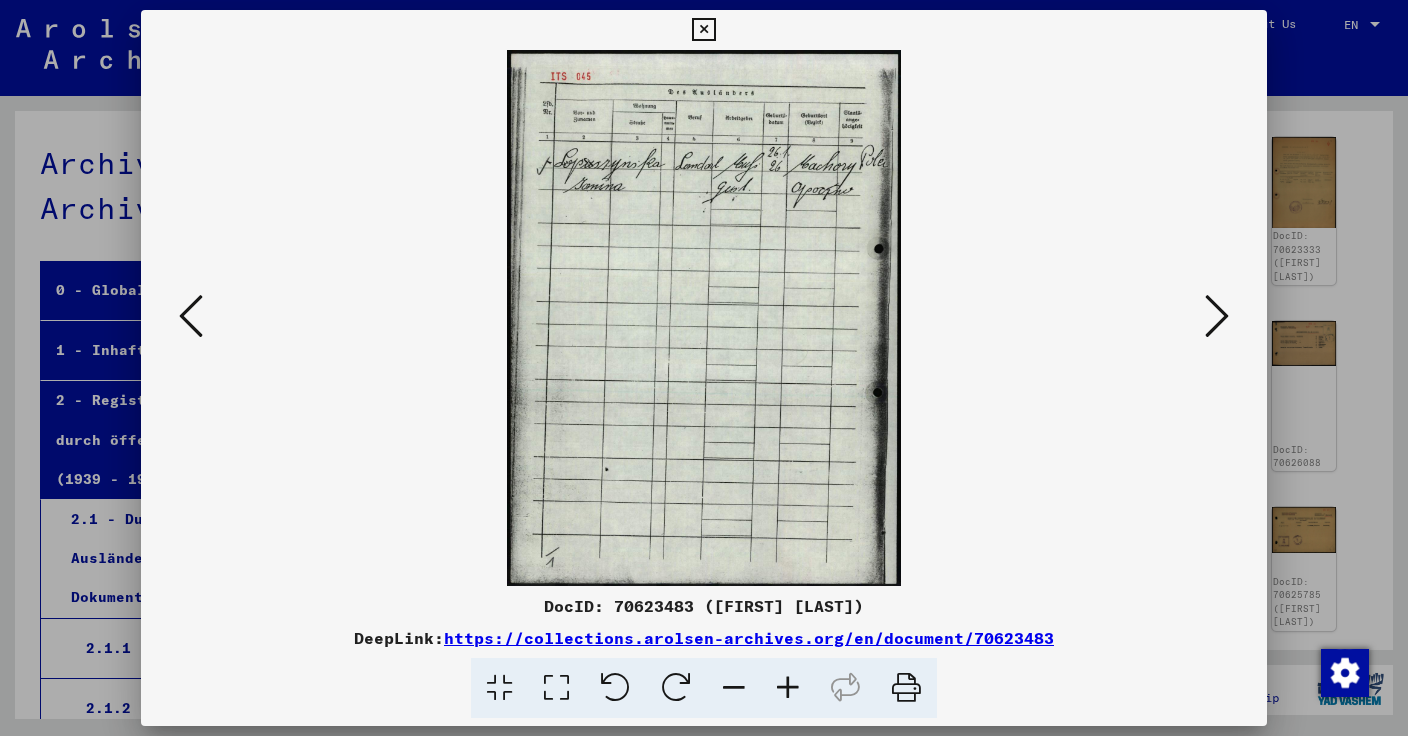 click at bounding box center [1217, 316] 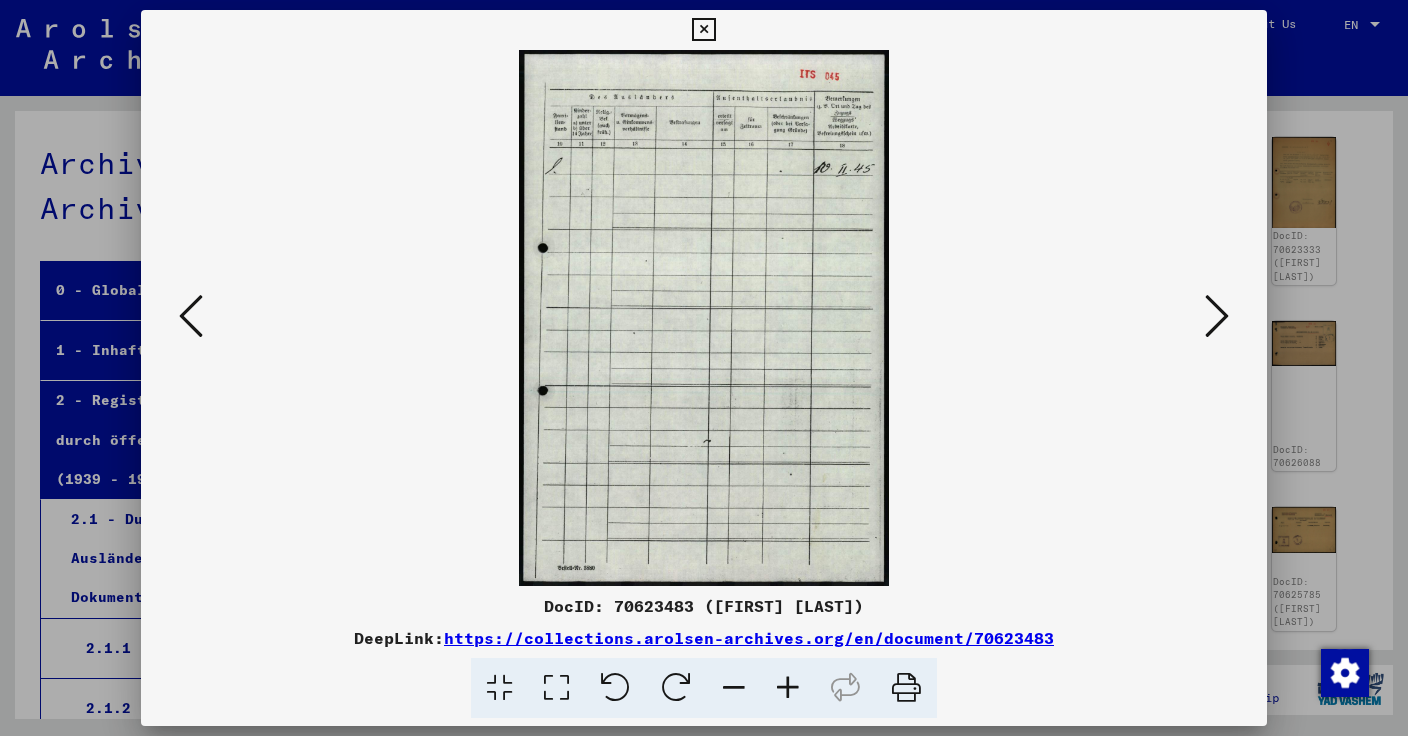 click at bounding box center [1217, 316] 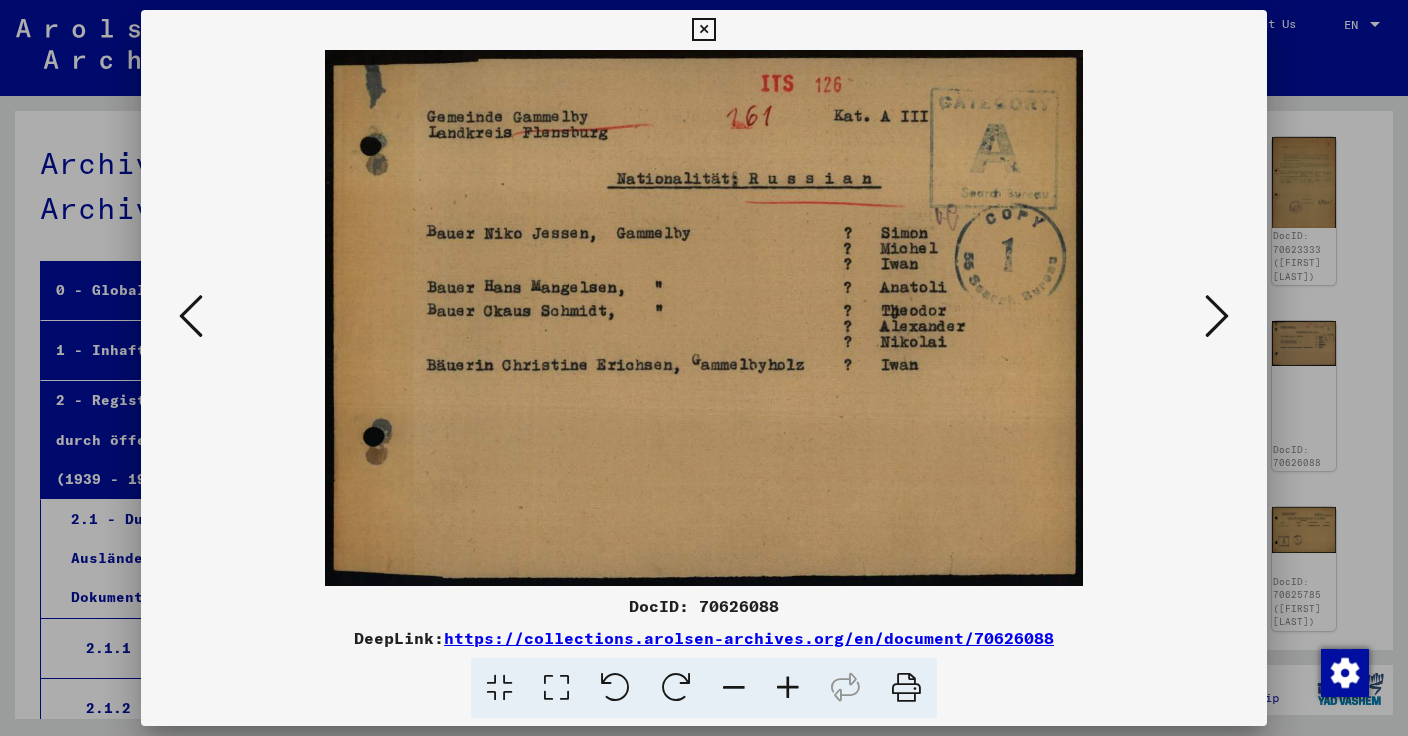 click on "DocID: 70626088" at bounding box center [704, 606] 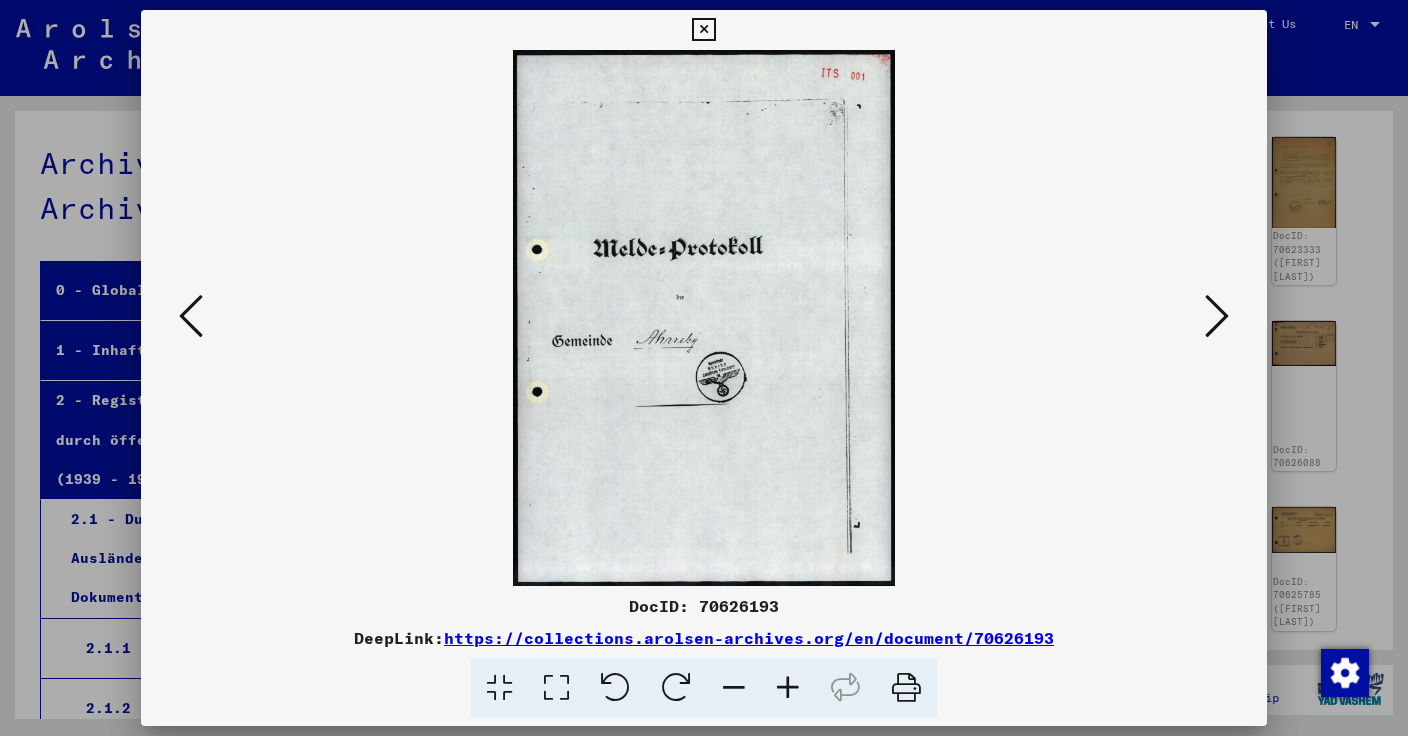 click at bounding box center (1217, 316) 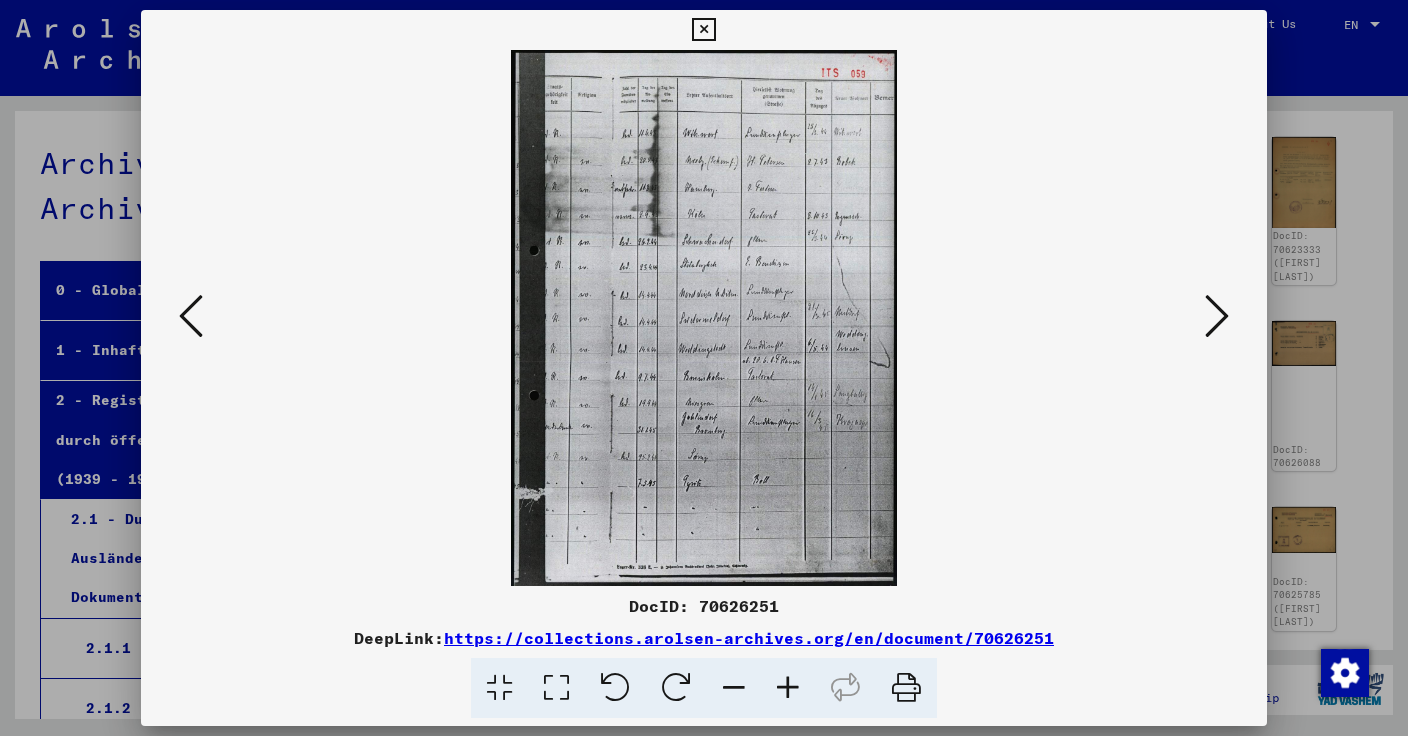 click at bounding box center [1217, 316] 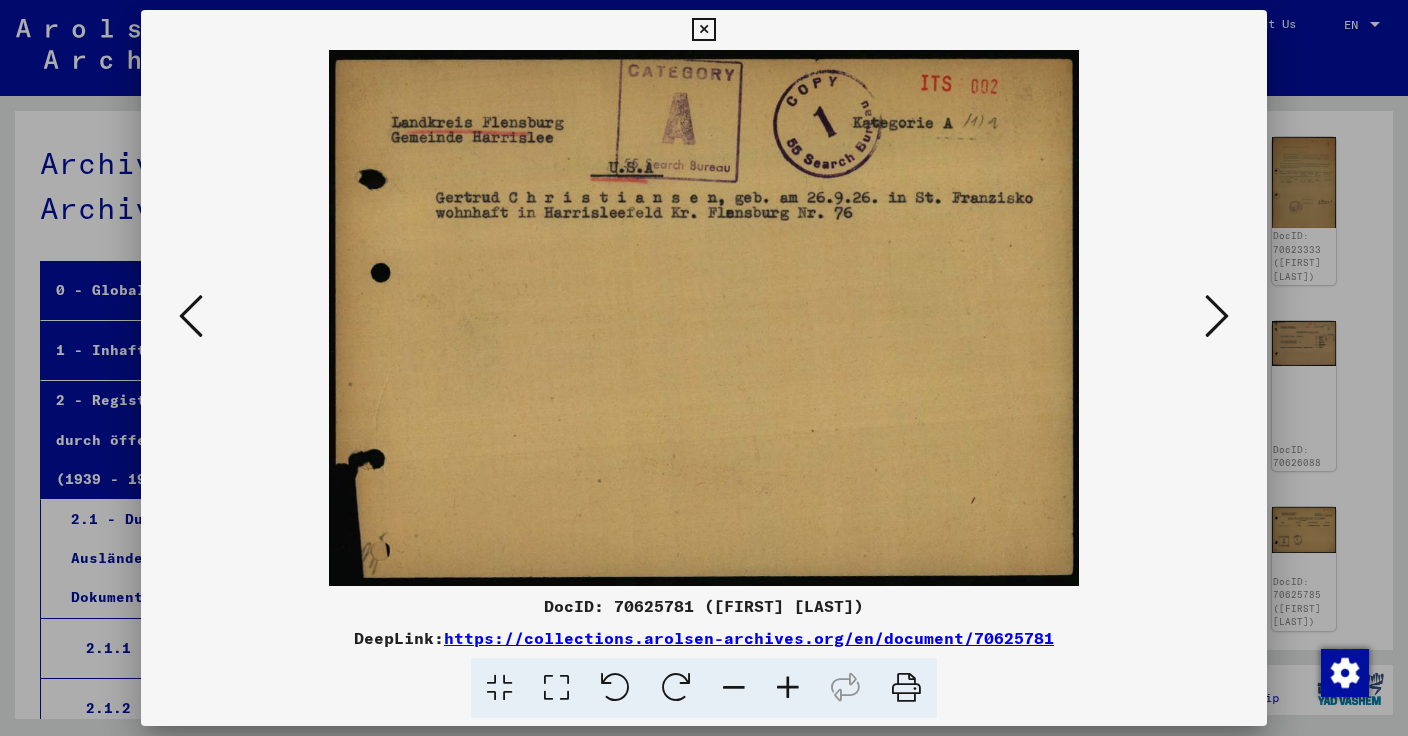 click at bounding box center (1217, 316) 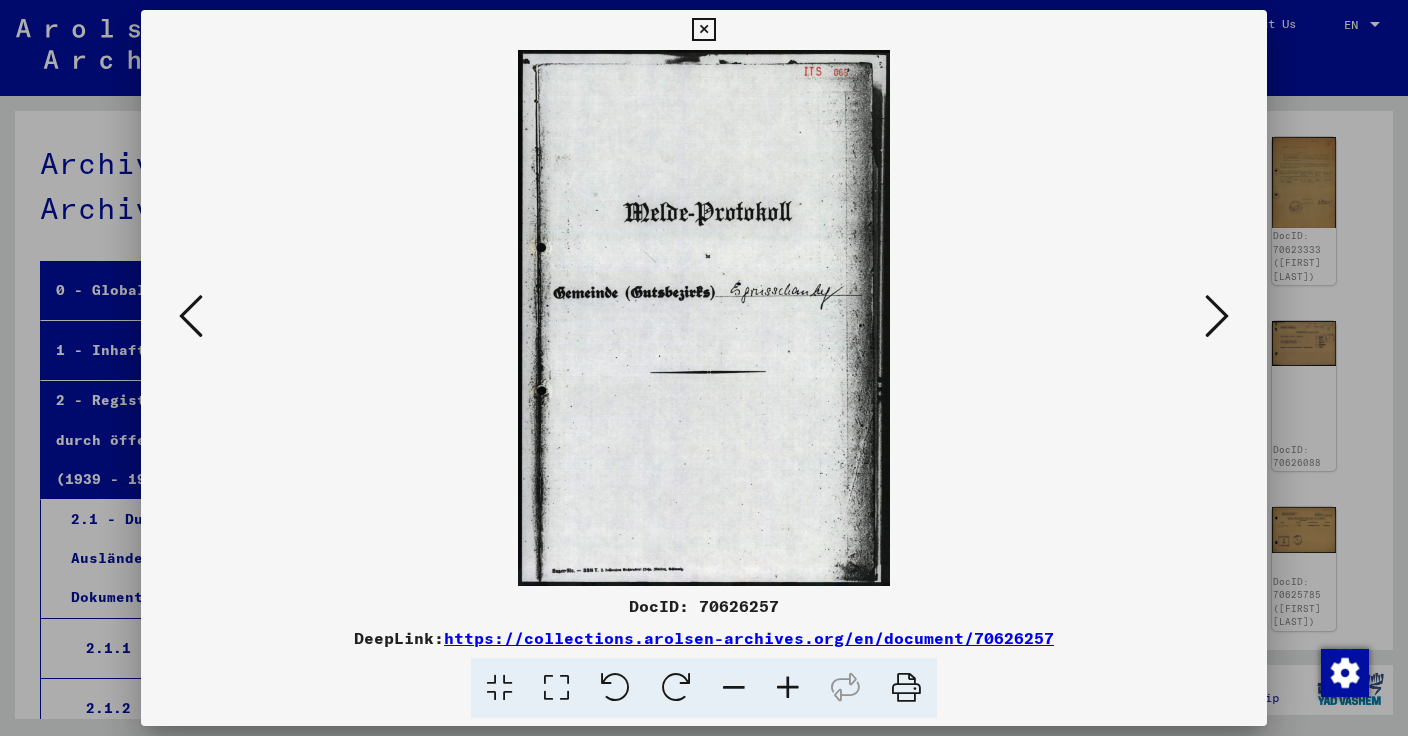 click at bounding box center [1217, 316] 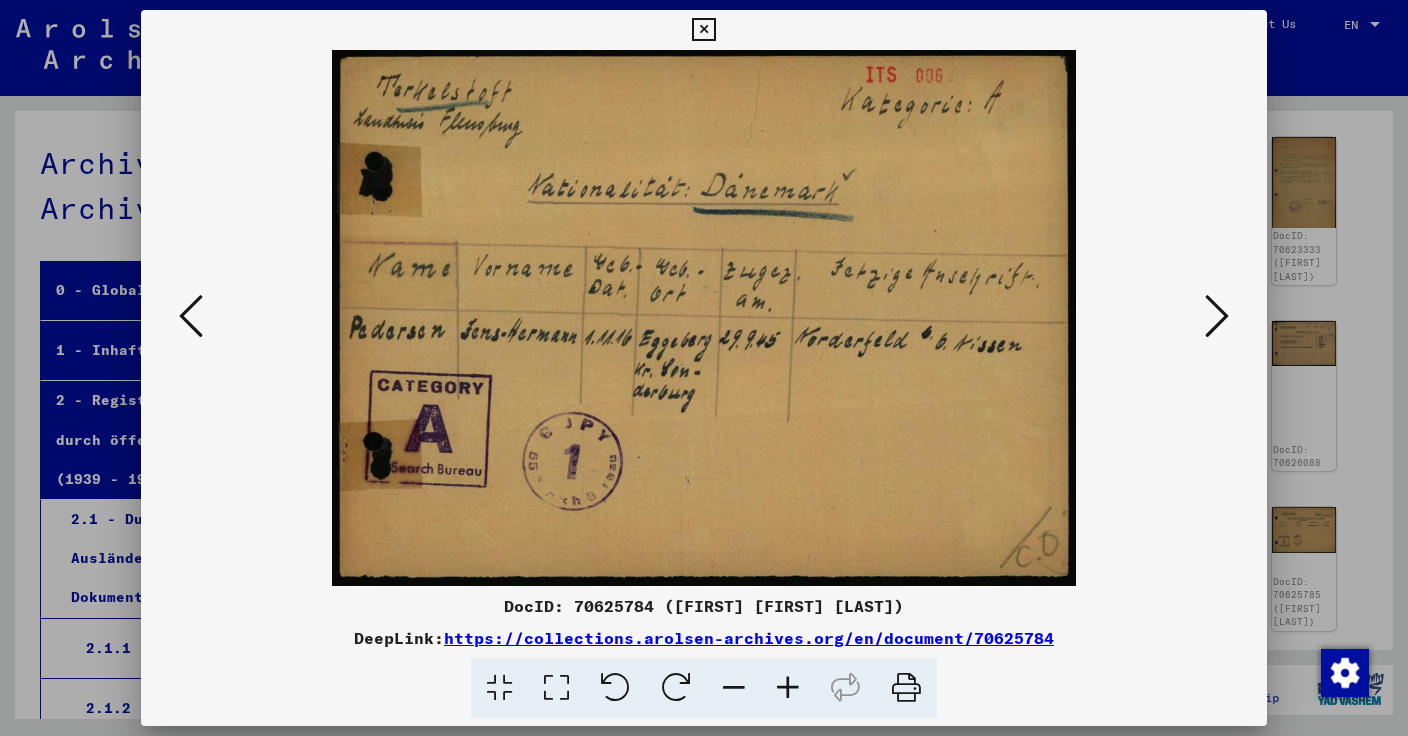 click at bounding box center [1217, 316] 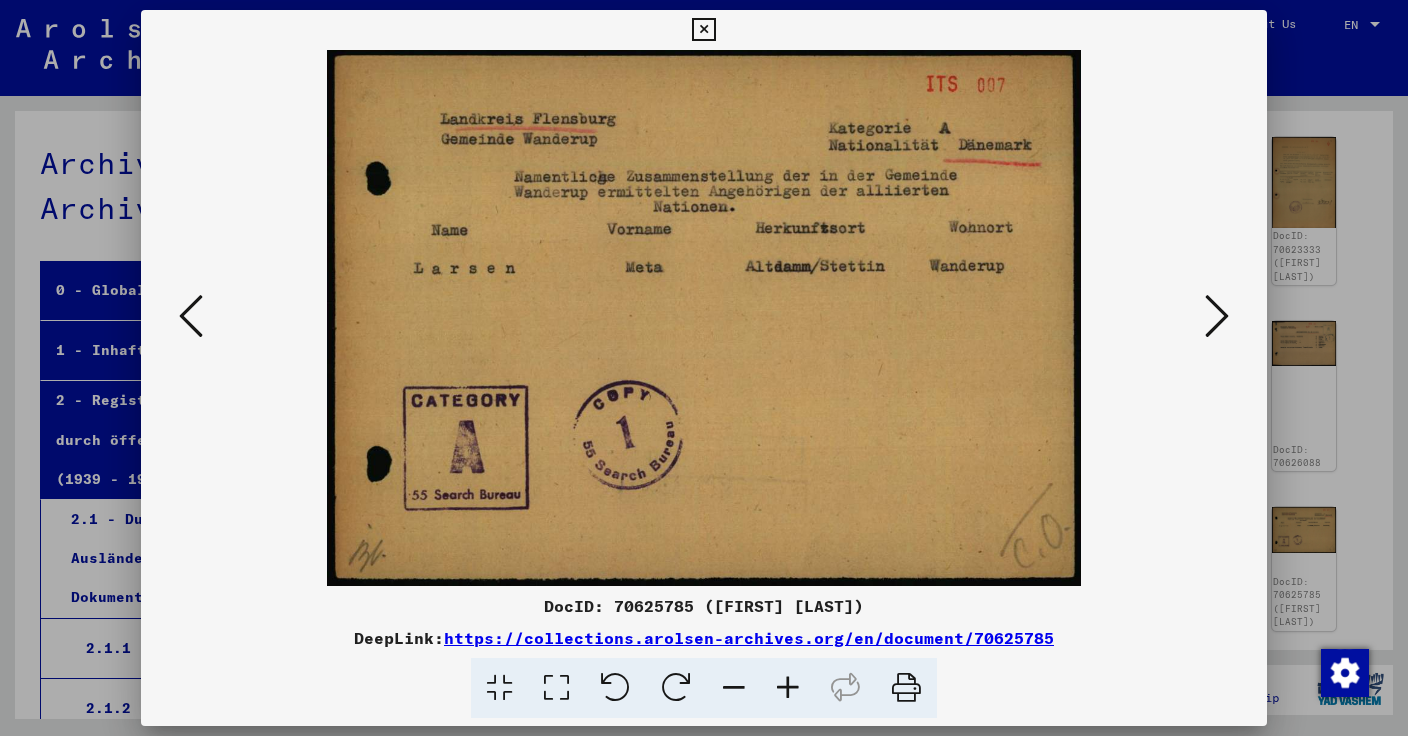 click at bounding box center [1217, 316] 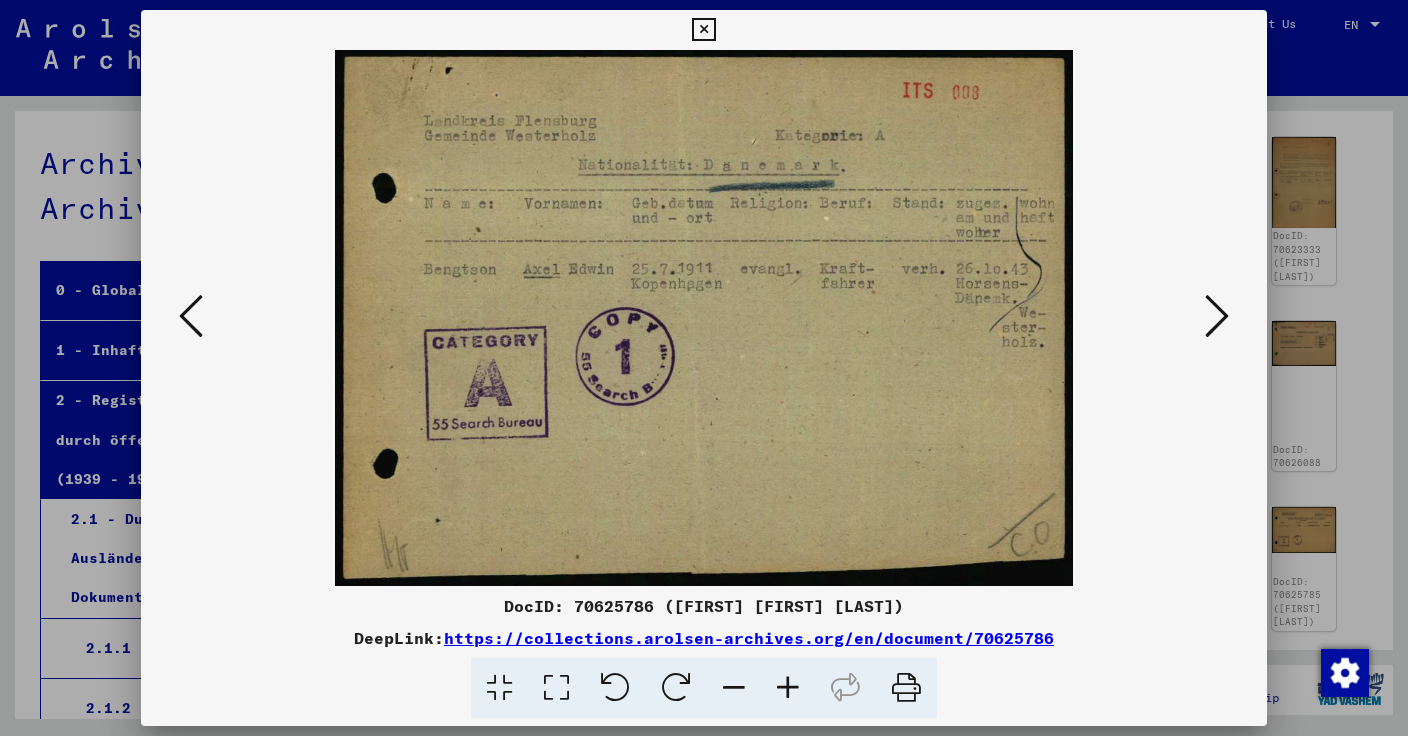 click at bounding box center (1217, 316) 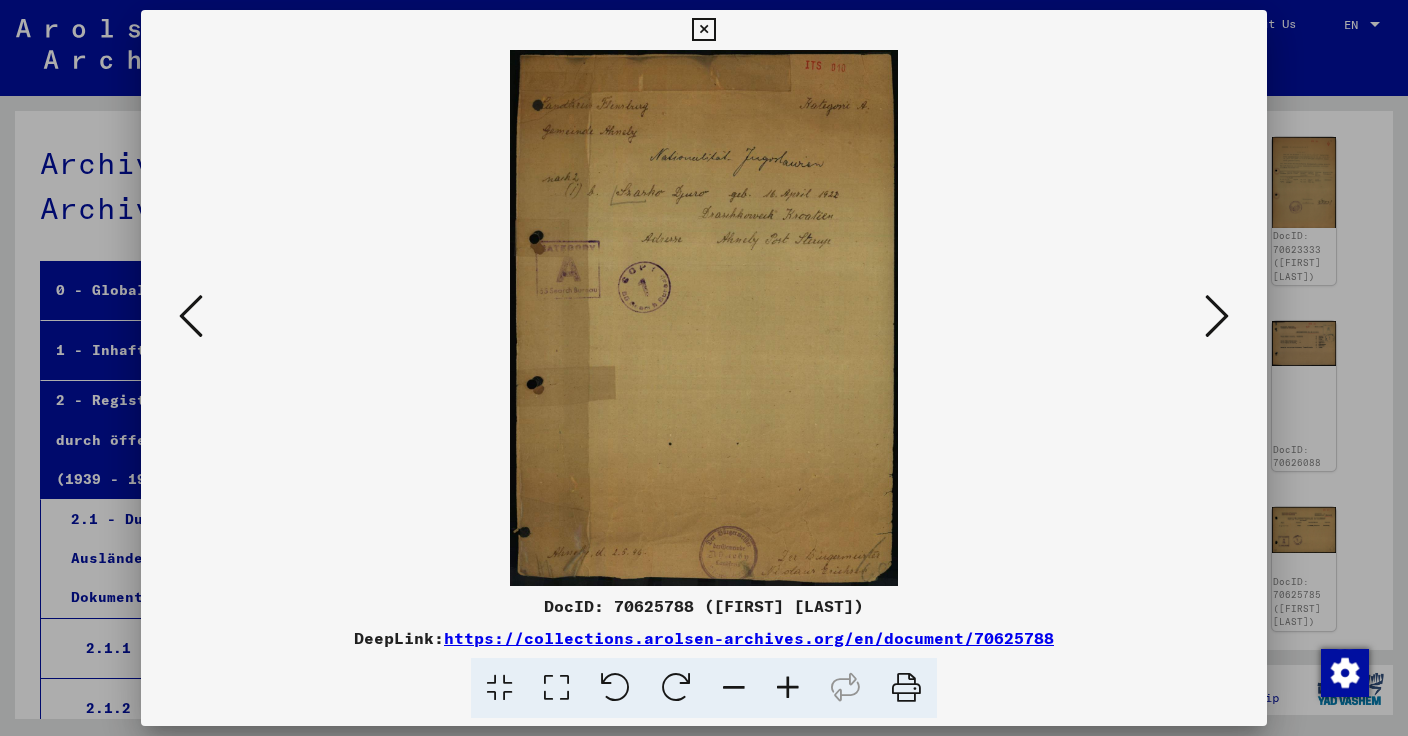 click at bounding box center [1217, 316] 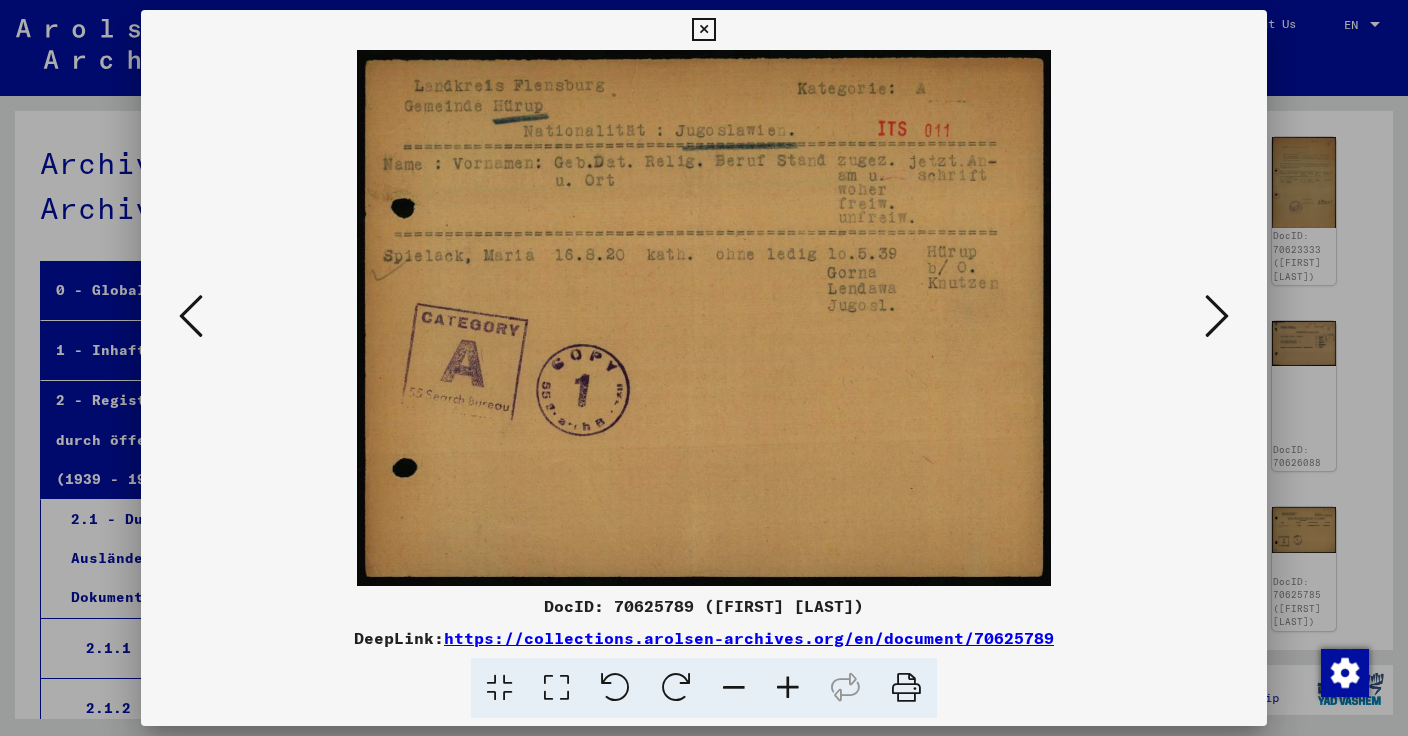 click at bounding box center [1217, 316] 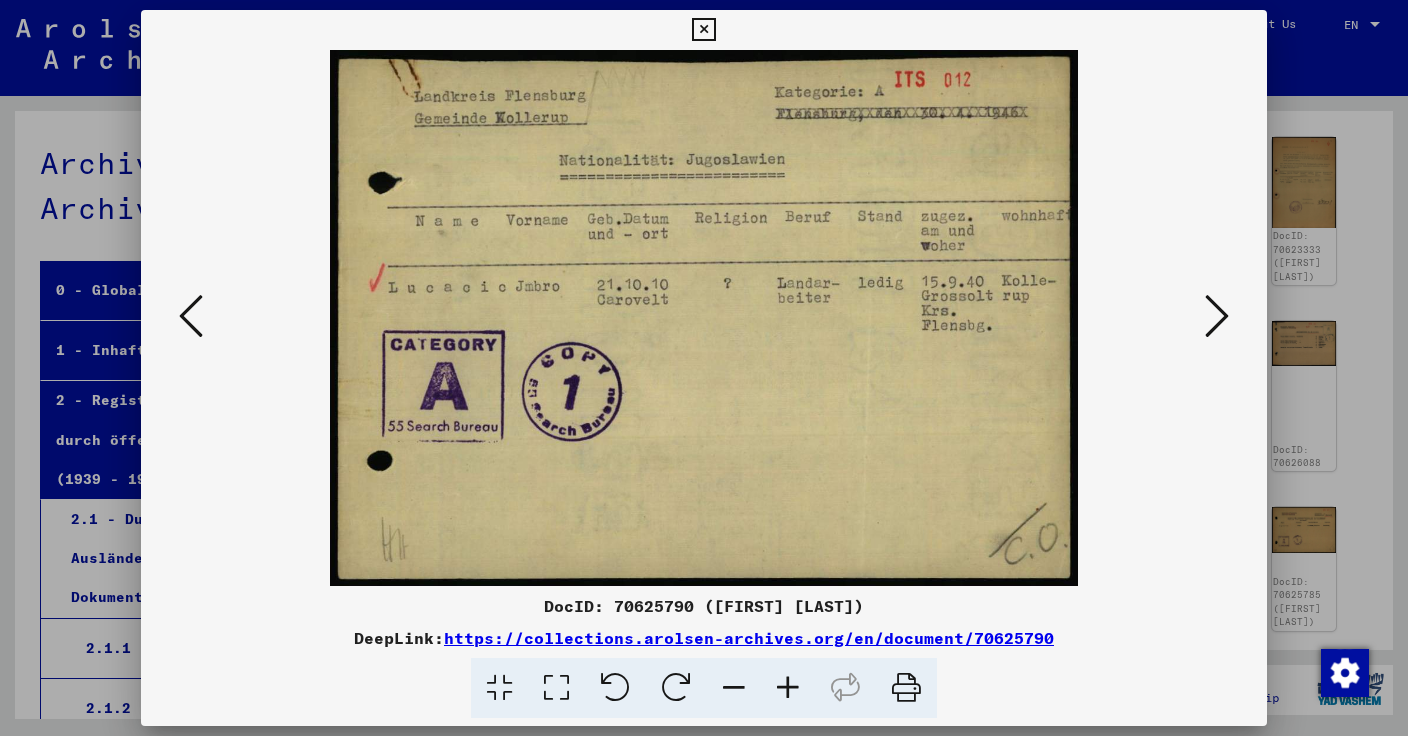 click at bounding box center (1217, 316) 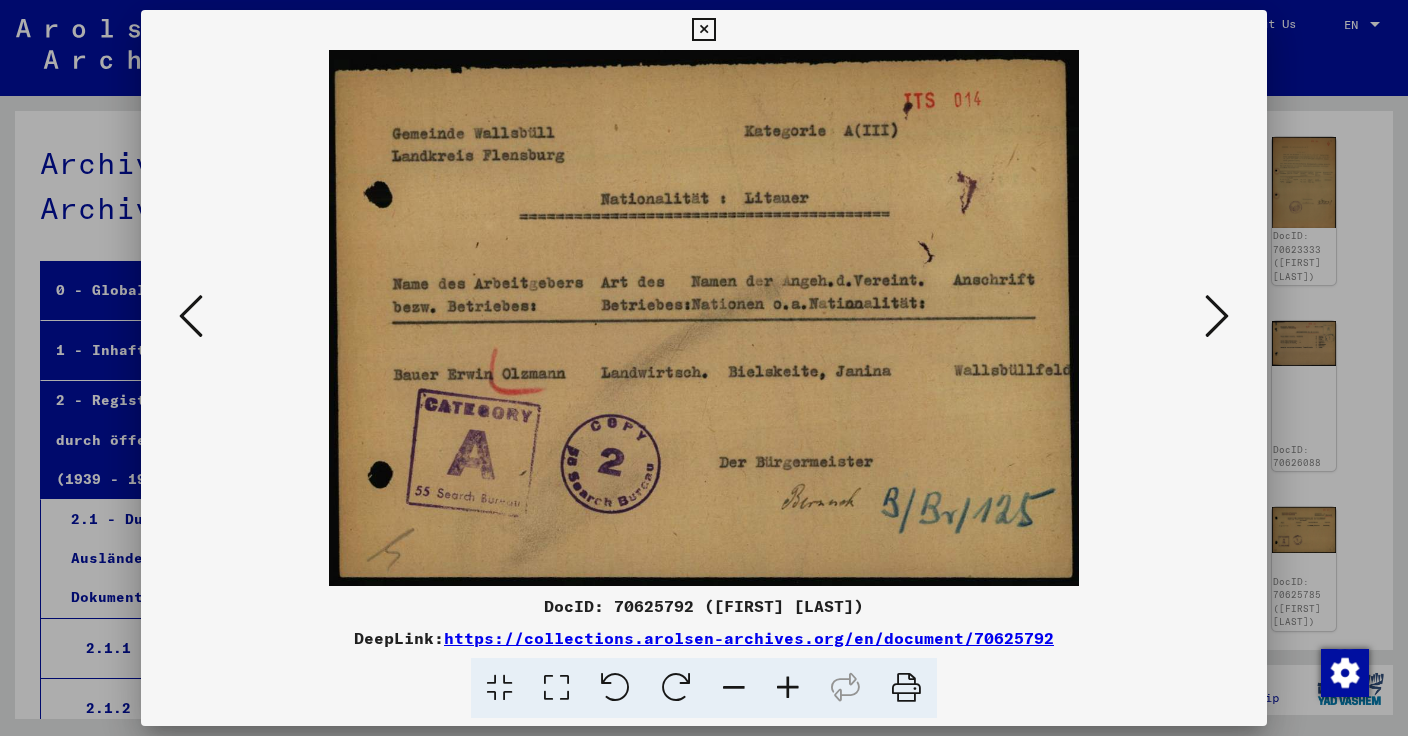 click at bounding box center [1217, 316] 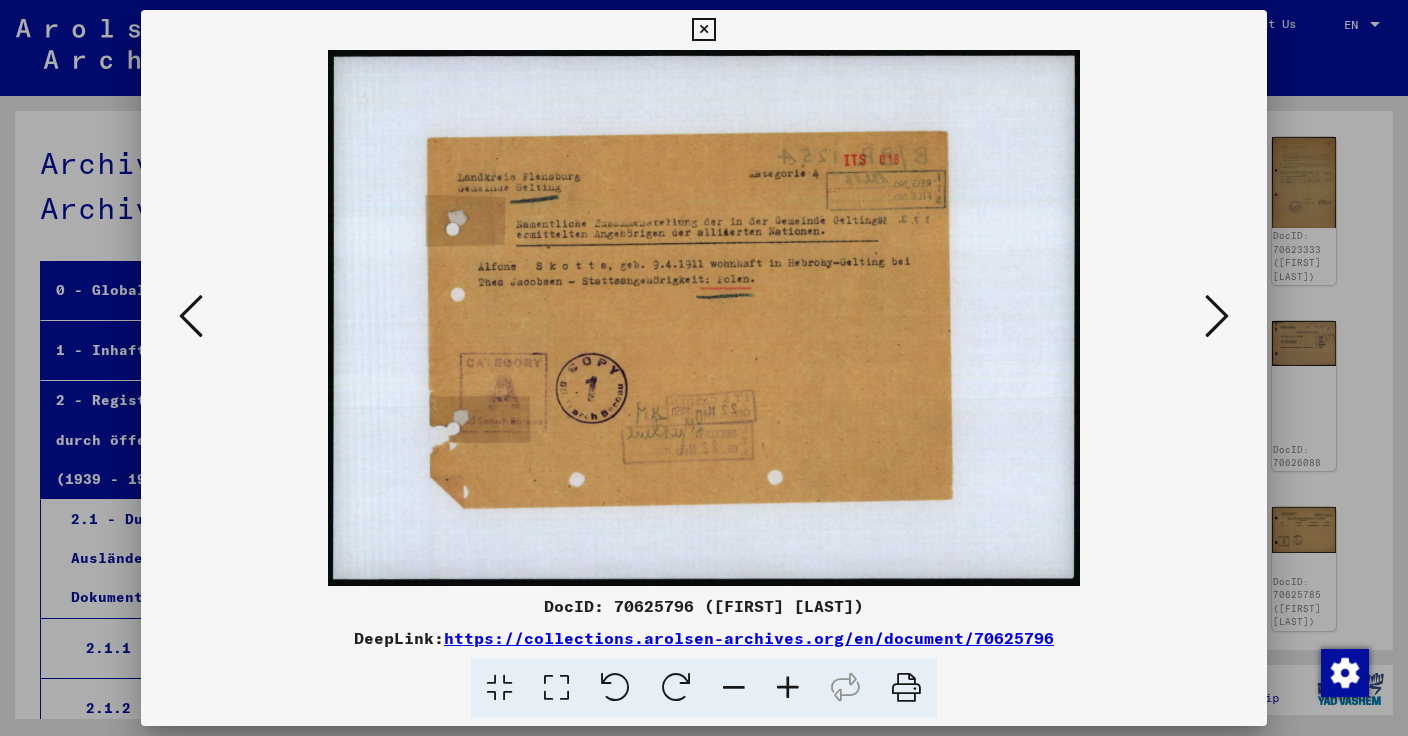 click at bounding box center [1217, 316] 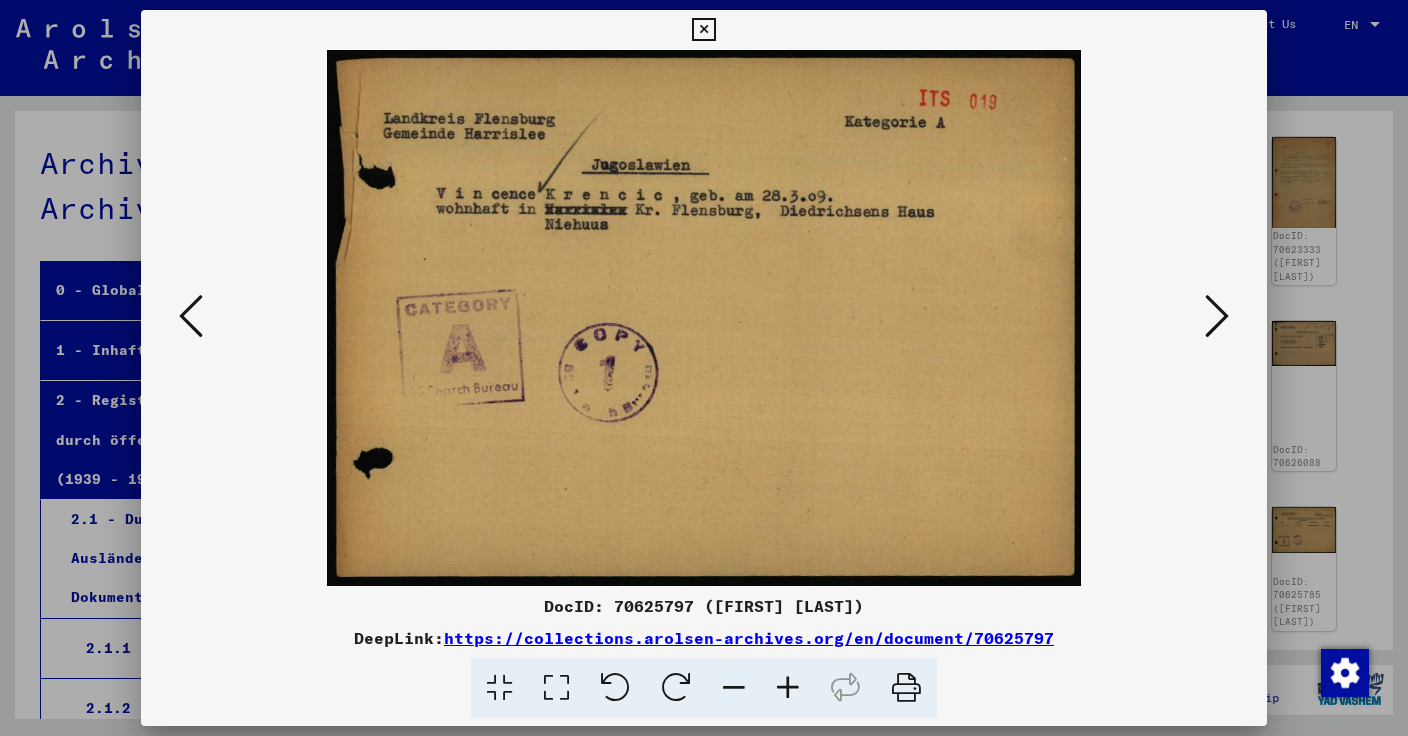 click at bounding box center [704, 318] 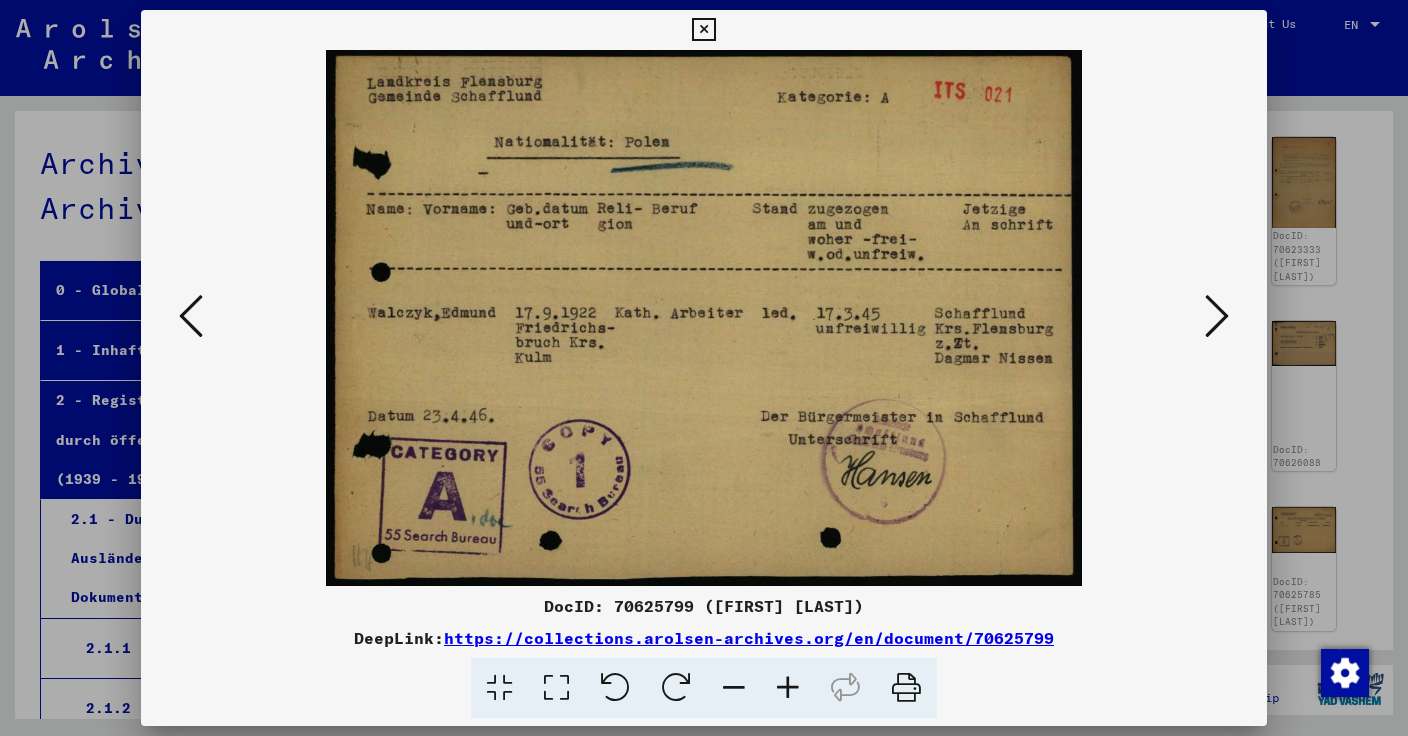 click at bounding box center (1217, 316) 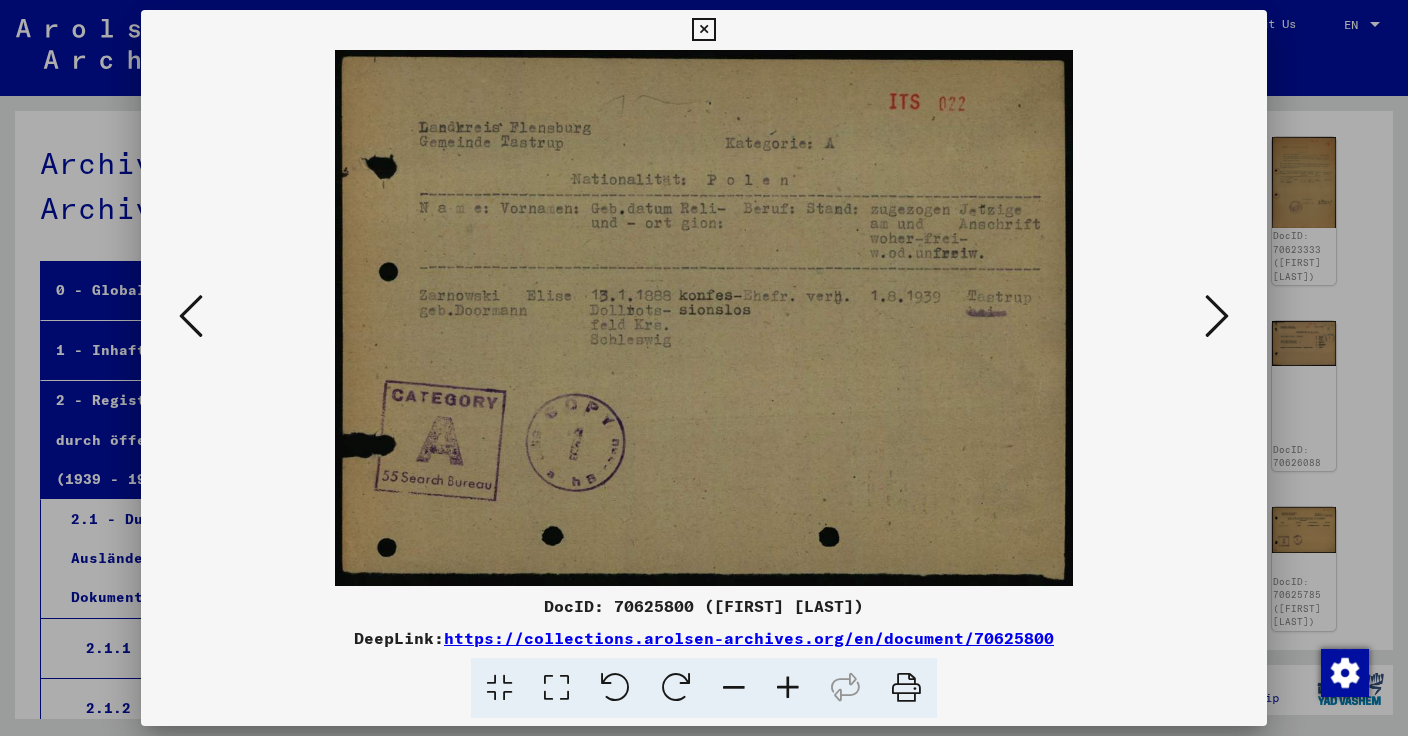 click at bounding box center (1217, 316) 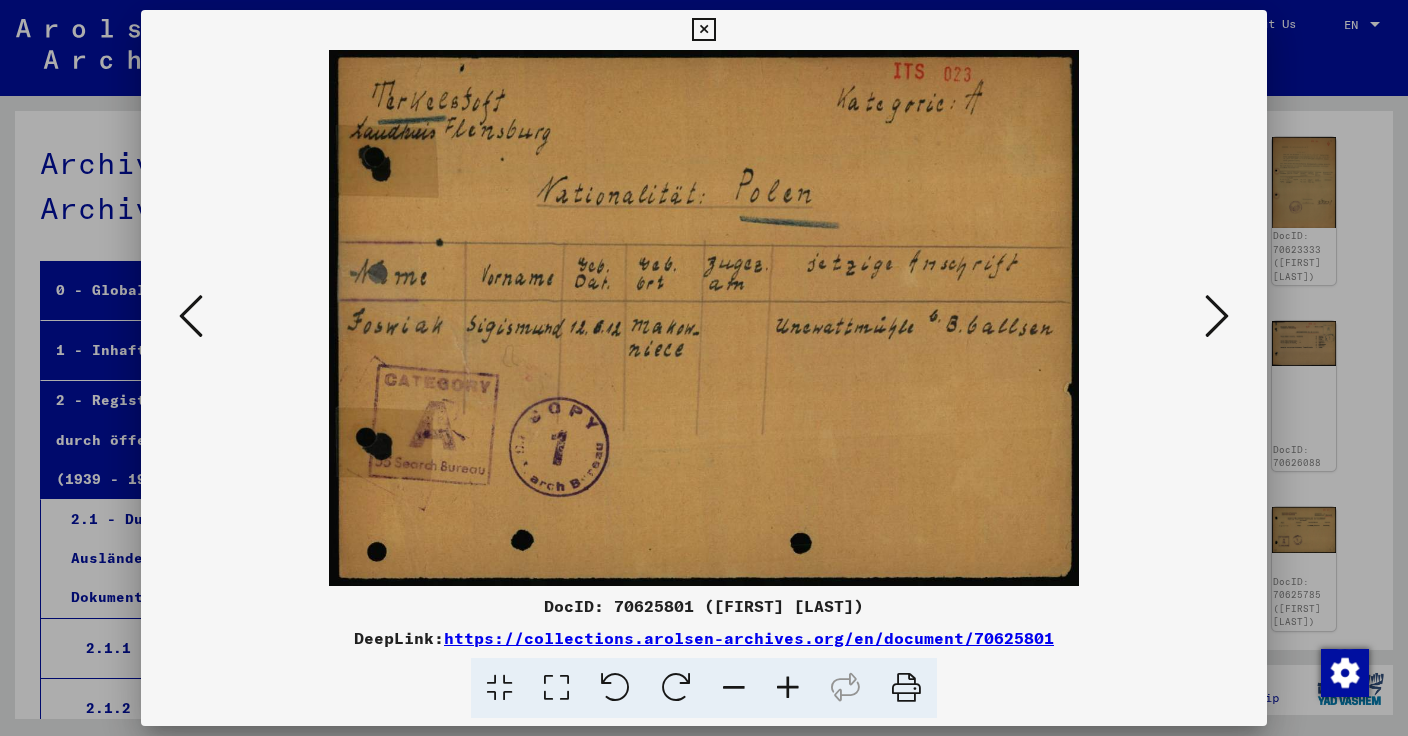 click at bounding box center [1217, 316] 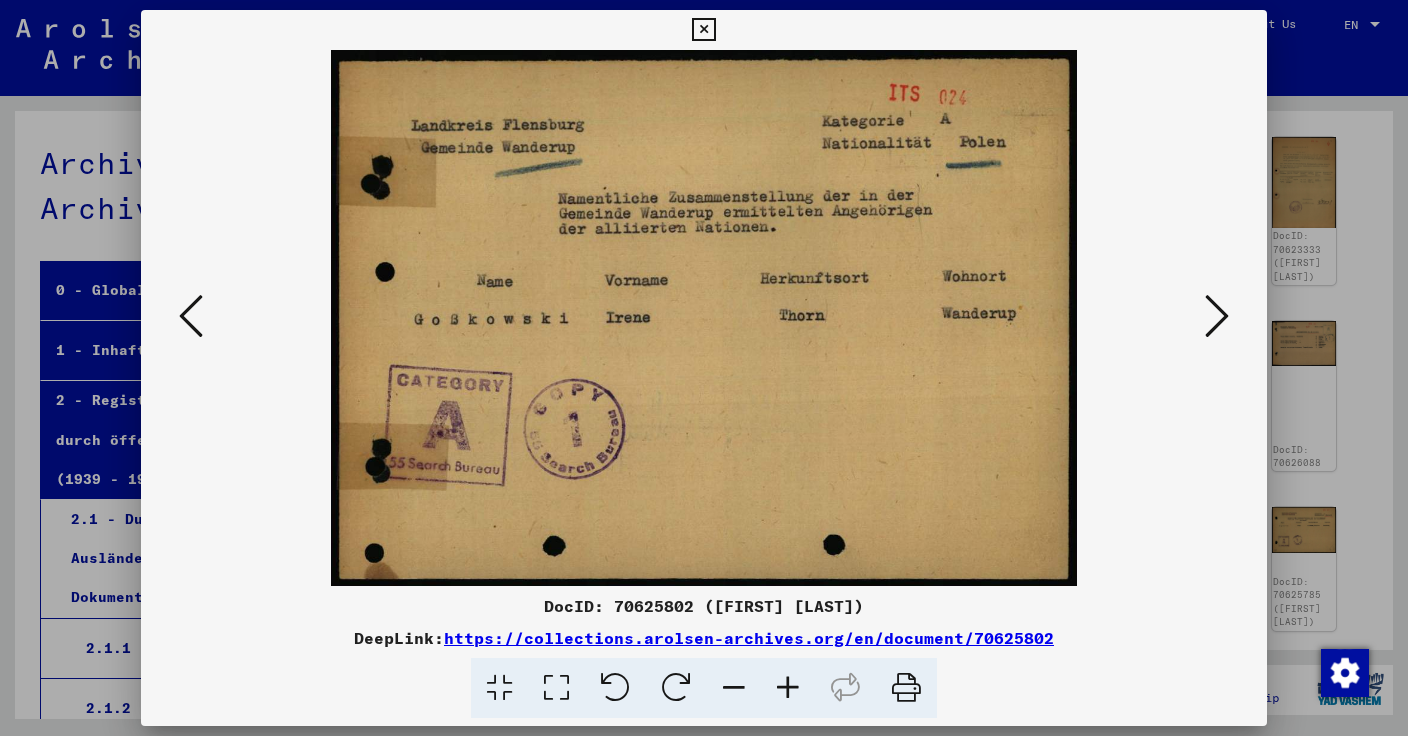 click at bounding box center (1217, 316) 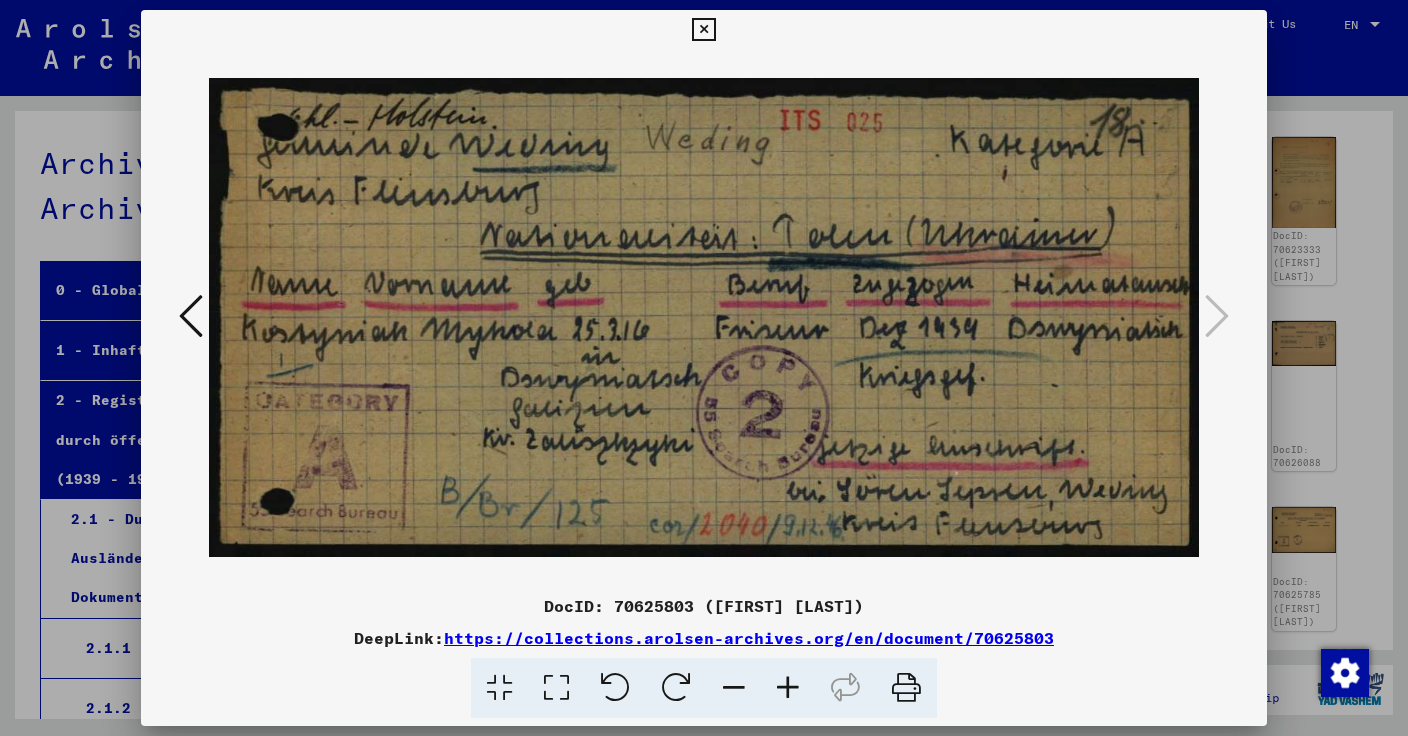 click at bounding box center (703, 30) 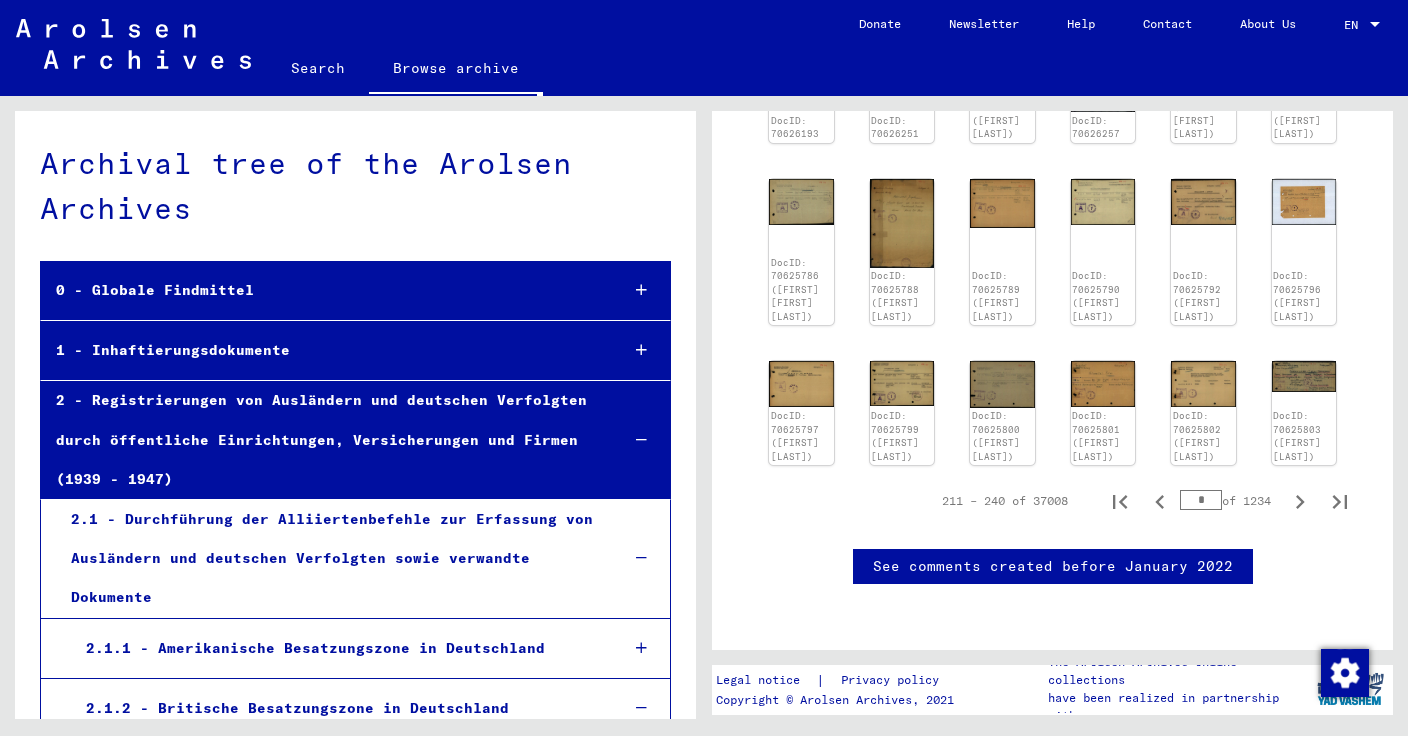 scroll, scrollTop: 1105, scrollLeft: 0, axis: vertical 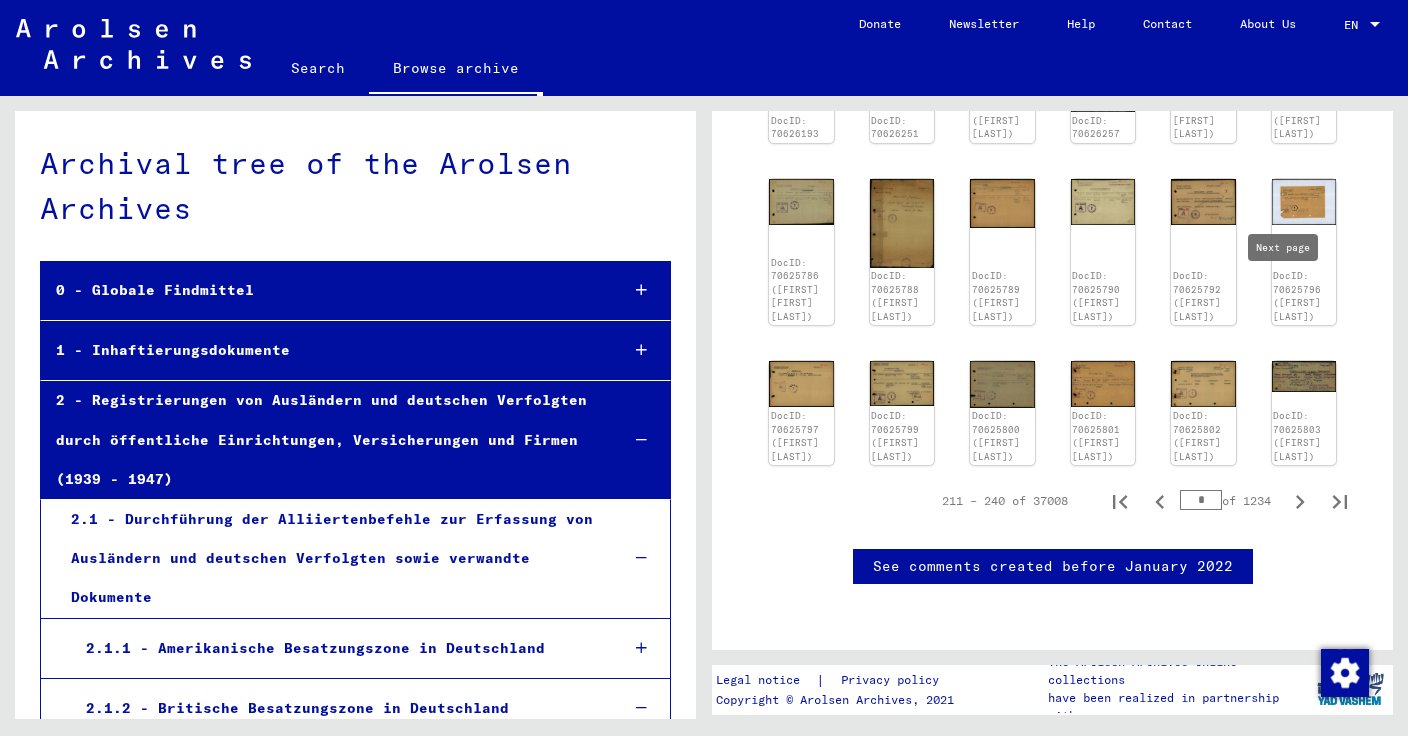 click 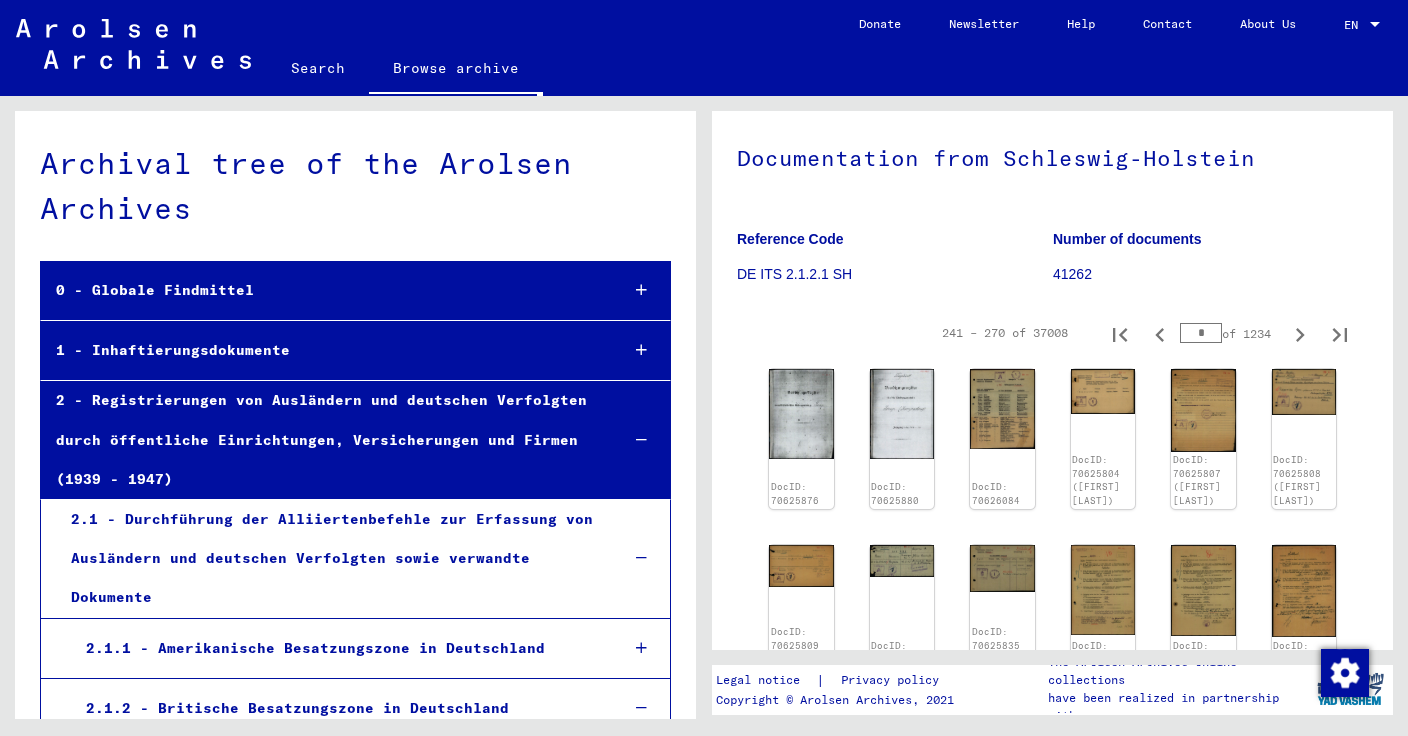 scroll, scrollTop: 116, scrollLeft: 0, axis: vertical 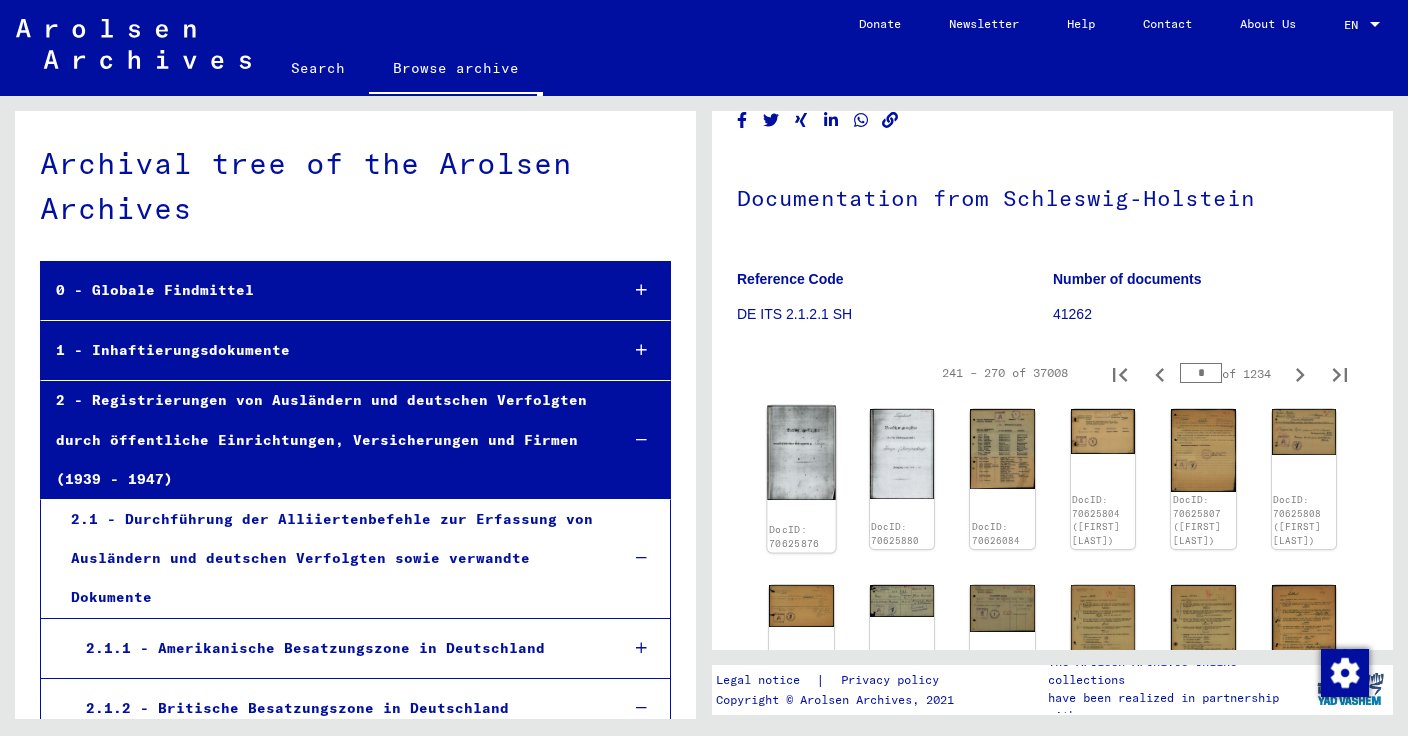 click on "DocID: 70625876" 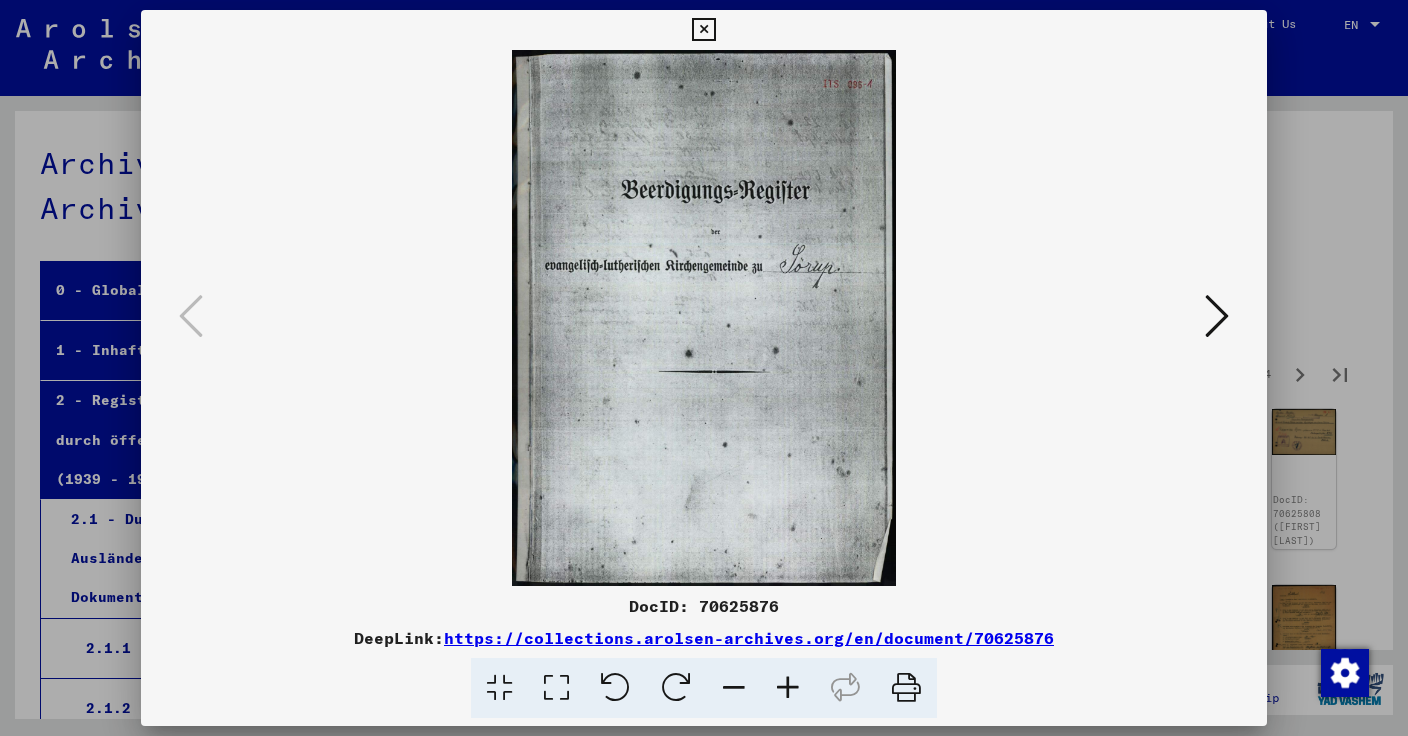 click on "DocID: 70625876" at bounding box center (704, 606) 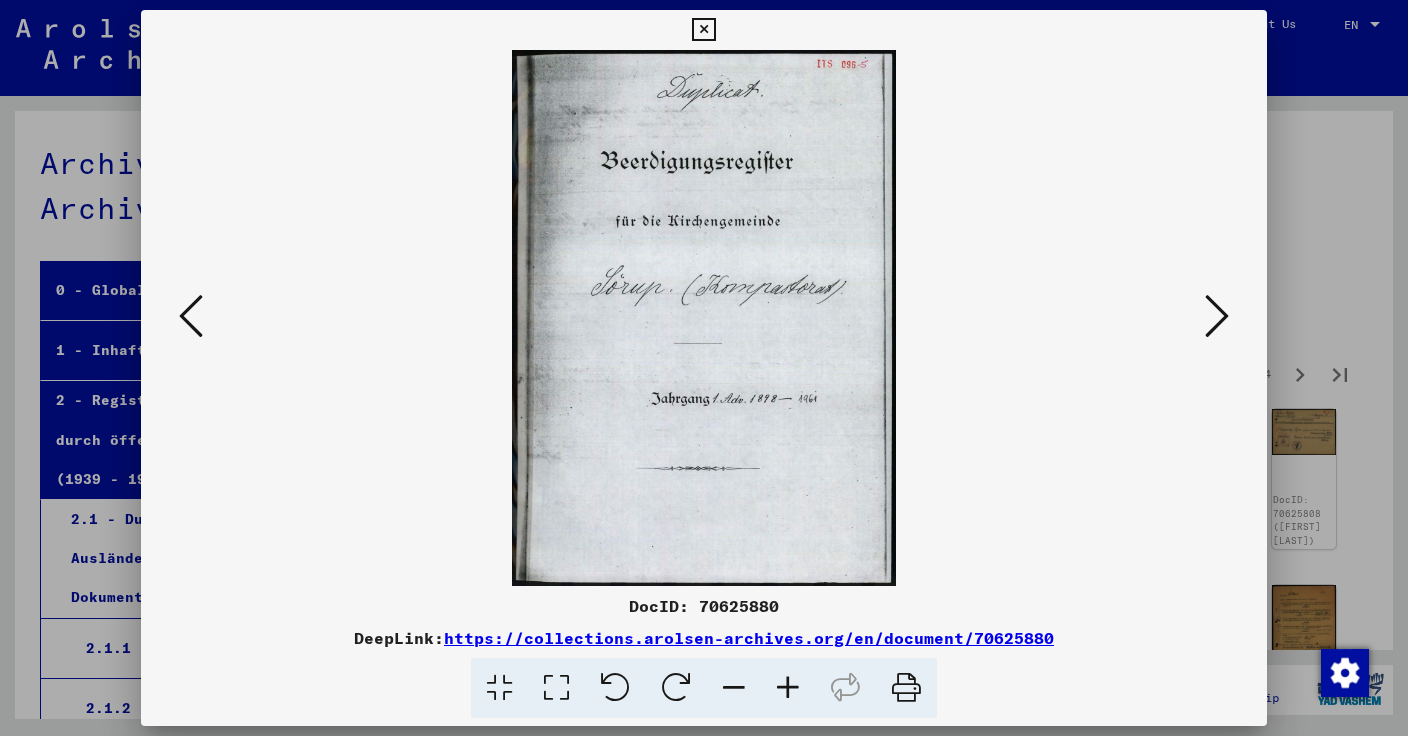 click at bounding box center (1217, 316) 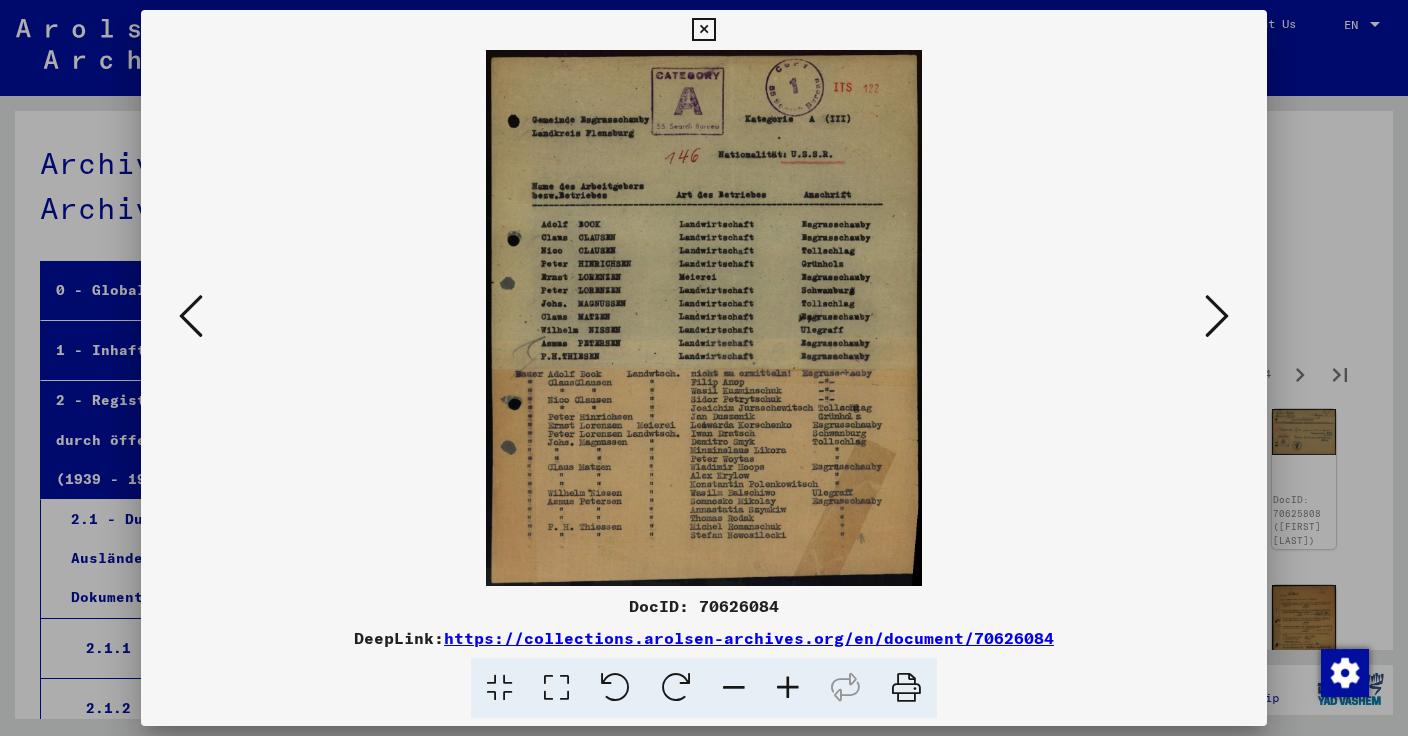 click on "DocID: 70626084" at bounding box center (704, 606) 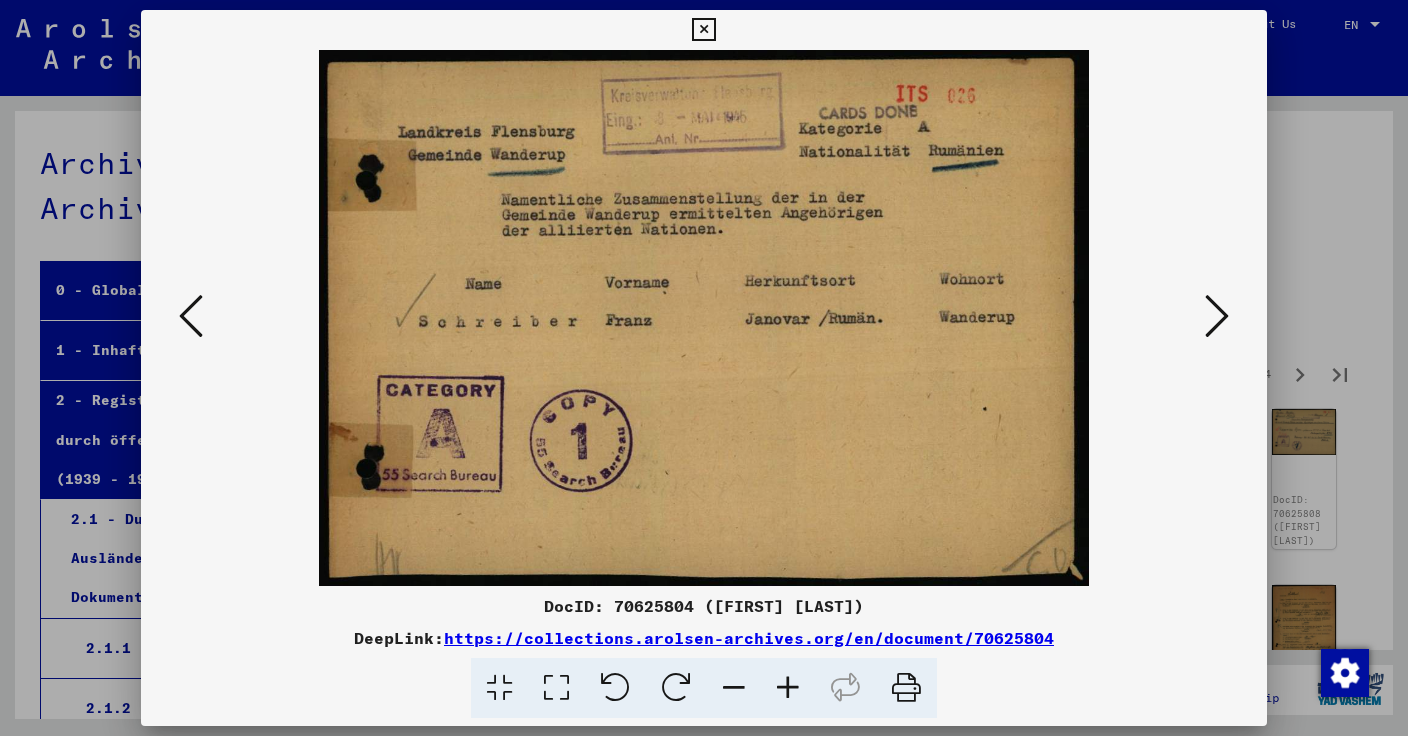 click at bounding box center (1217, 316) 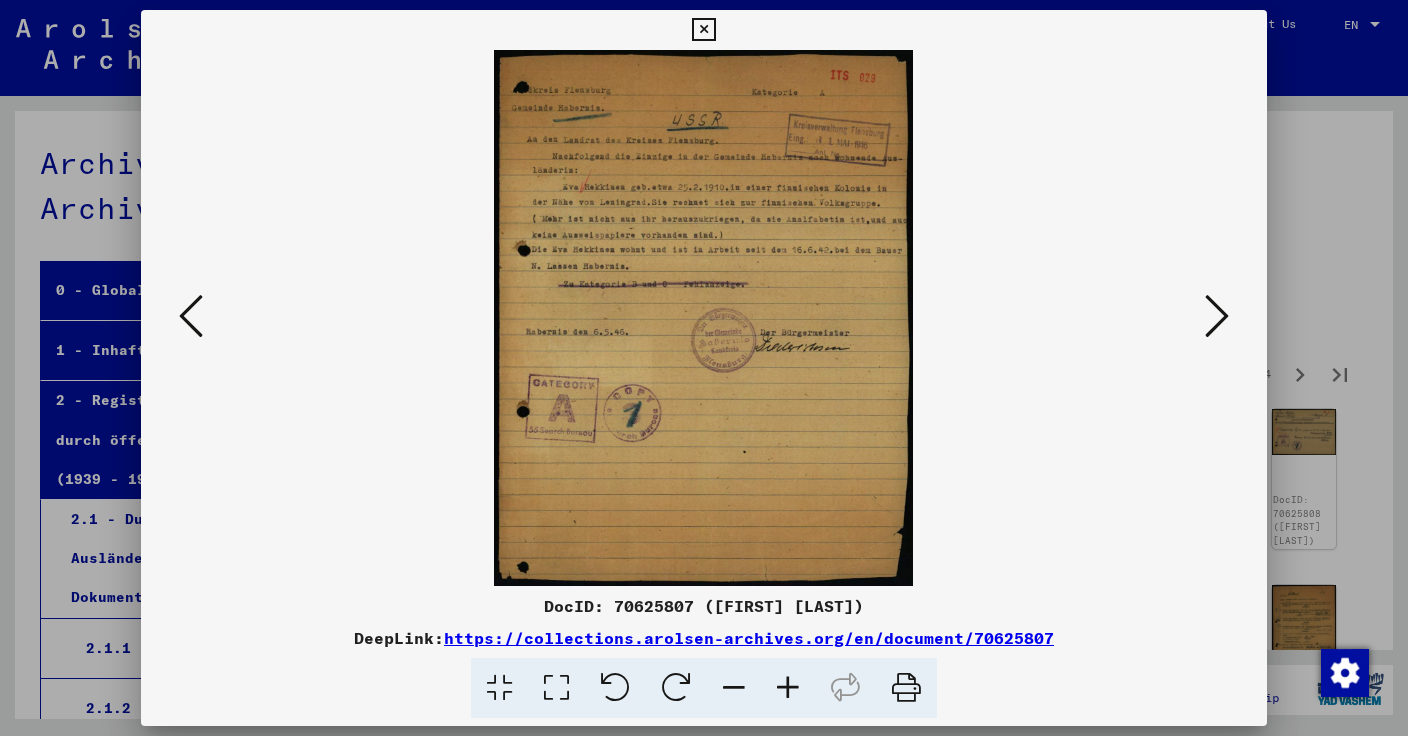 click at bounding box center (1217, 316) 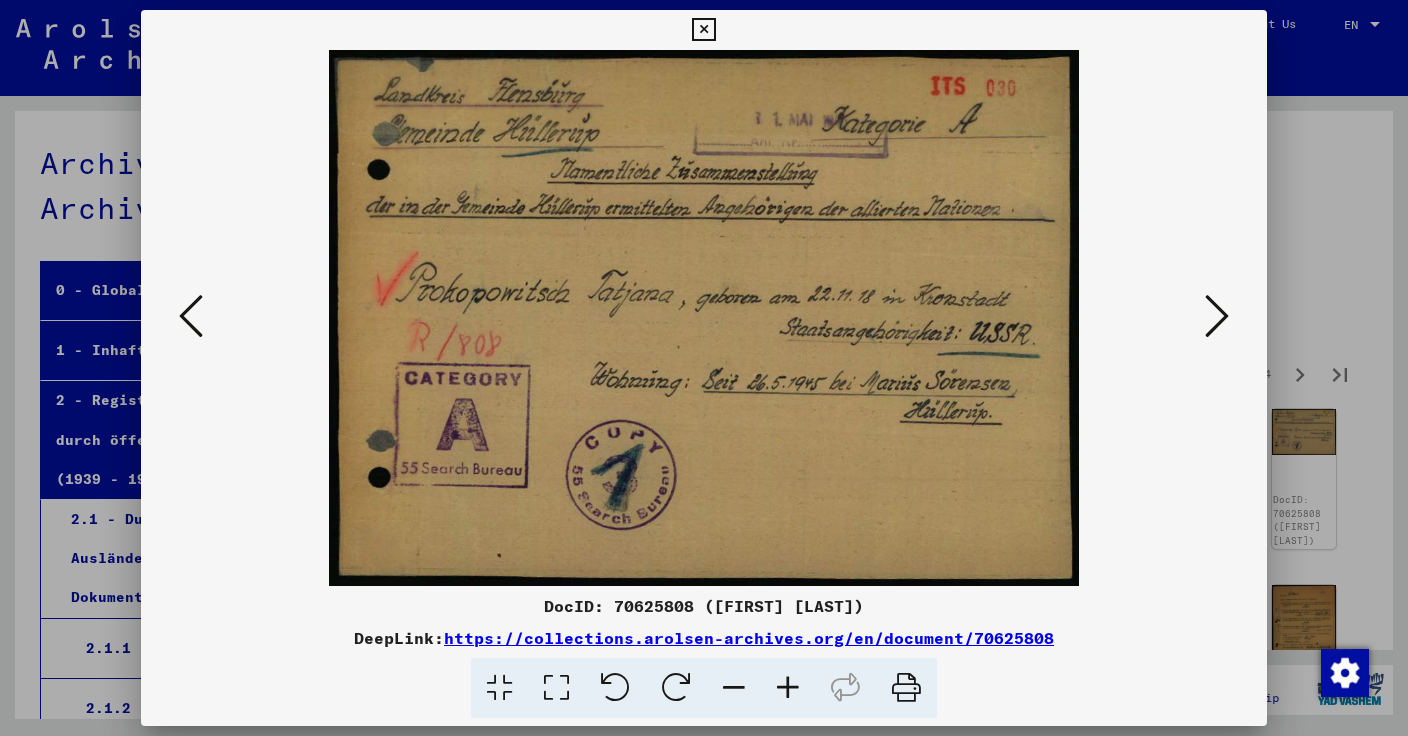 click at bounding box center (1217, 316) 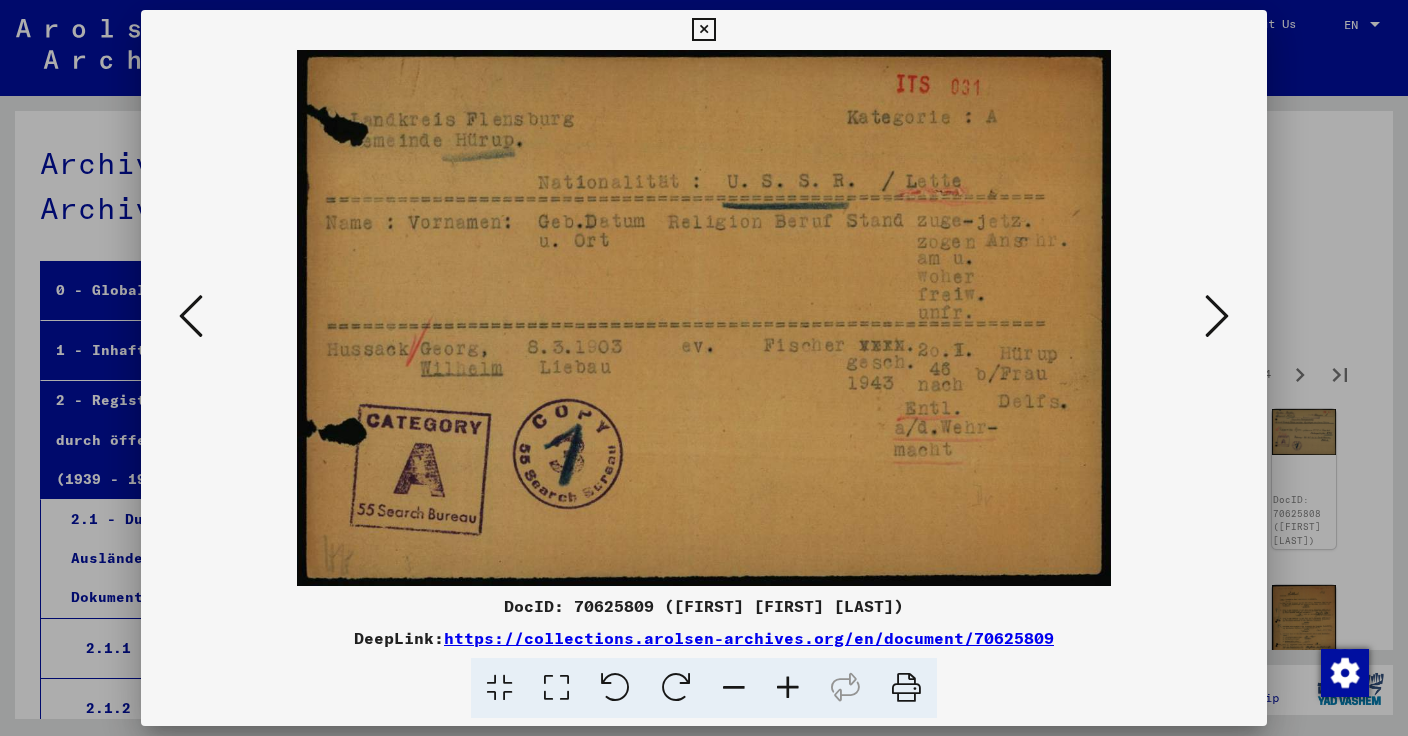 click at bounding box center [1217, 316] 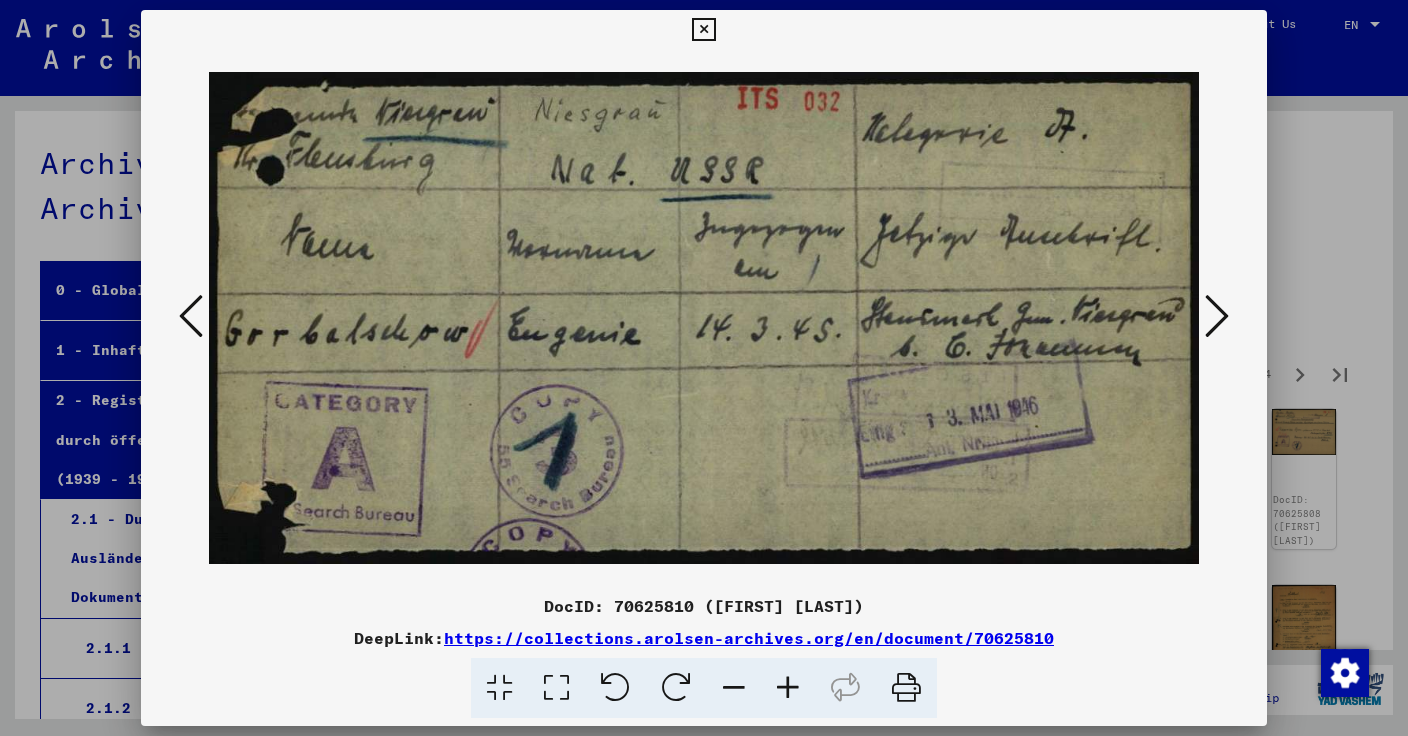 click at bounding box center (1217, 316) 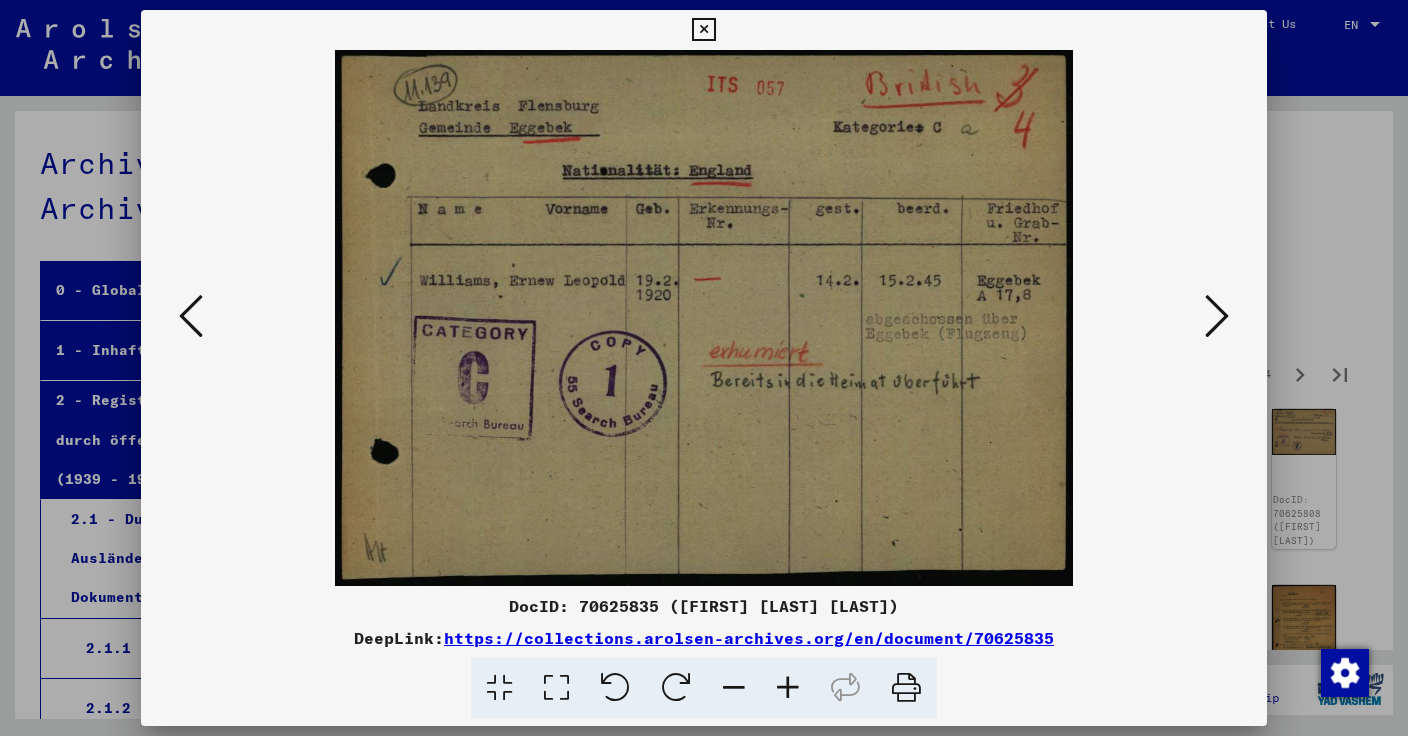 click at bounding box center [1217, 316] 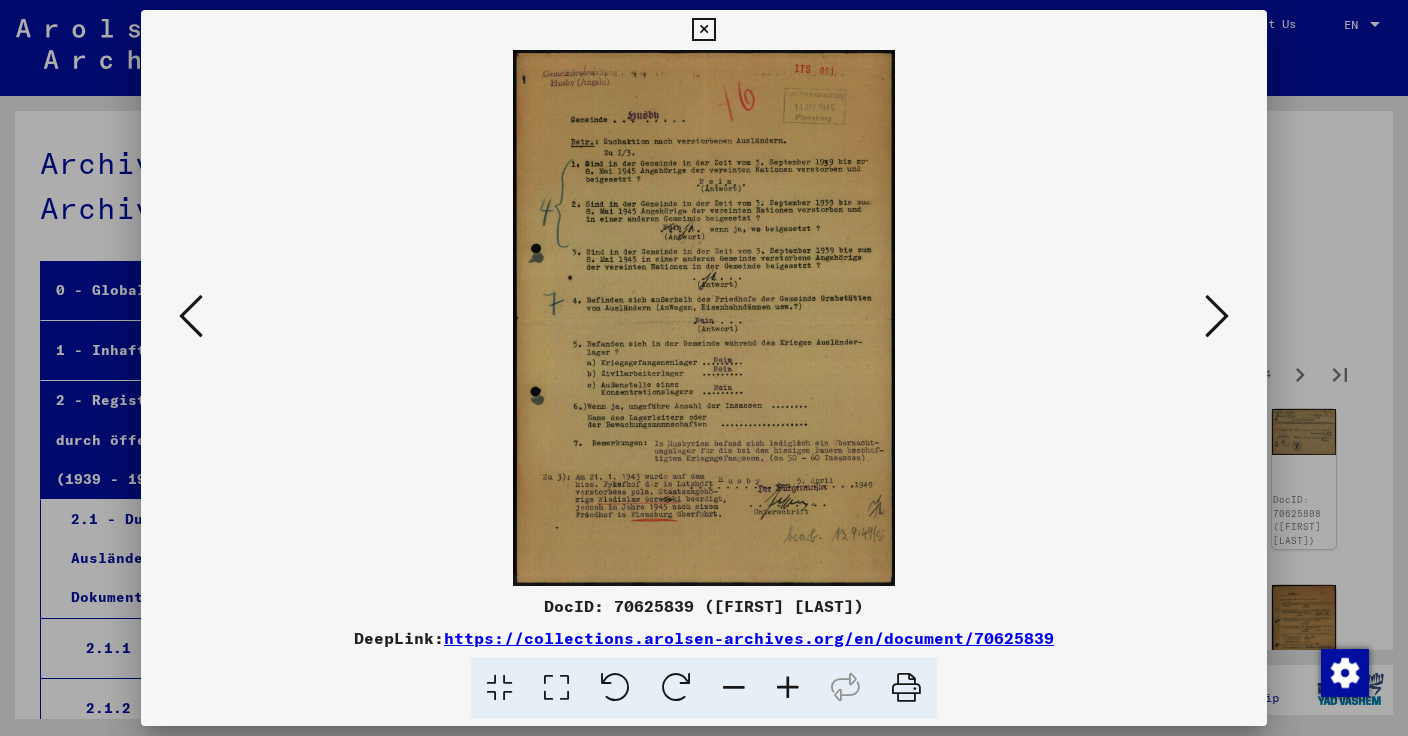 click at bounding box center [1217, 316] 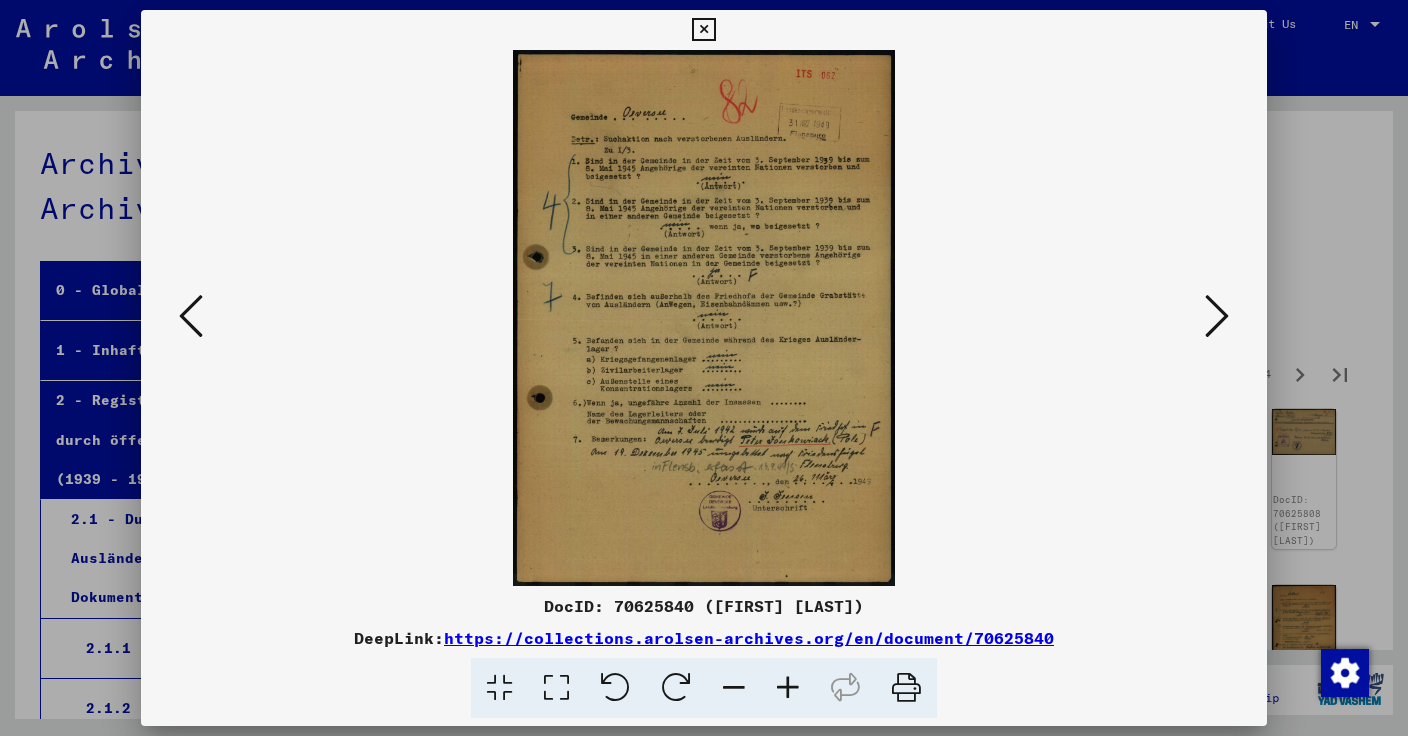 click at bounding box center [1217, 316] 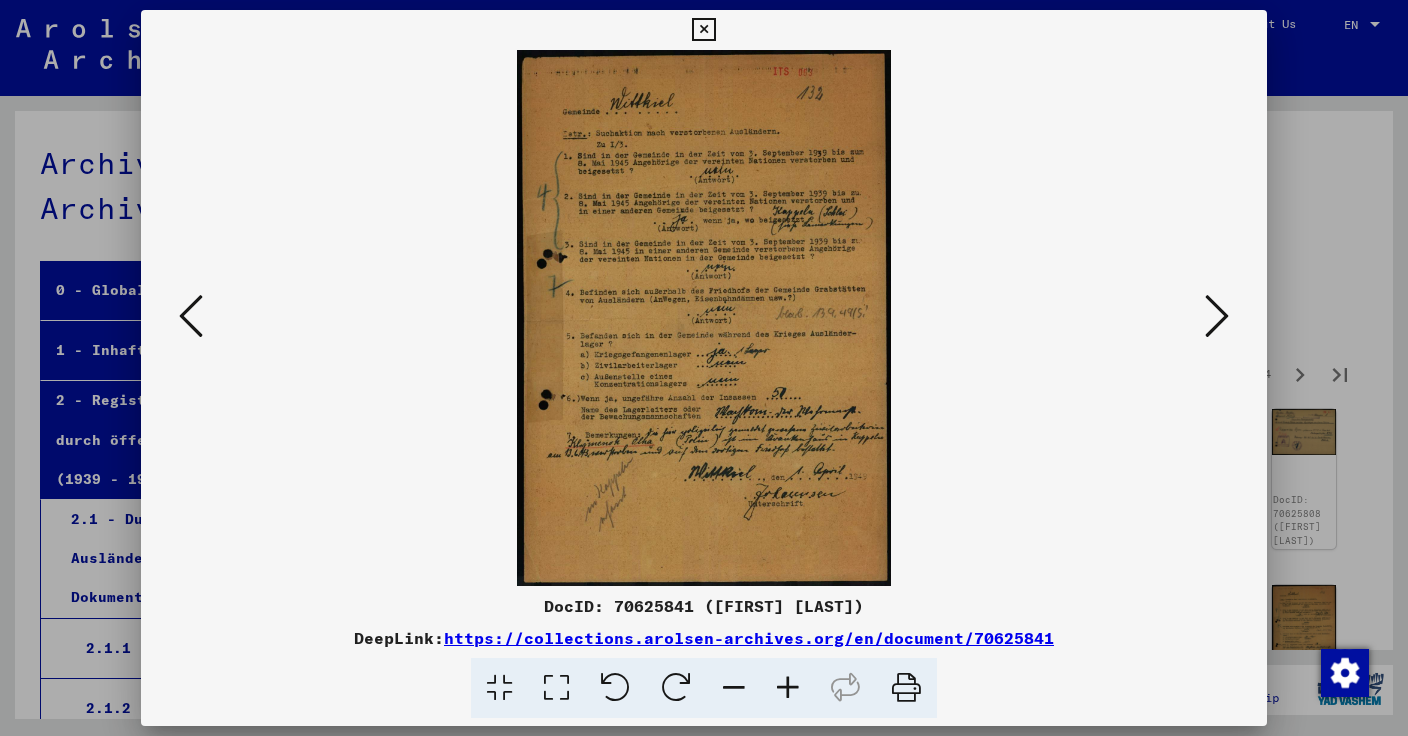 click at bounding box center (1217, 316) 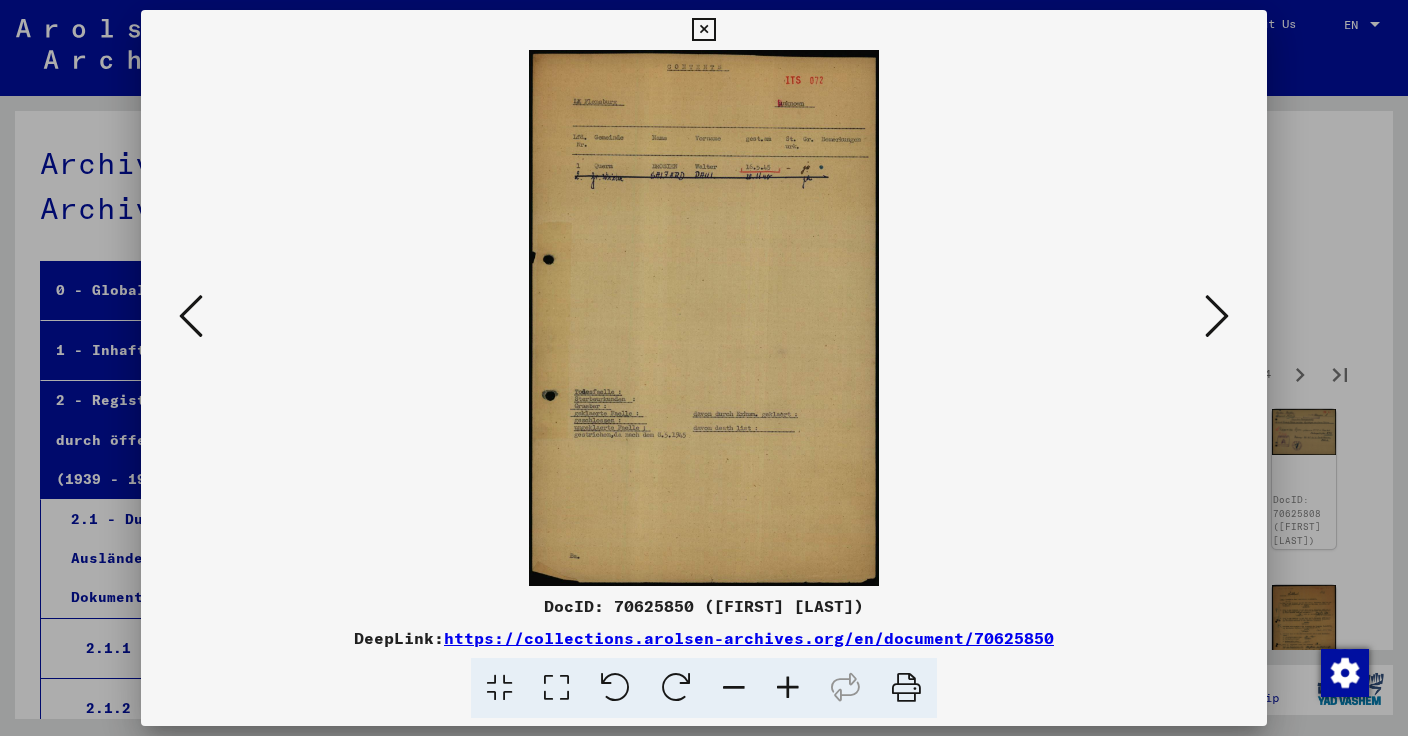 click at bounding box center (1217, 316) 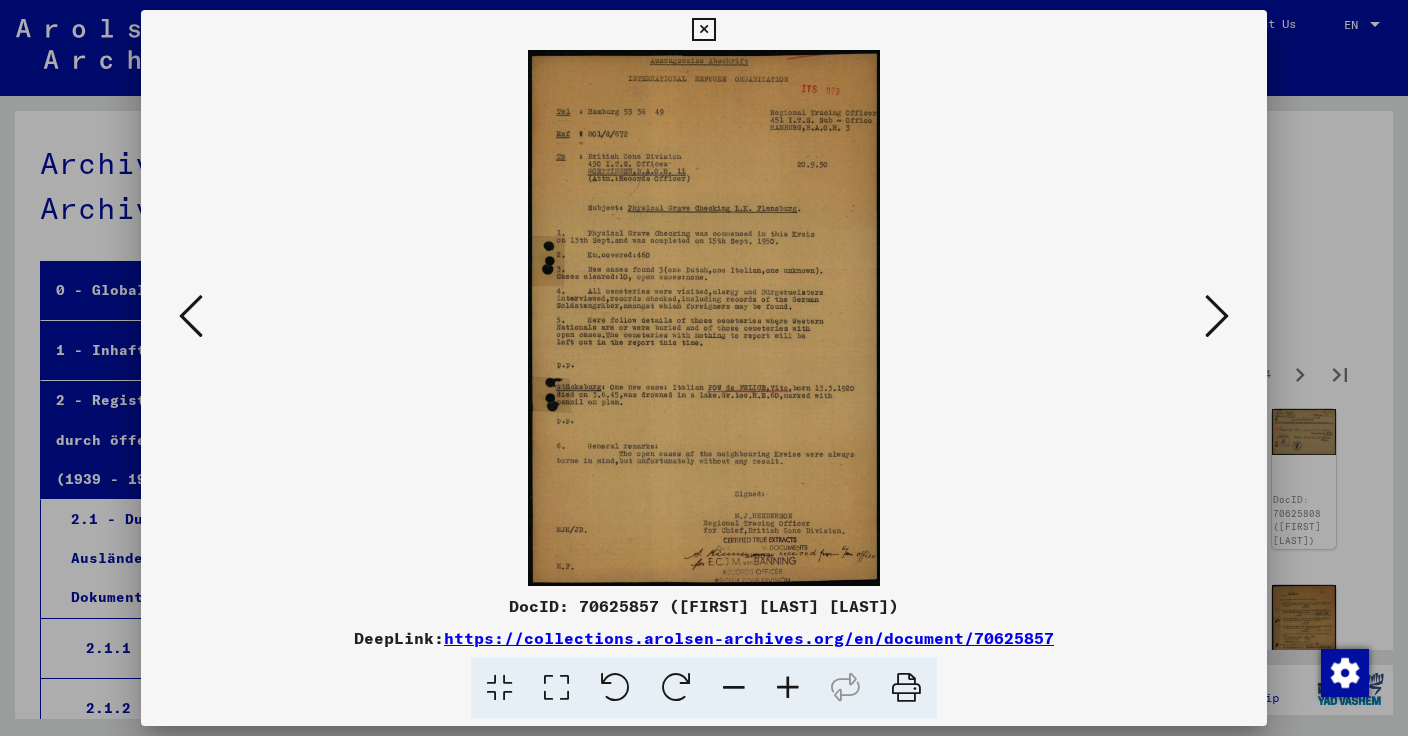 click at bounding box center (1217, 316) 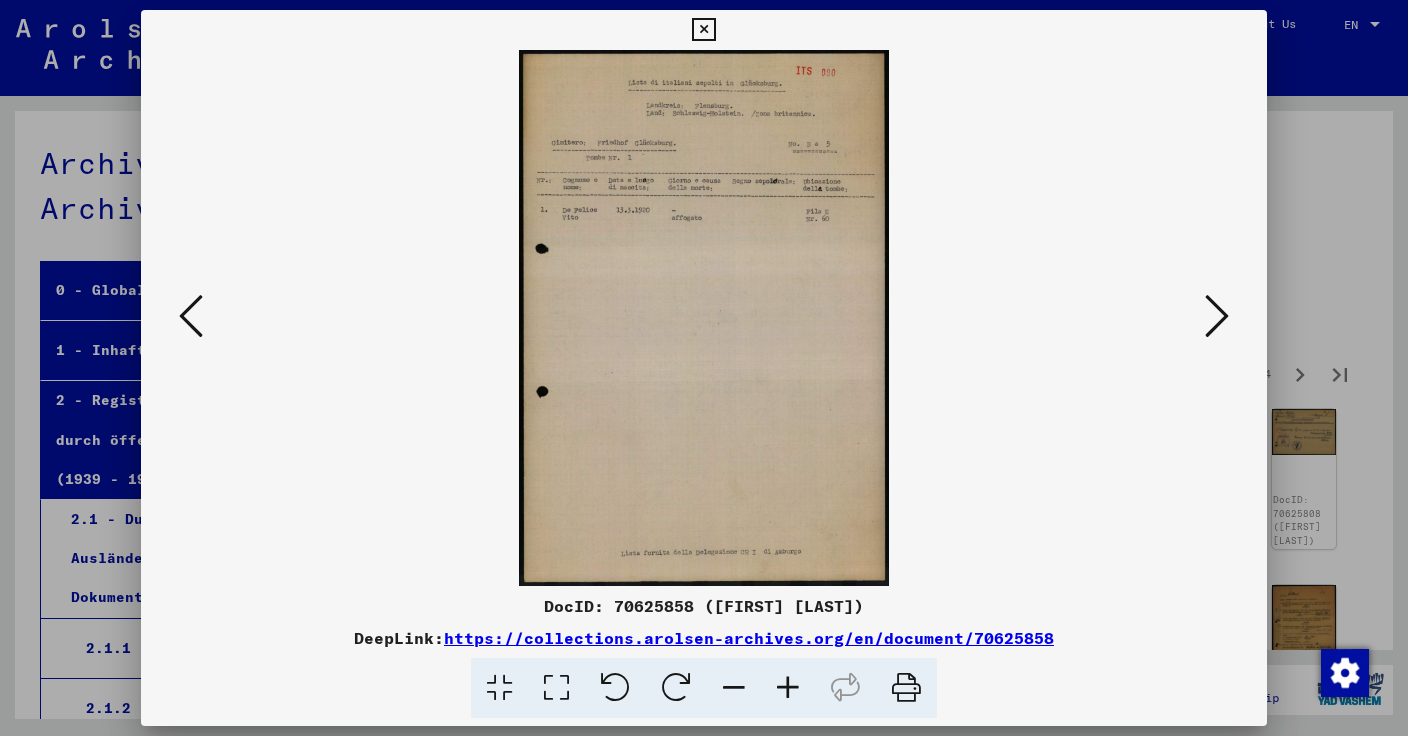 click at bounding box center [1217, 316] 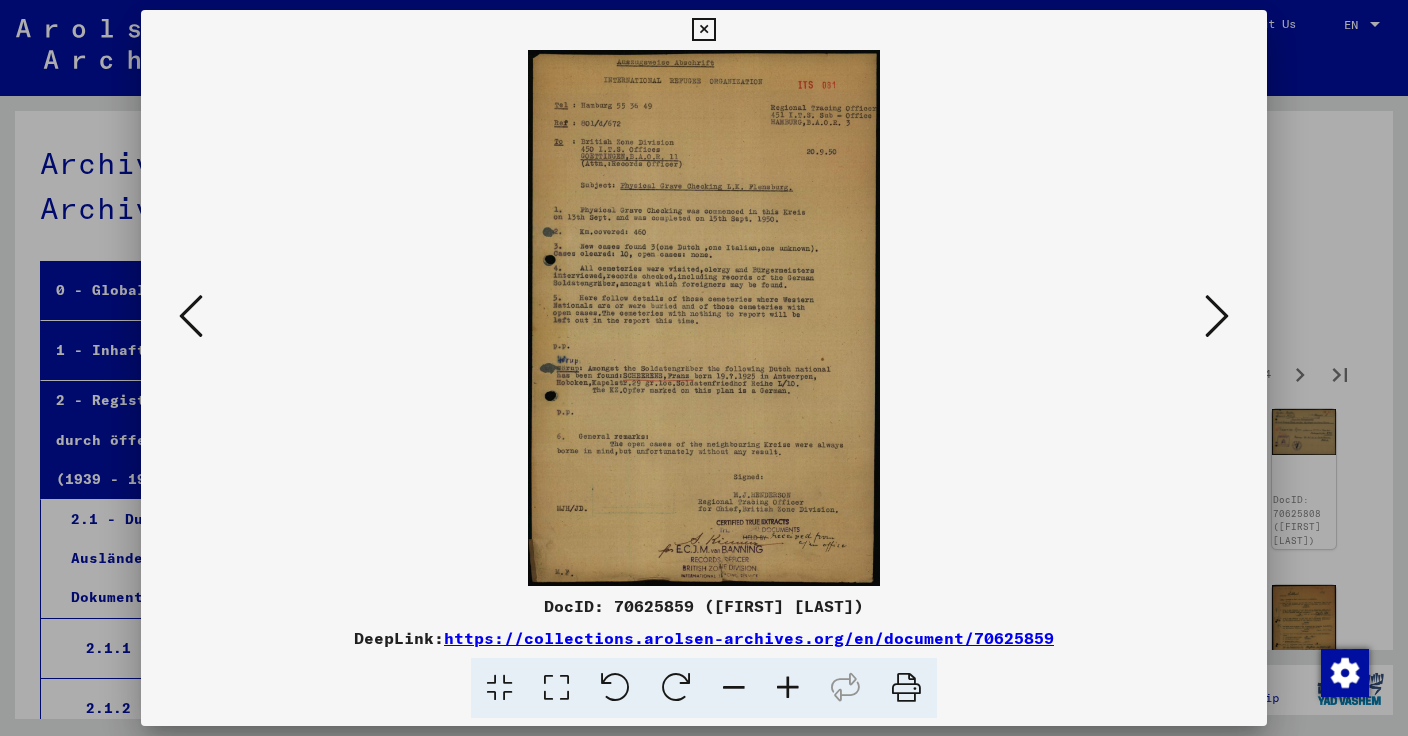 click at bounding box center (1217, 316) 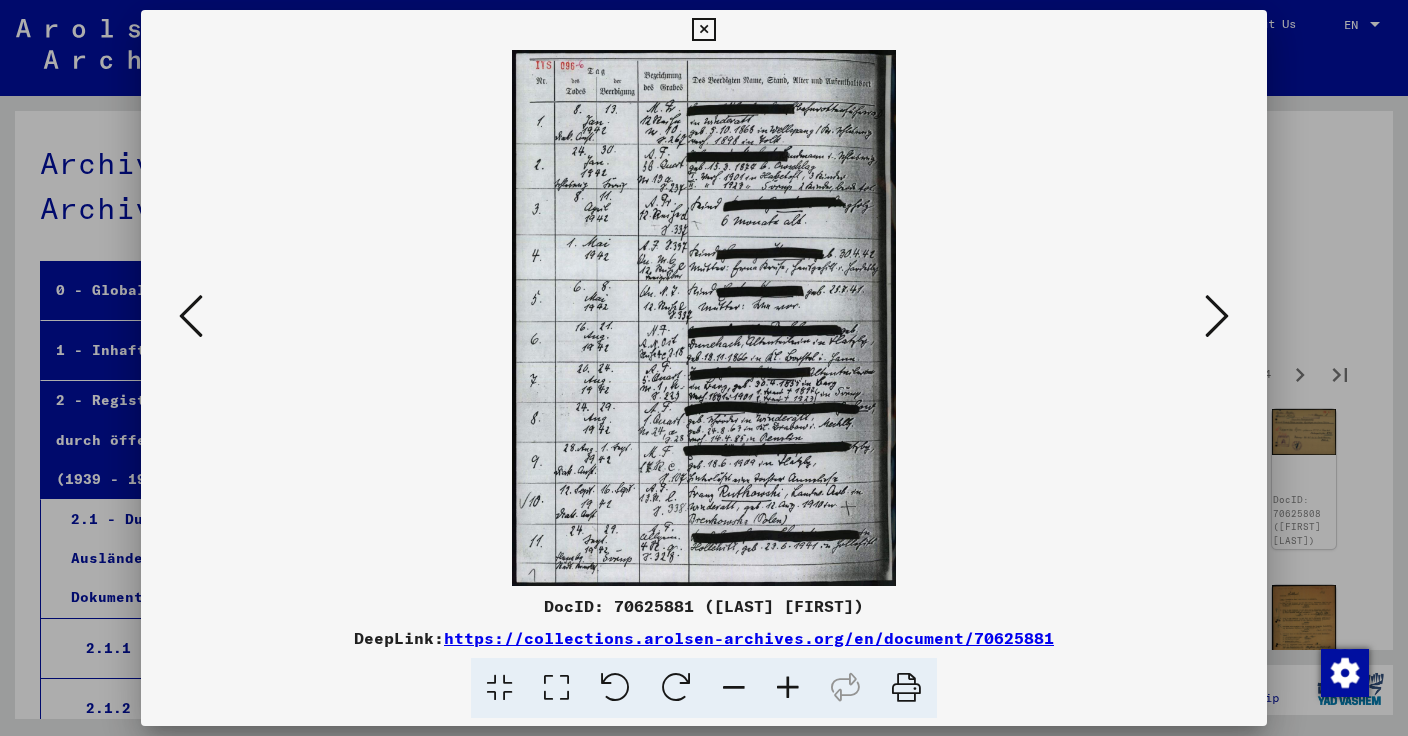 click at bounding box center (1217, 316) 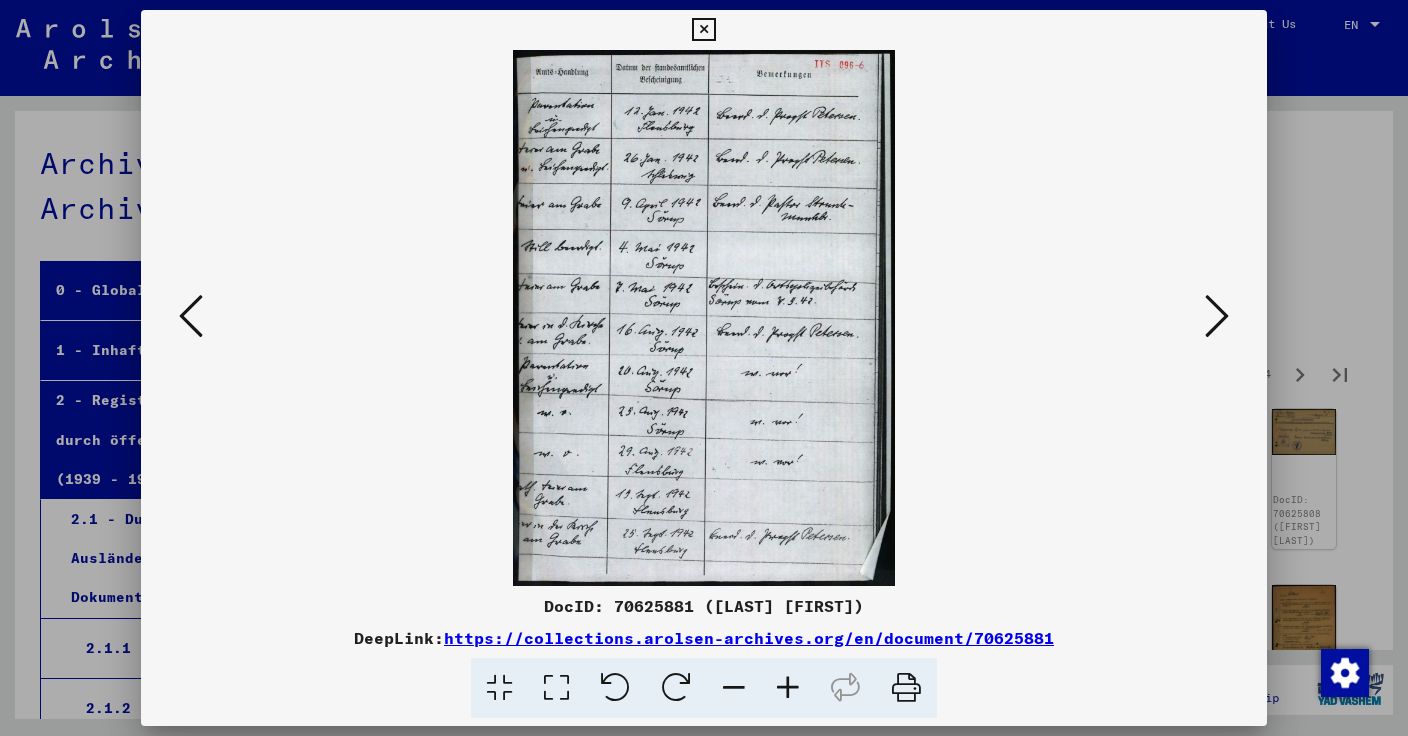 click at bounding box center [1217, 316] 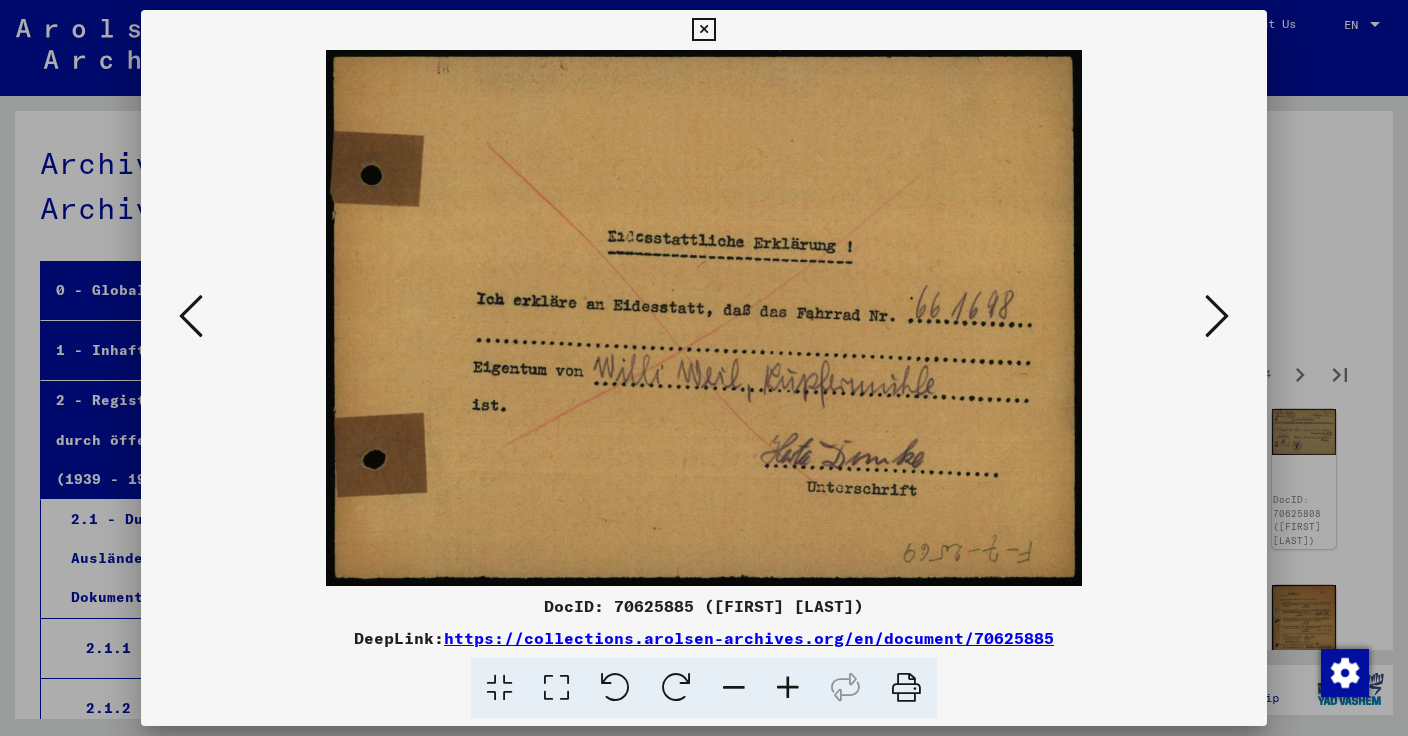 click at bounding box center (1217, 316) 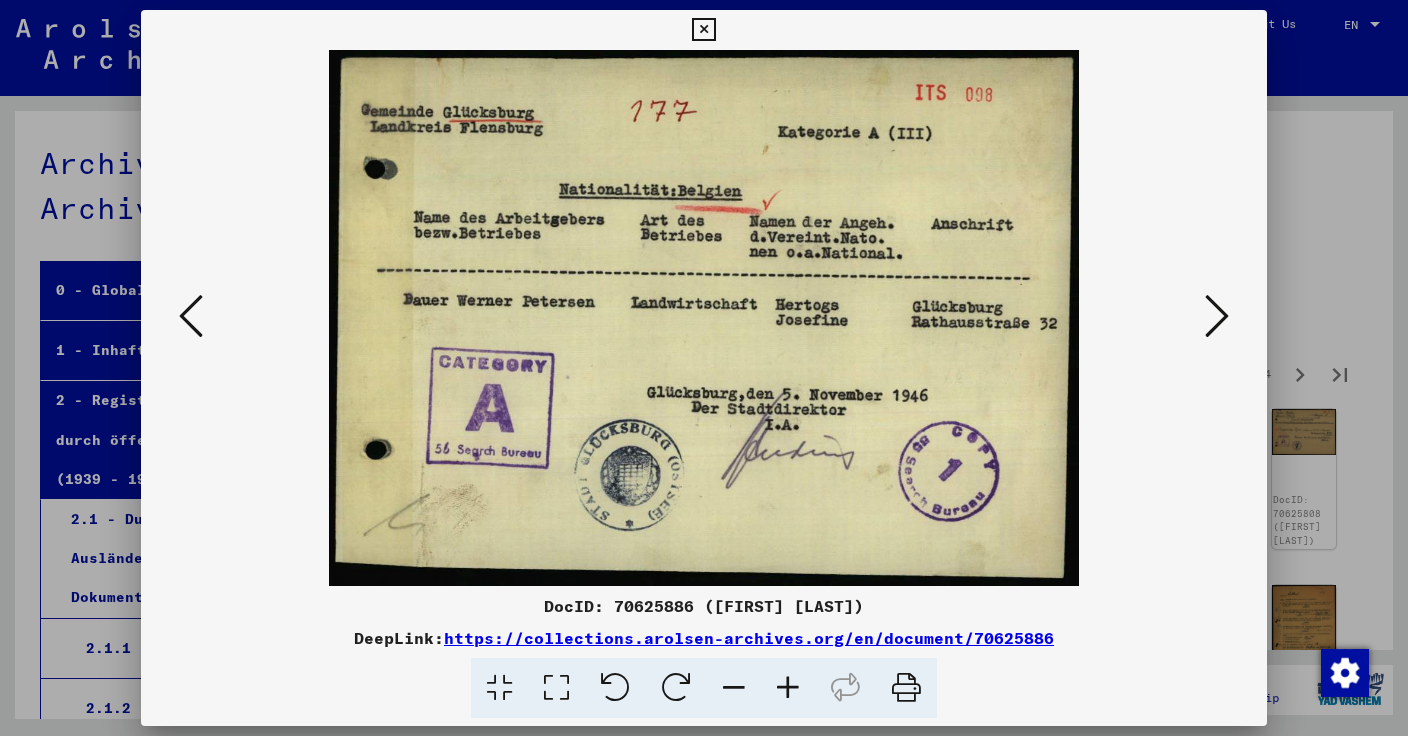 click at bounding box center (1217, 316) 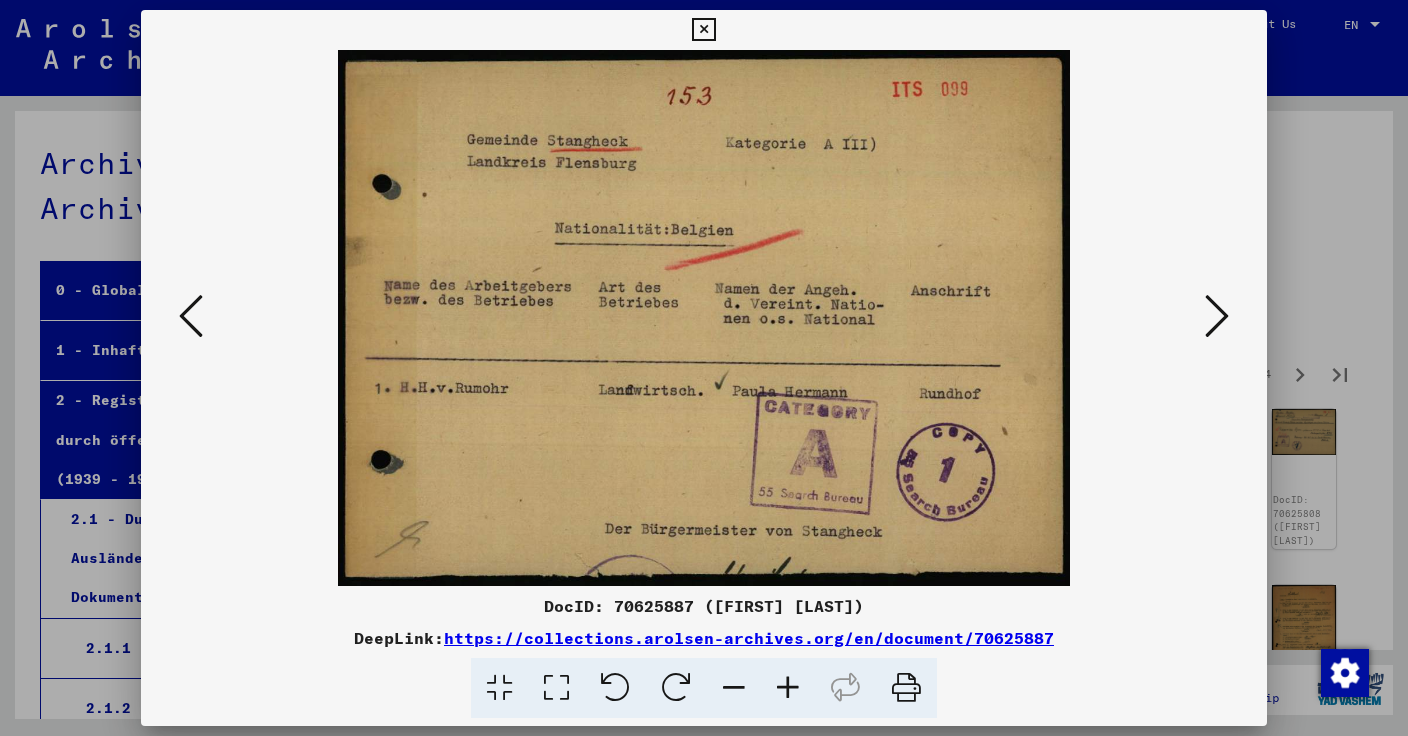 click at bounding box center [1217, 316] 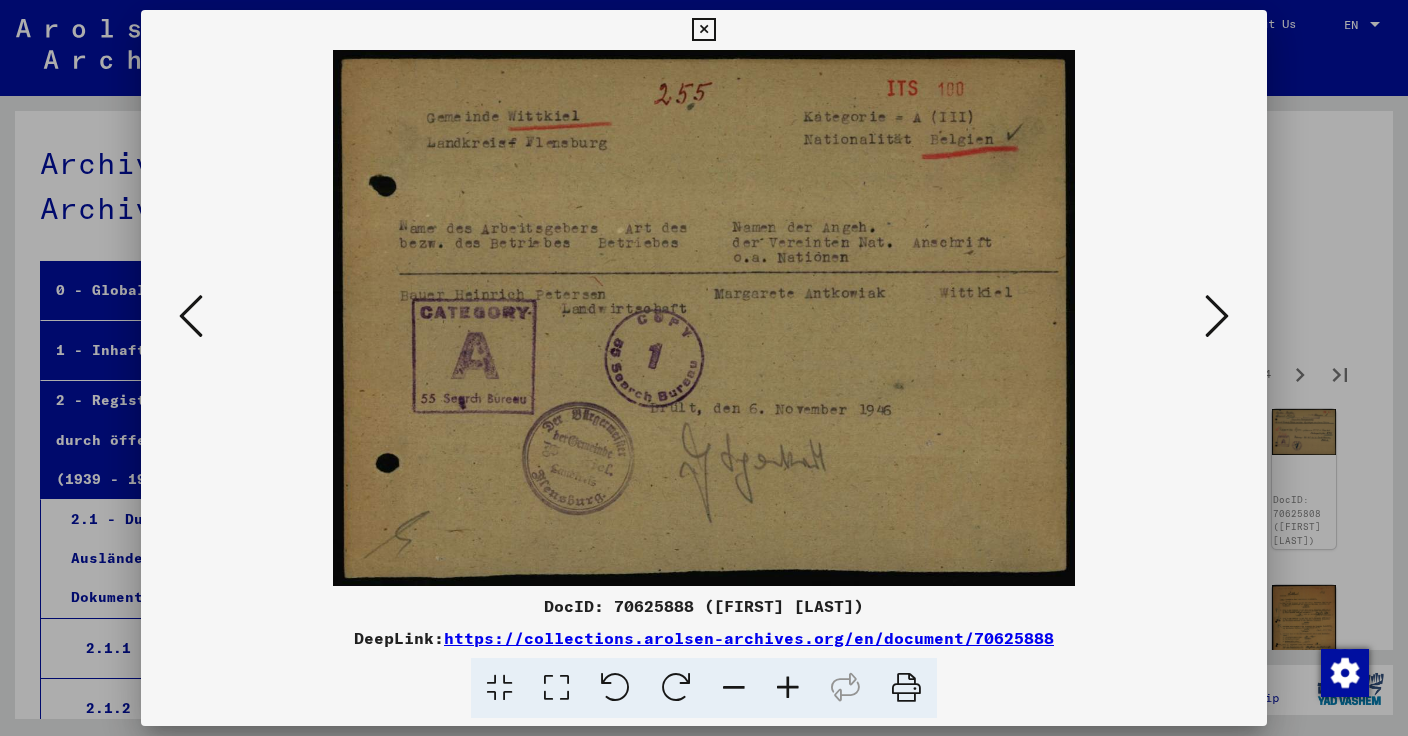 click at bounding box center (1217, 316) 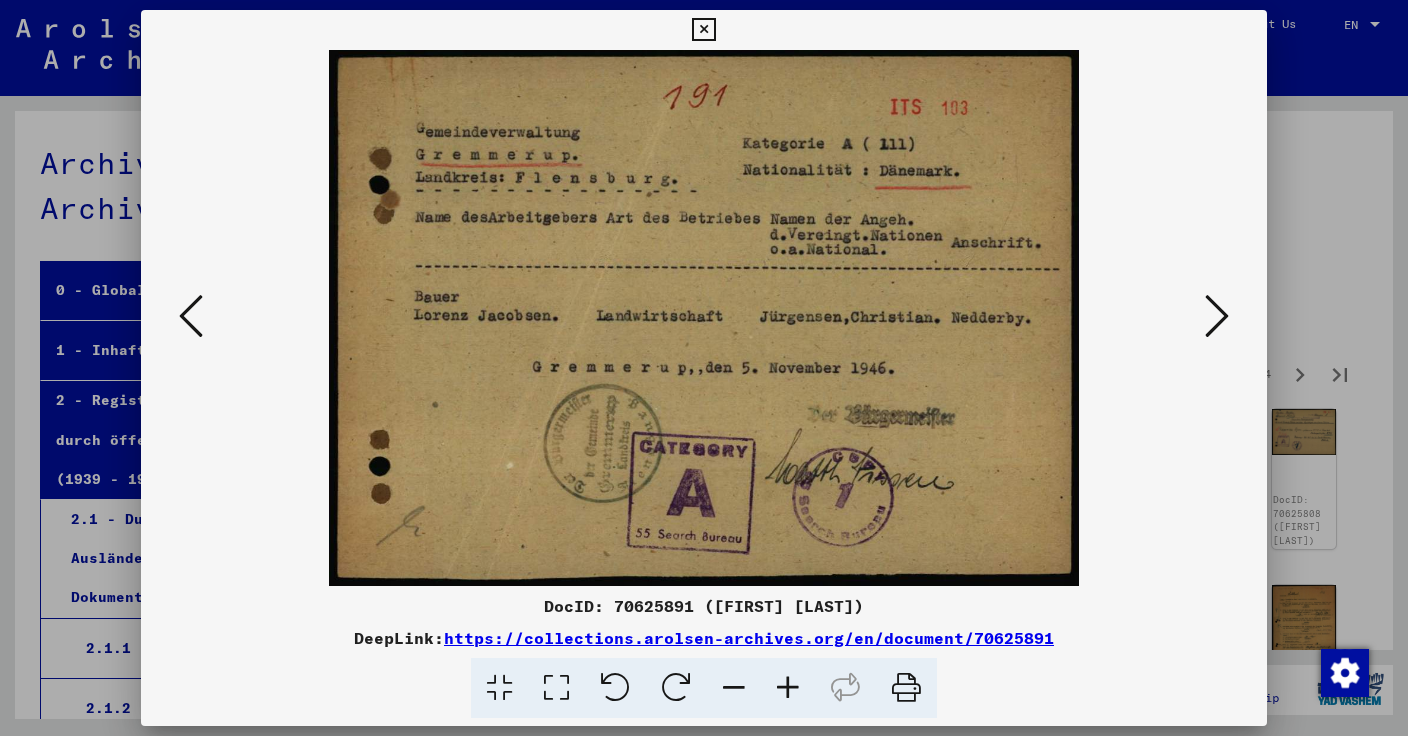 click at bounding box center (1217, 316) 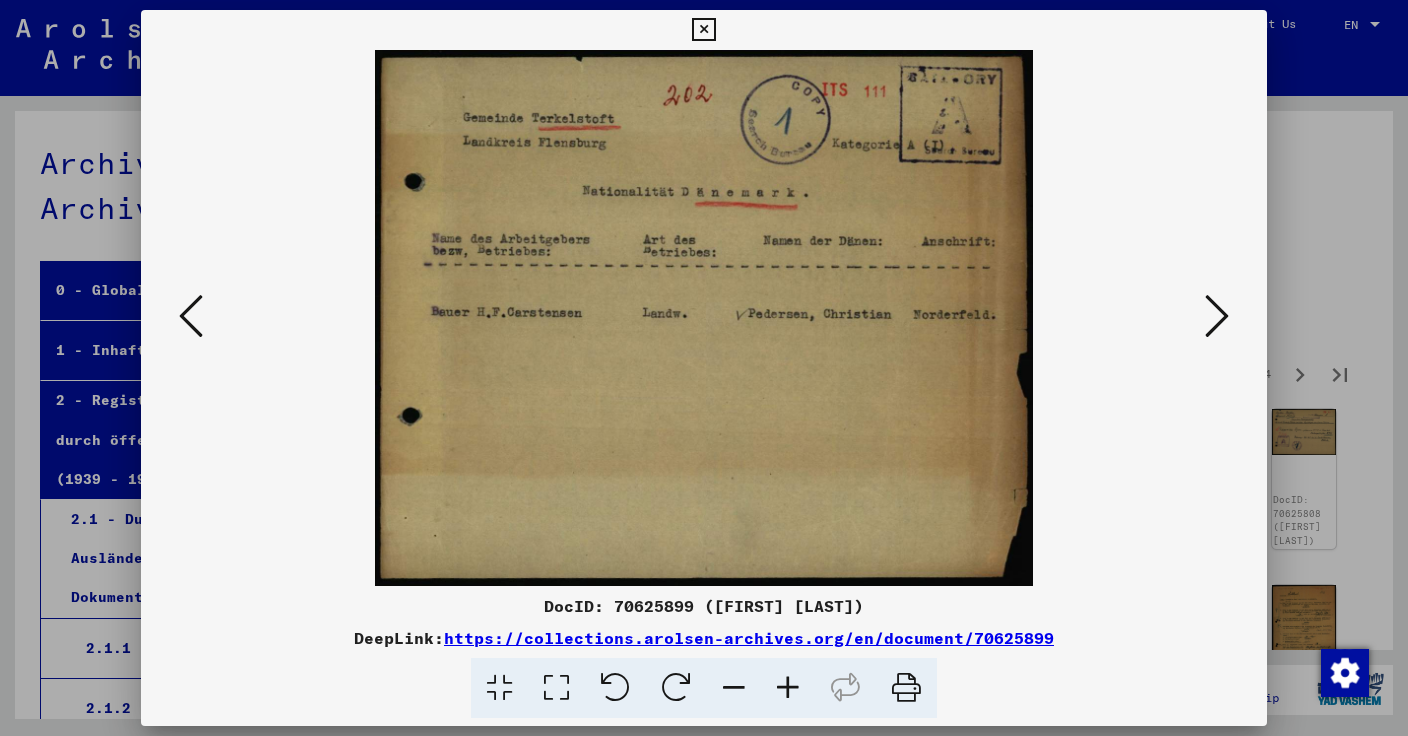 click at bounding box center [1217, 316] 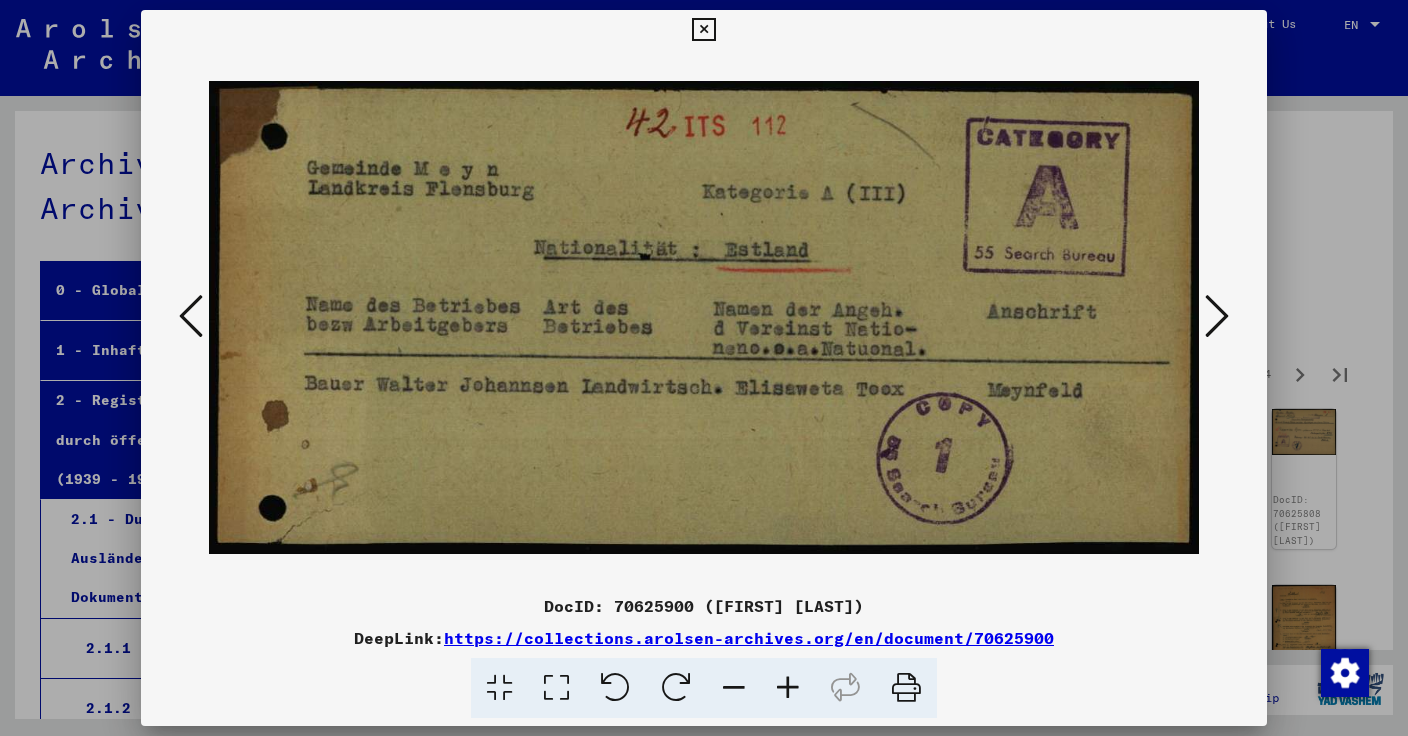click at bounding box center [1217, 316] 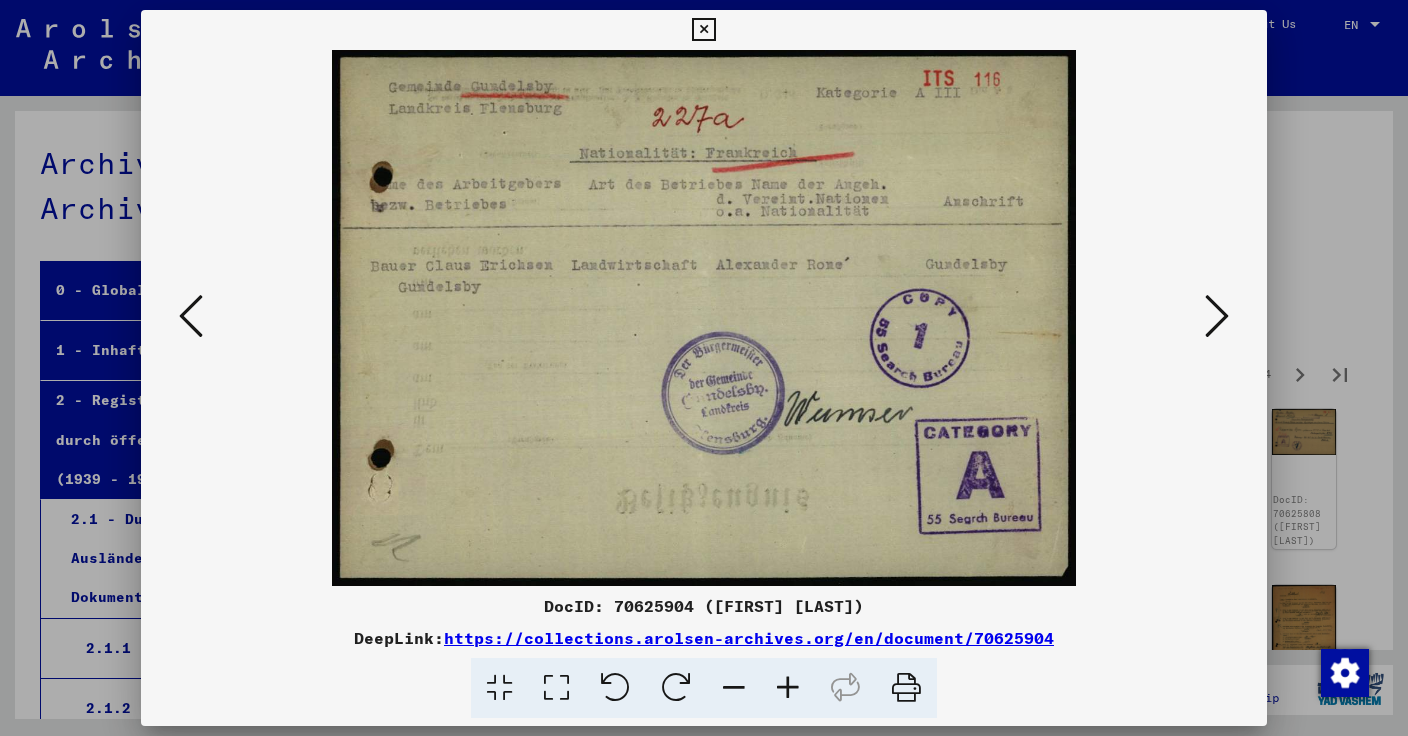 click at bounding box center [1217, 316] 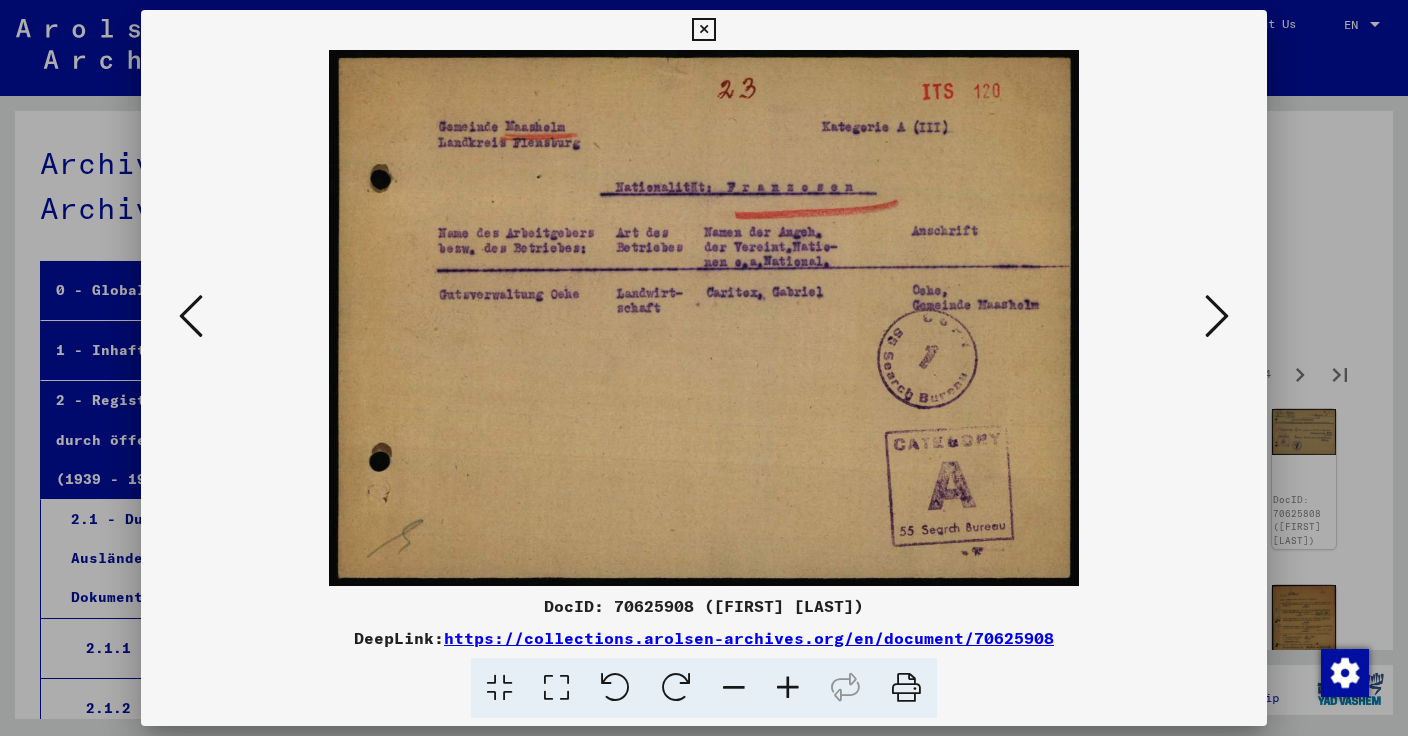 click at bounding box center [1217, 316] 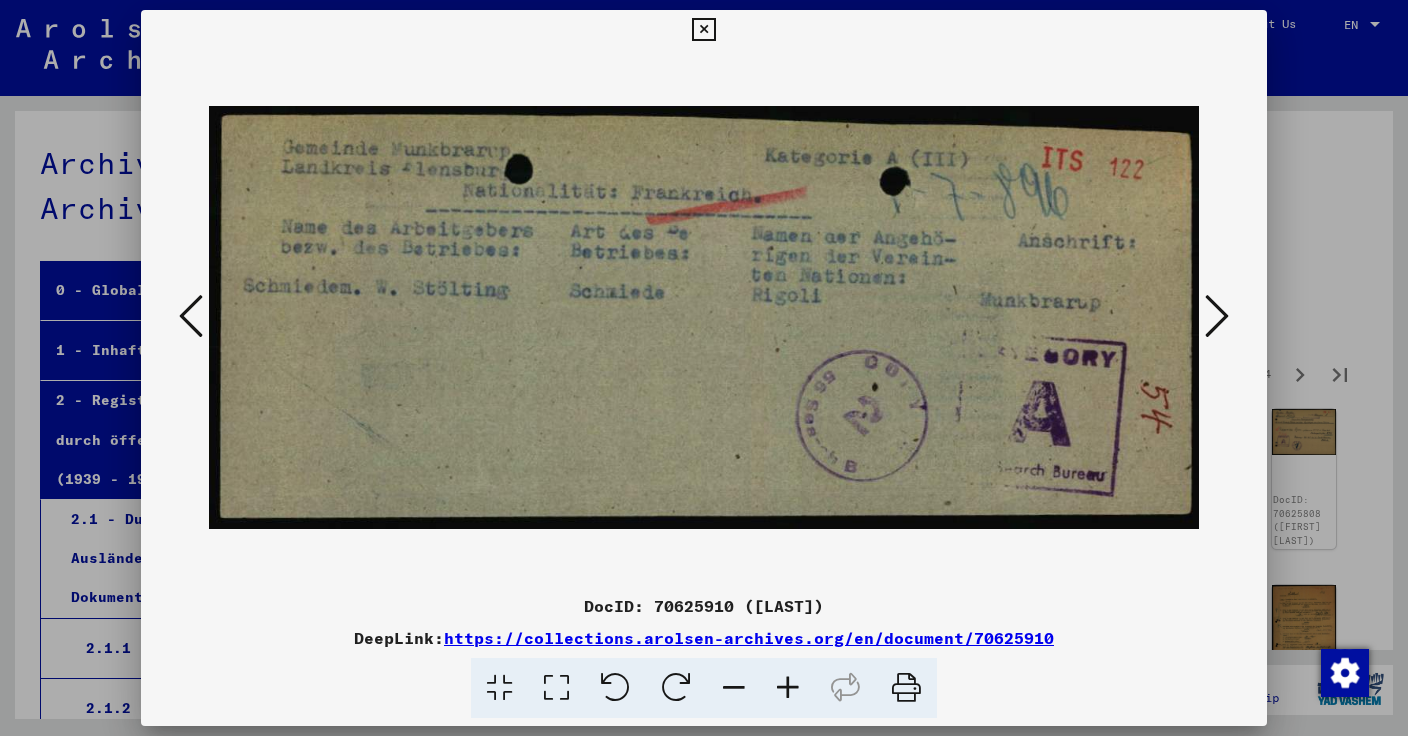 click at bounding box center (1217, 316) 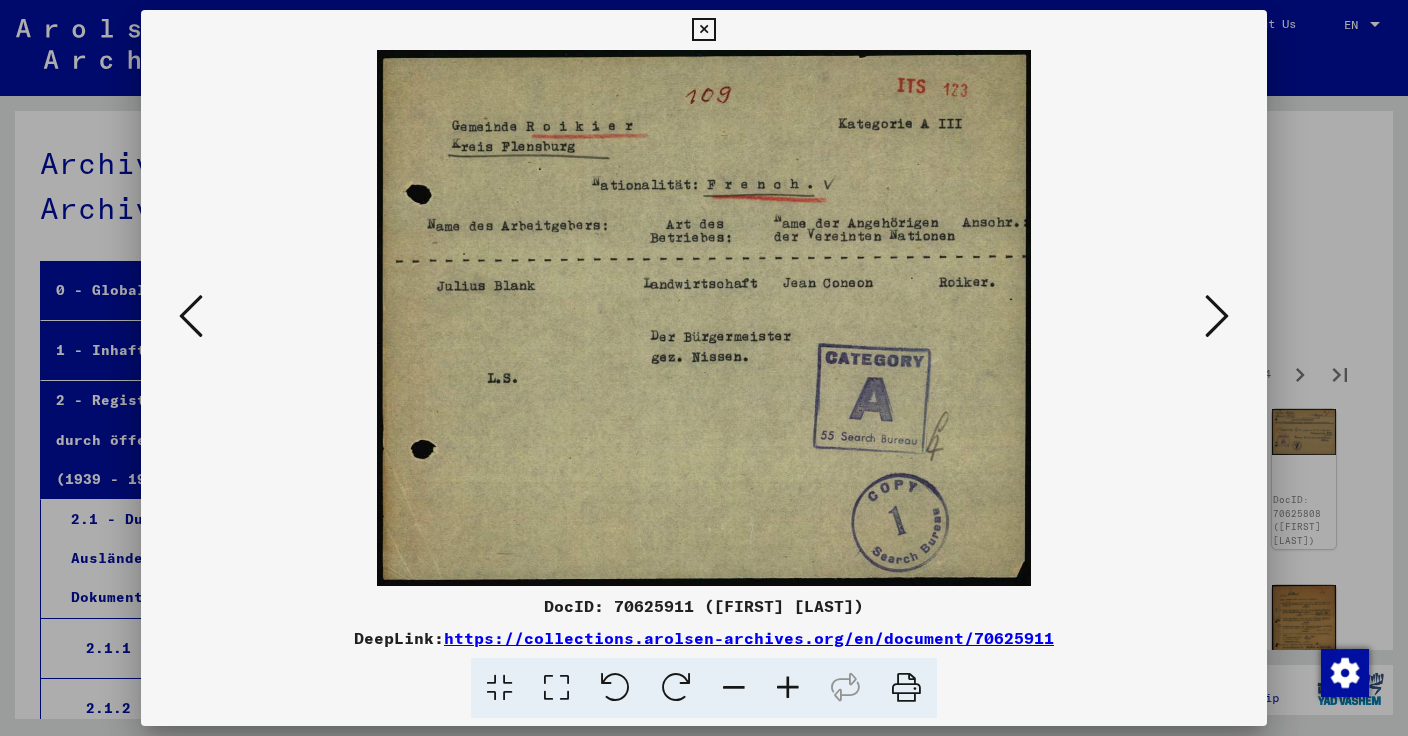 click at bounding box center (1217, 316) 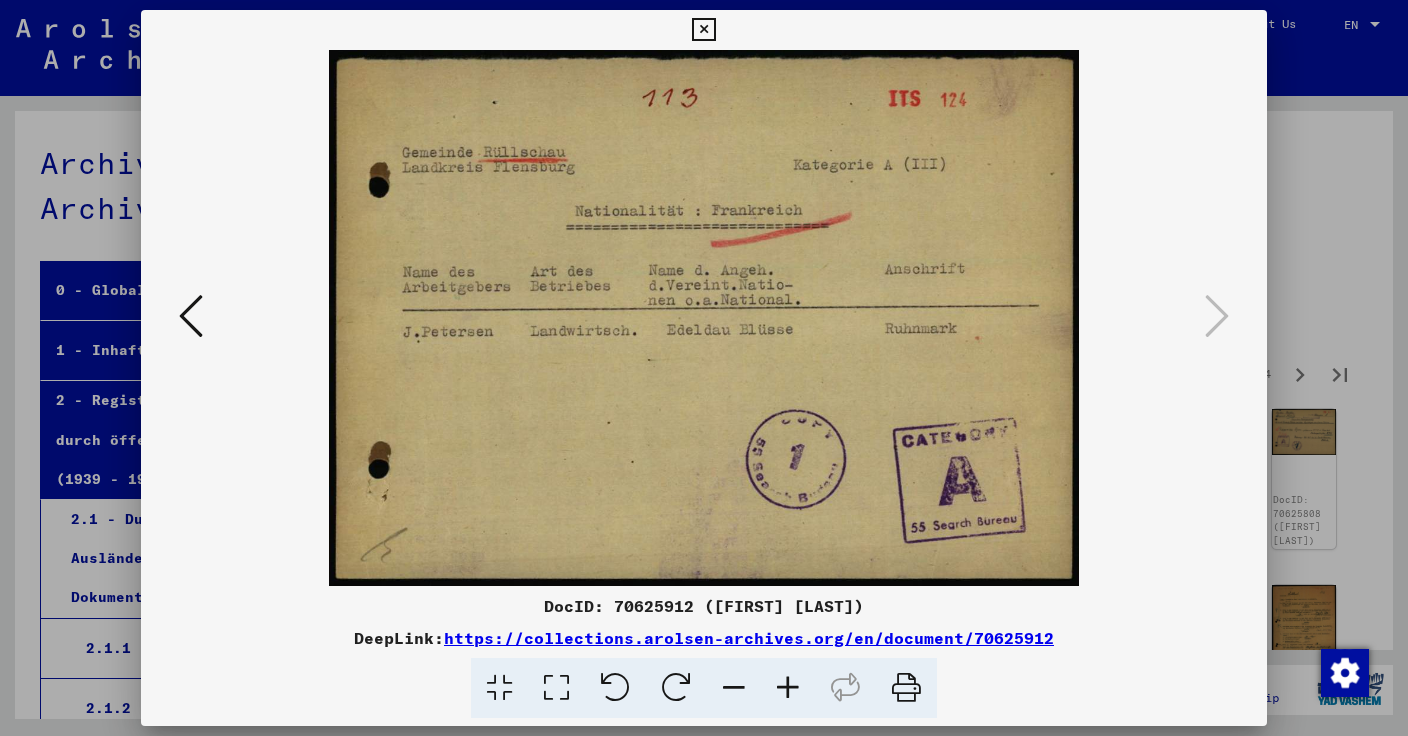click at bounding box center (703, 30) 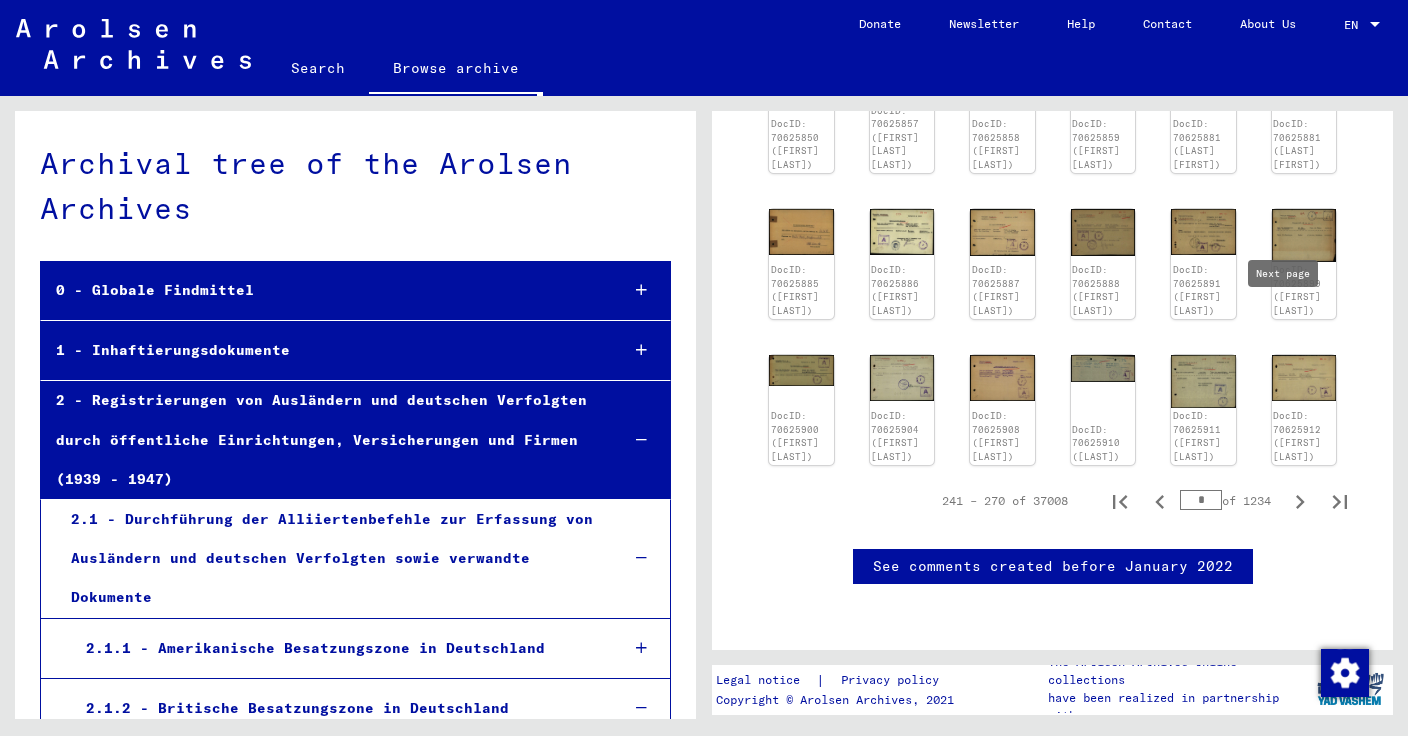 scroll, scrollTop: 1087, scrollLeft: 0, axis: vertical 